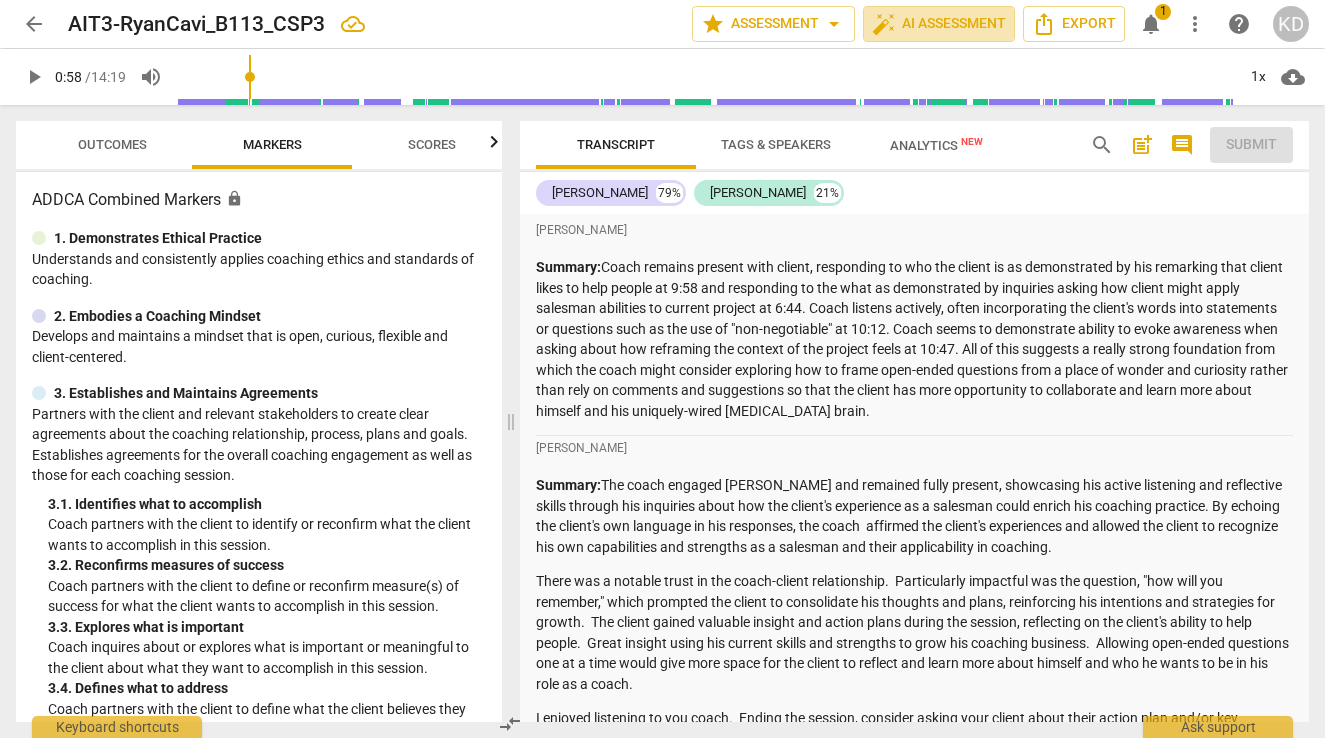 scroll, scrollTop: 0, scrollLeft: 0, axis: both 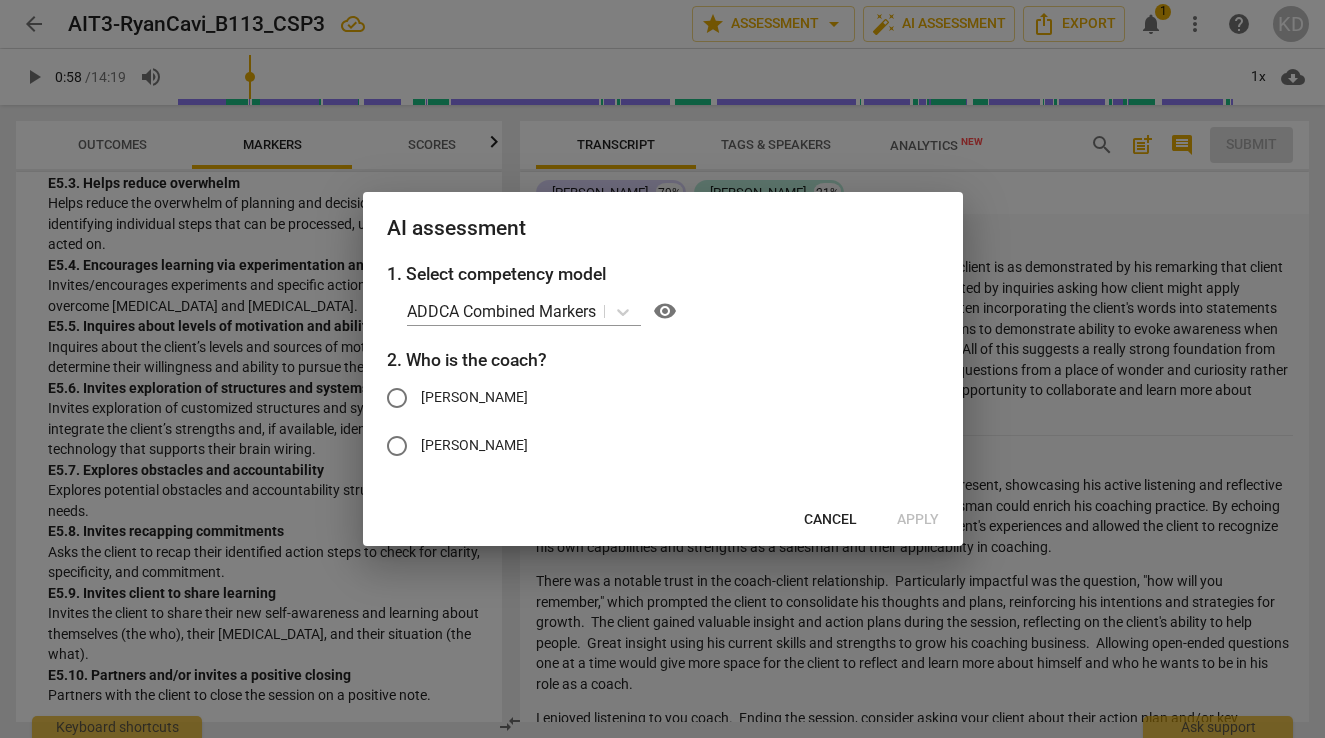 click on "[PERSON_NAME]" at bounding box center (397, 446) 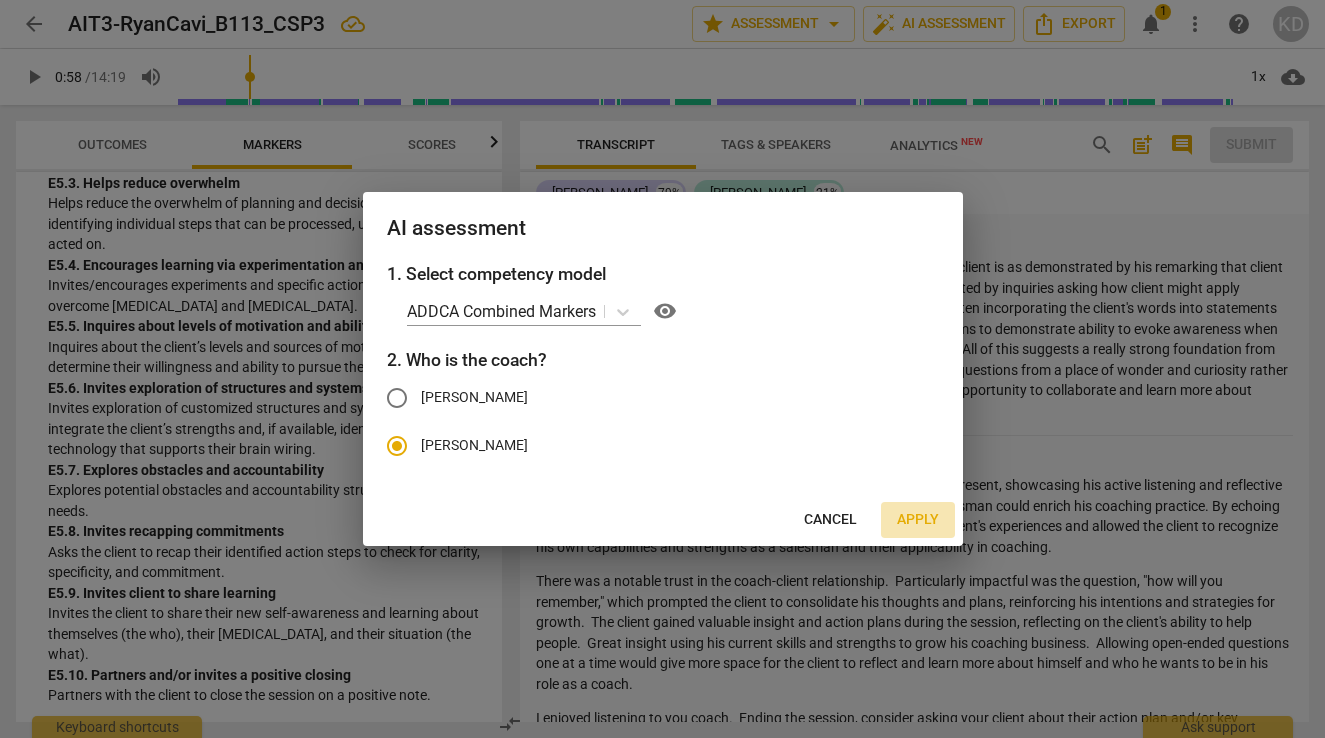 click on "Apply" at bounding box center [918, 520] 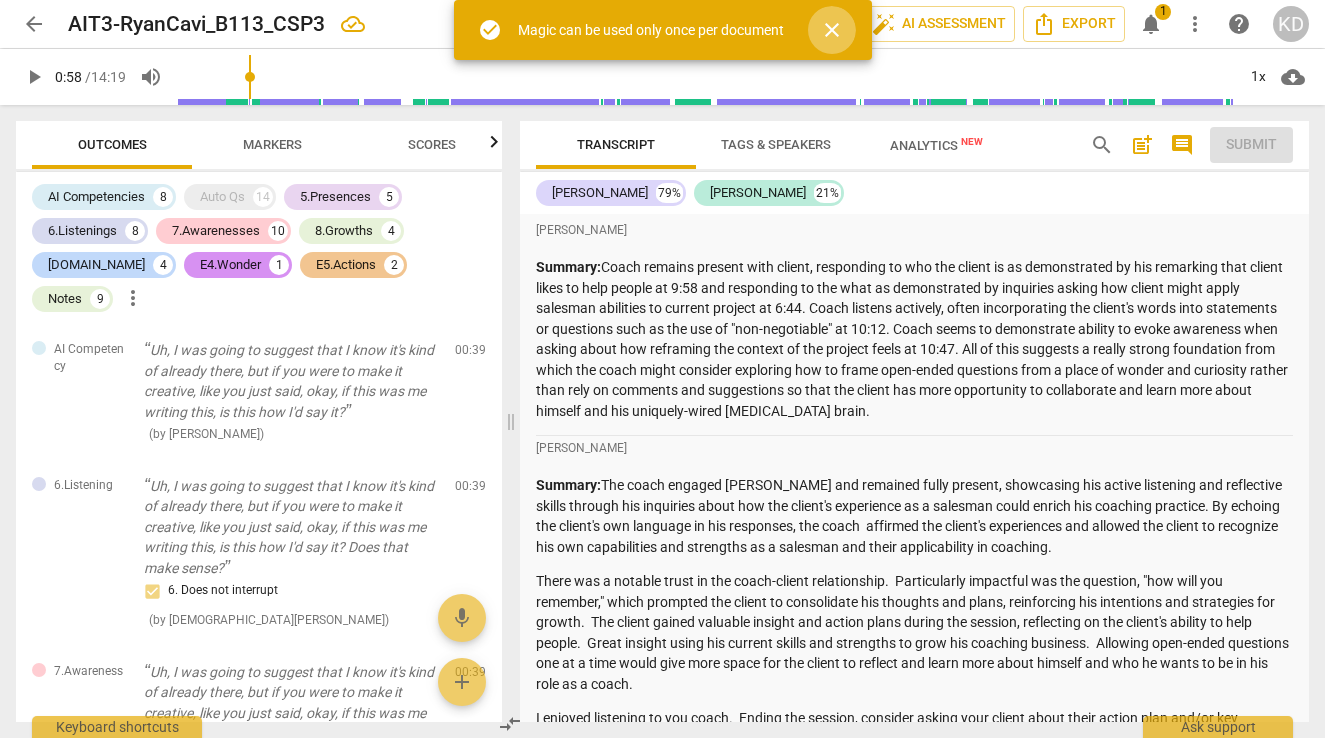 click on "close" at bounding box center (832, 30) 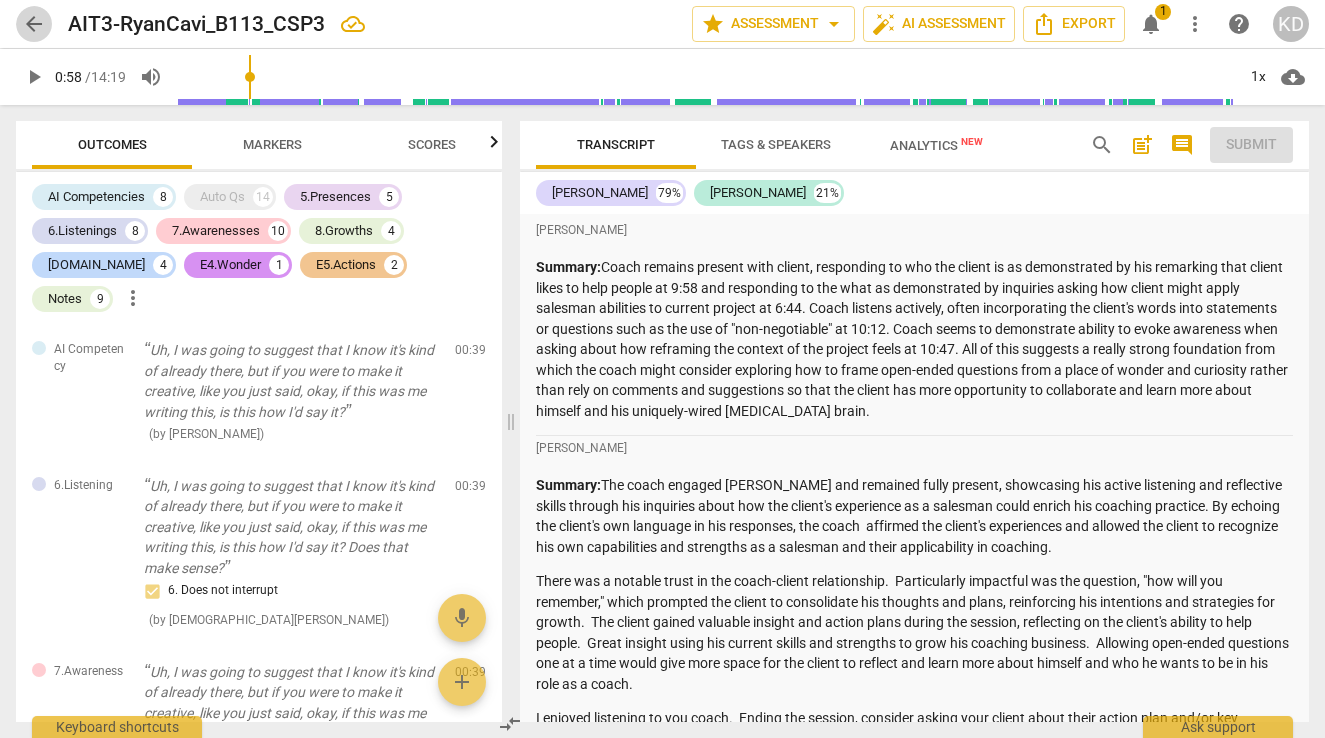 click on "arrow_back" at bounding box center (34, 24) 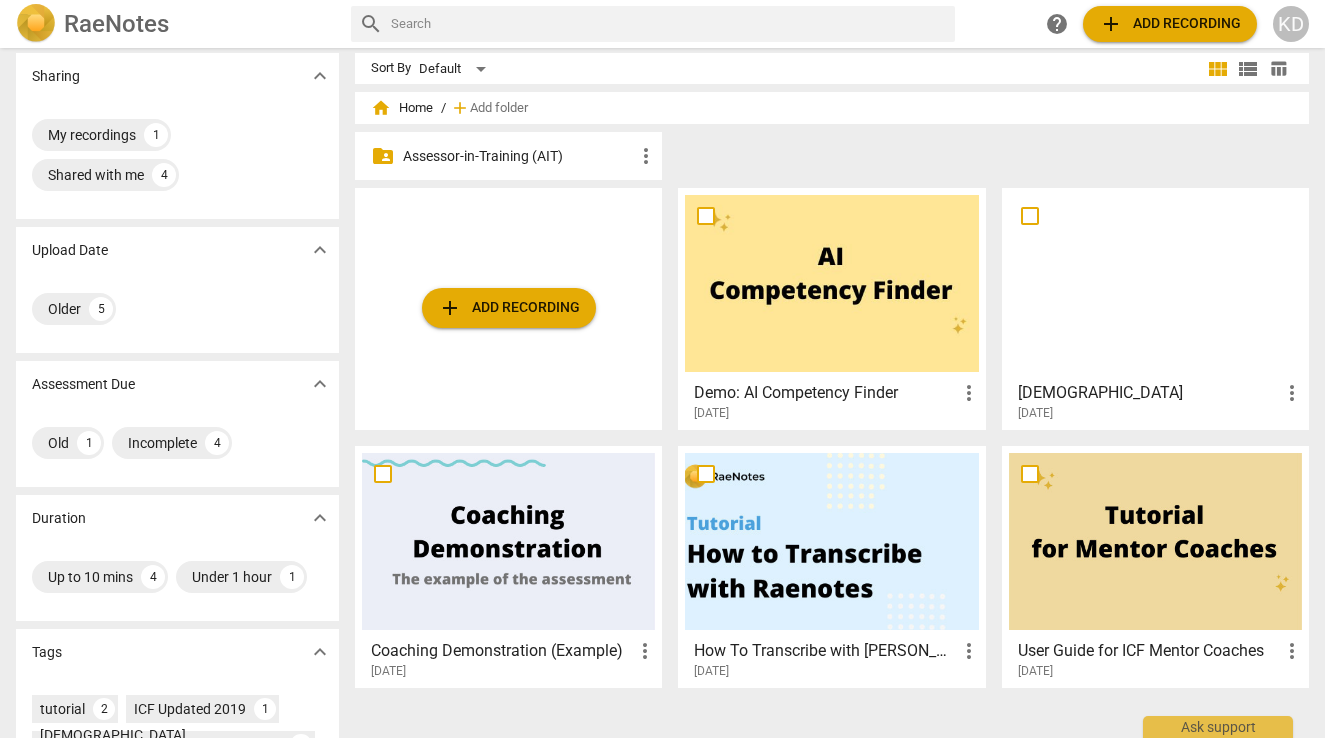 scroll, scrollTop: 0, scrollLeft: 0, axis: both 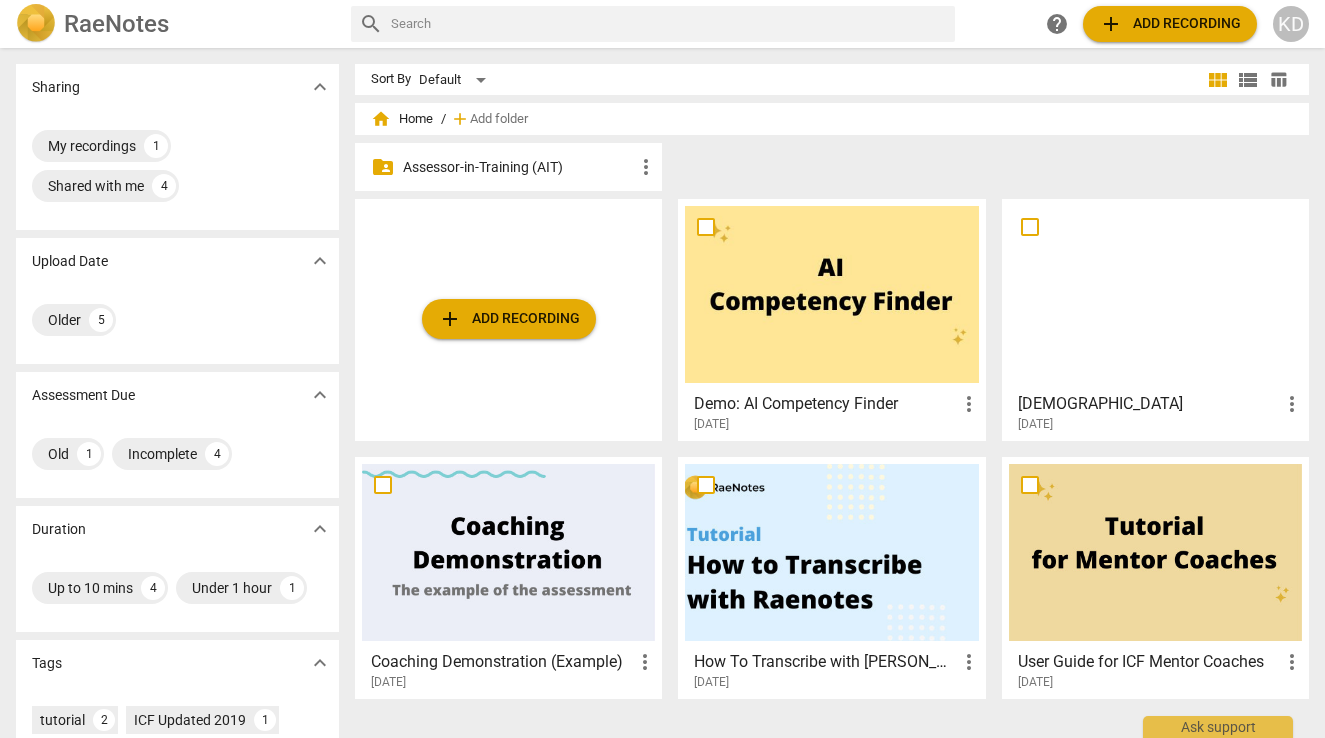 click on "Assessor-in-Training (AIT)" at bounding box center (518, 167) 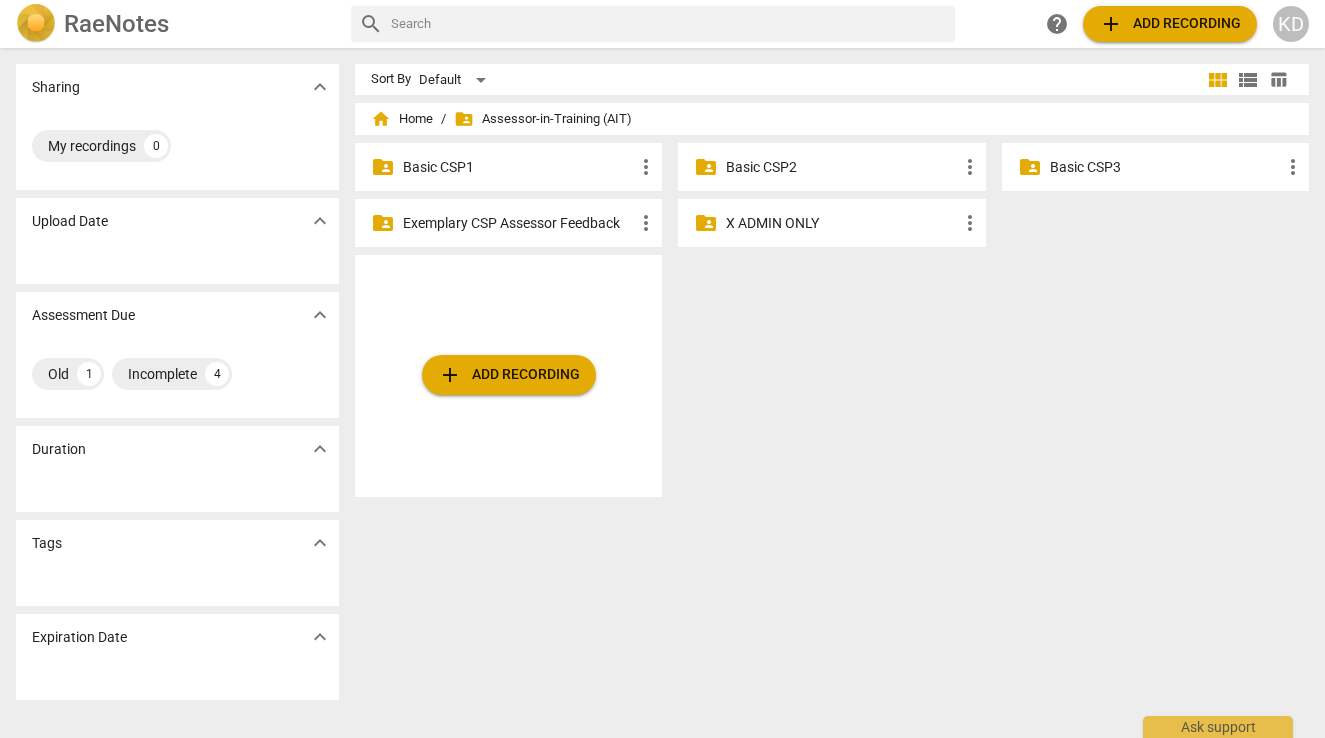 click on "Basic CSP1" at bounding box center [518, 167] 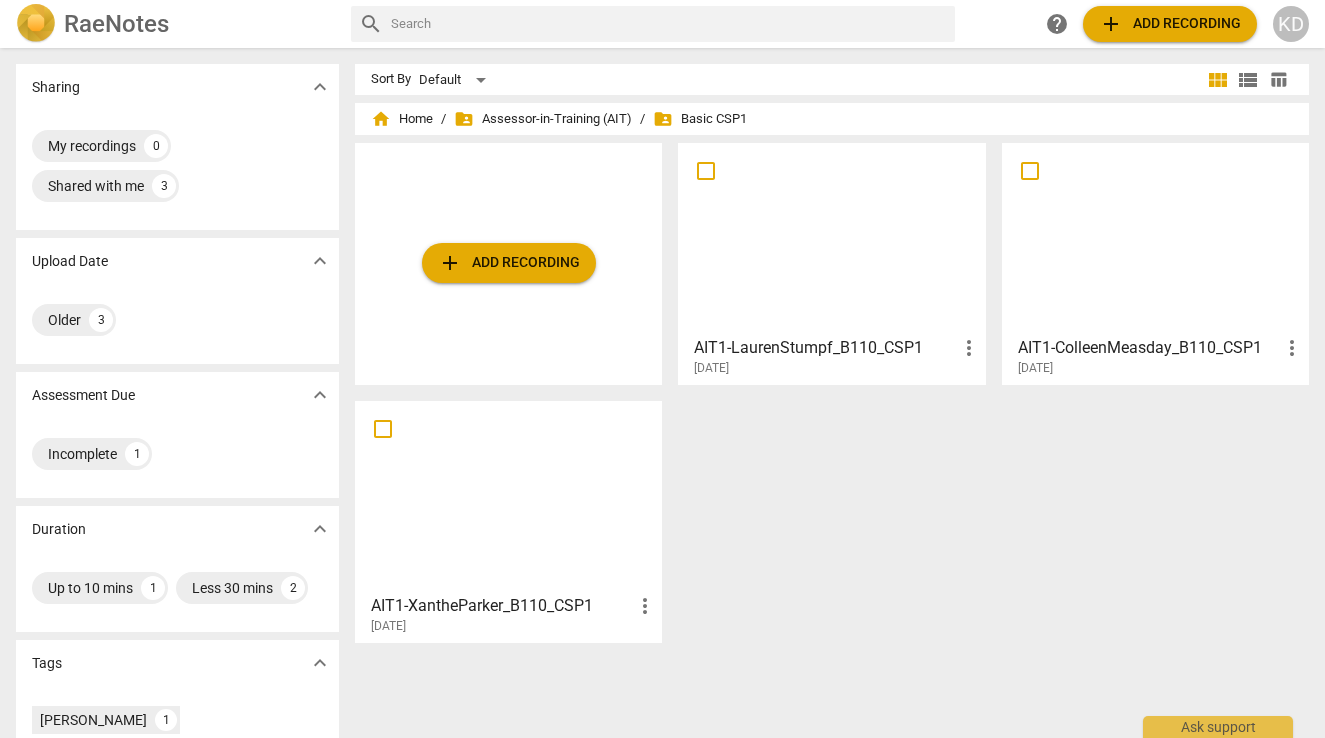 click at bounding box center (1155, 238) 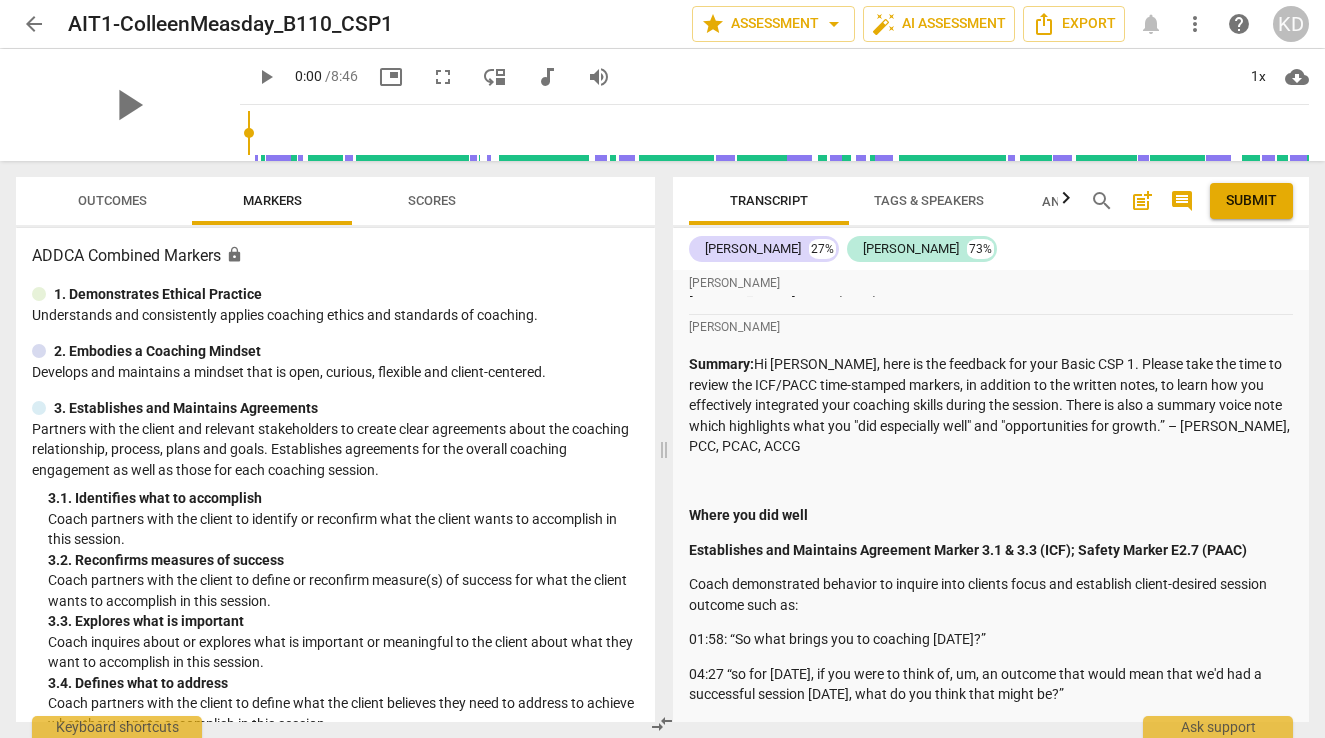 scroll, scrollTop: 2563, scrollLeft: 0, axis: vertical 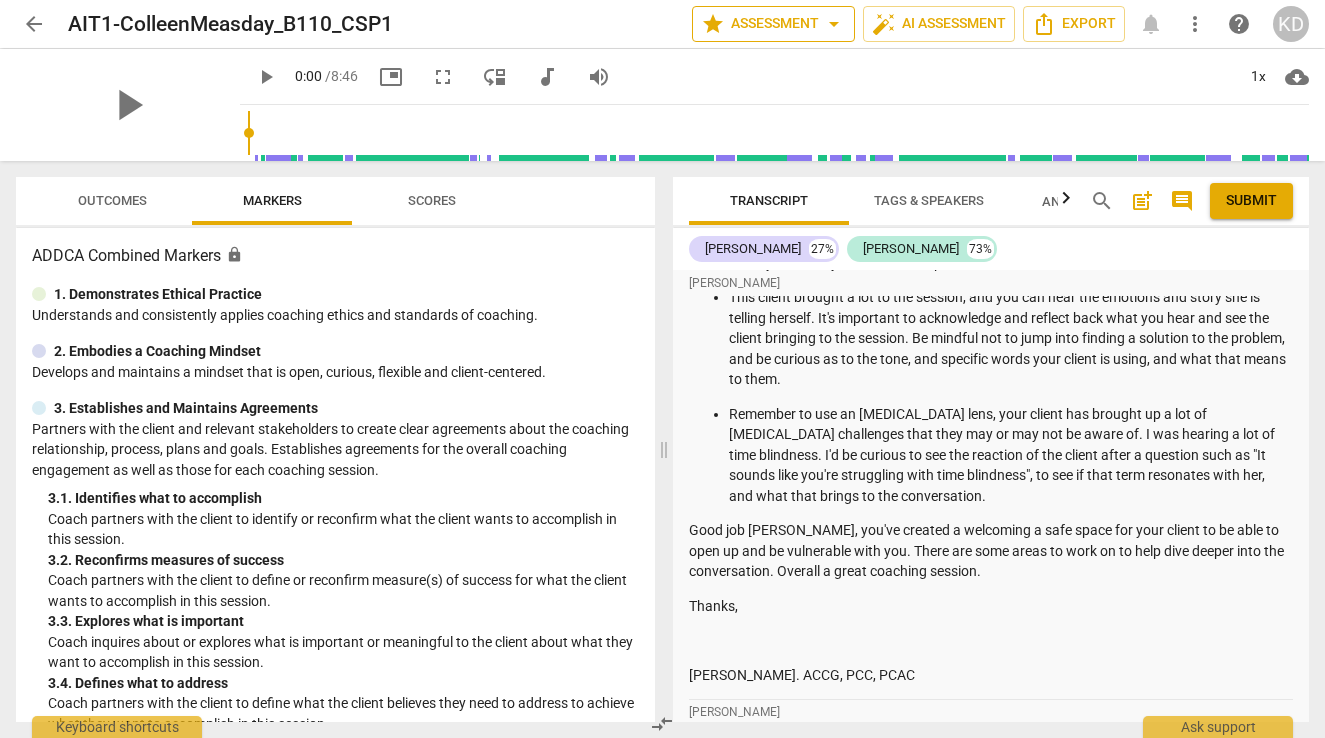 click on "arrow_drop_down" at bounding box center (834, 24) 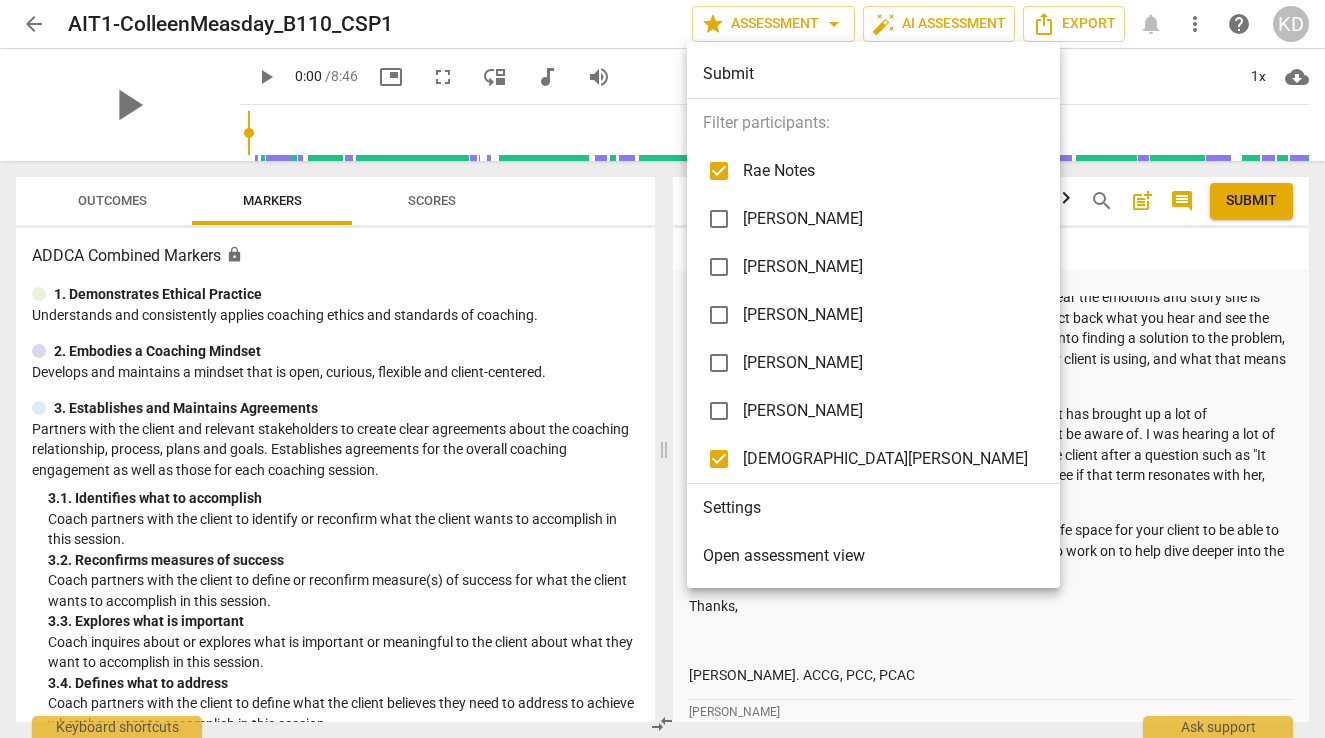 click at bounding box center (662, 369) 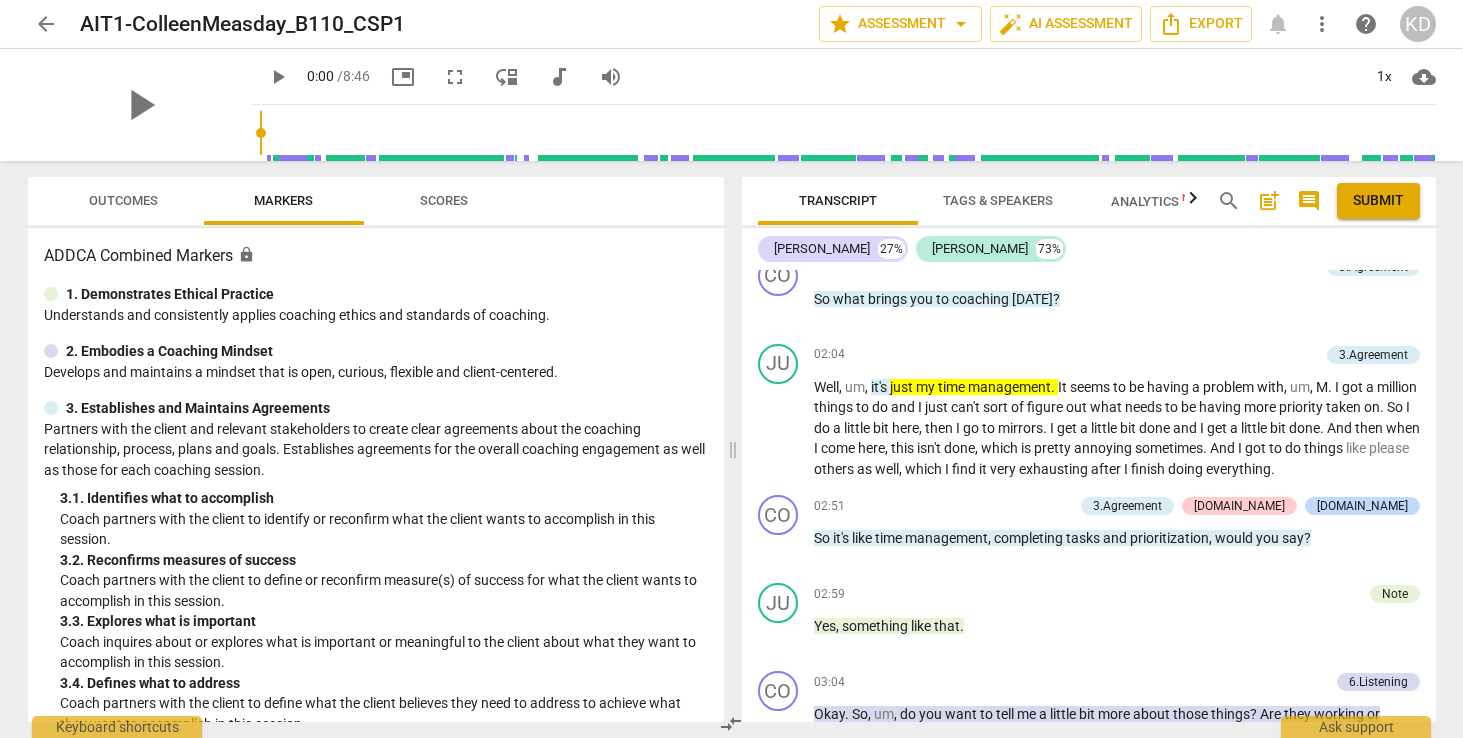 scroll, scrollTop: 5200, scrollLeft: 0, axis: vertical 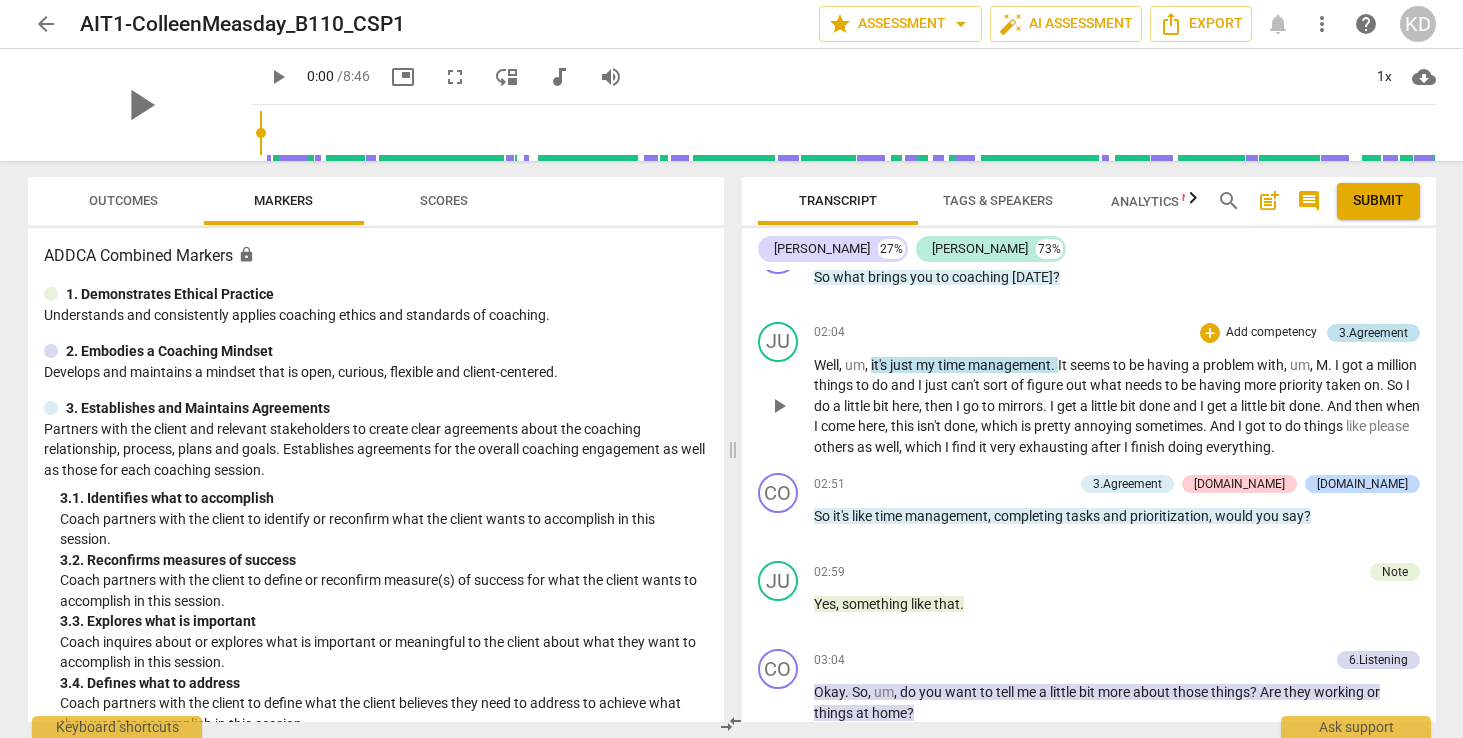 click on "3.Agreement" at bounding box center [1373, 333] 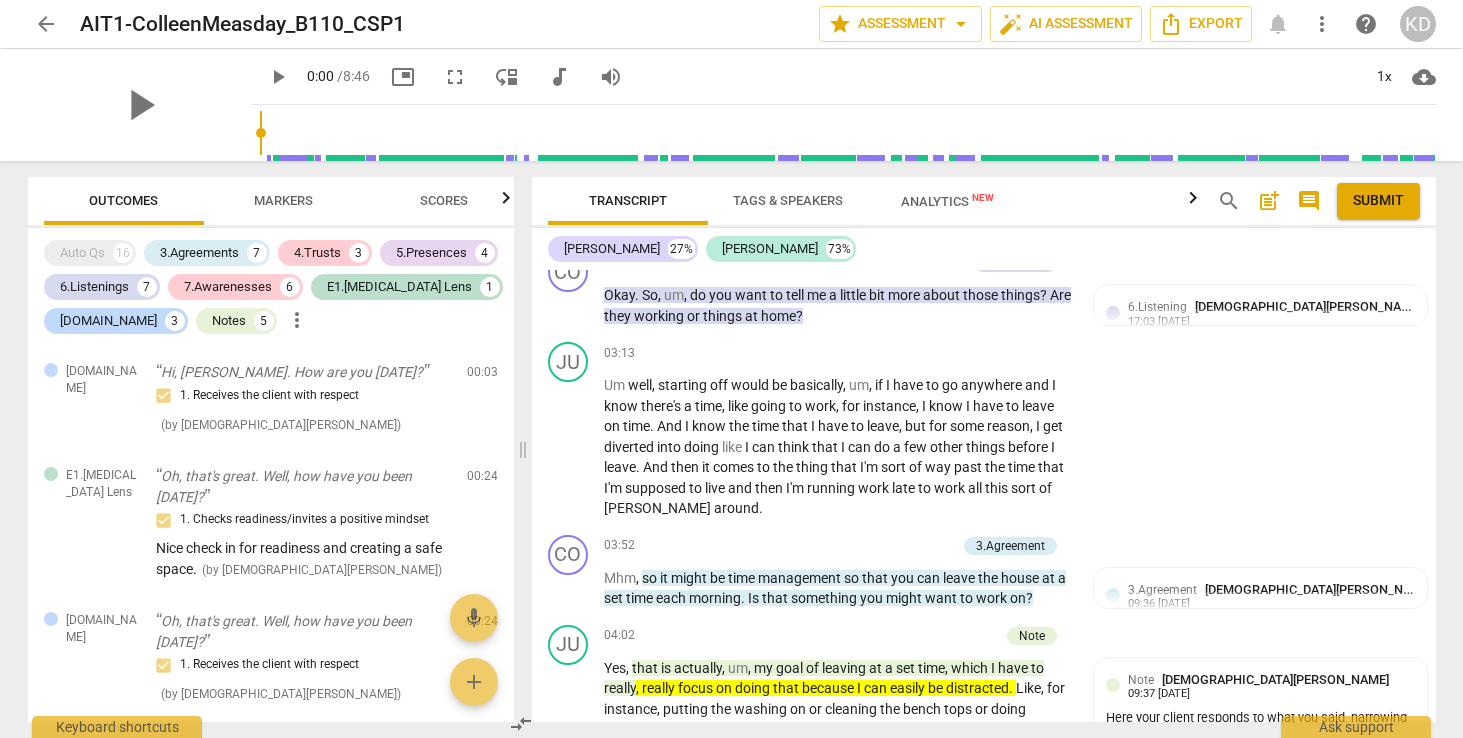 scroll, scrollTop: 4817, scrollLeft: 0, axis: vertical 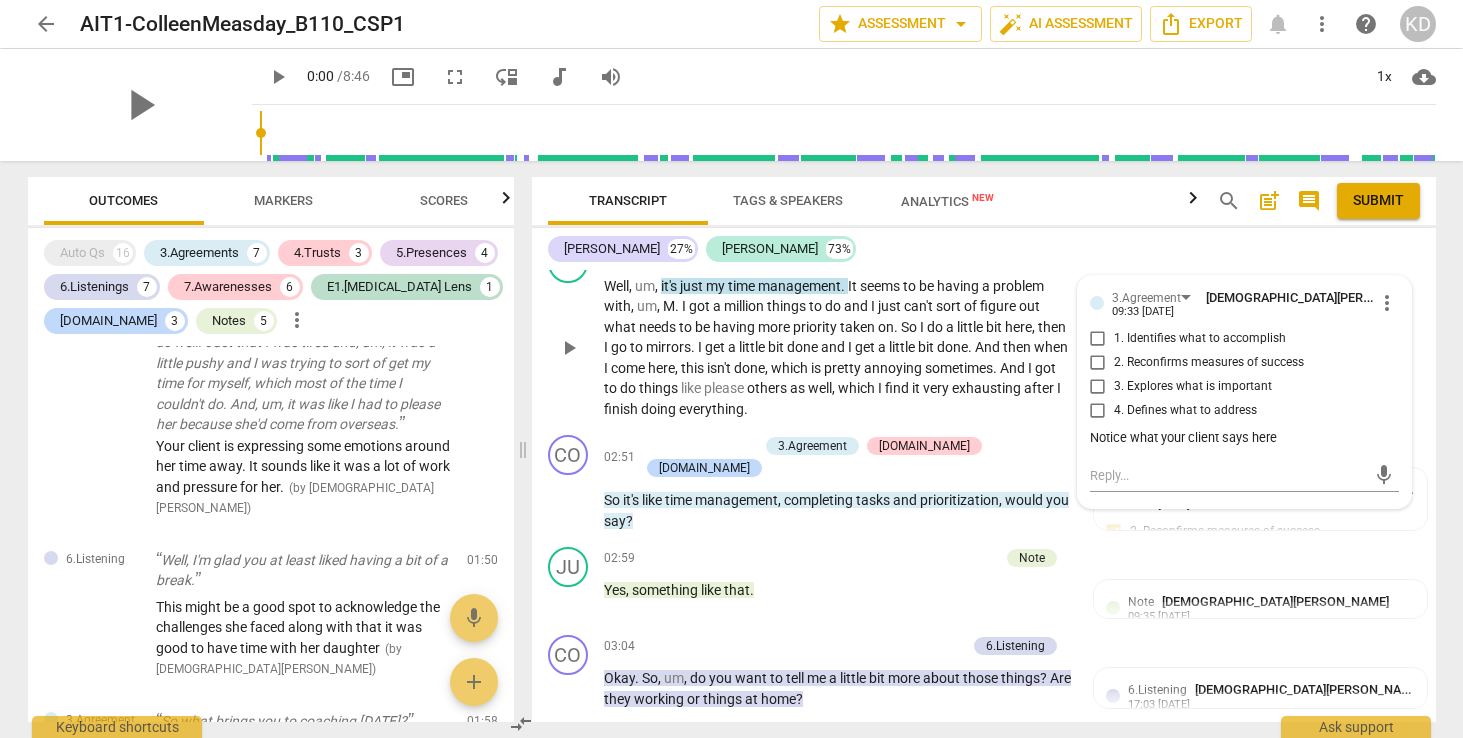 click on "more_vert" at bounding box center [1387, 303] 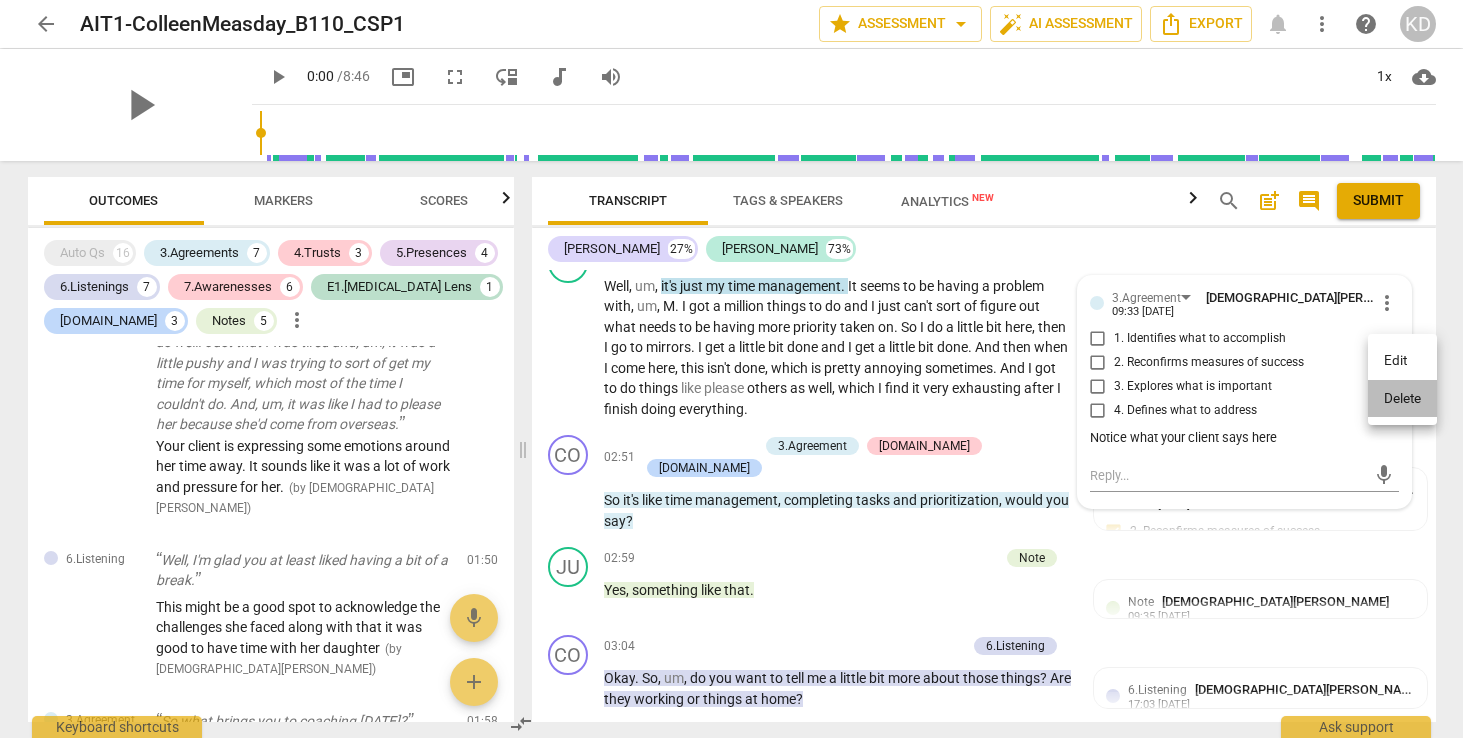 click on "Delete" at bounding box center (1402, 399) 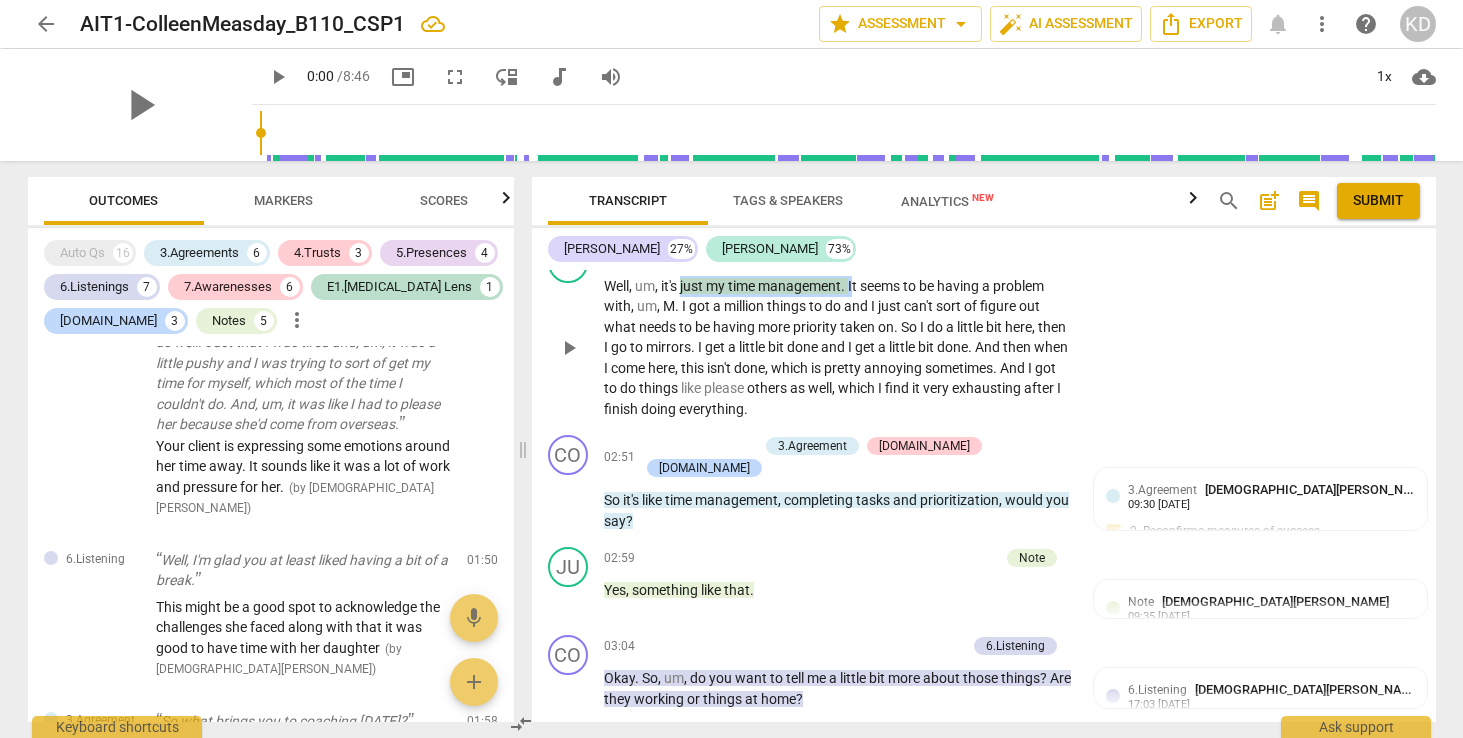 drag, startPoint x: 682, startPoint y: 346, endPoint x: 855, endPoint y: 345, distance: 173.00288 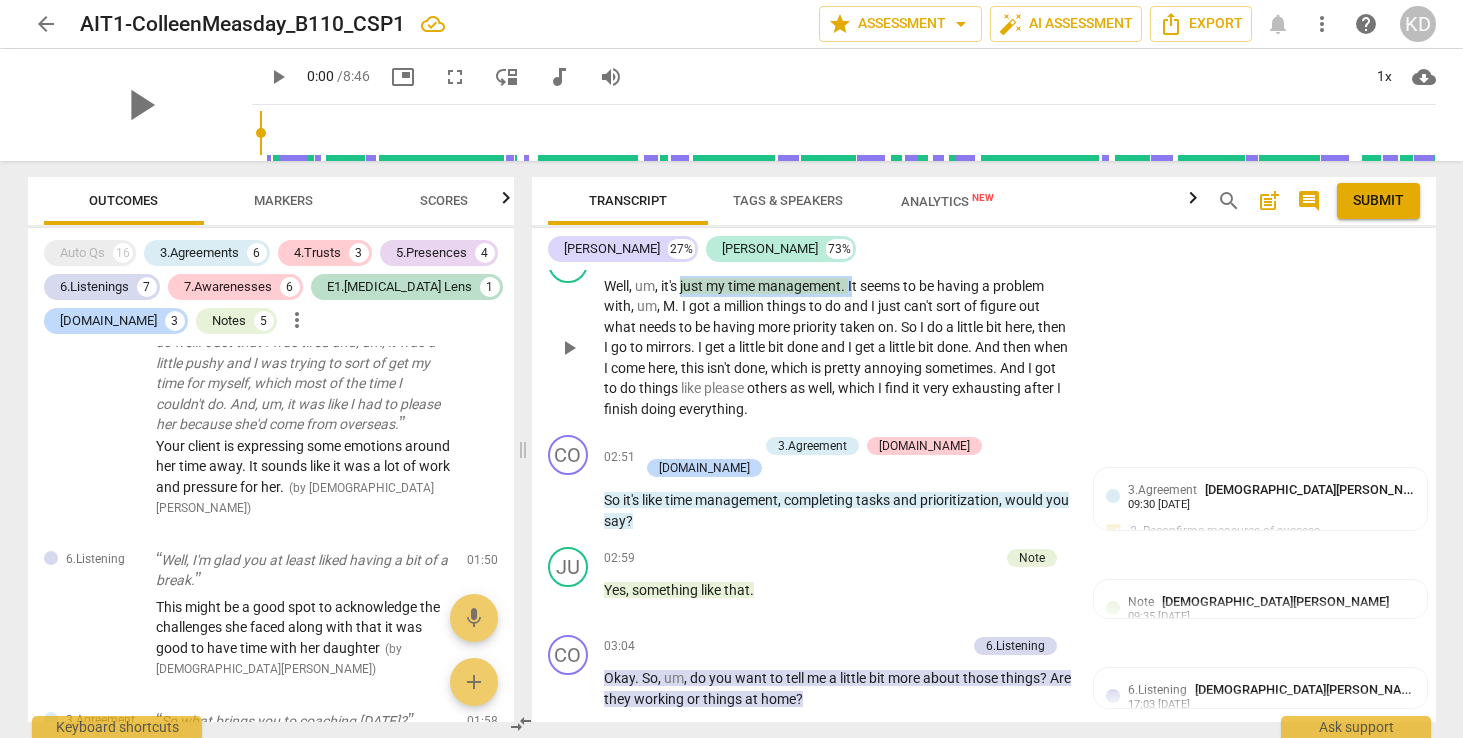 click on "Well ,   um ,   it's   just   my   time   management .   It   seems   to   be   having   a   problem   with ,   um ,   M .   I   got   a   million   things   to   do   and   I   just   can't   sort   of   figure   out   what   needs   to   be   having   more   priority   taken   on .   So   I   do   a   little   bit   here ,   then   I   go   to   mirrors .   I   get   a   little   bit   done   and   I   get   a   little   bit   done .   And   then   when   I   come   here ,   this   isn't   done ,   which   is   pretty   annoying   sometimes .   And   I   got   to   do   things   like   please   others   as   well ,   which   I   find   it   very   exhausting   after   I   finish   doing   everything ." at bounding box center (838, 348) 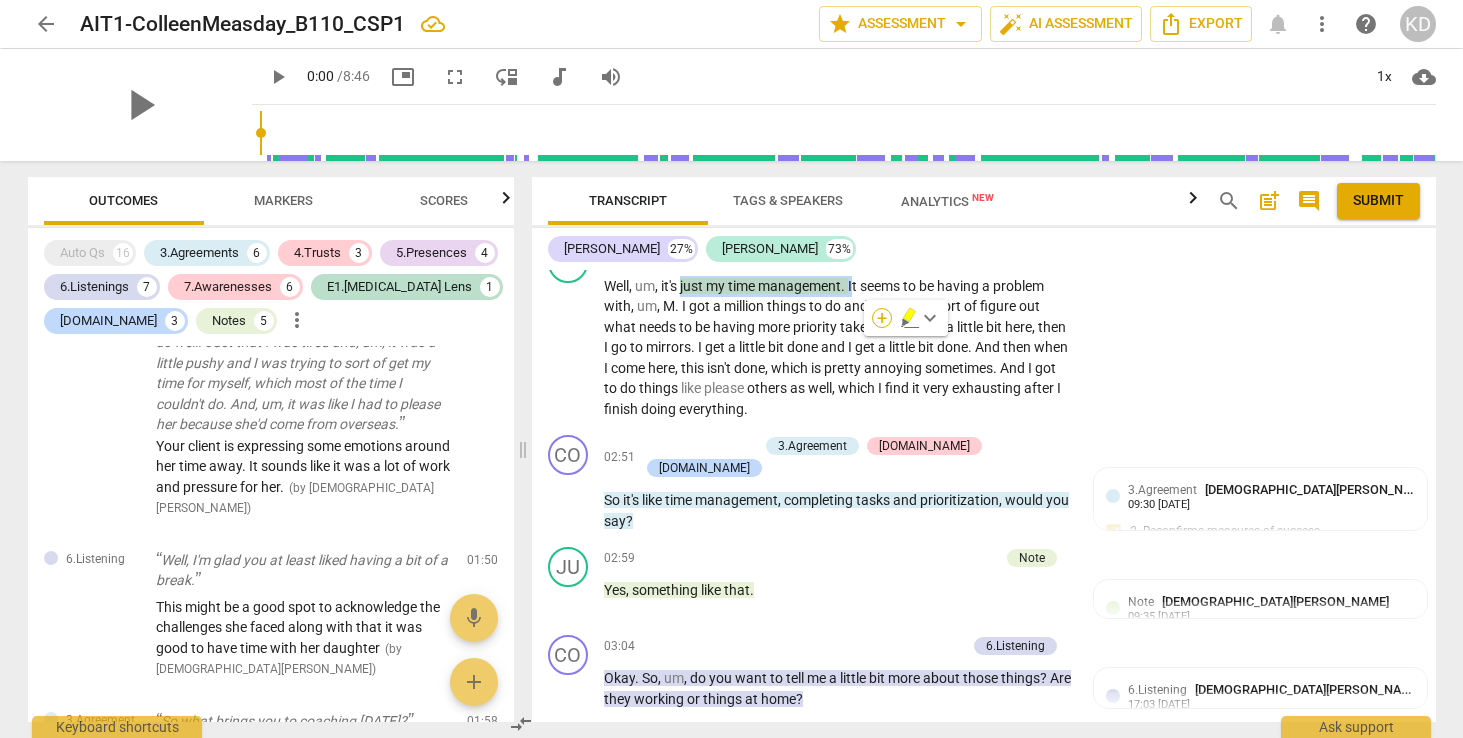click on "+" at bounding box center [882, 318] 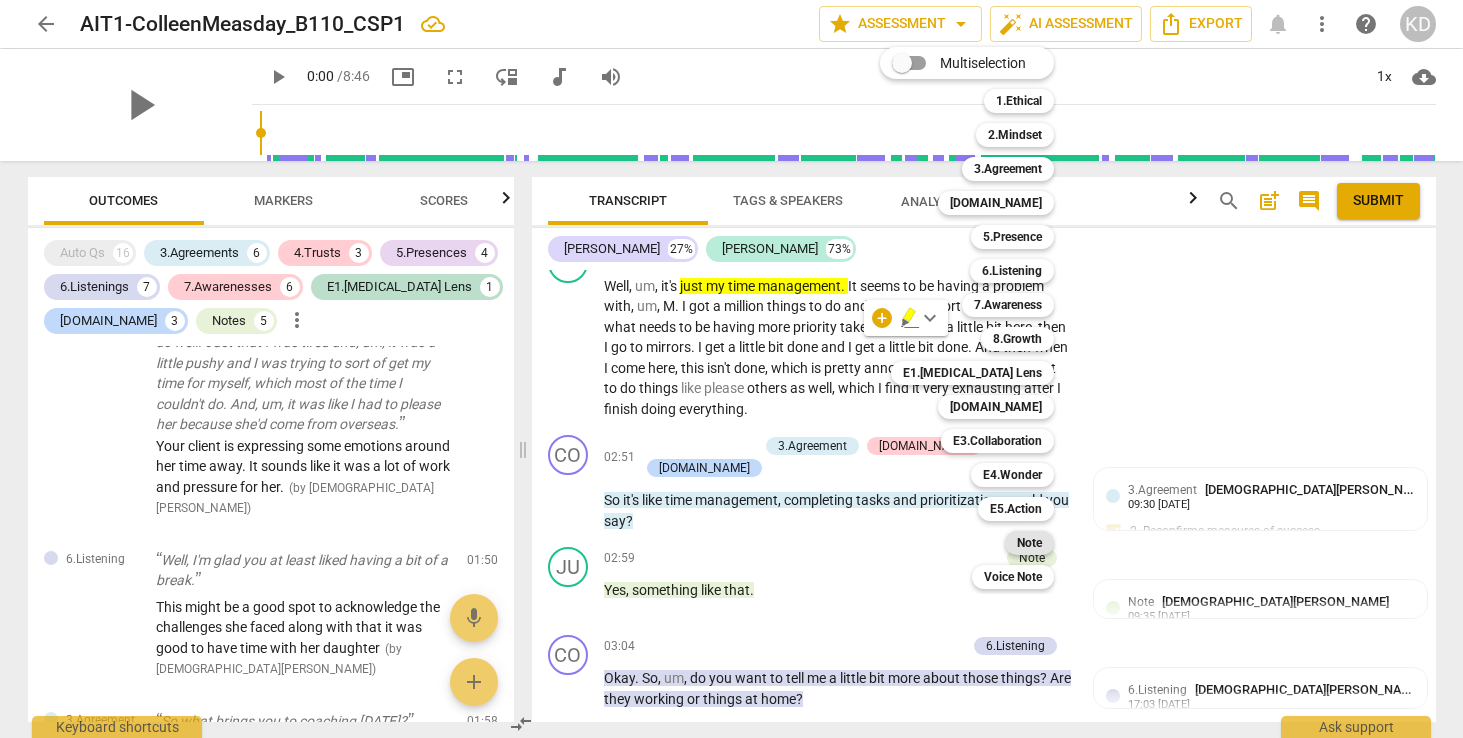 click on "Note" at bounding box center (1029, 543) 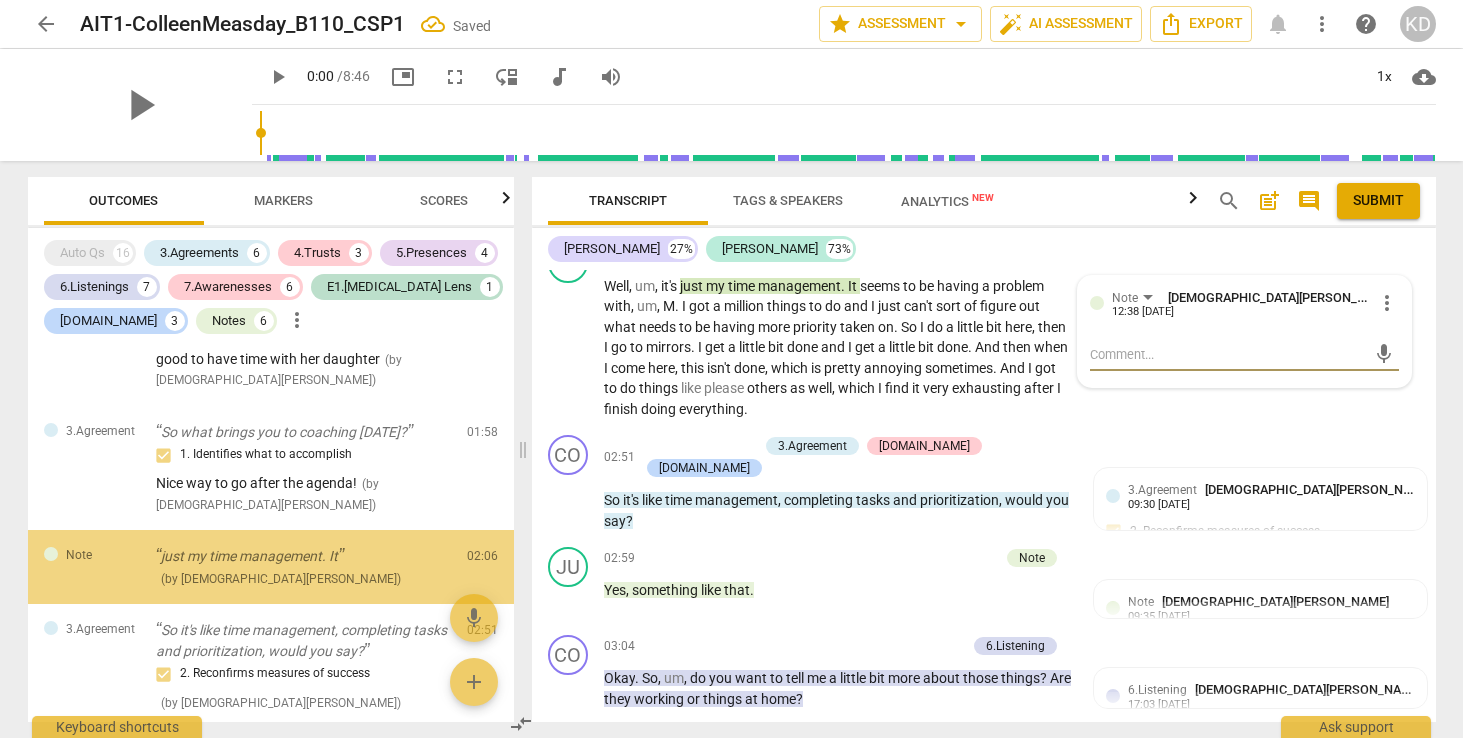 scroll, scrollTop: 1067, scrollLeft: 0, axis: vertical 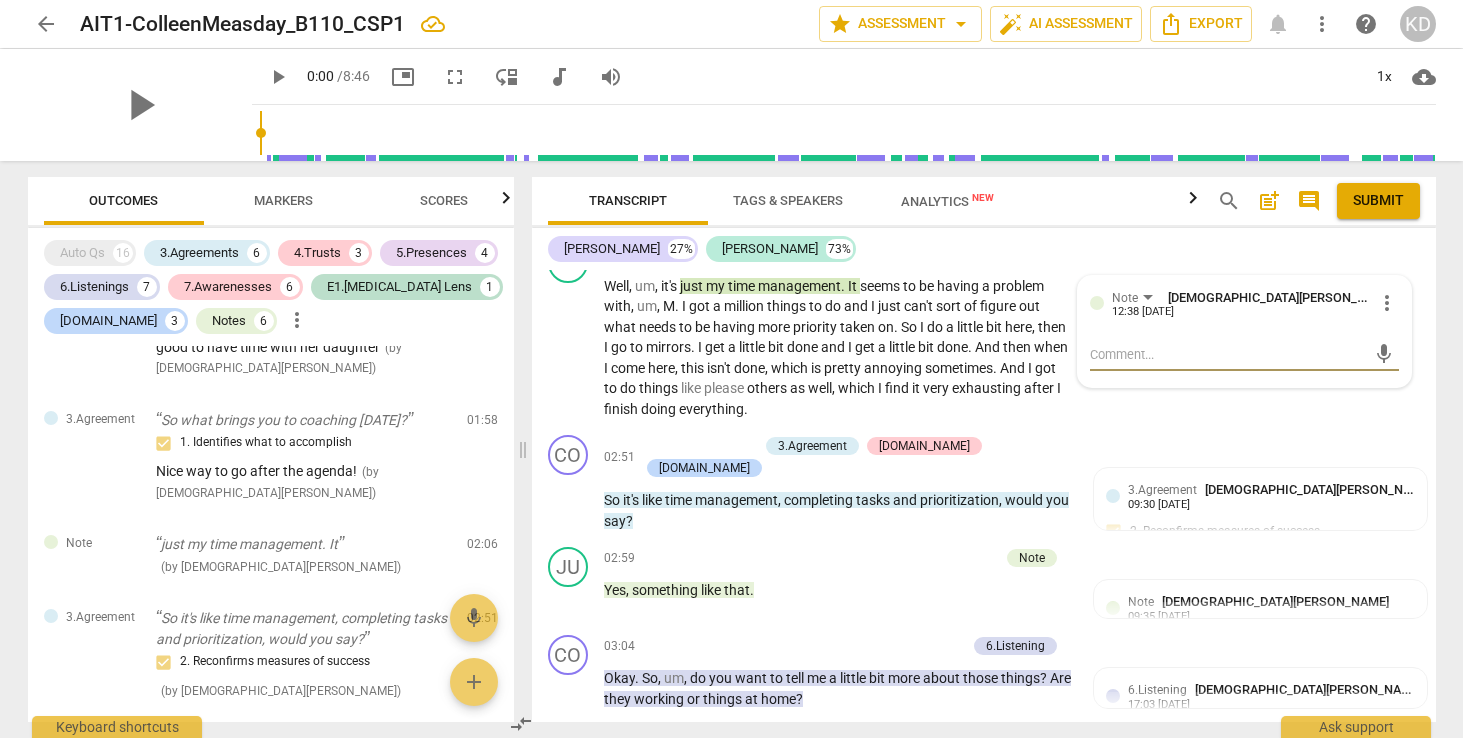 type on "Y" 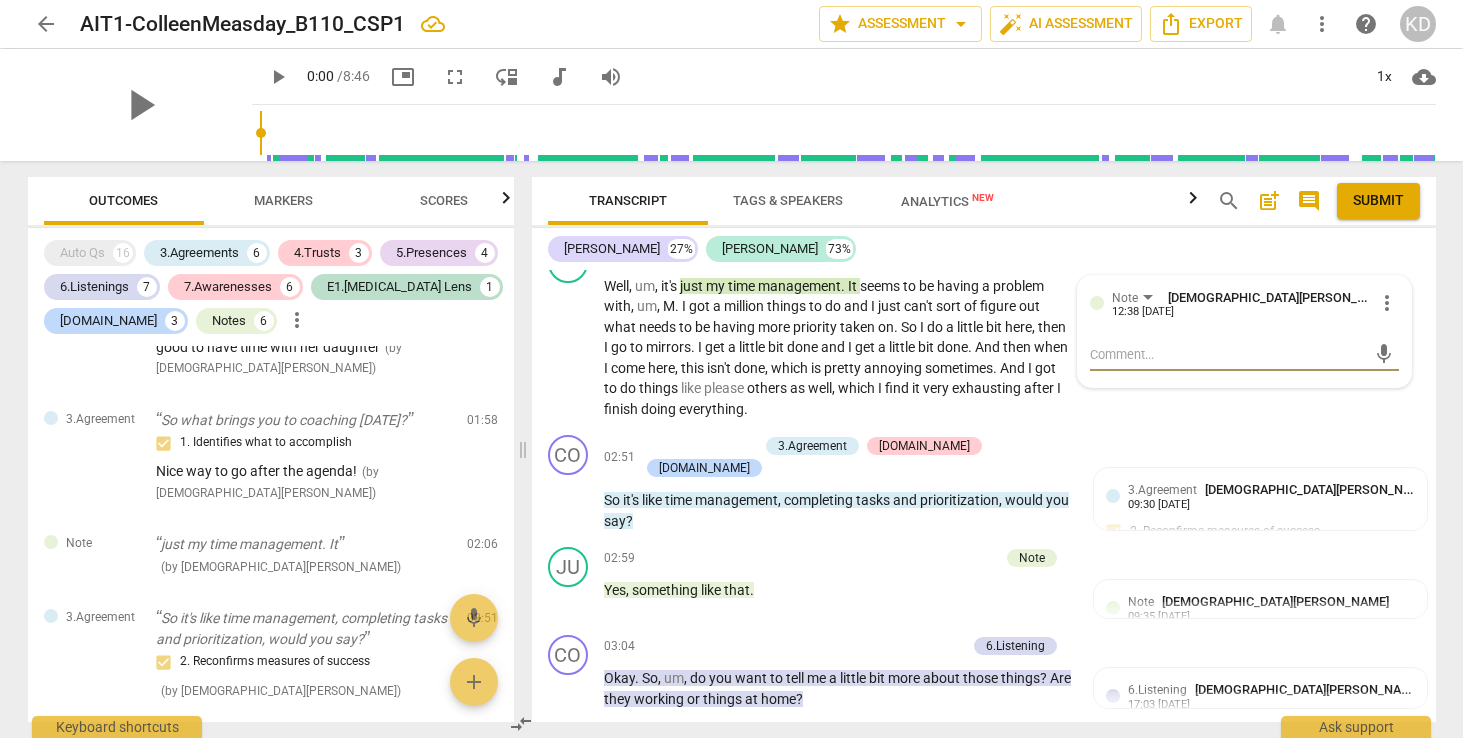type on "Y" 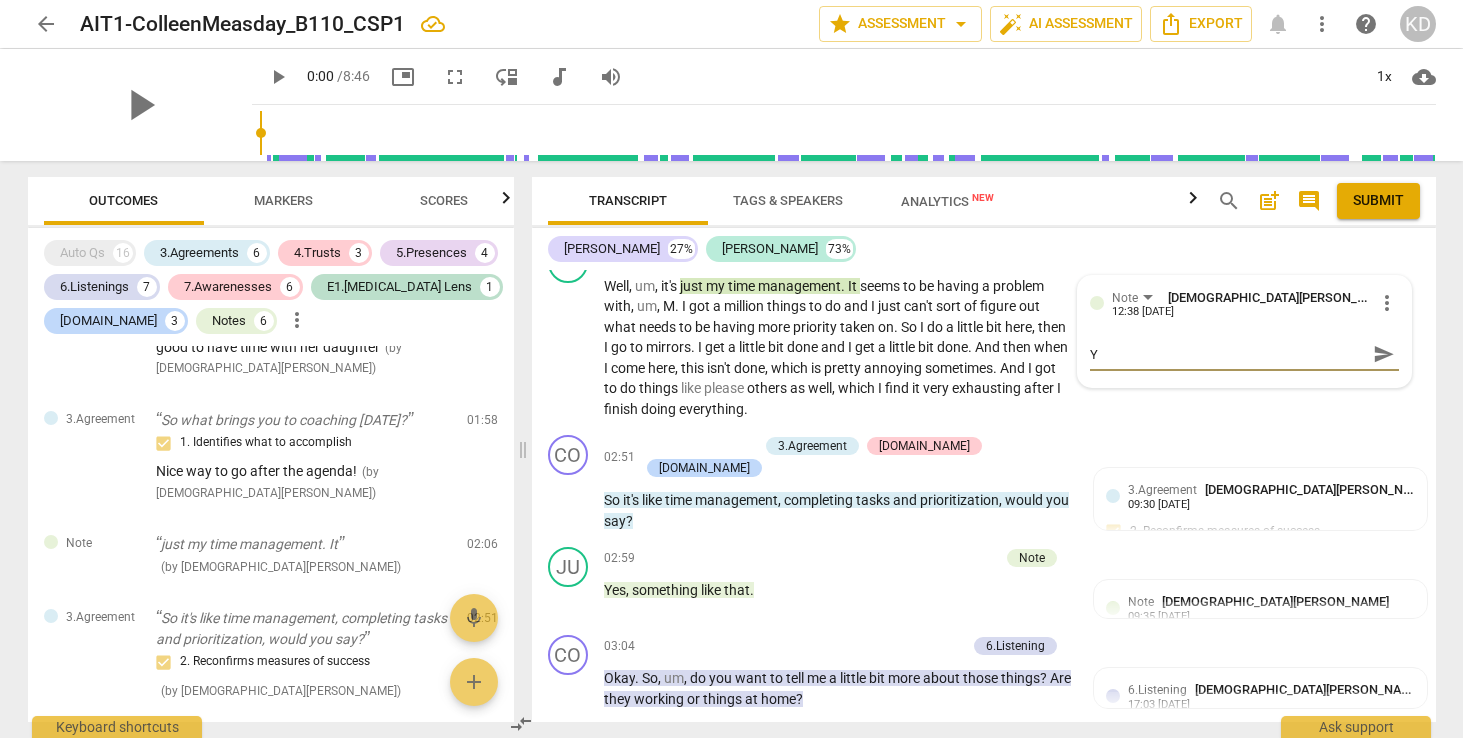 type on "Yo" 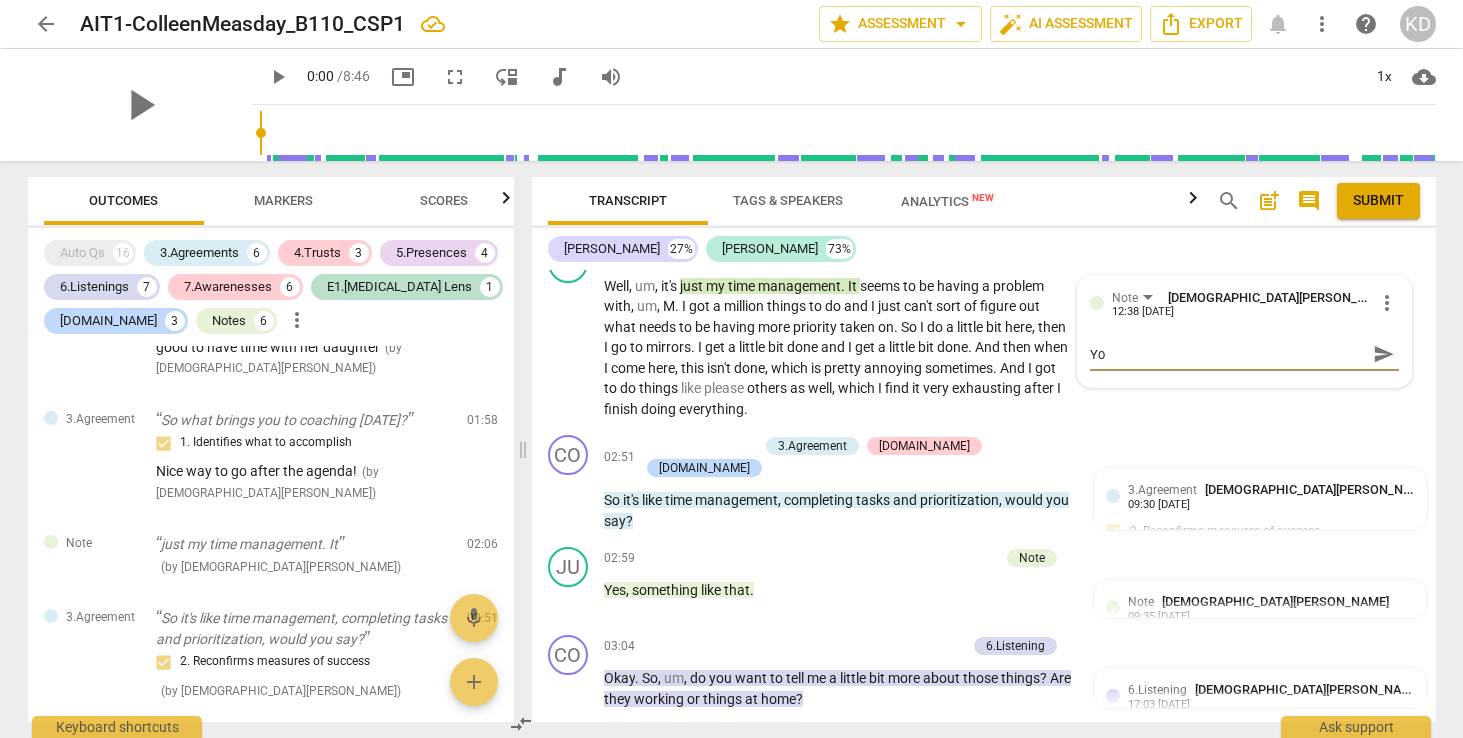 type on "You" 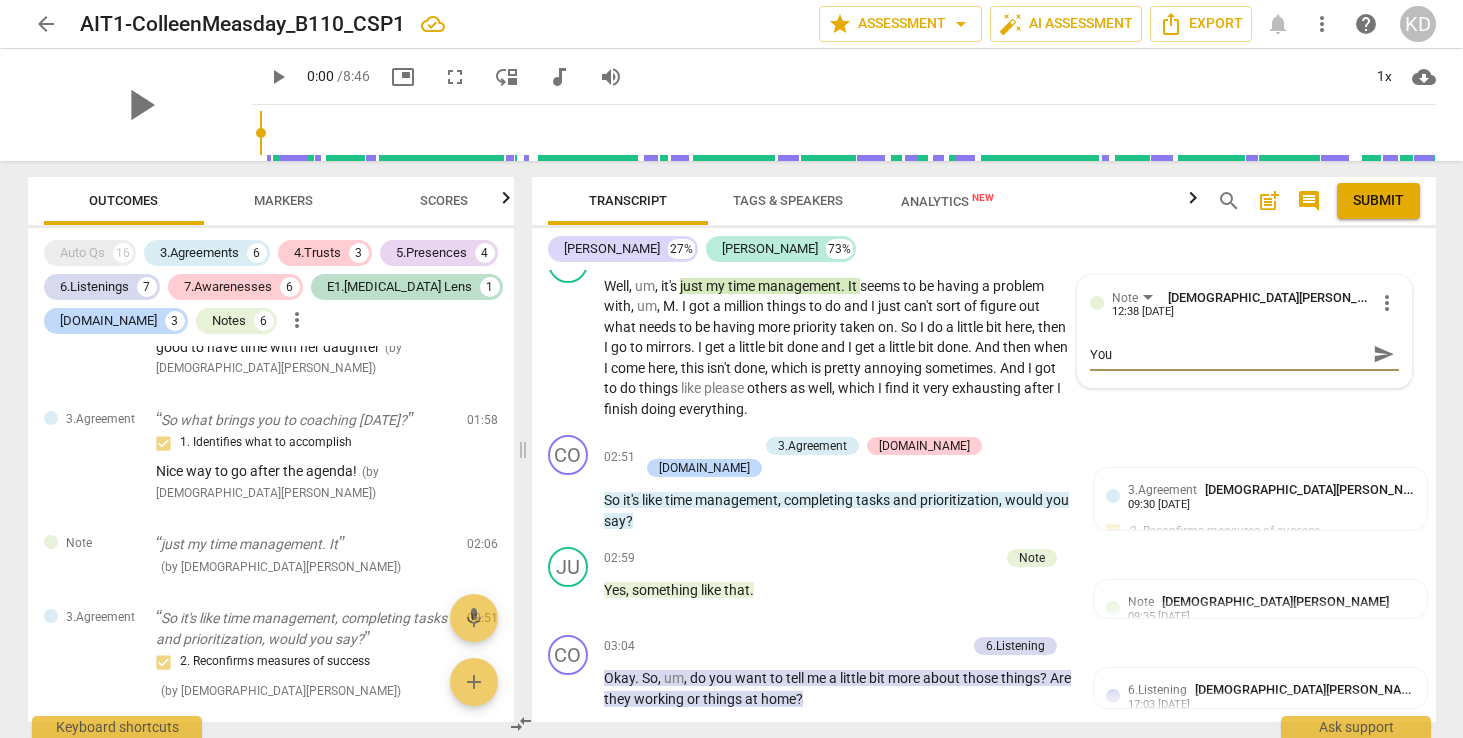 type on "Your" 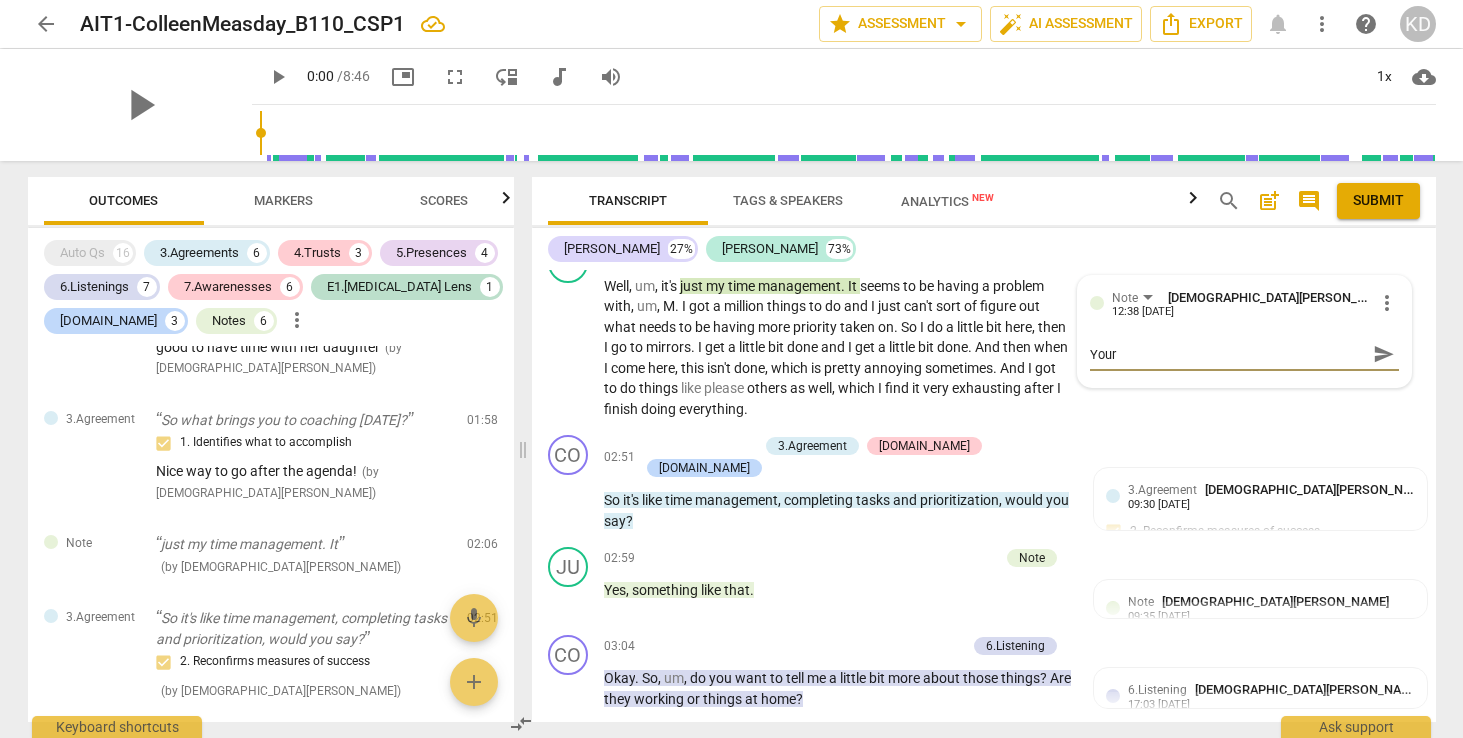 type on "Your" 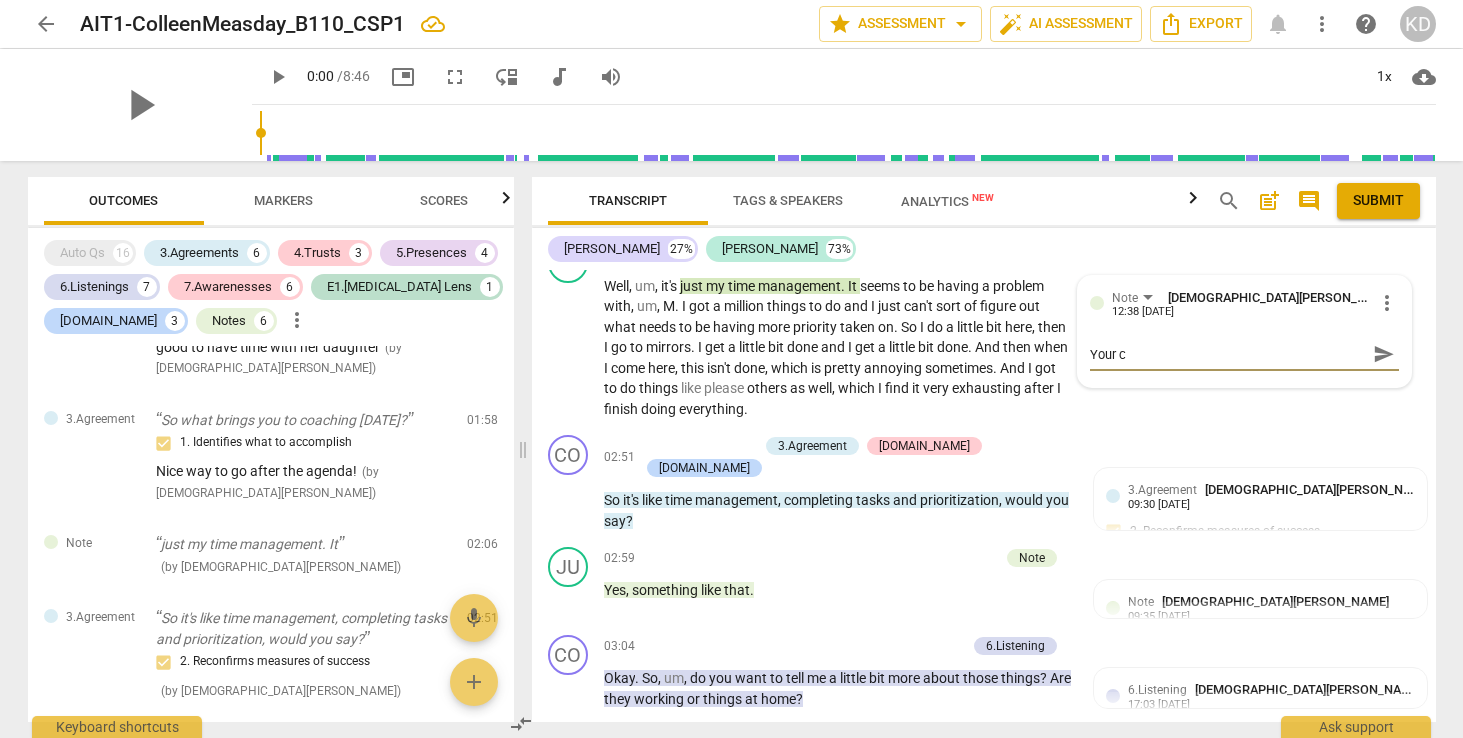 type on "Your cl" 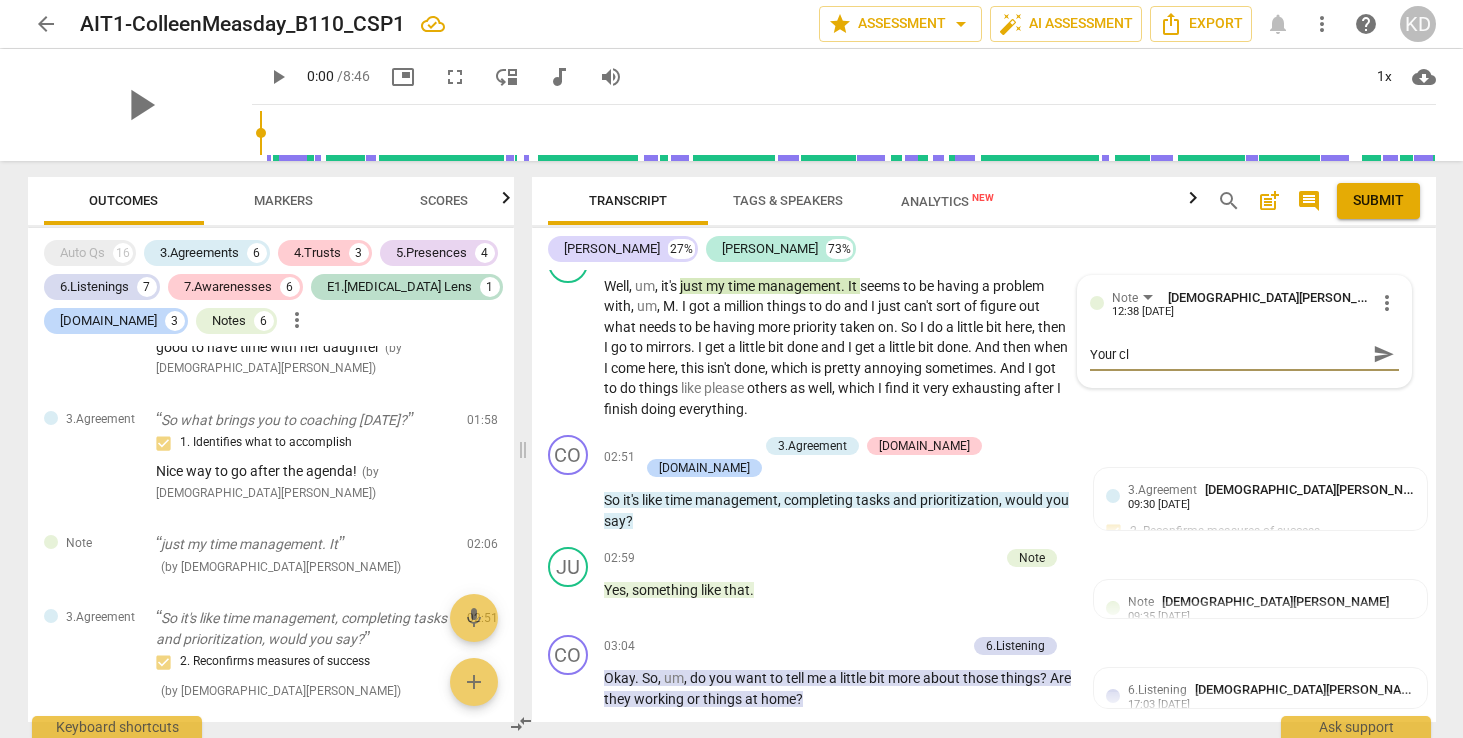 type on "Your cli" 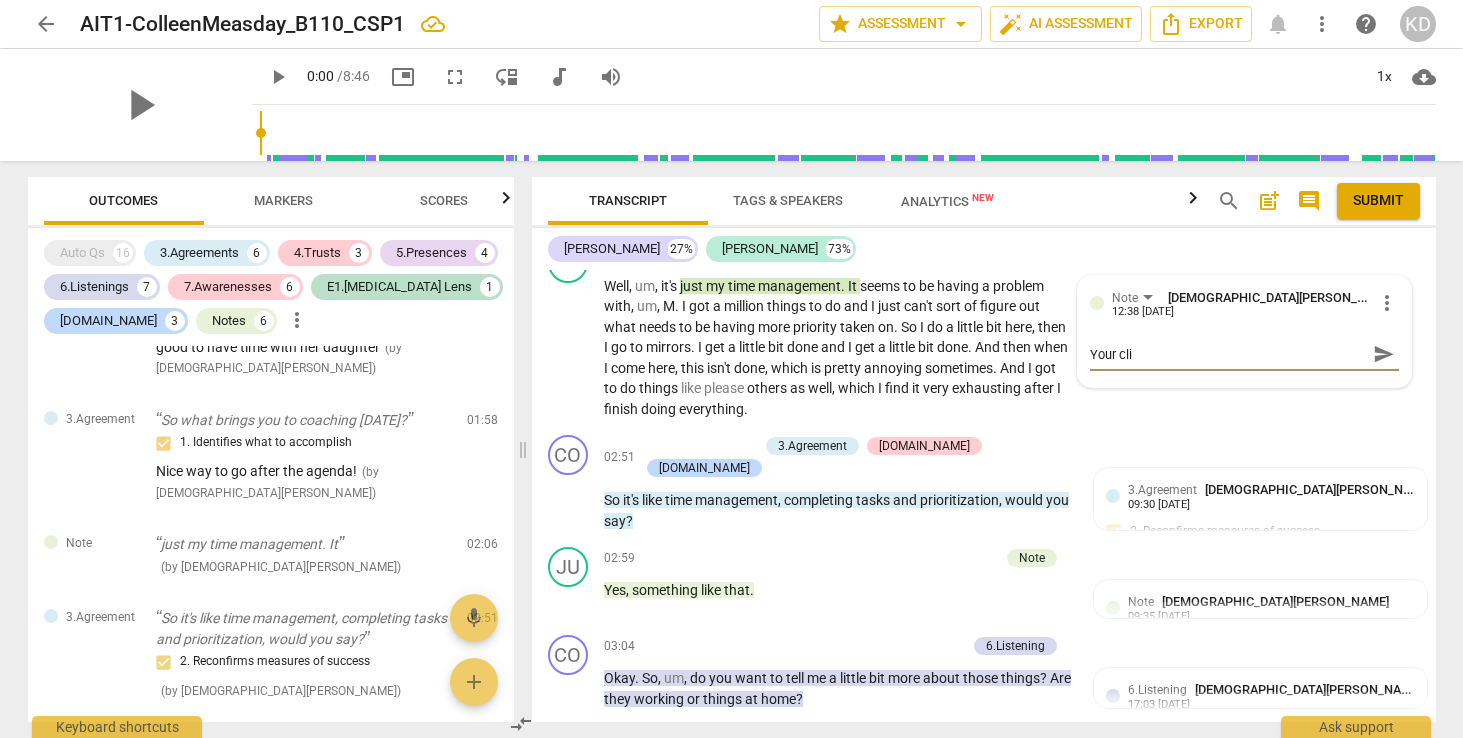 type on "Your clie" 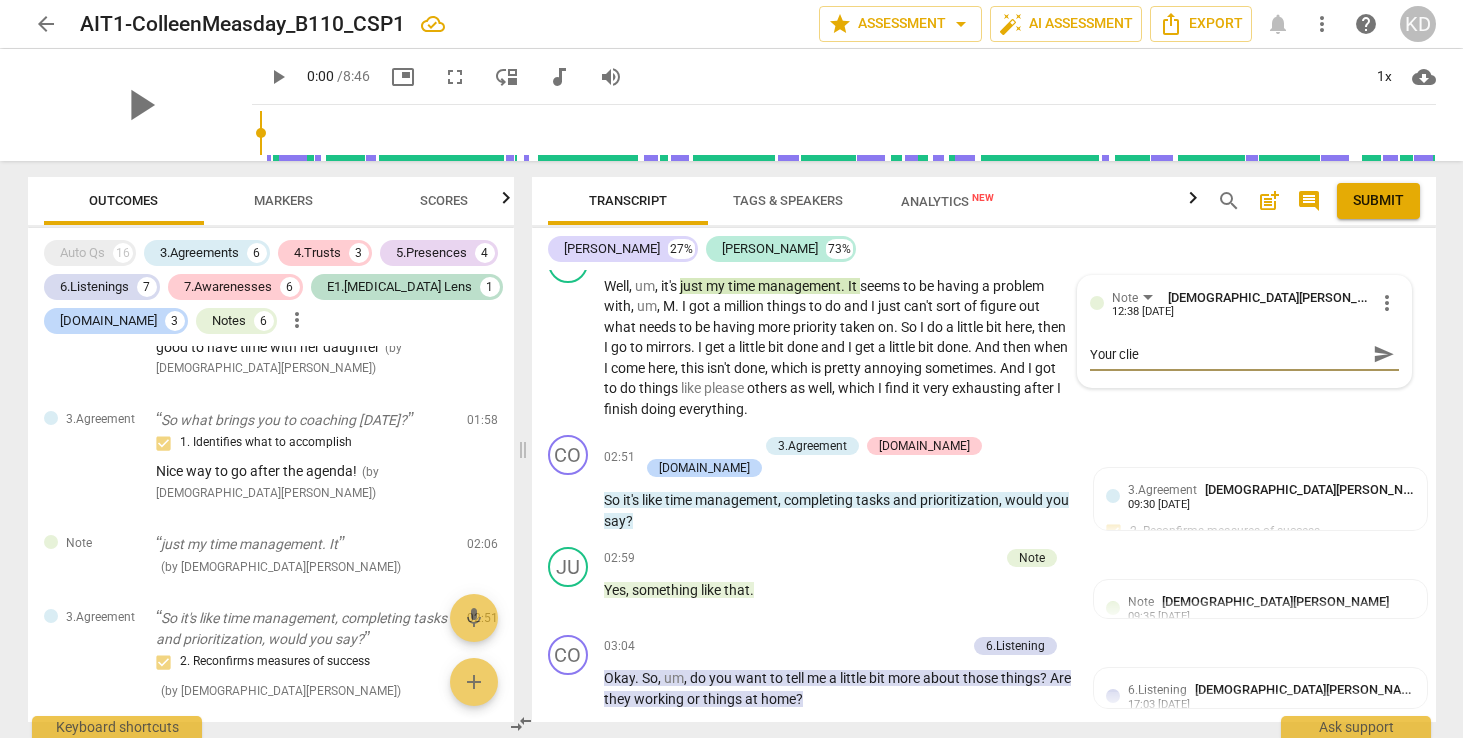 type on "Your clien" 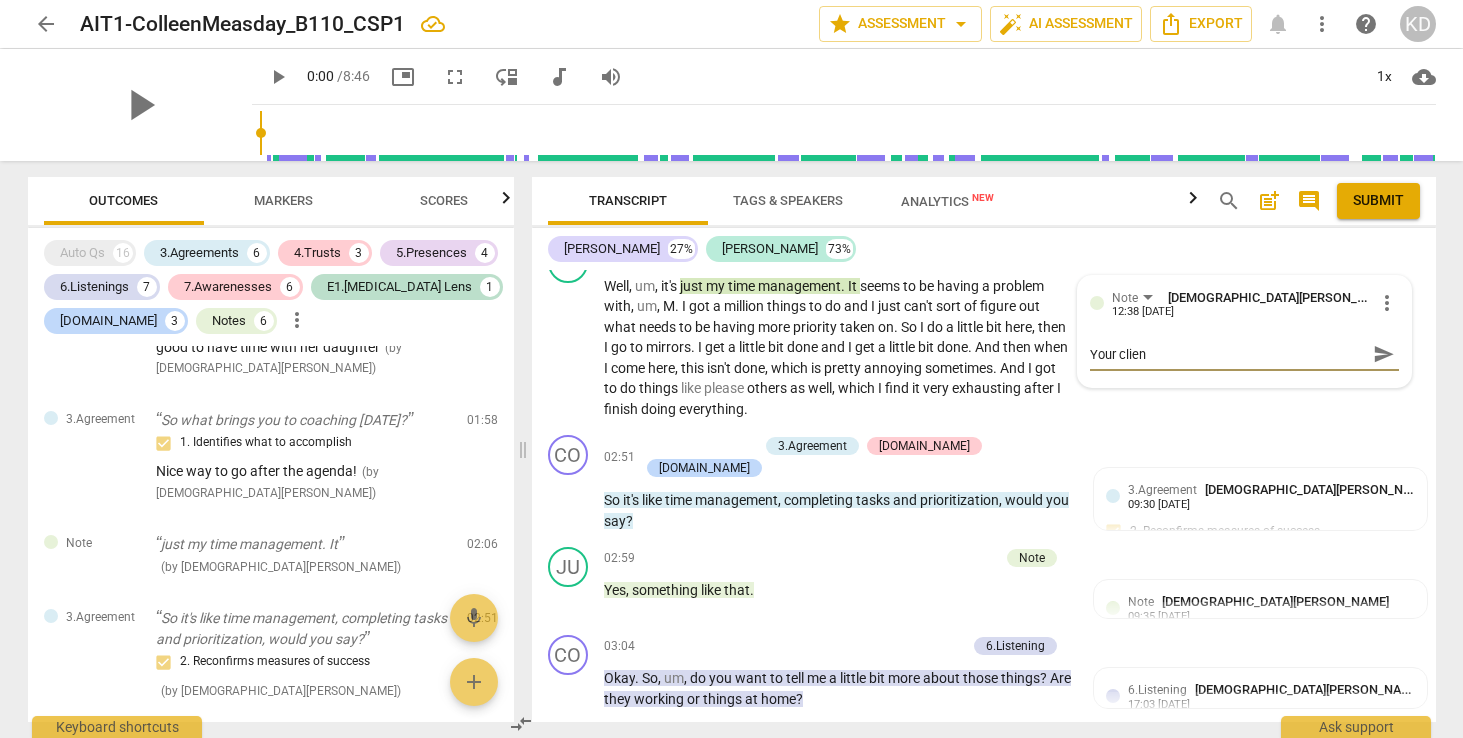 type on "Your client" 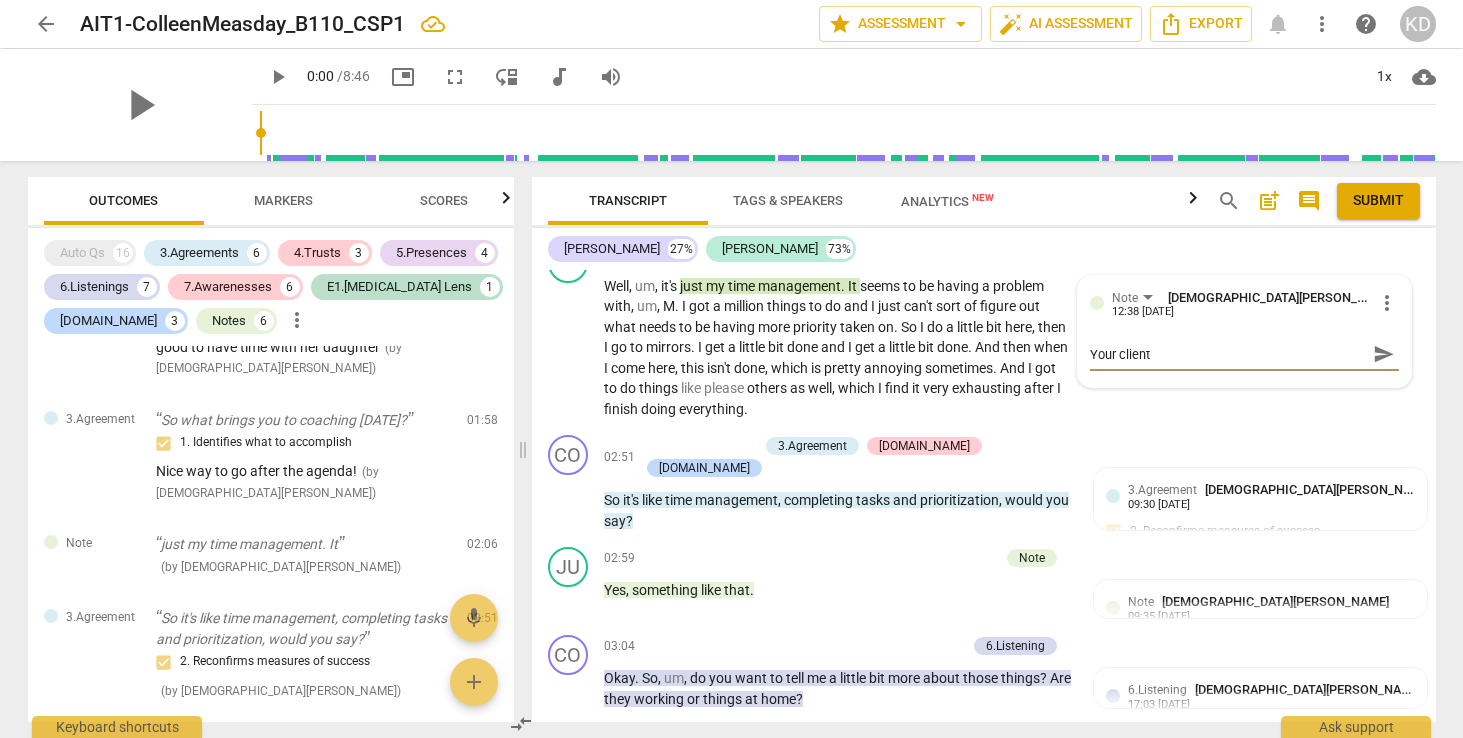 type on "Your client" 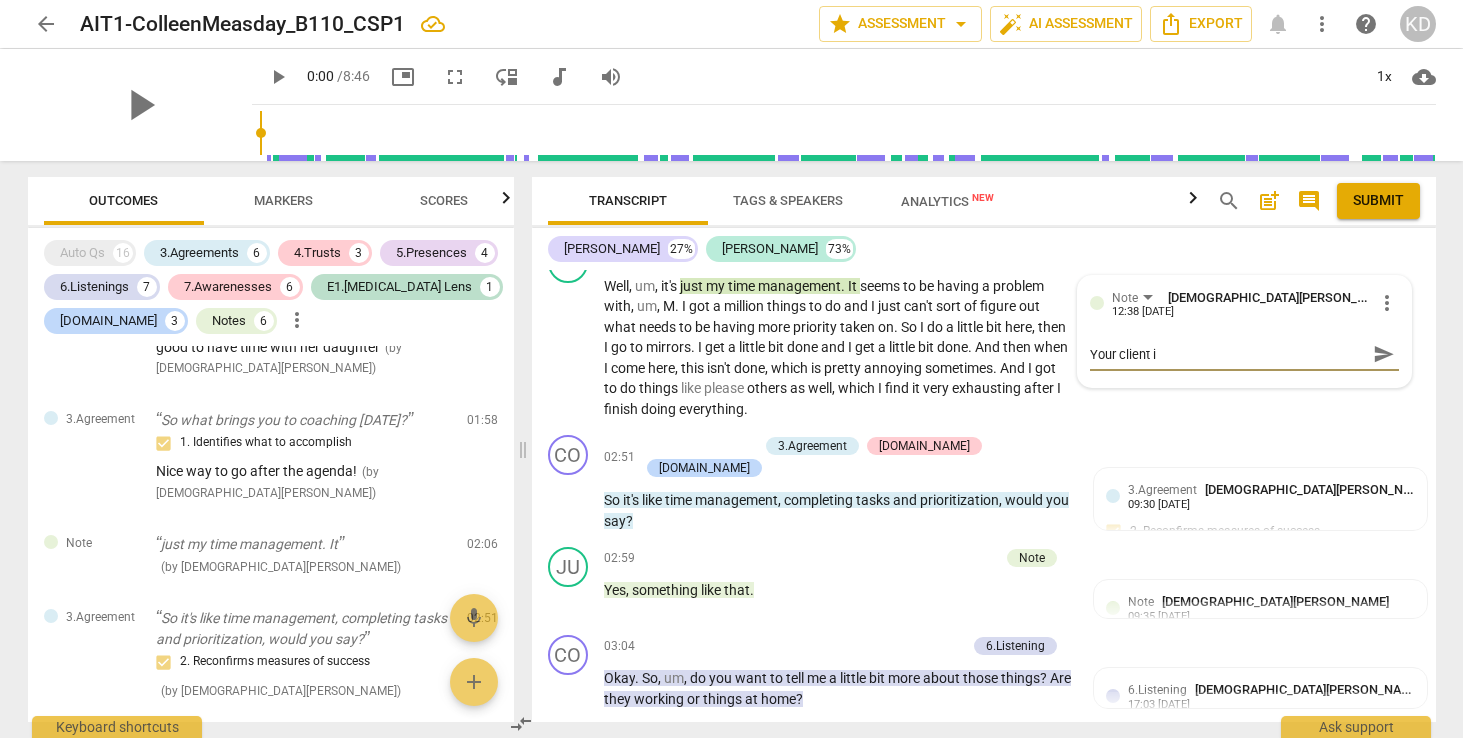 type on "Your client is" 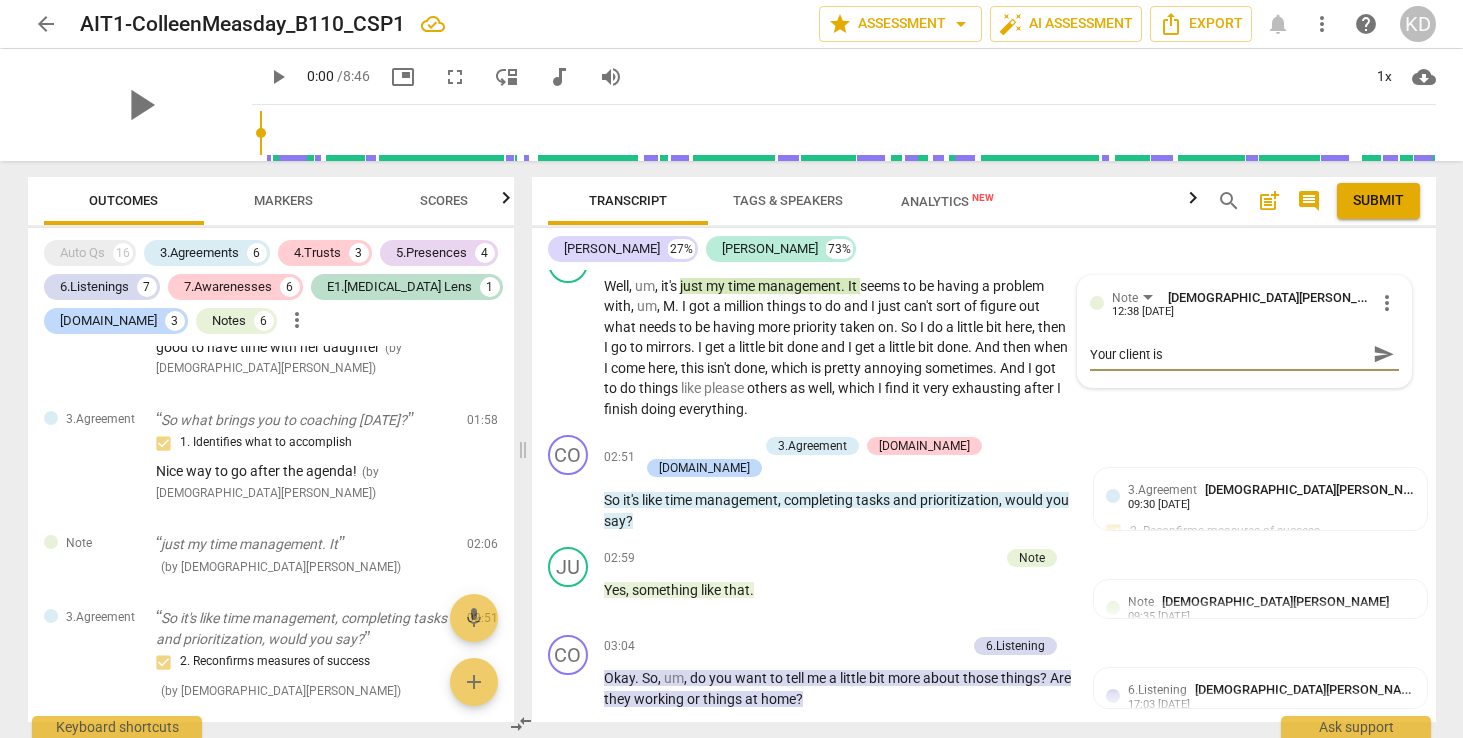 type on "Your client is" 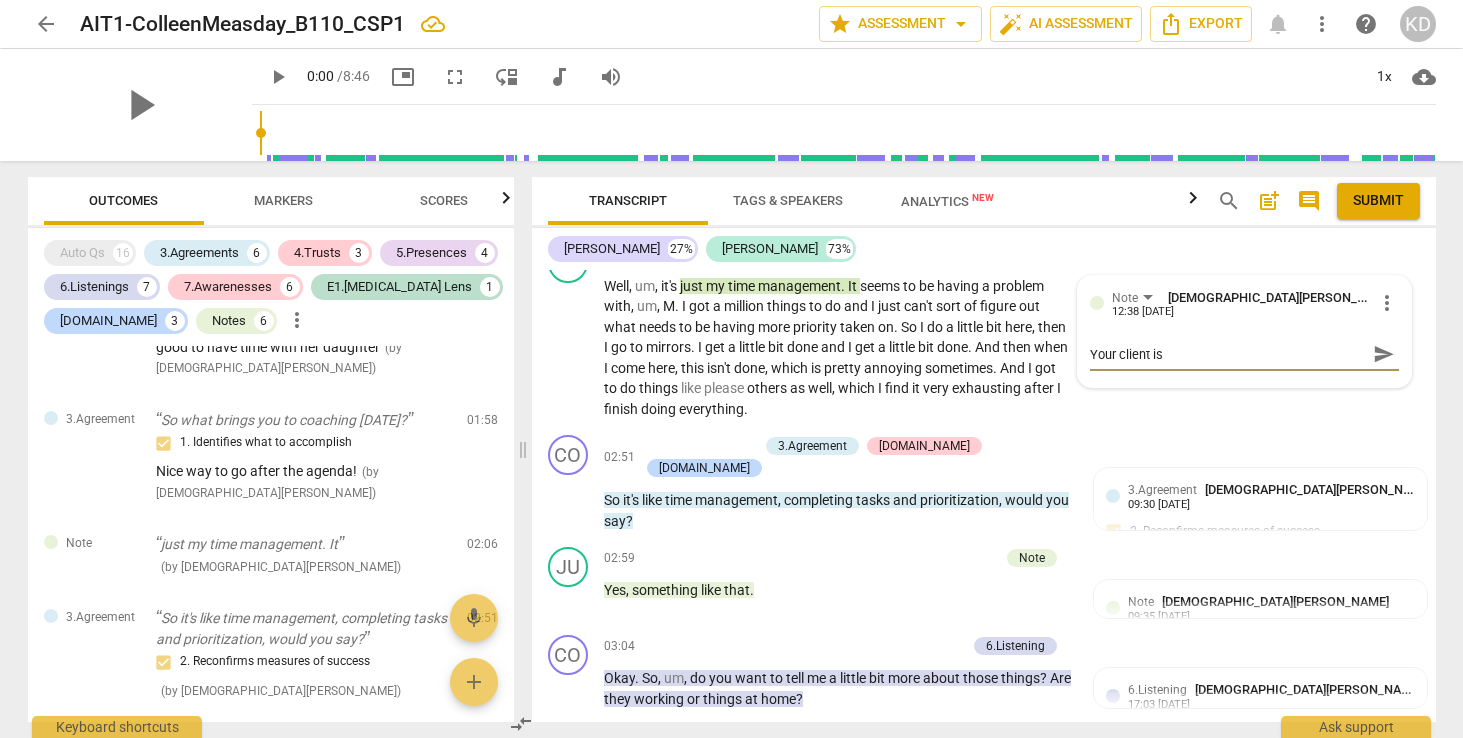 type on "Your client is g" 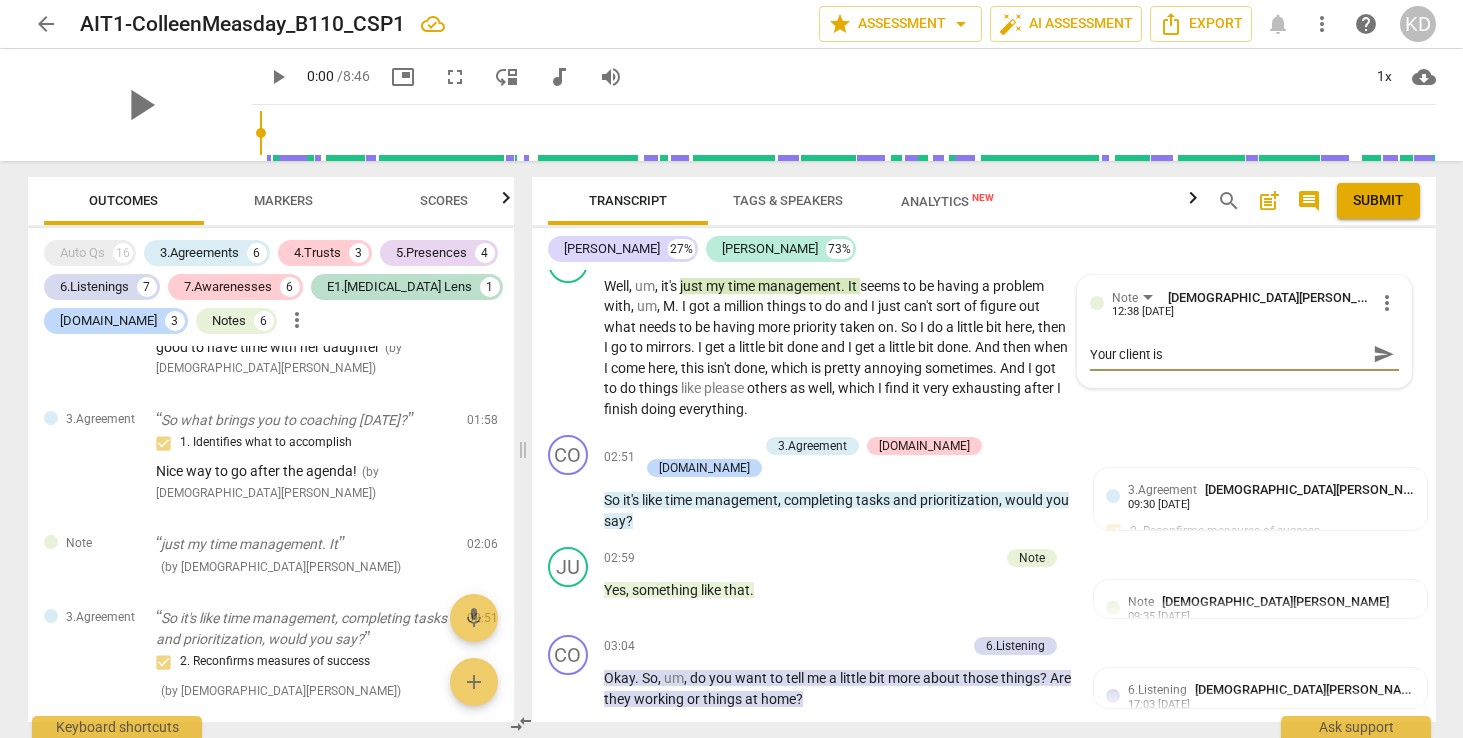 type on "Your client is g" 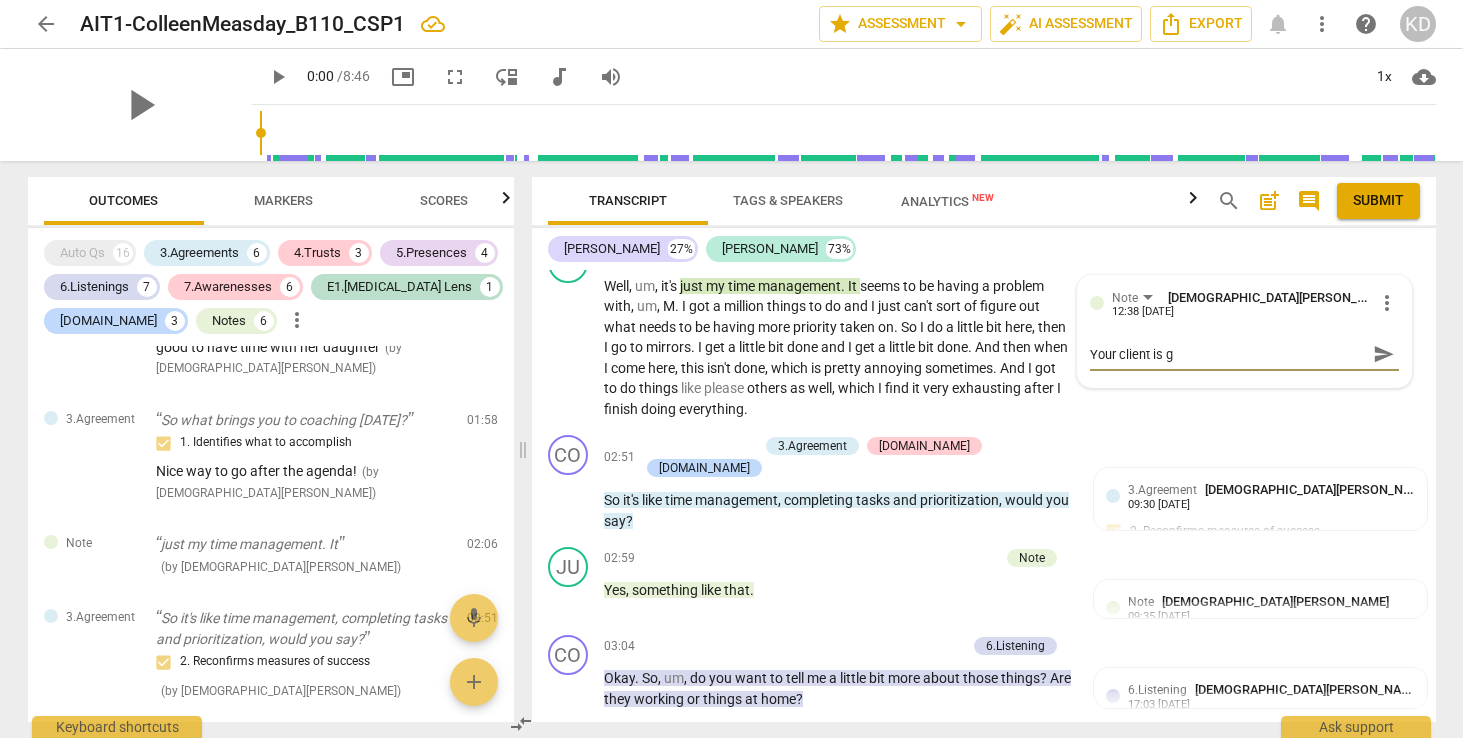 type on "Your client is gi" 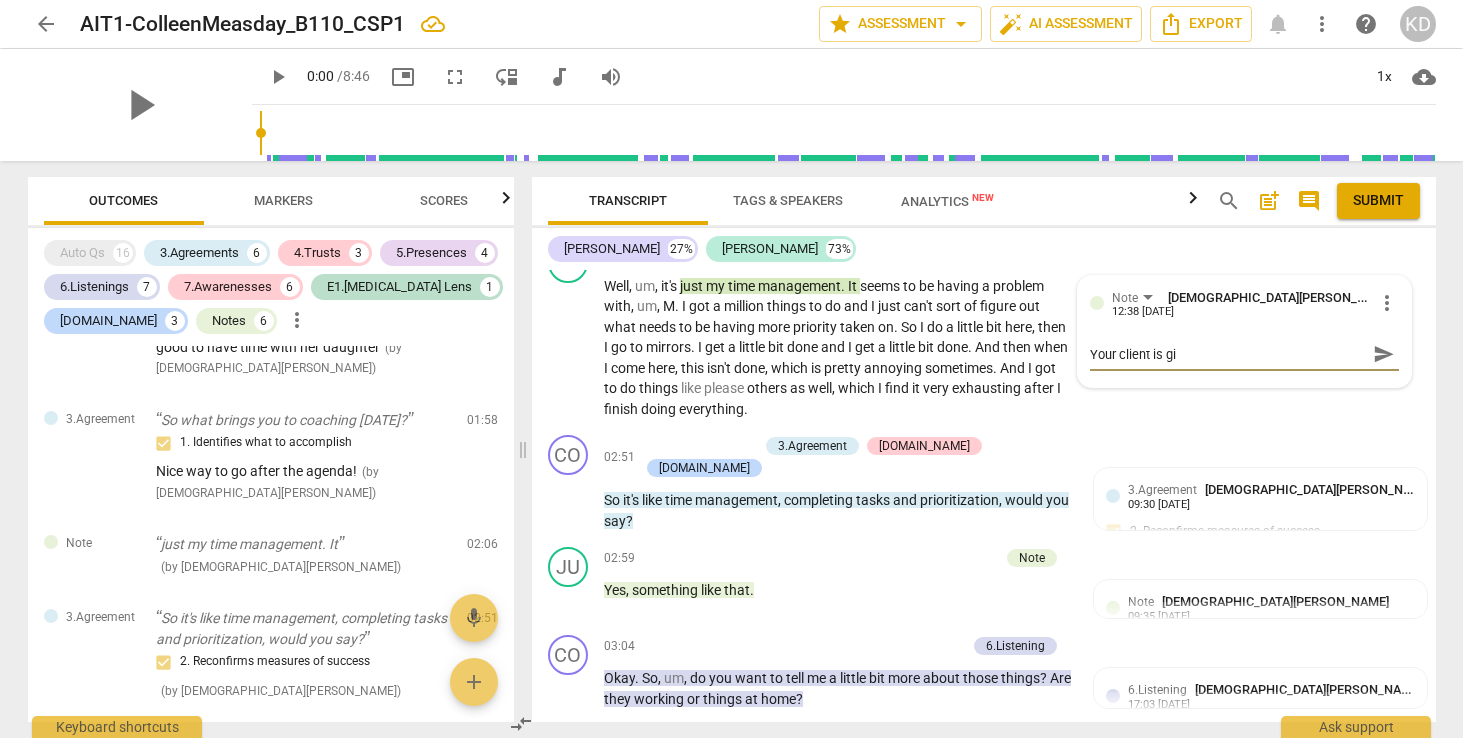 type on "Your client is giv" 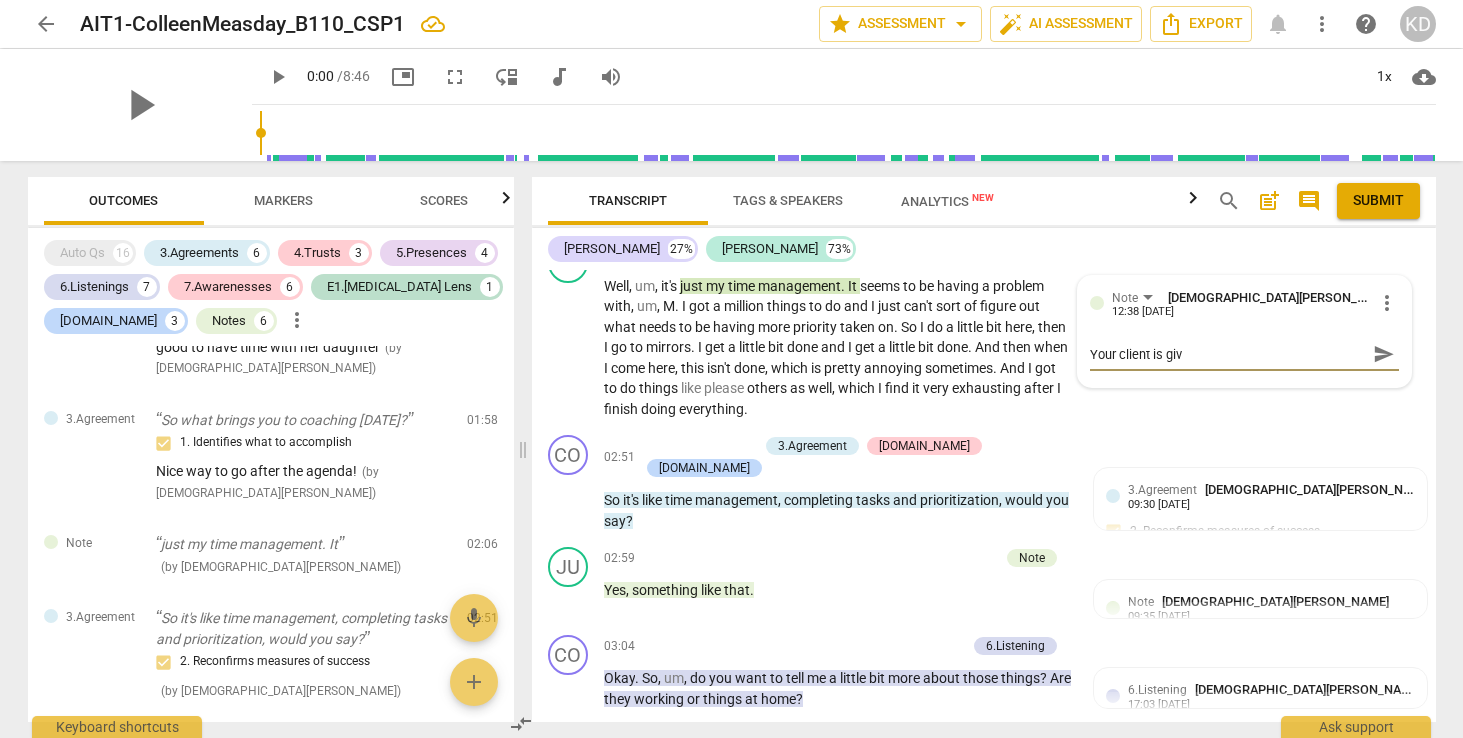 type on "Your client is givi" 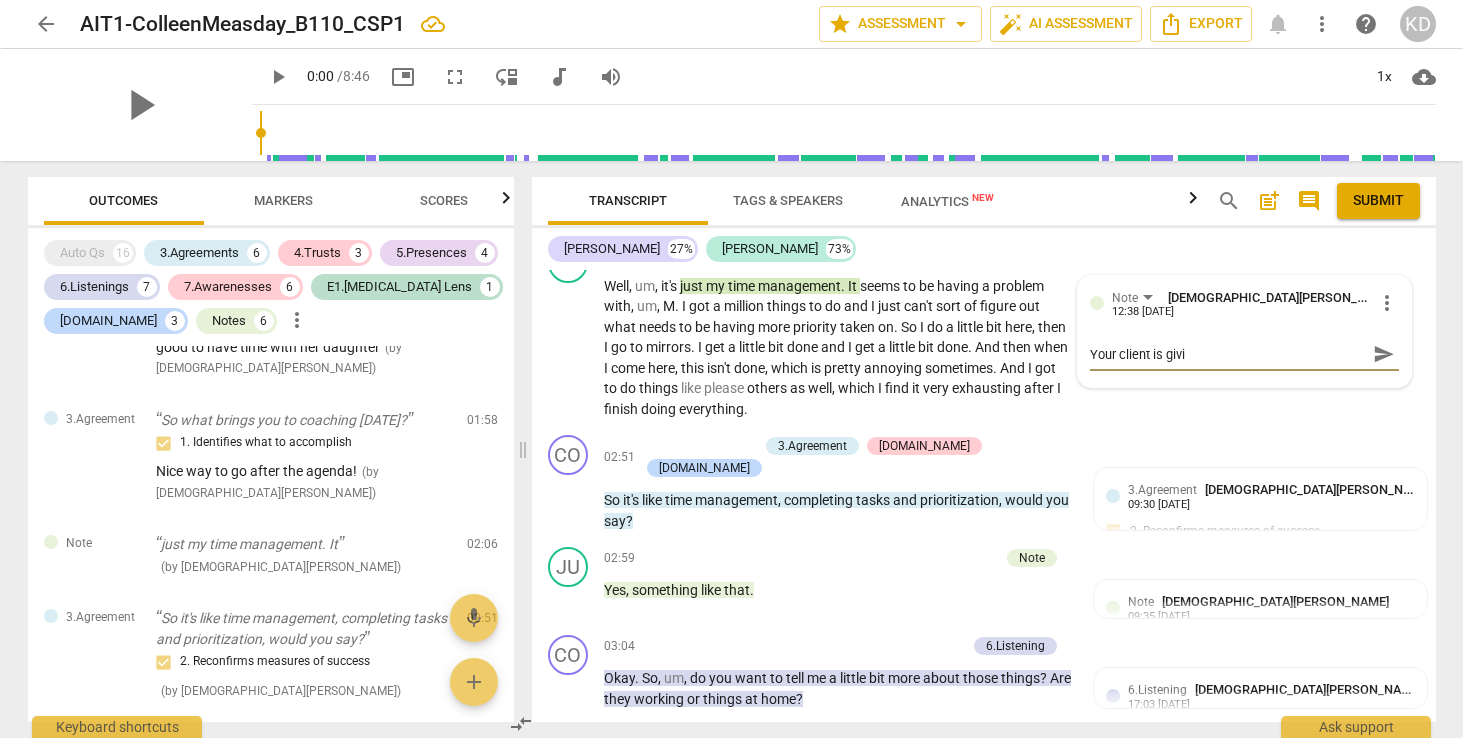 type on "Your client is givin" 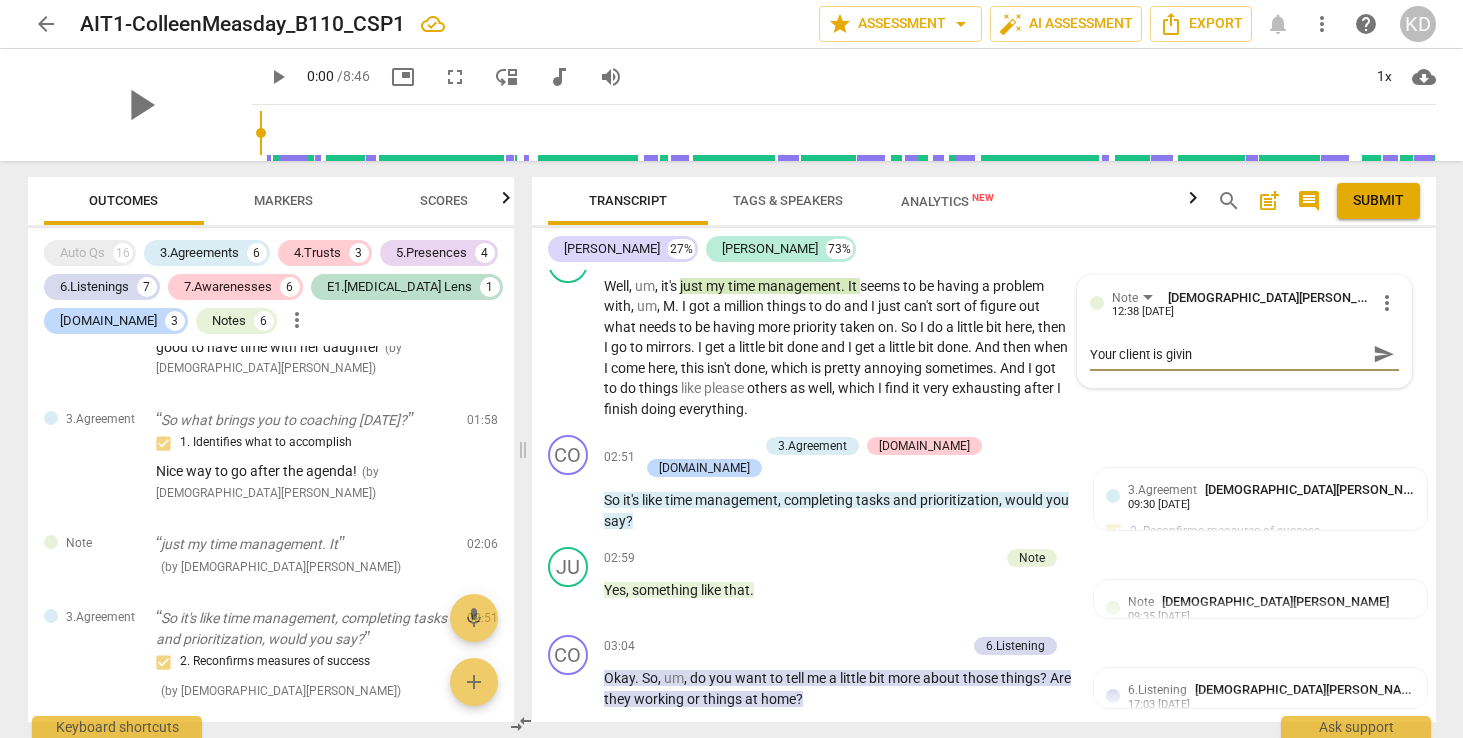 type on "Your client is giving" 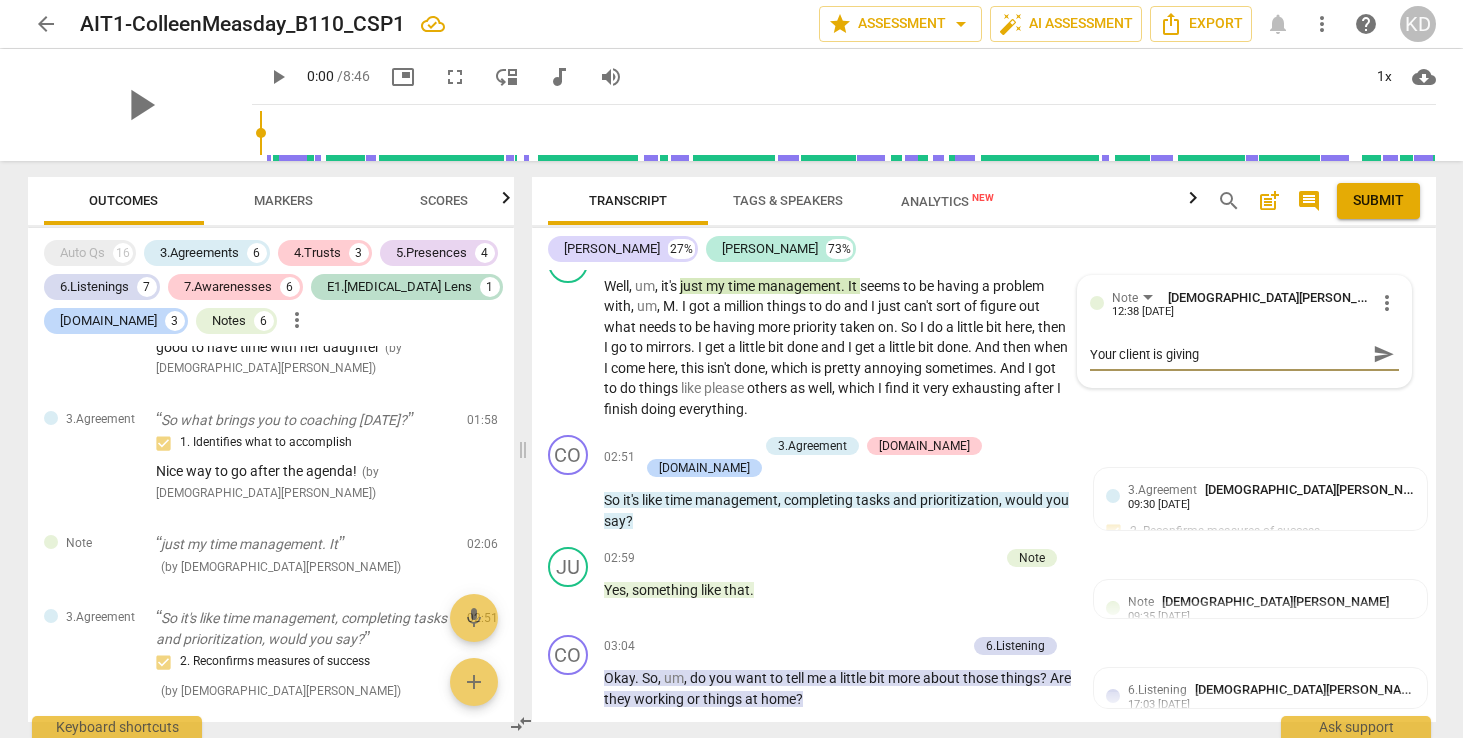 type on "Your client is giving" 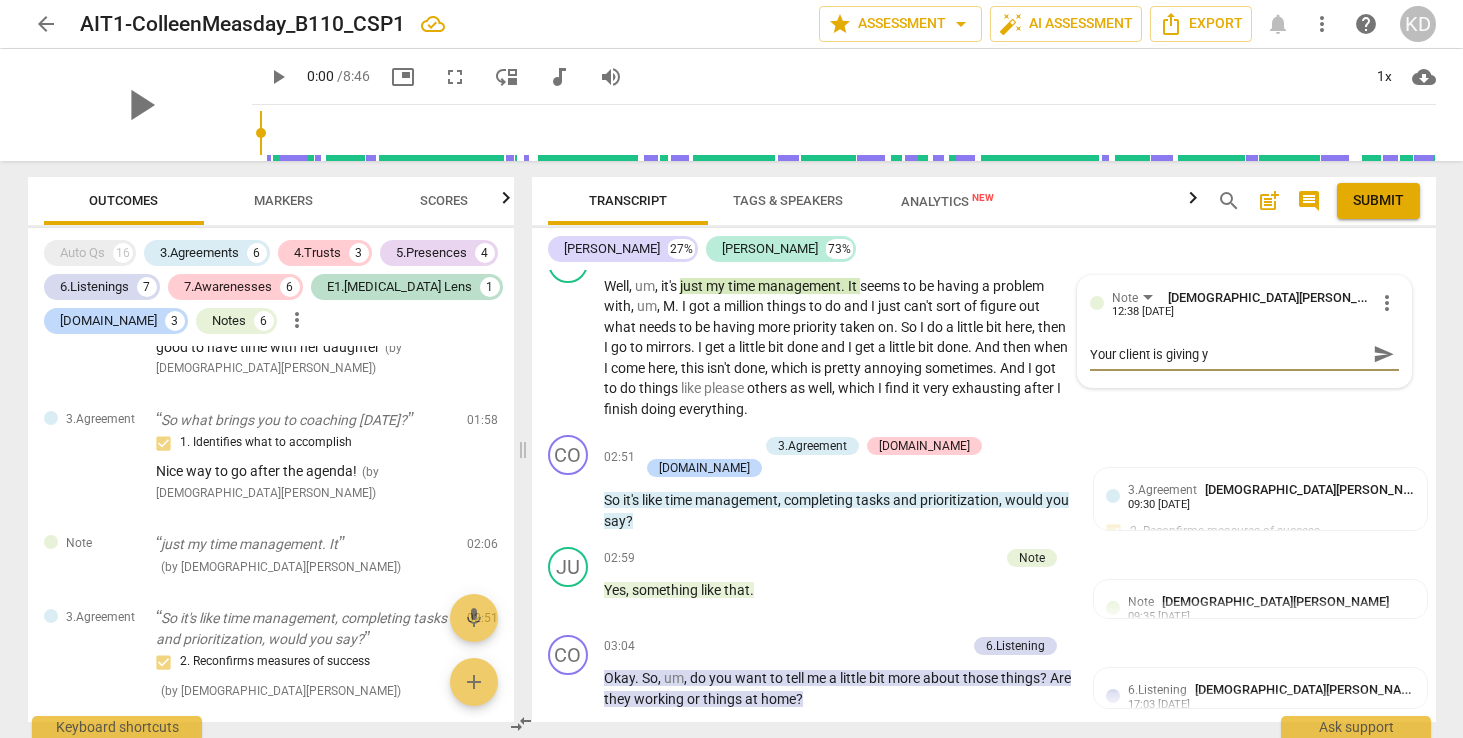 type on "Your client is giving yo" 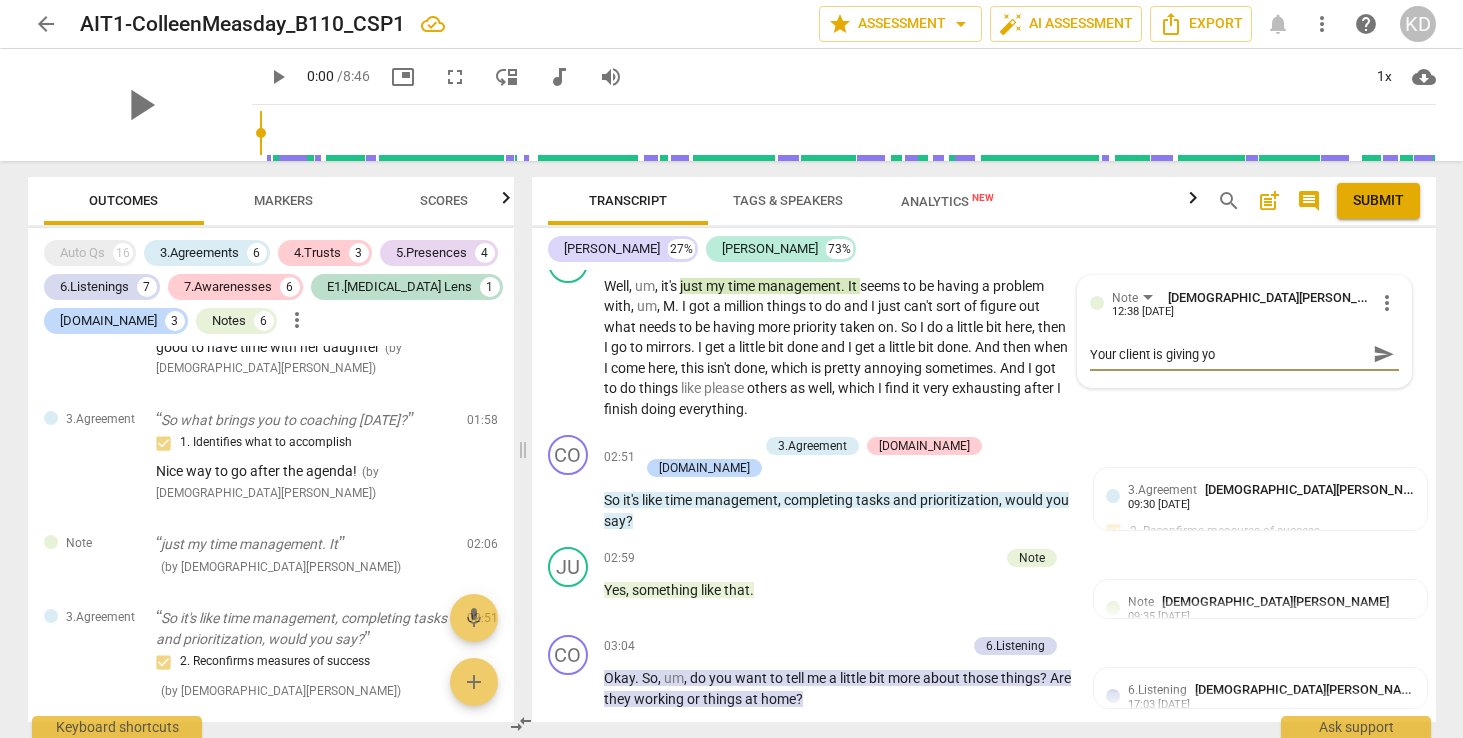 type on "Your client is giving you" 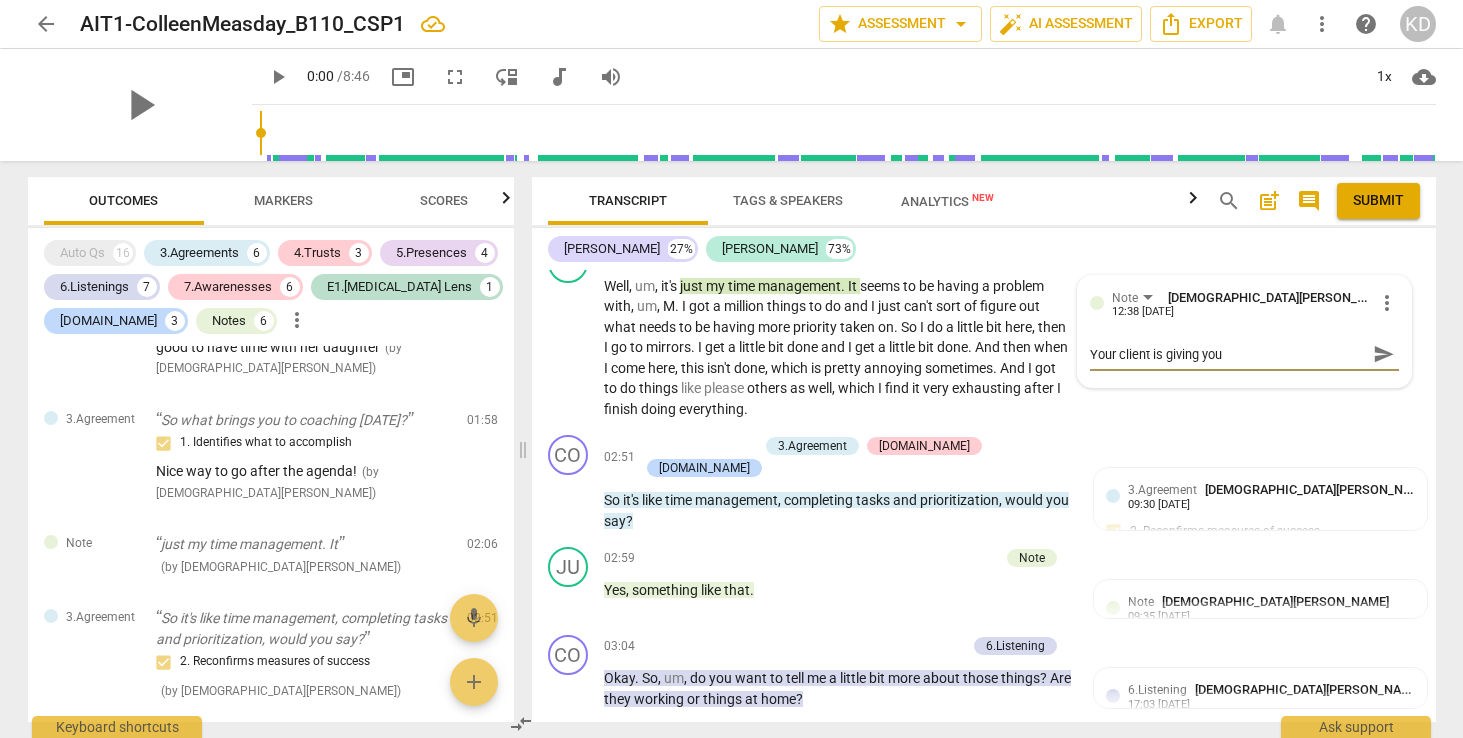 type on "Your client is giving you" 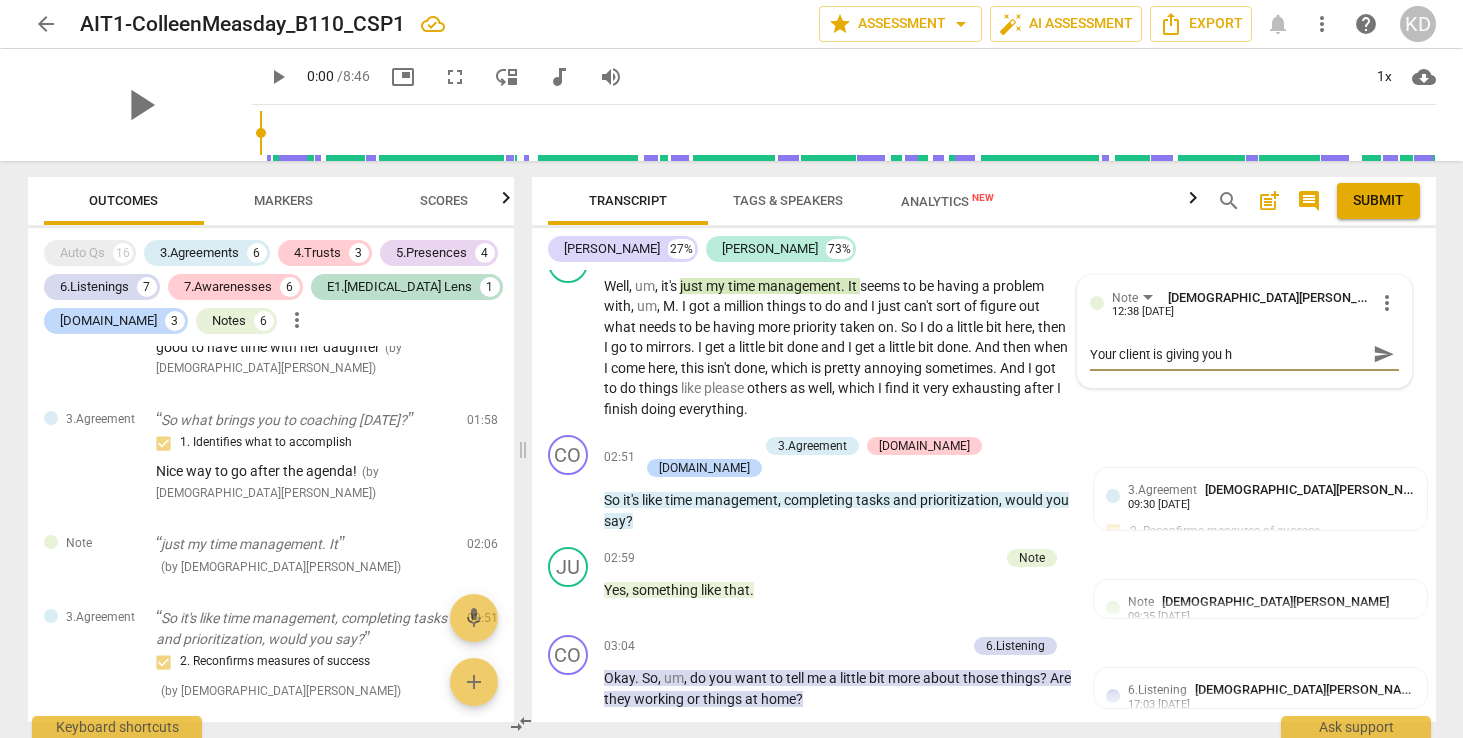 type on "Your client is giving you he" 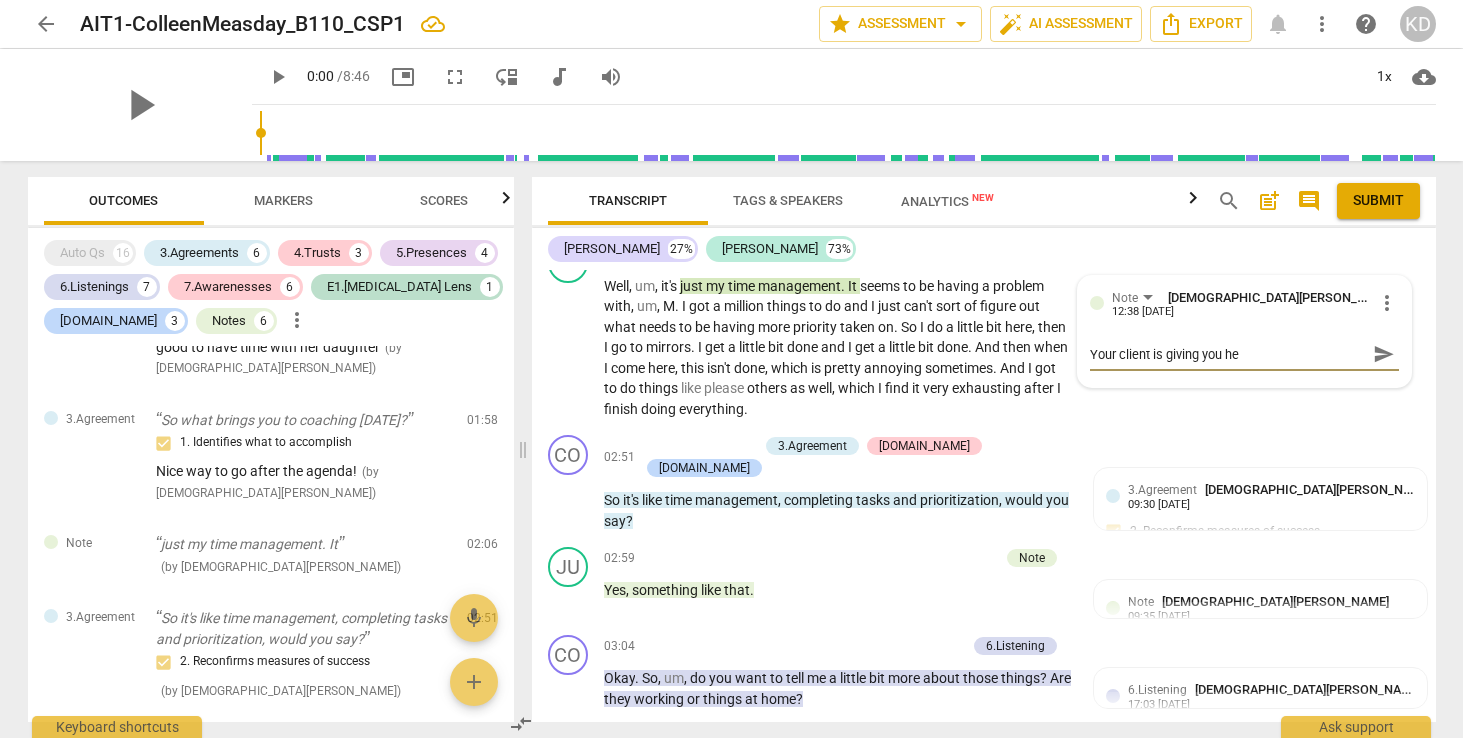 type on "Your client is giving you her" 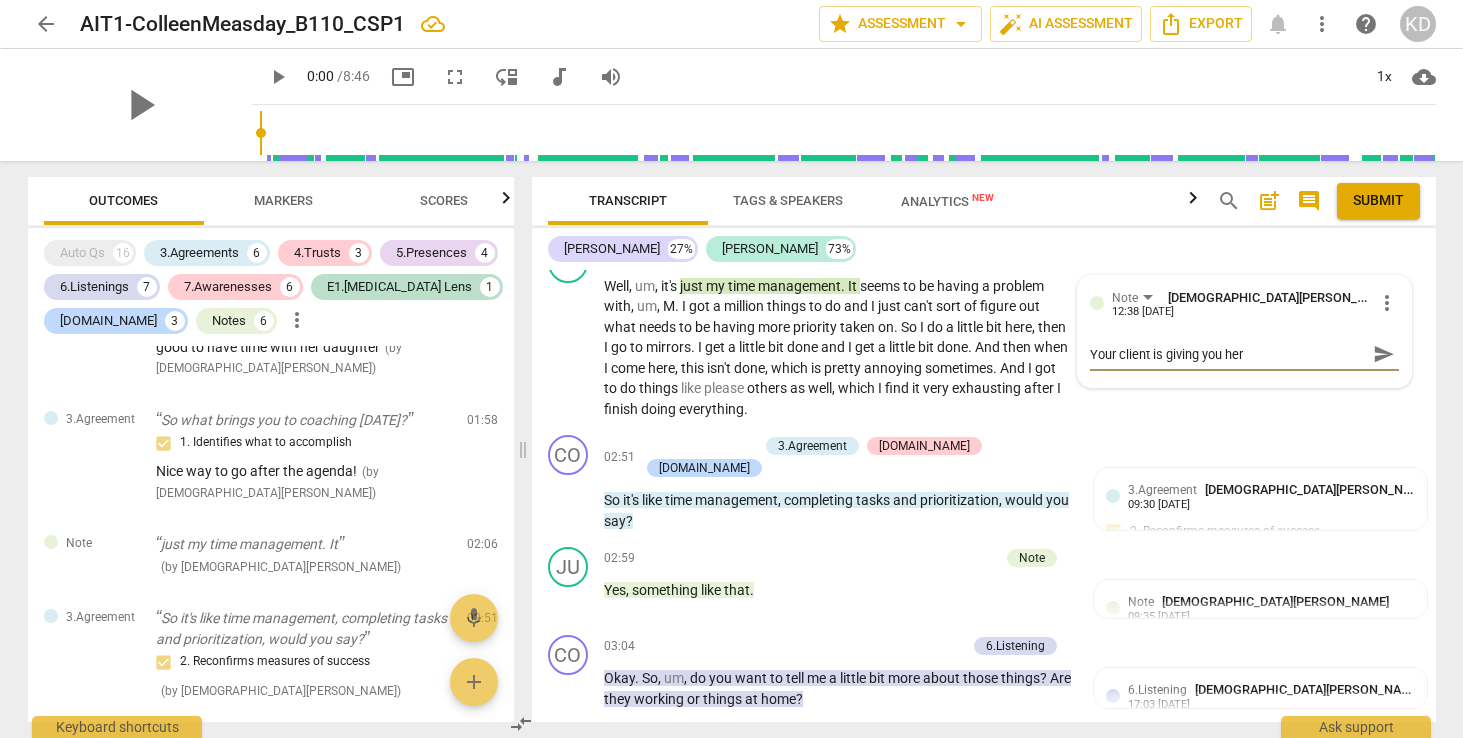 type on "Your client is giving you her" 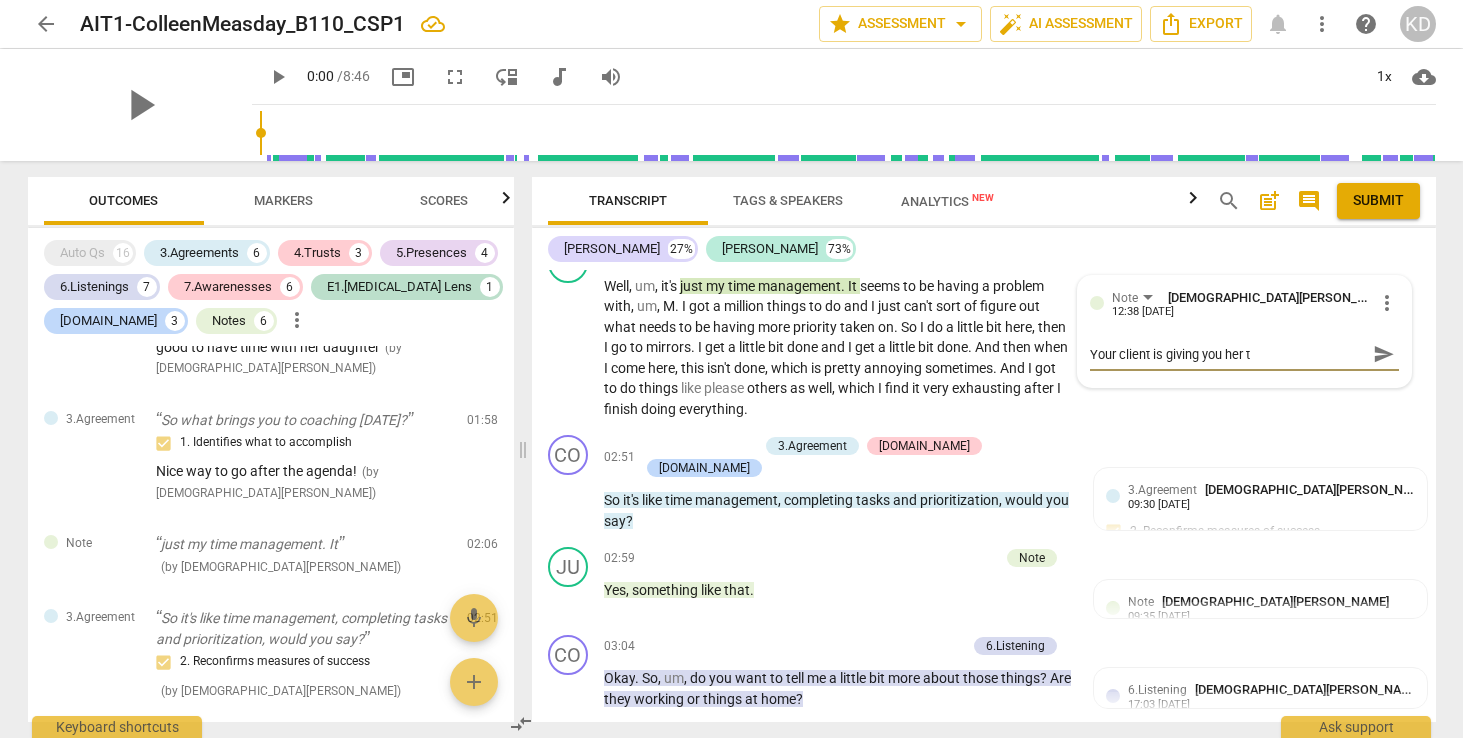 type on "Your client is giving you her to" 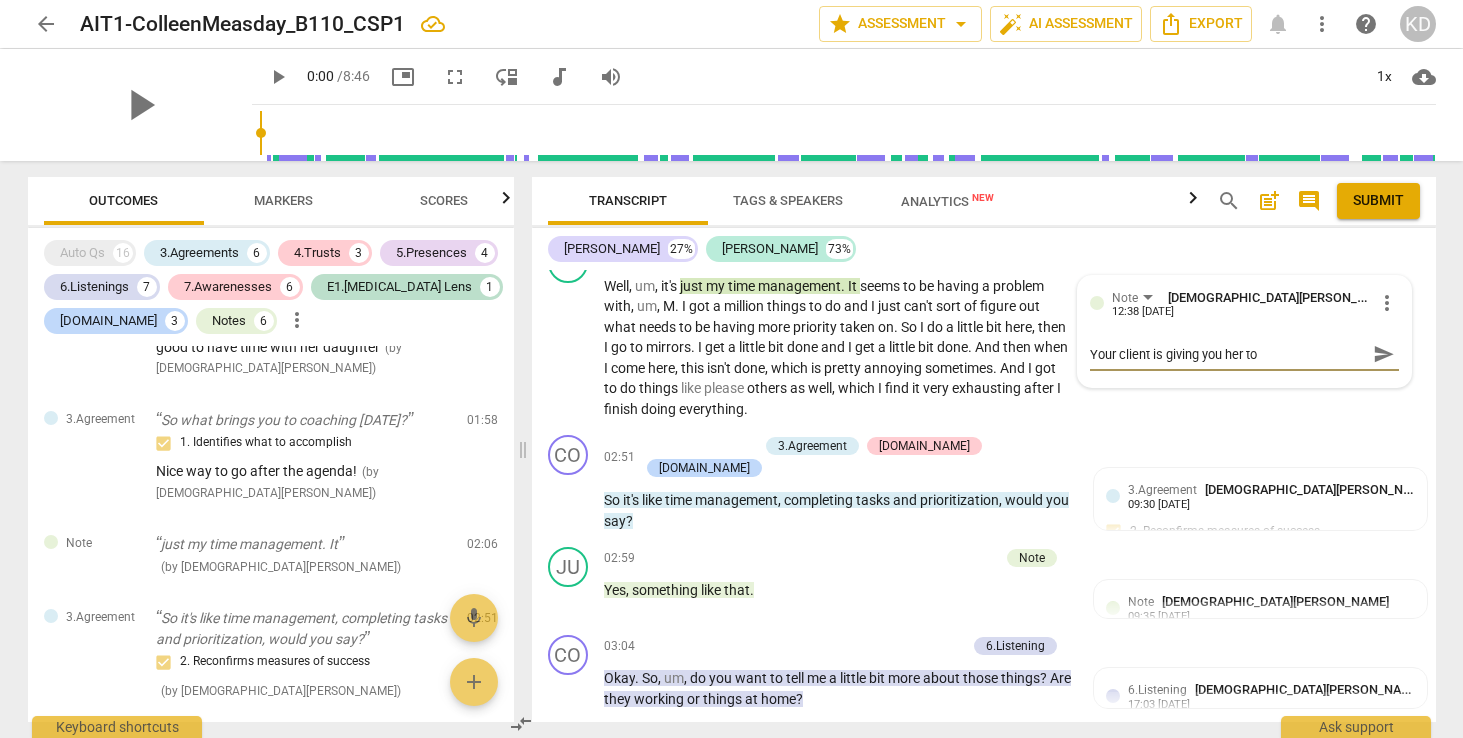 type on "Your client is giving you her top" 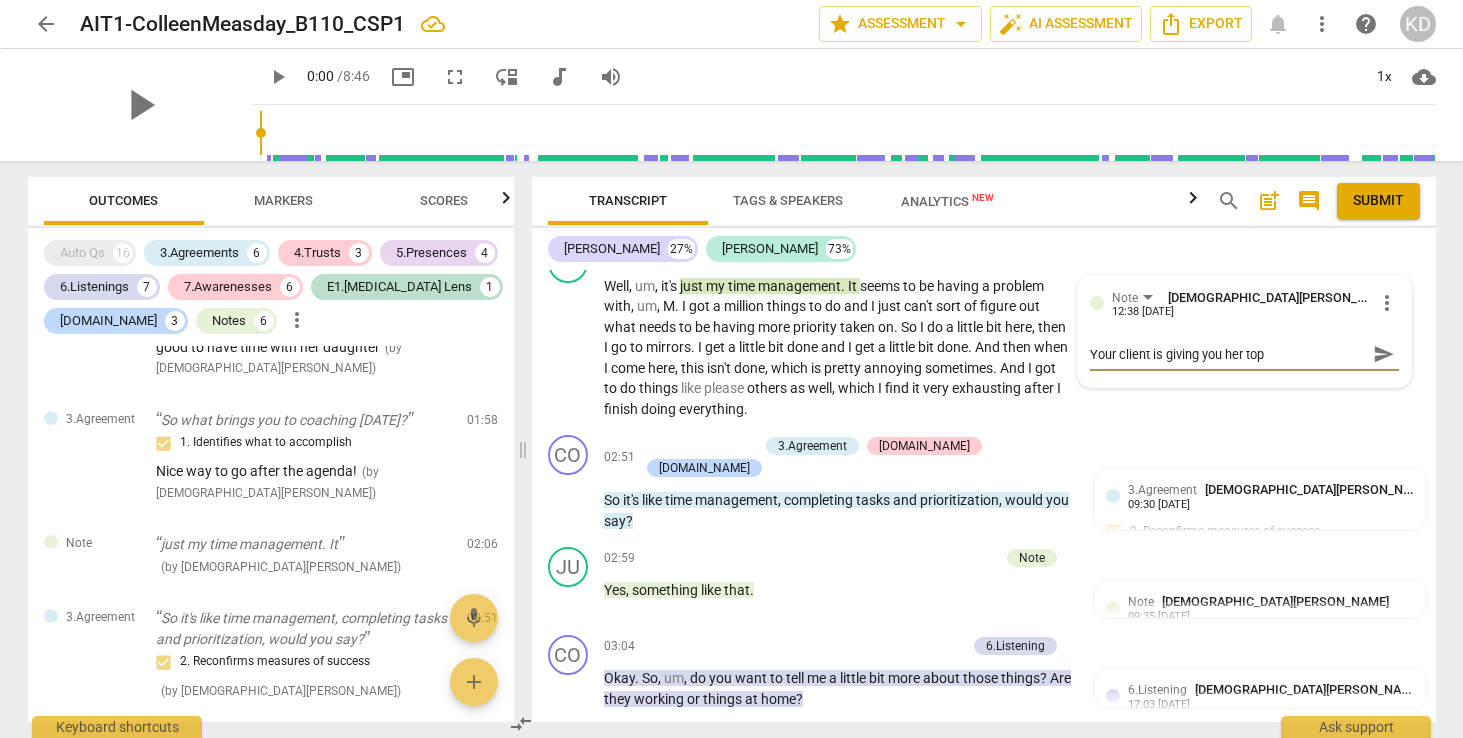 type on "Your client is giving you her to" 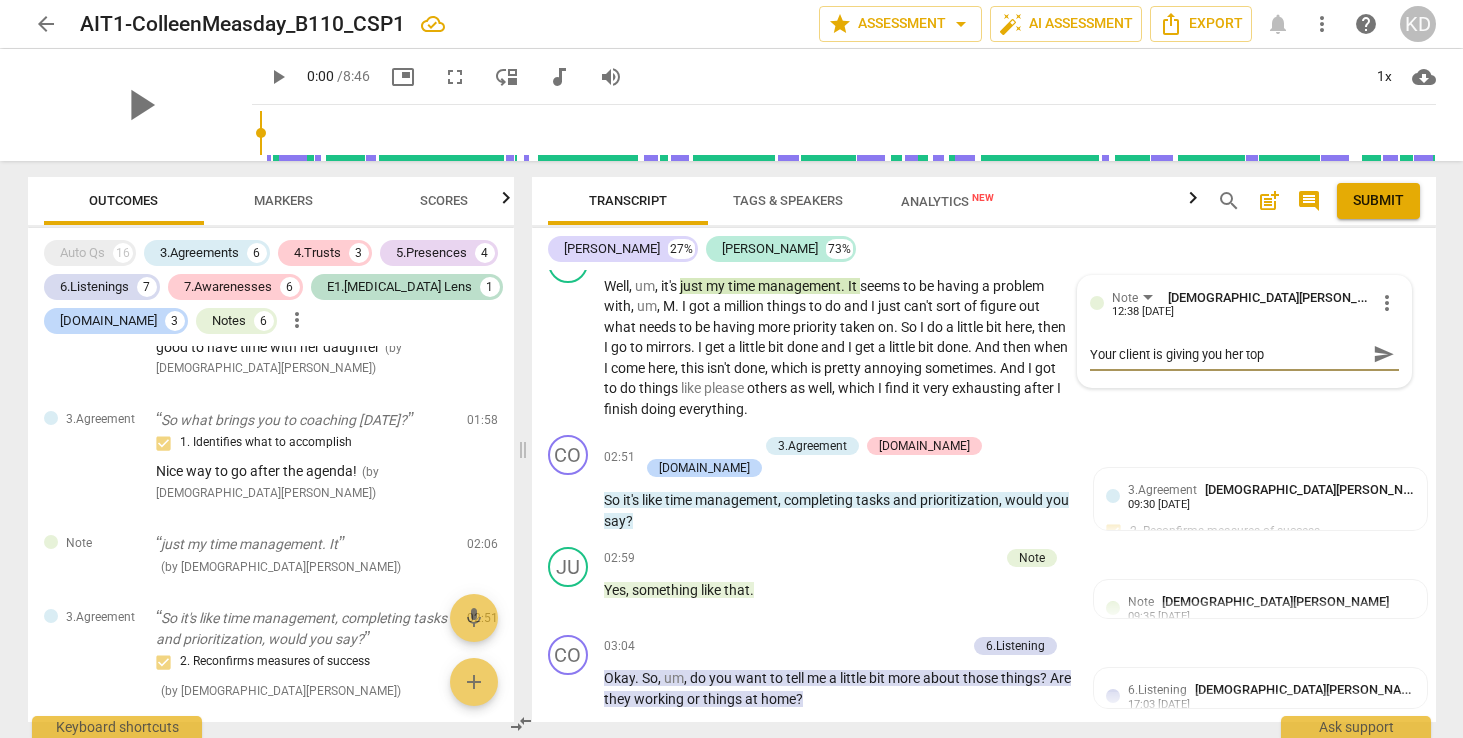 type on "Your client is giving you her to" 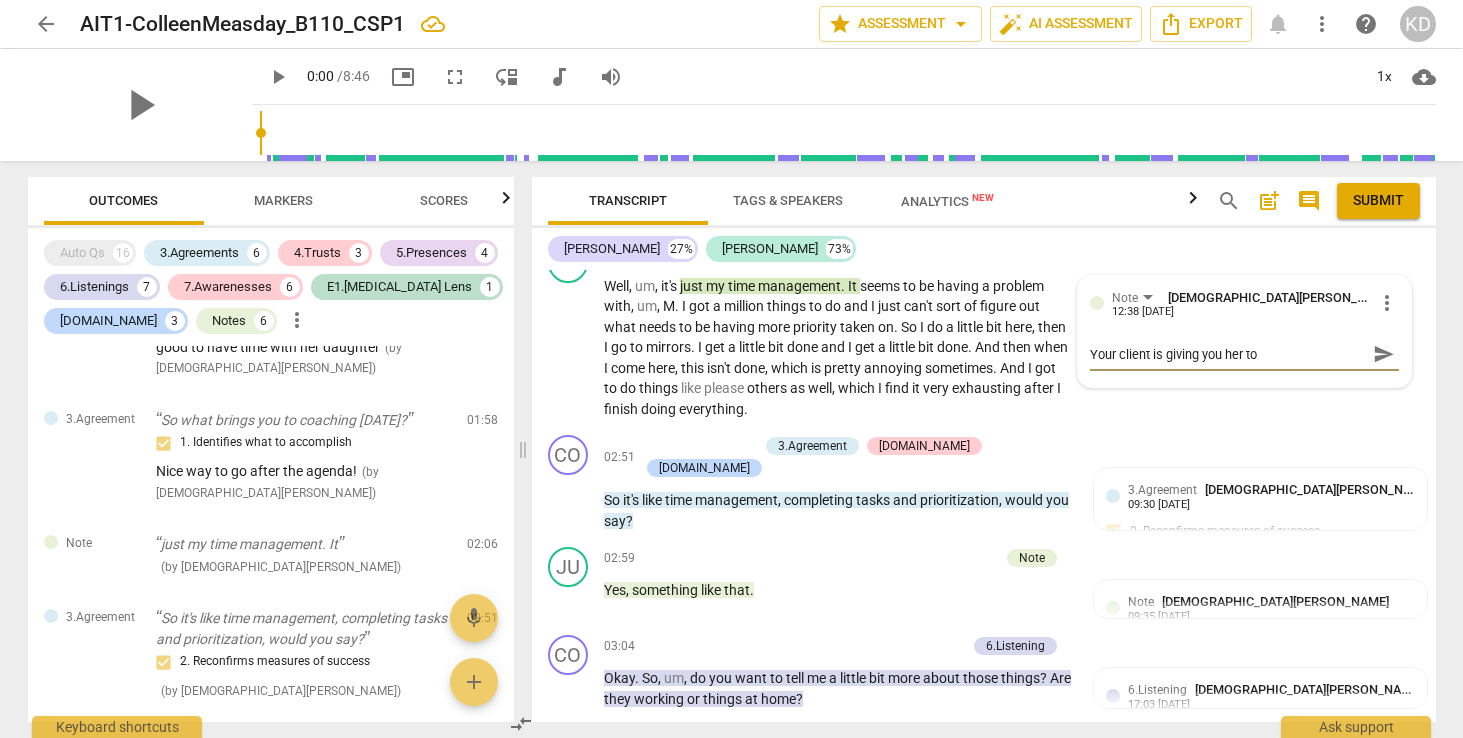 type on "Your client is giving you her t" 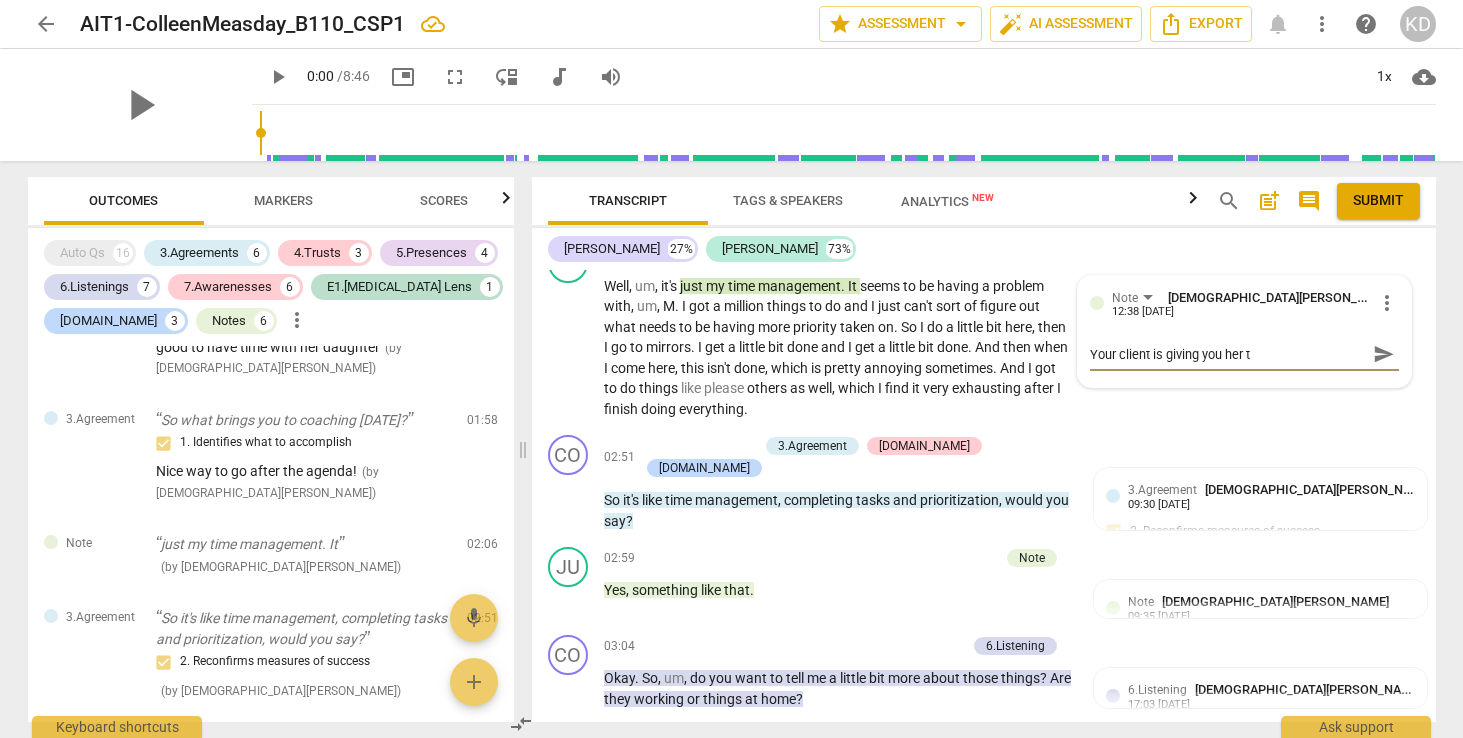 type on "Your client is giving you her" 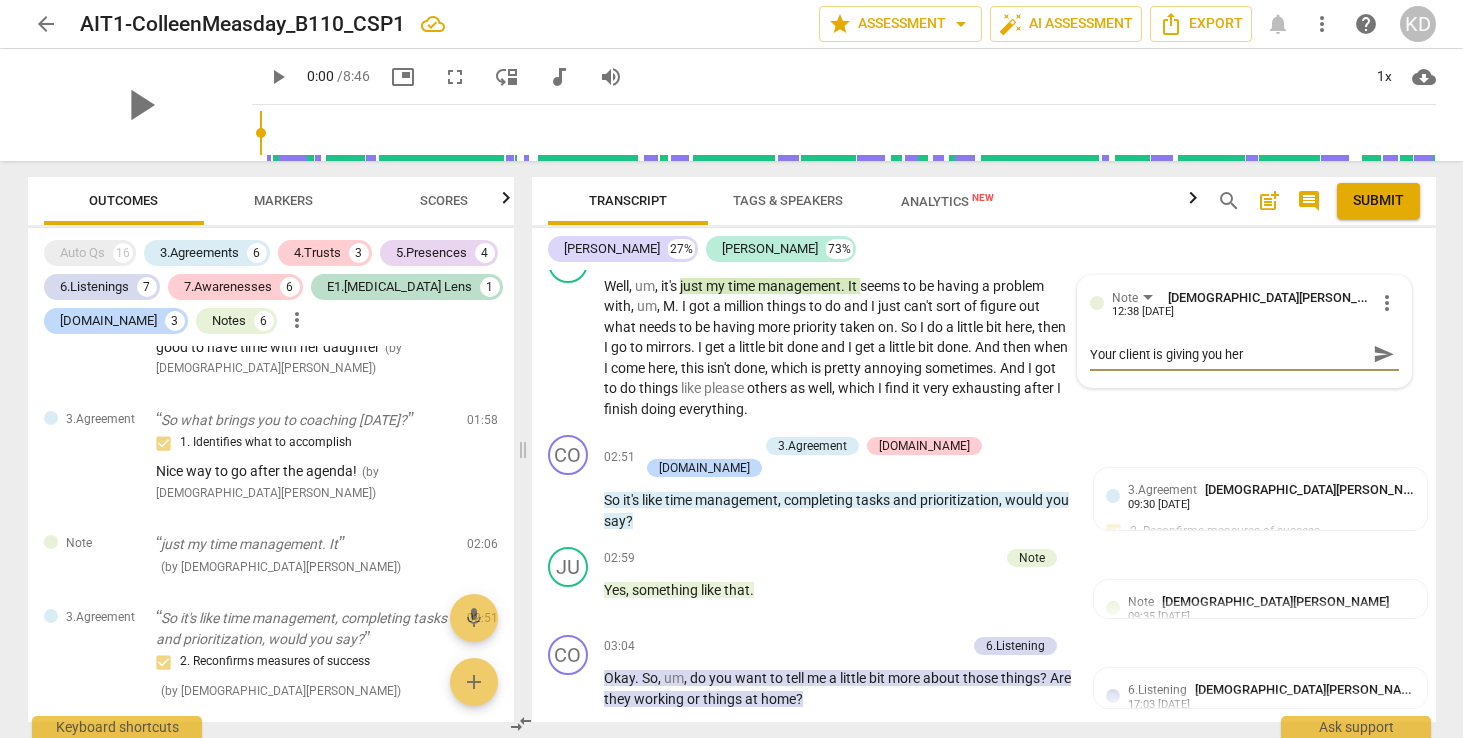 type on "Your client is giving you her a" 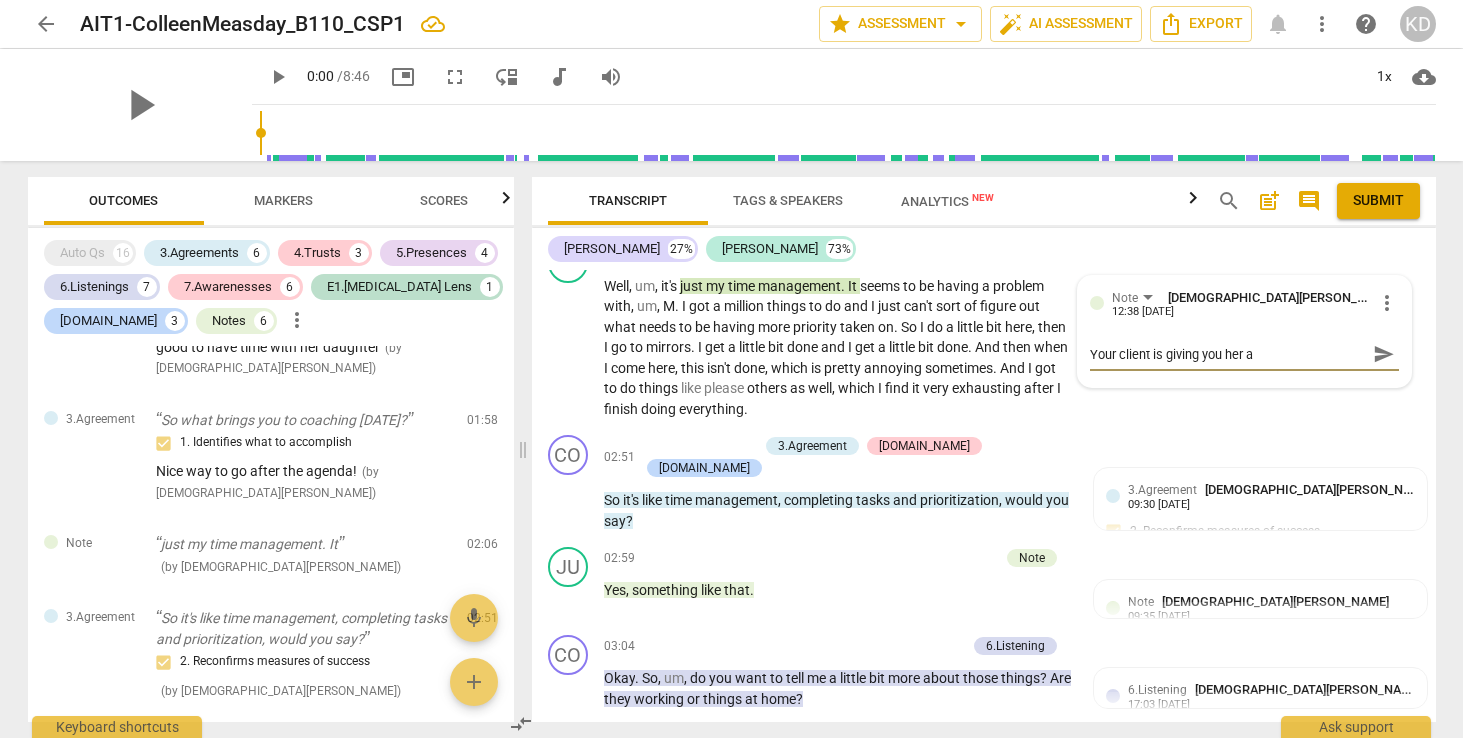 type on "Your client is giving you her ag" 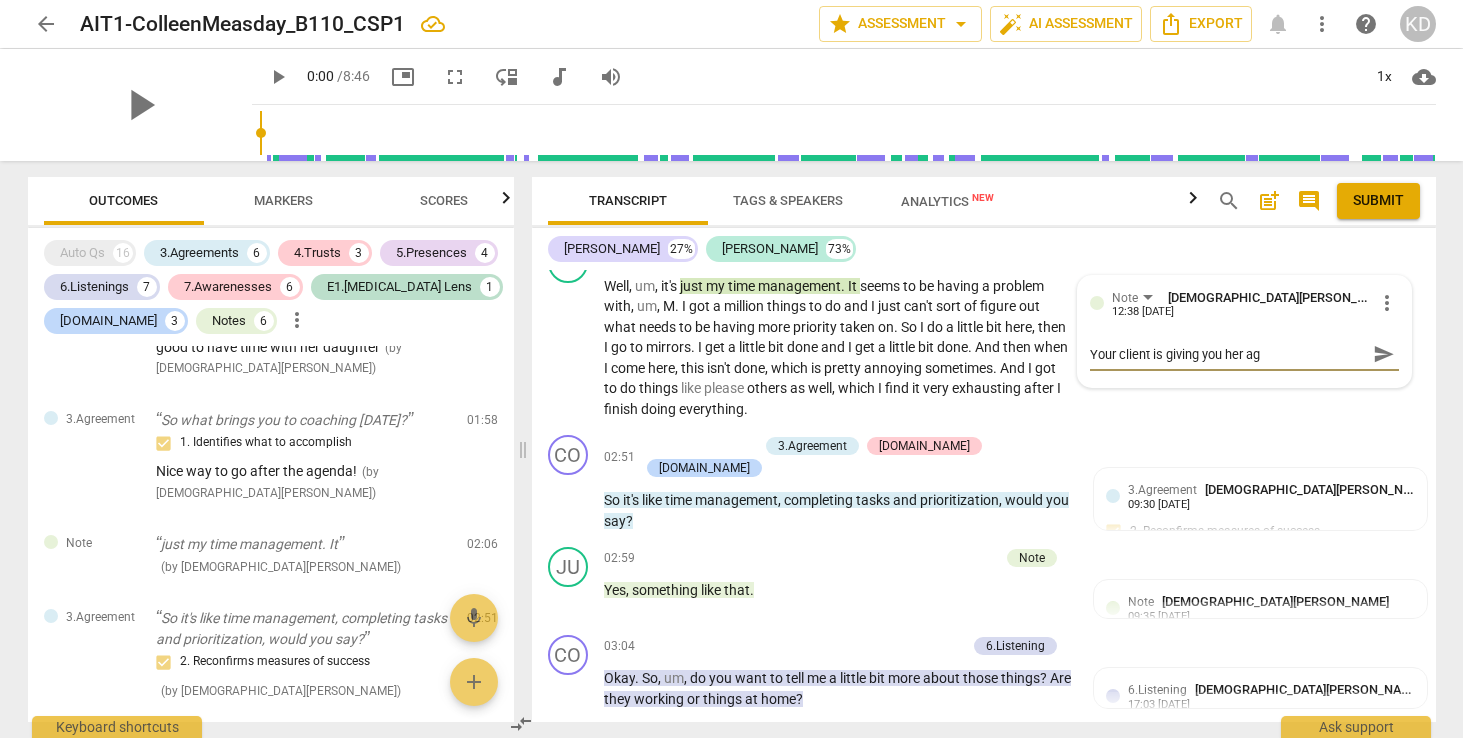 type on "Your client is giving you her age" 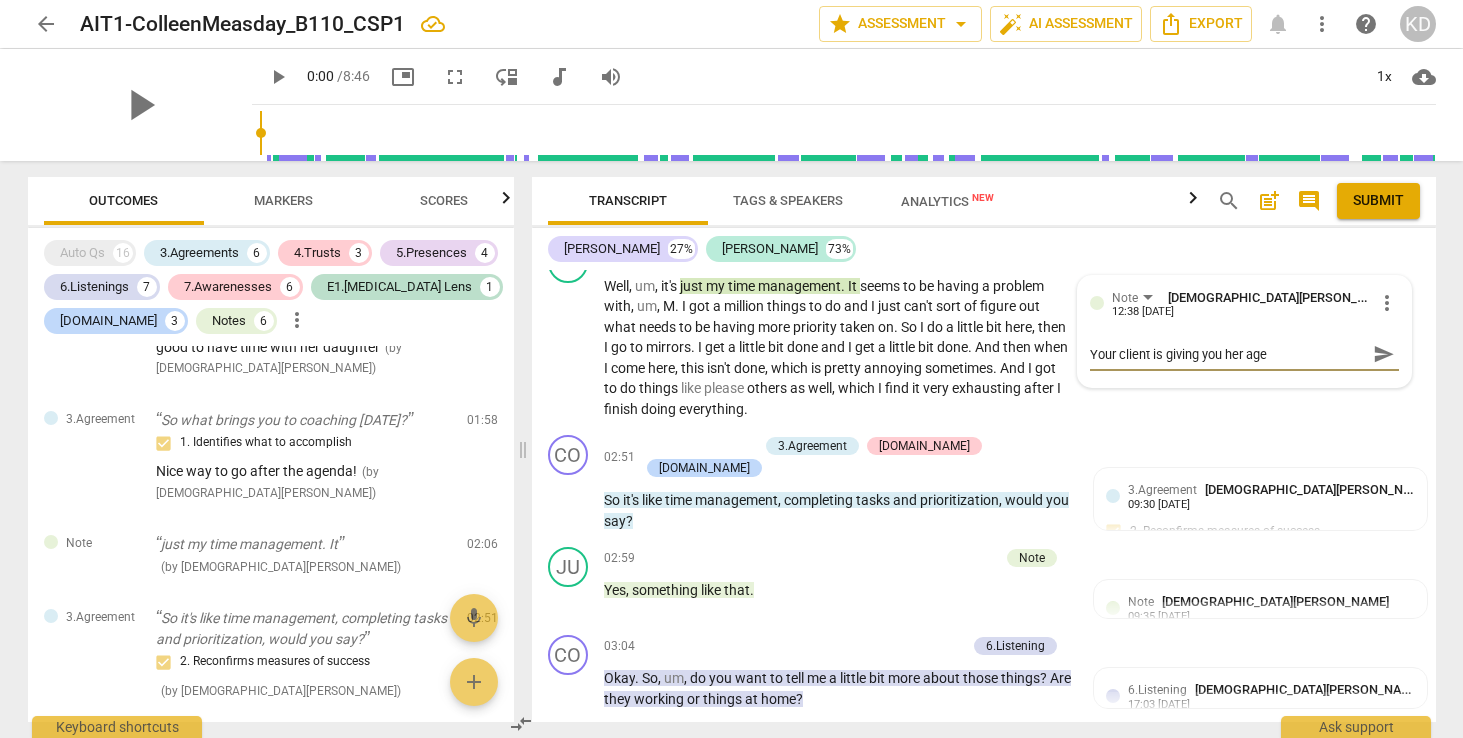 type on "Your client is giving you her agen" 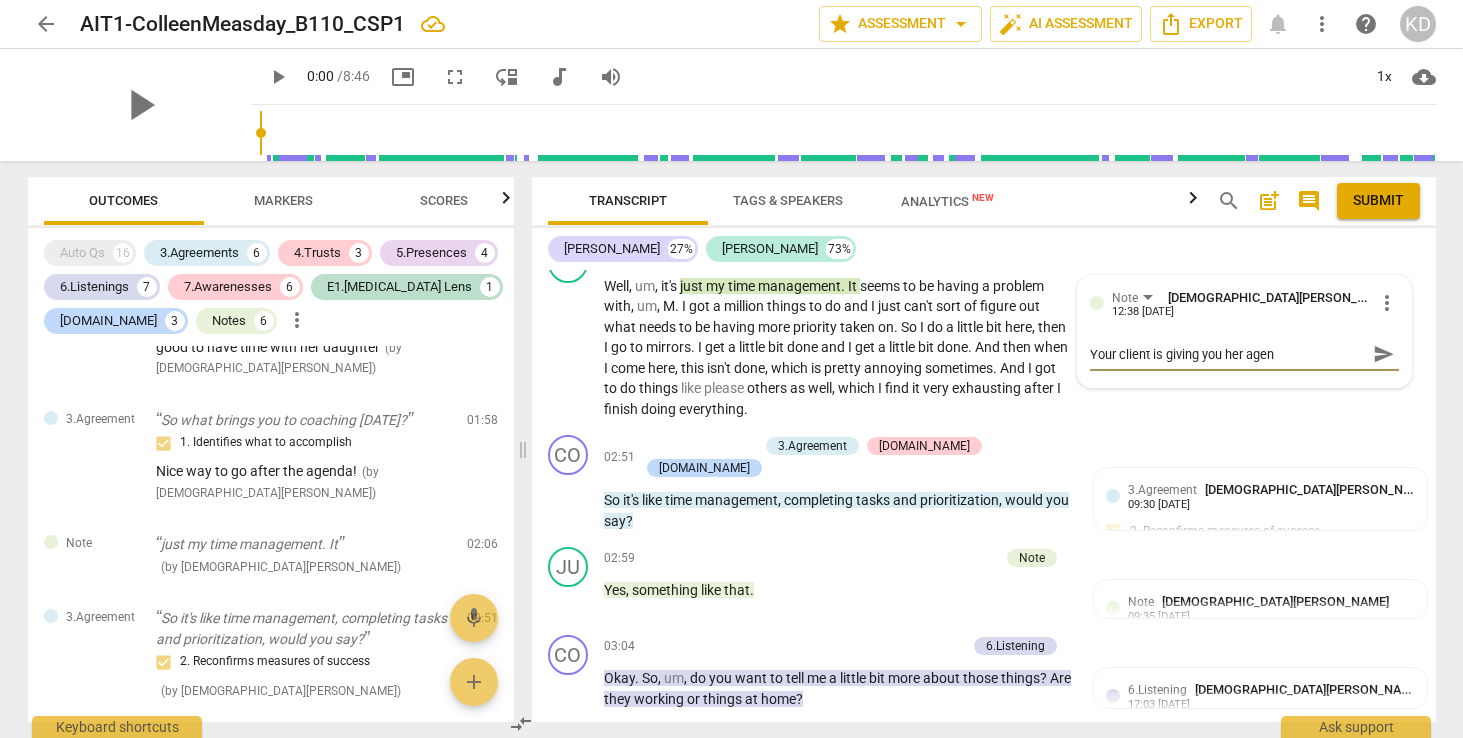type on "Your client is giving you her agend" 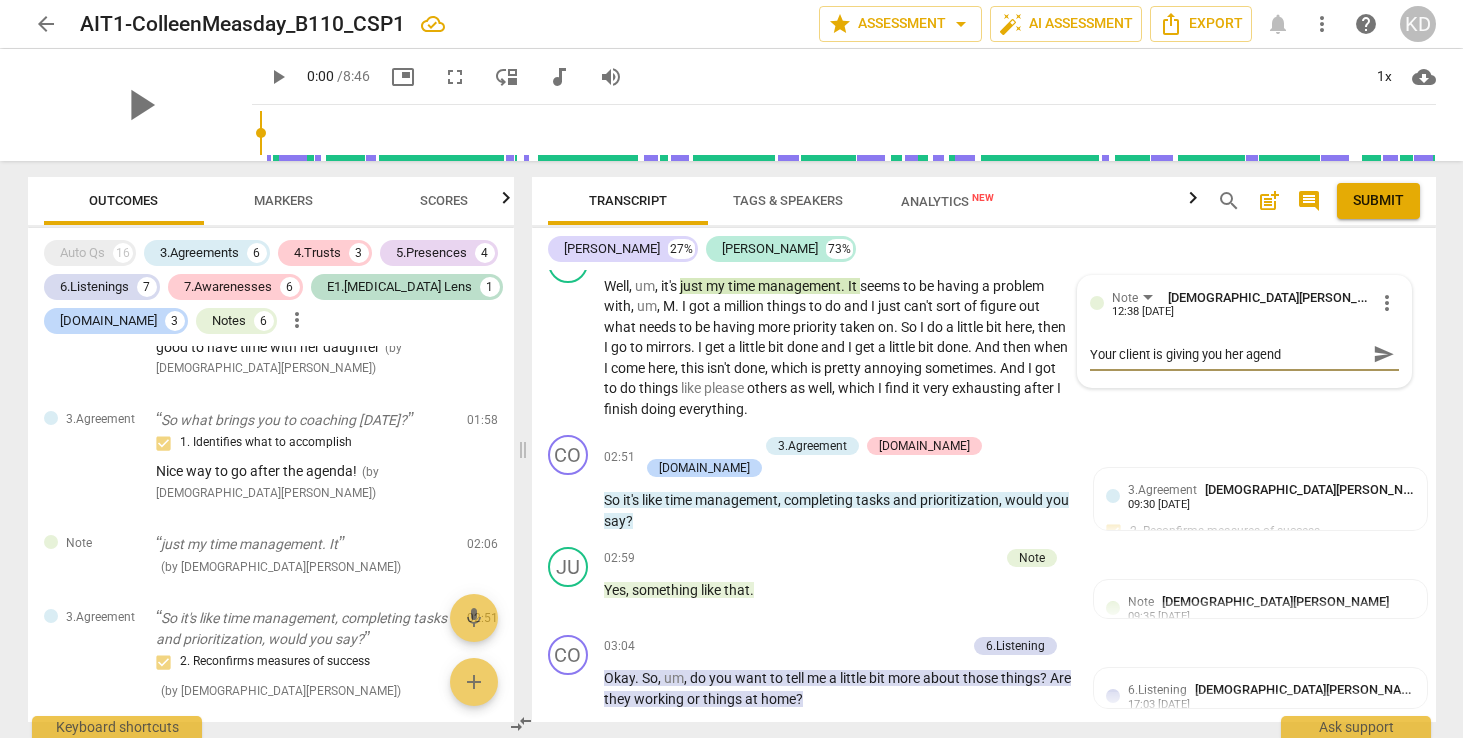 type on "Your client is giving you her agenda" 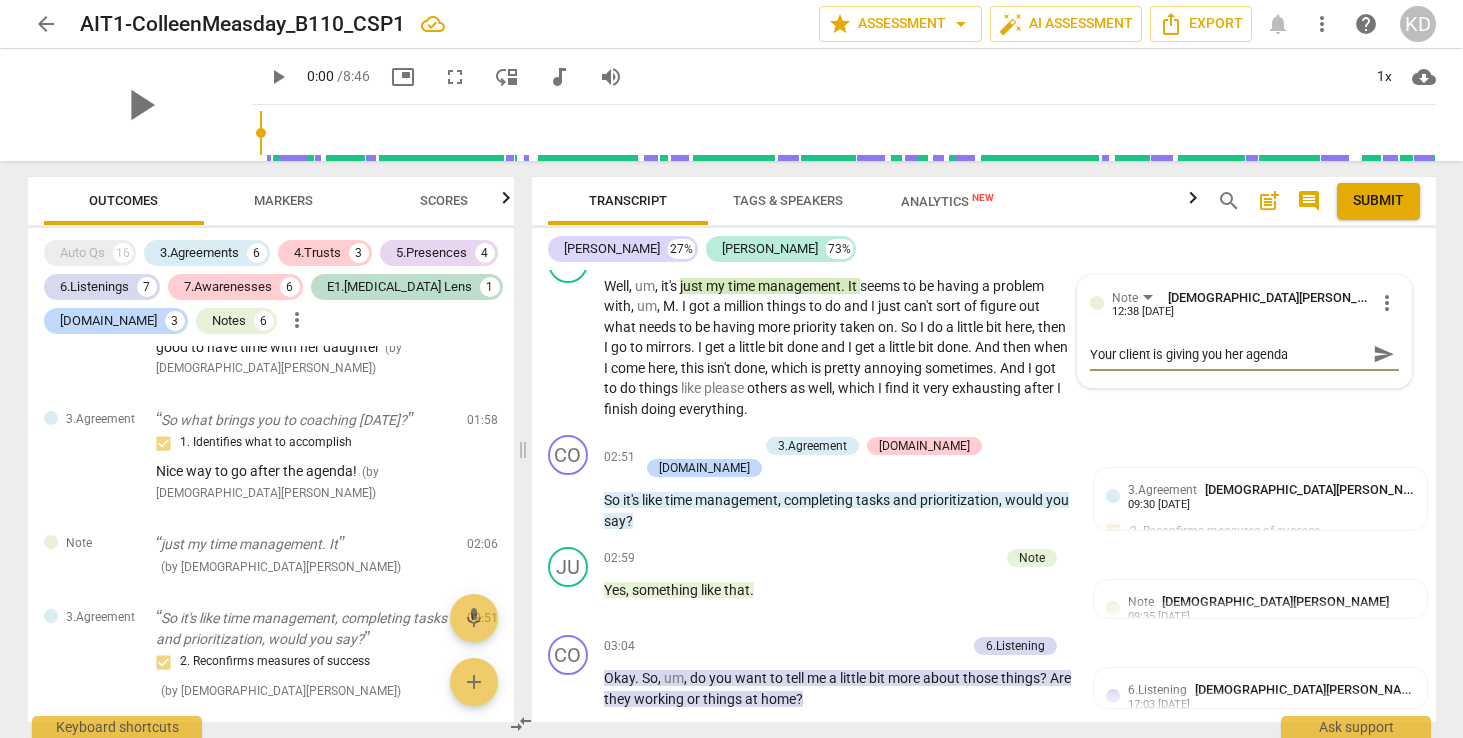 type on "Your client is giving you her agenda" 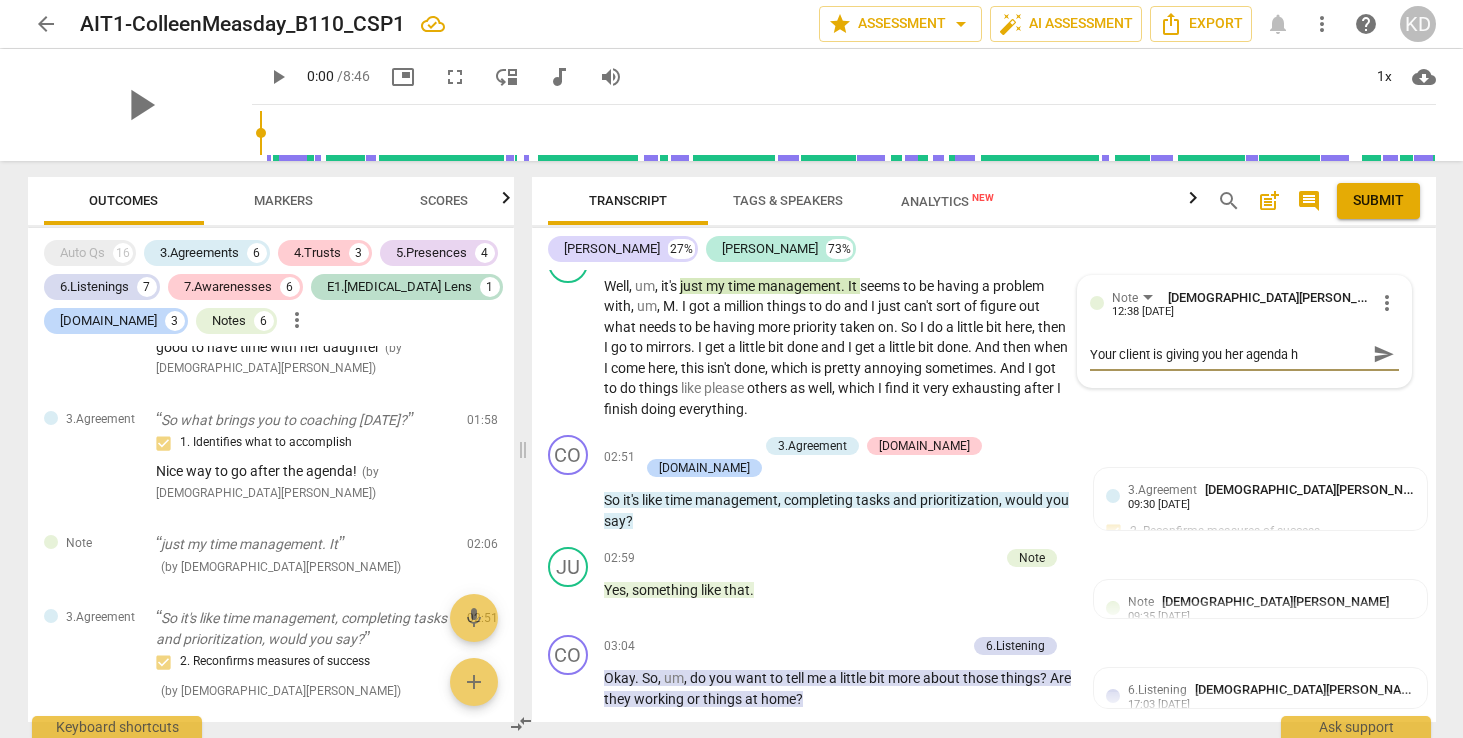 type on "Your client is giving you her agenda he" 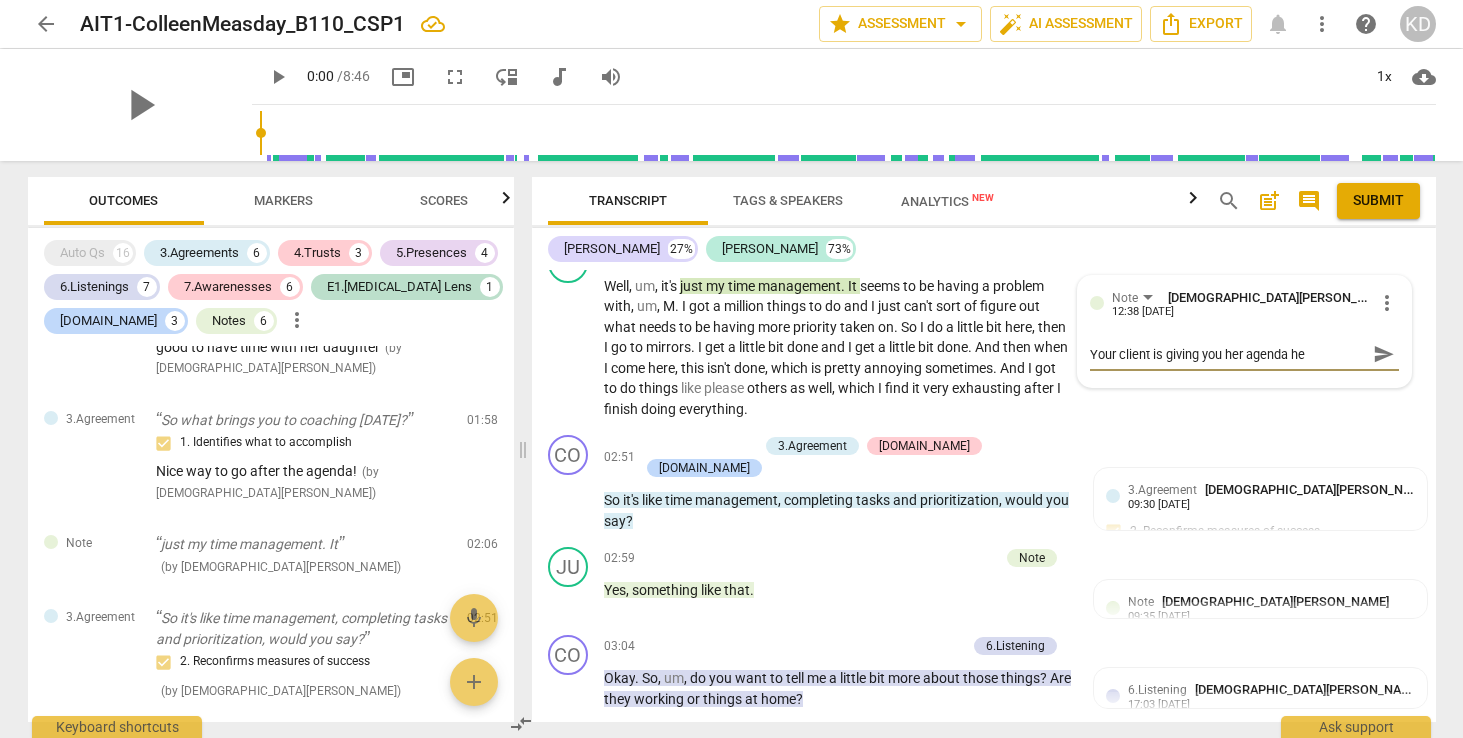 type on "Your client is giving you her agenda he" 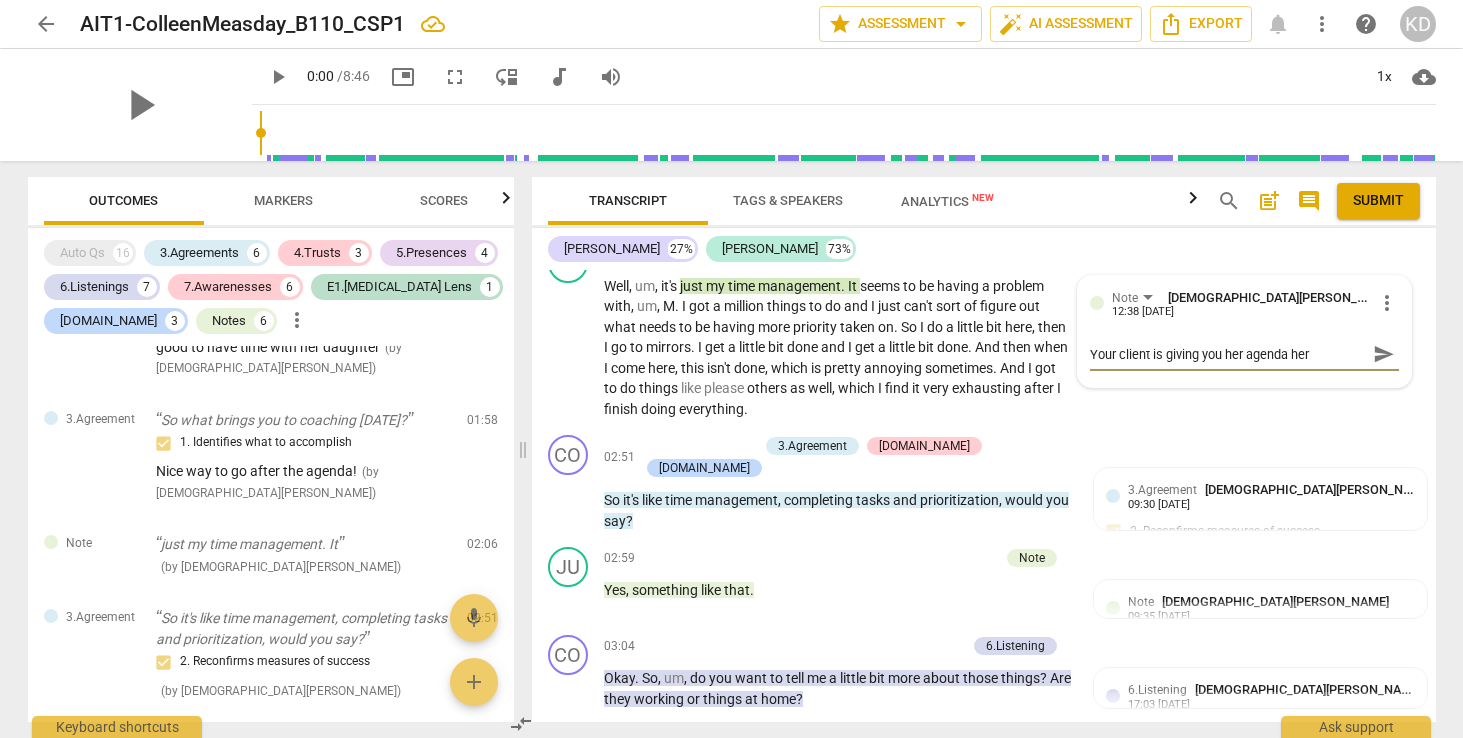 type on "Your client is giving you her agenda here" 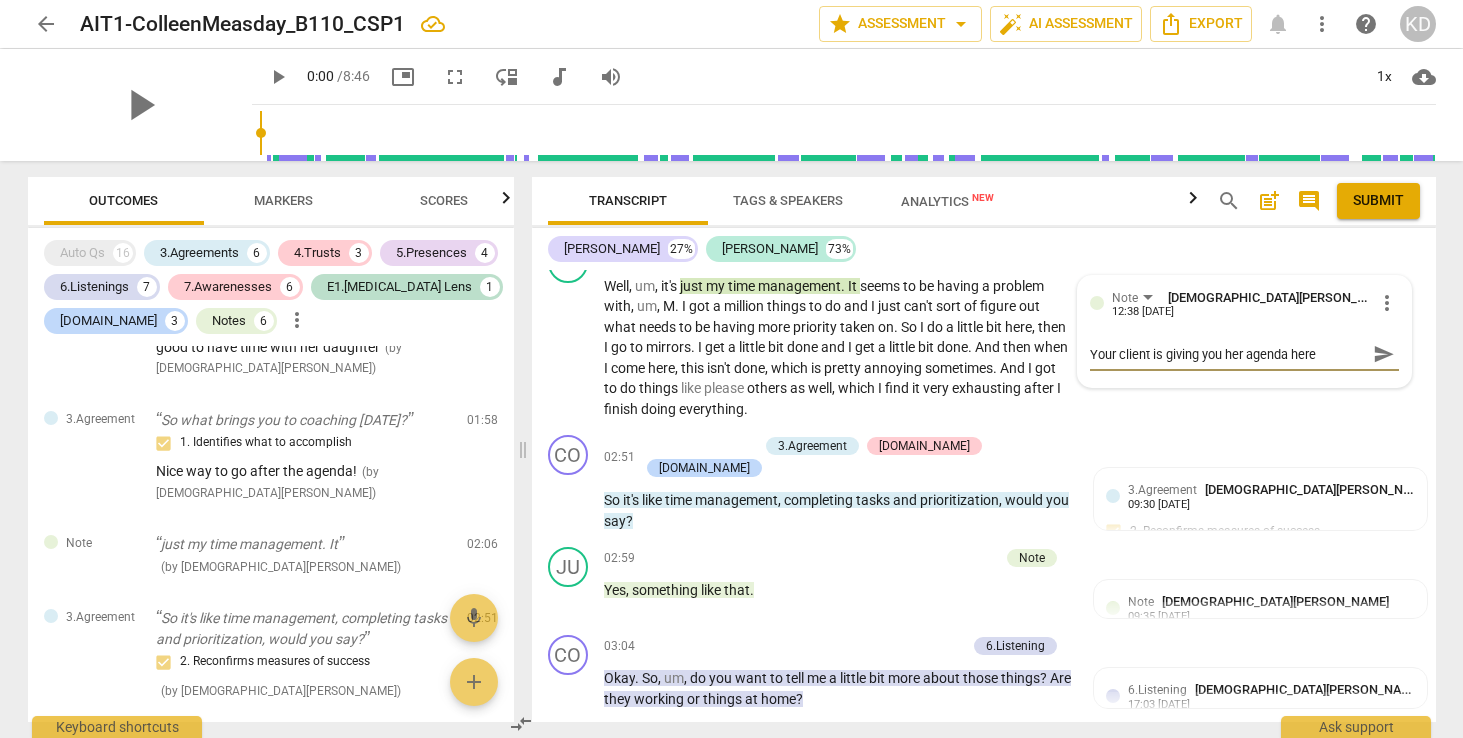 type on "Your client is giving you her agenda here." 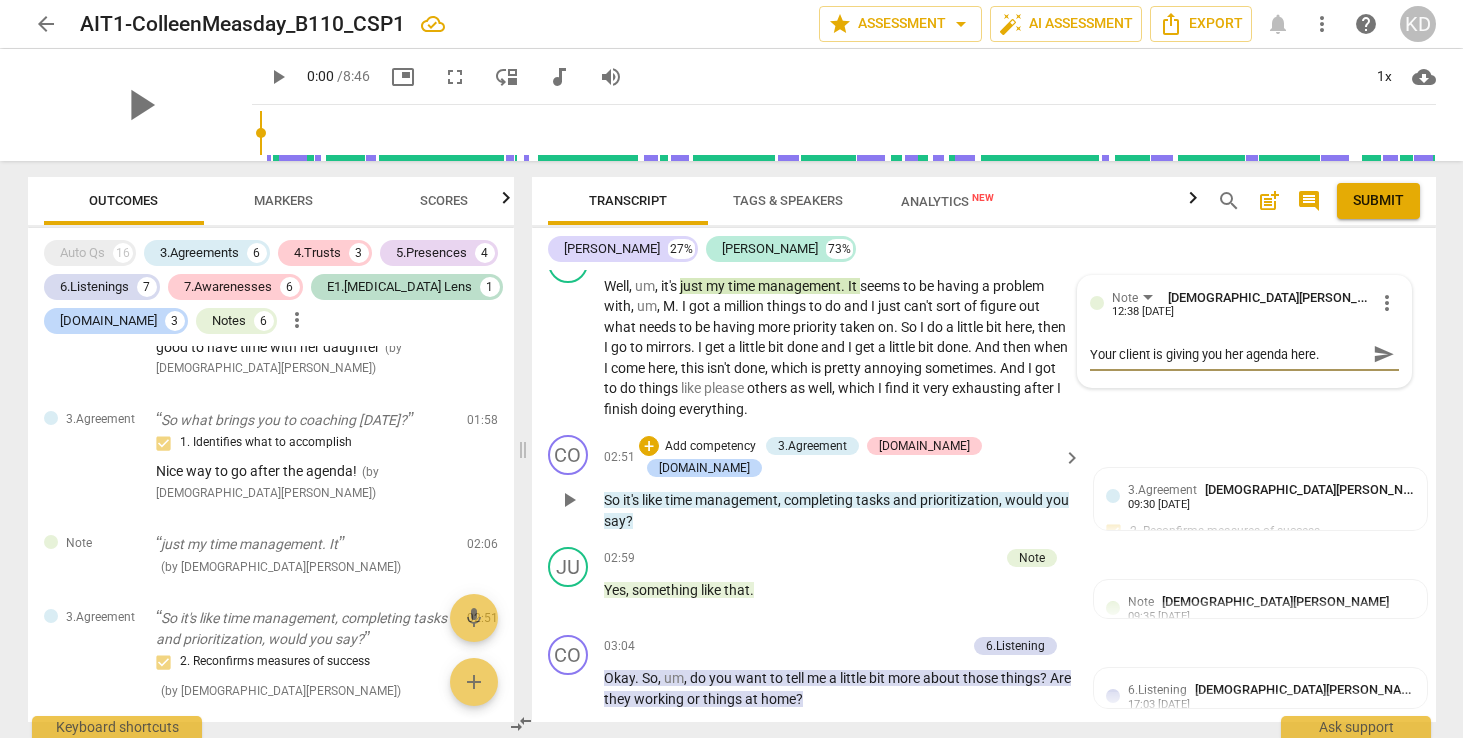 type on "Your client is giving you her agenda here." 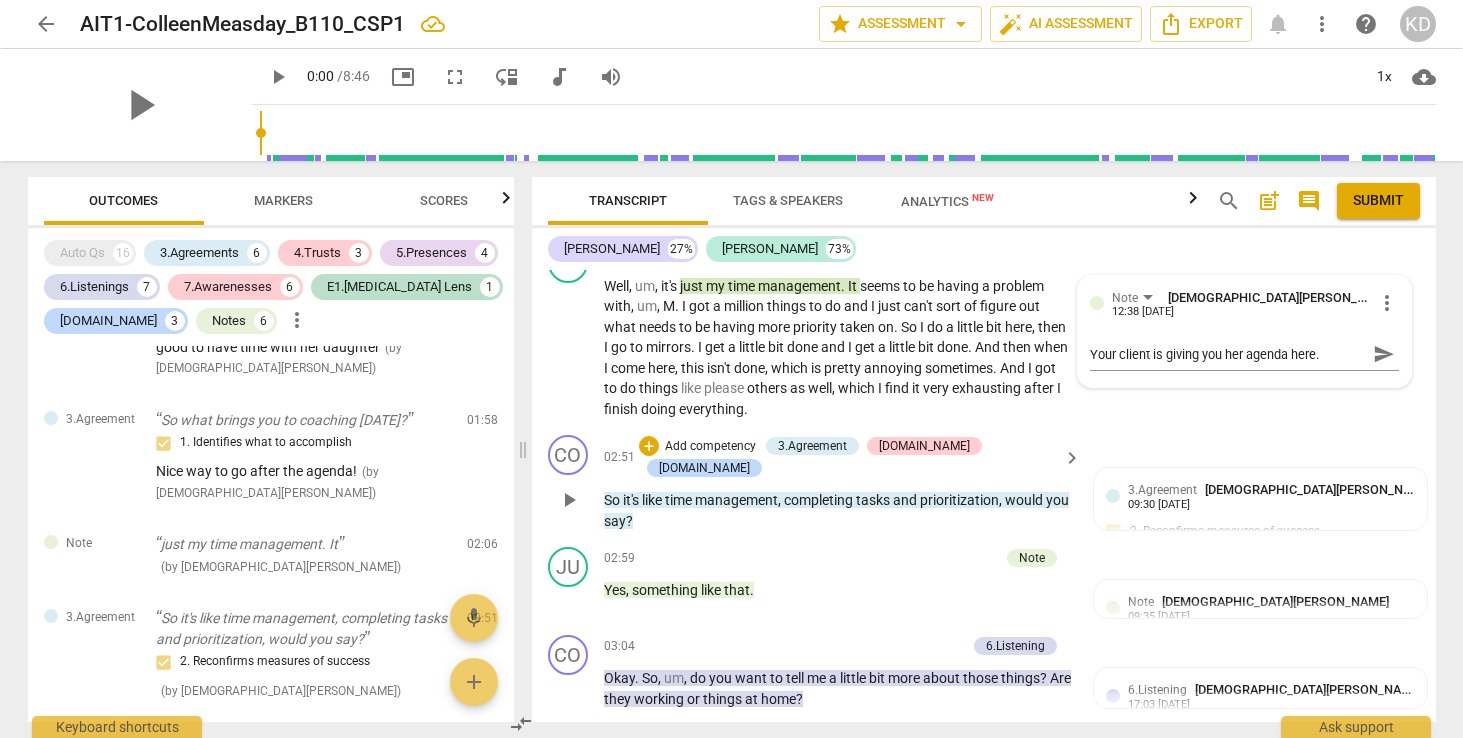 click on "CO play_arrow pause 02:51 + Add competency 3.Agreement [DOMAIN_NAME] [DOMAIN_NAME] keyboard_arrow_right So   it's   like   time   management ,   completing   tasks   and   prioritization ,   would   you   say ? 3.Agreement [PERSON_NAME] 09:30 [DATE] 2. Reconfirms measures of success [DOMAIN_NAME] [DEMOGRAPHIC_DATA][PERSON_NAME] 12:28 [DATE] 4. Partners by inviting client to respond [DOMAIN_NAME] [DEMOGRAPHIC_DATA][PERSON_NAME] 12:28 [DATE] 1. Receives the client with respect 2. Reflects all the client brings" at bounding box center [984, 483] 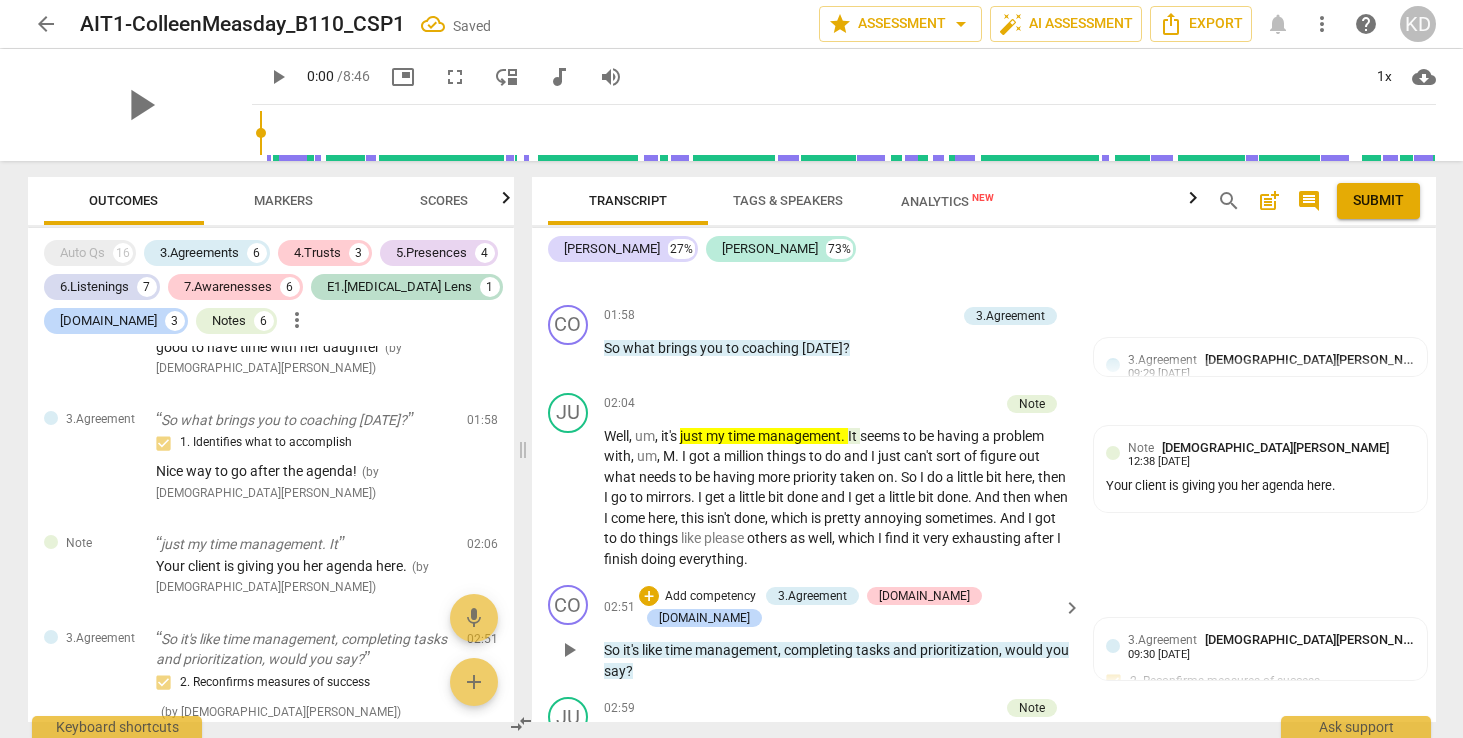 scroll, scrollTop: 4665, scrollLeft: 0, axis: vertical 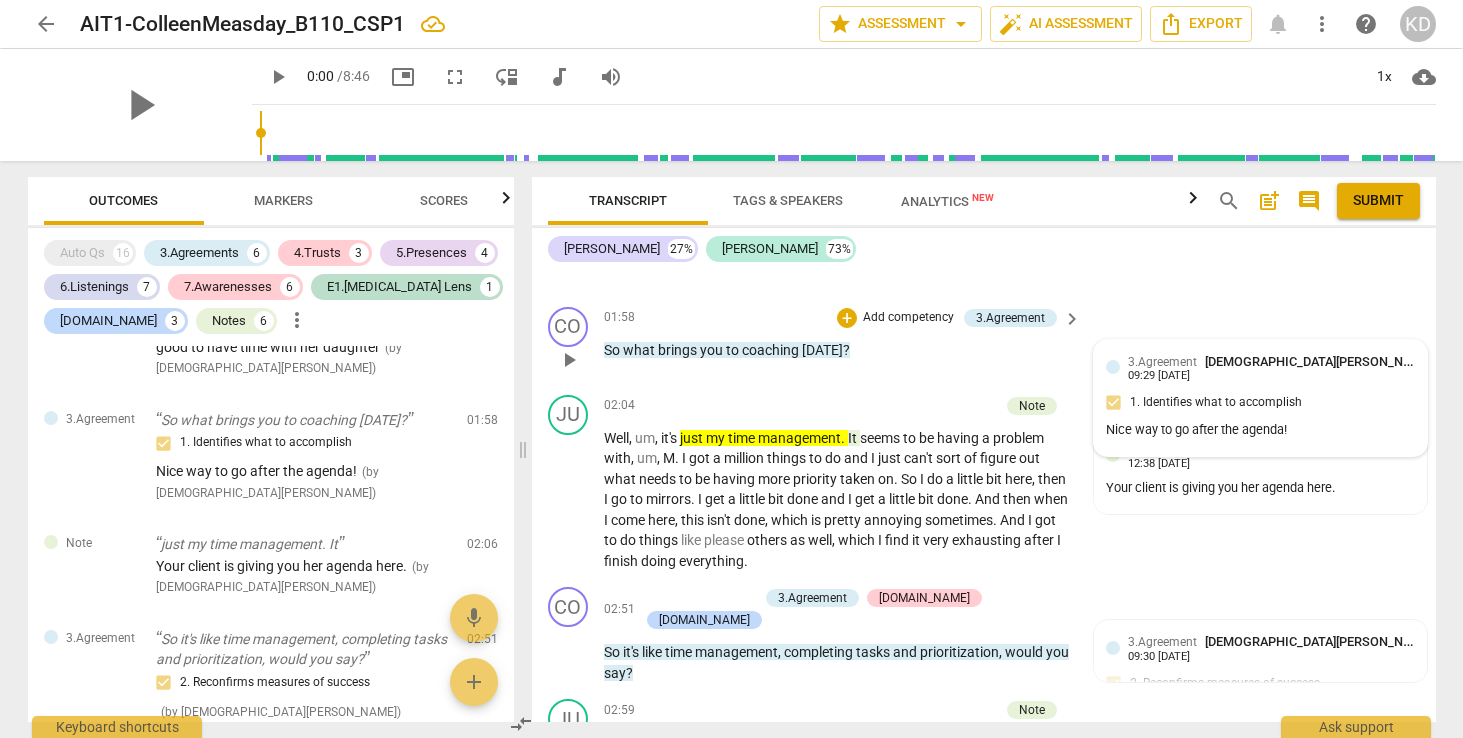 click on "3.Agreement [PERSON_NAME] 09:29 [DATE] 1. Identifies what to accomplish Nice way to go after the agenda!" at bounding box center [1260, 398] 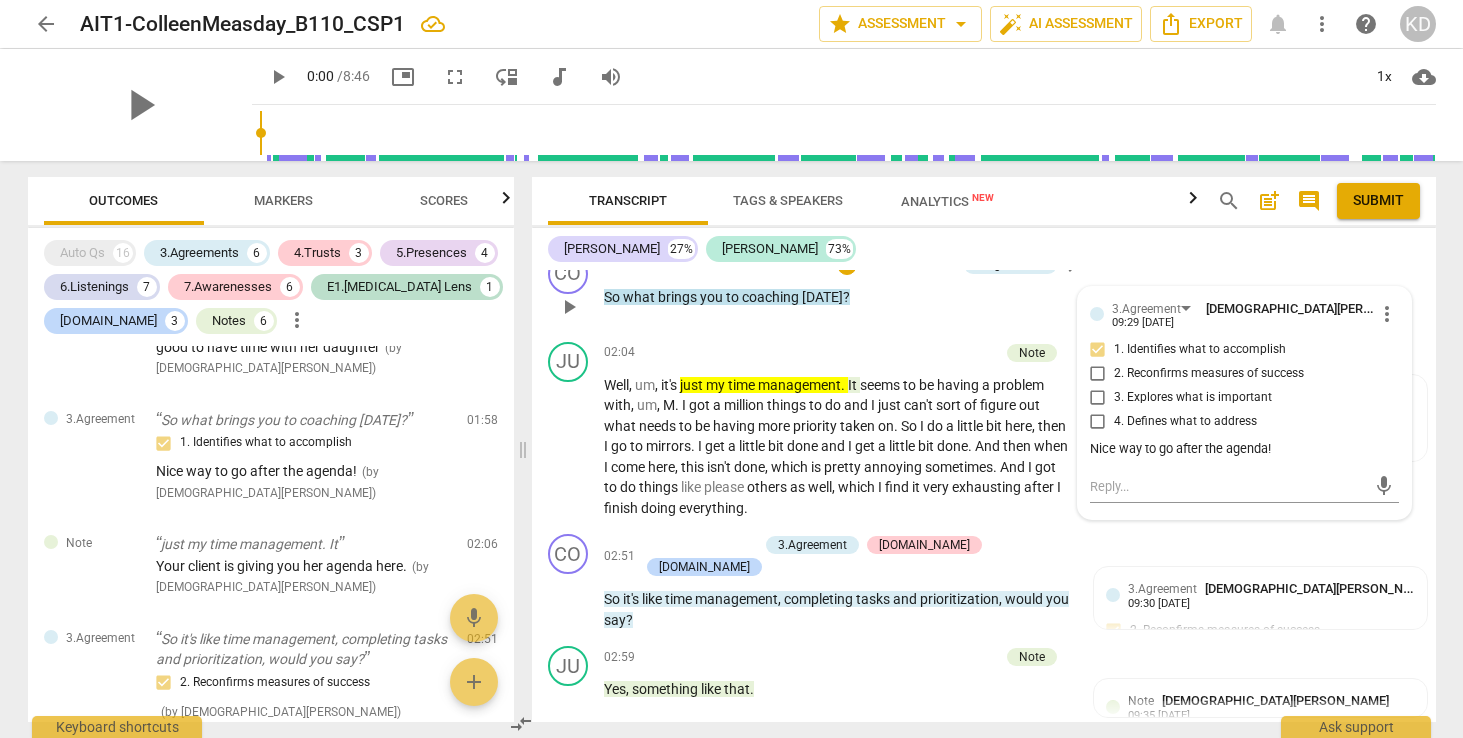 scroll, scrollTop: 4726, scrollLeft: 0, axis: vertical 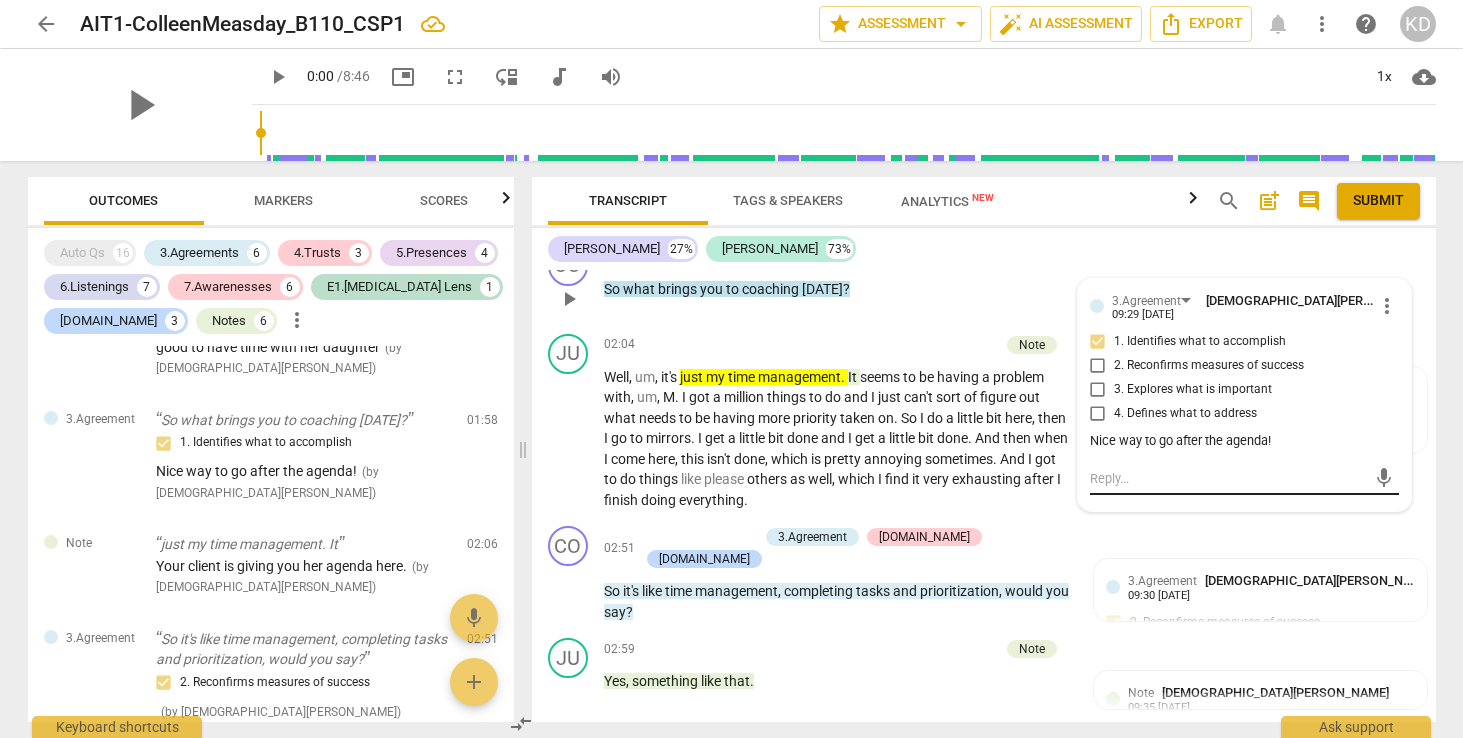 click at bounding box center (1228, 478) 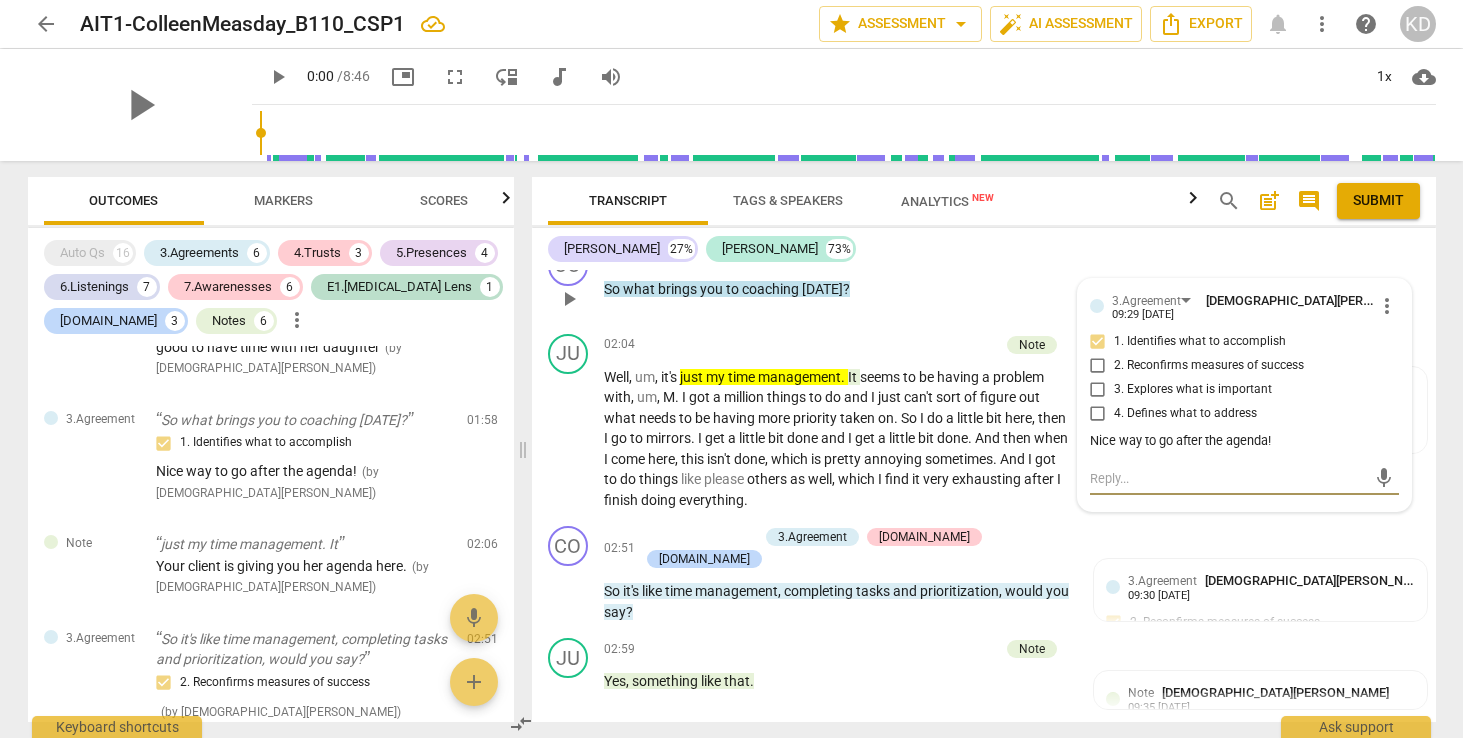 type on "N" 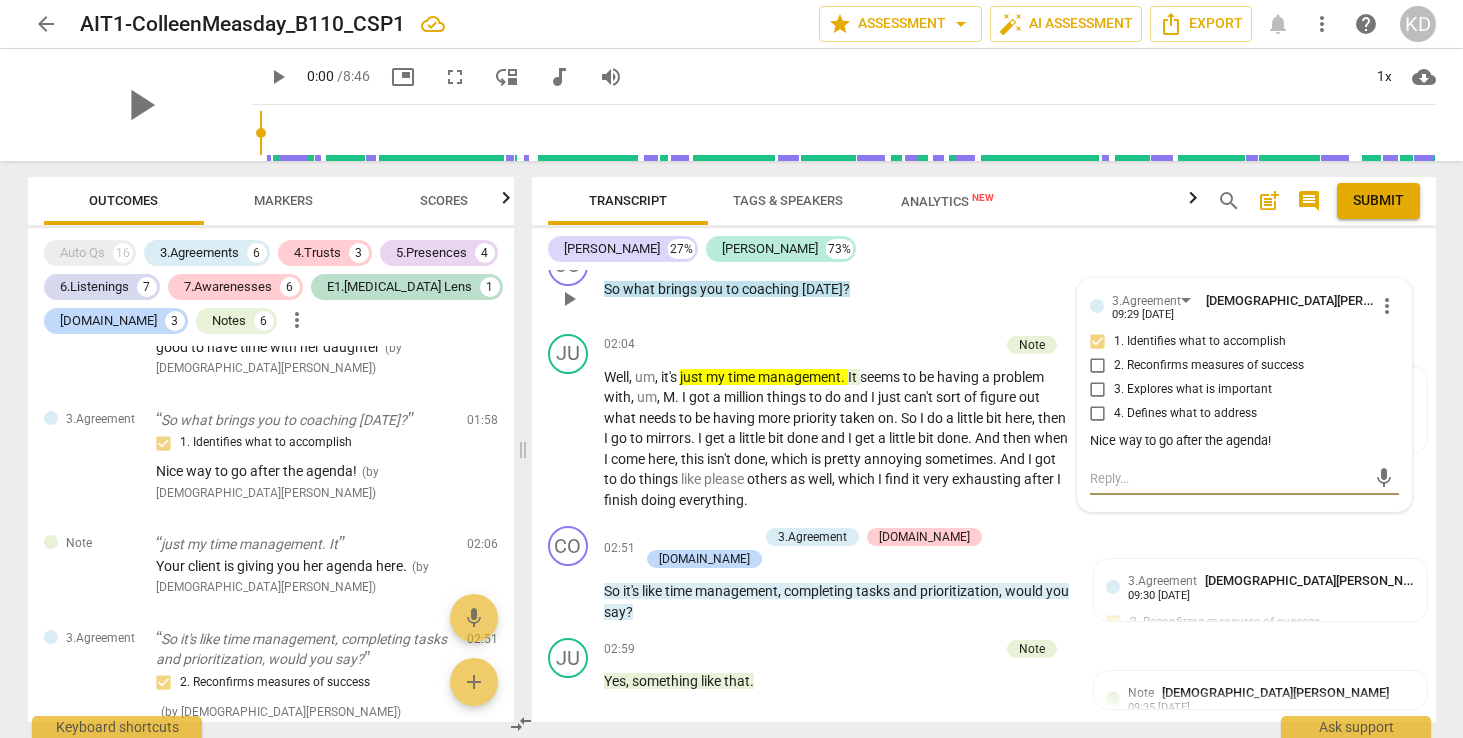type on "N" 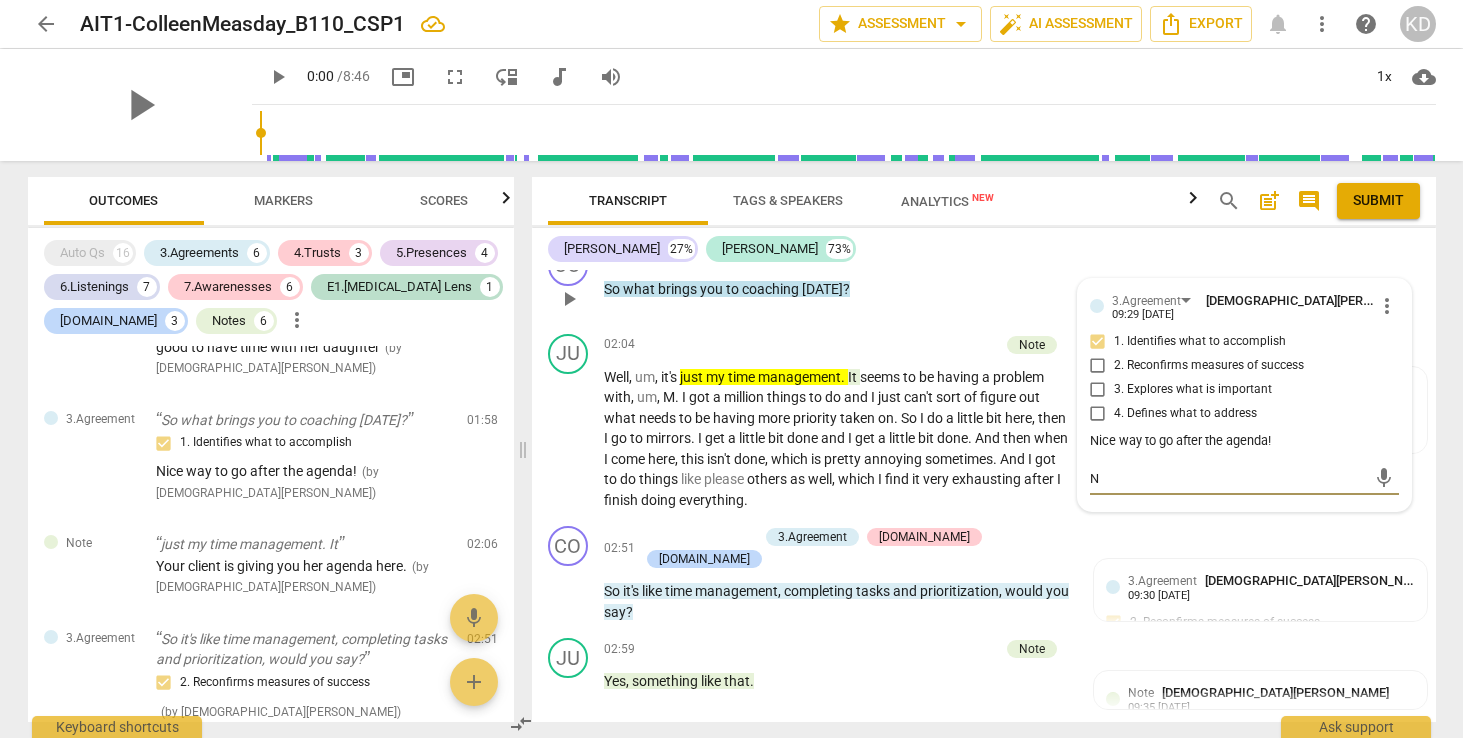 type on "Ni" 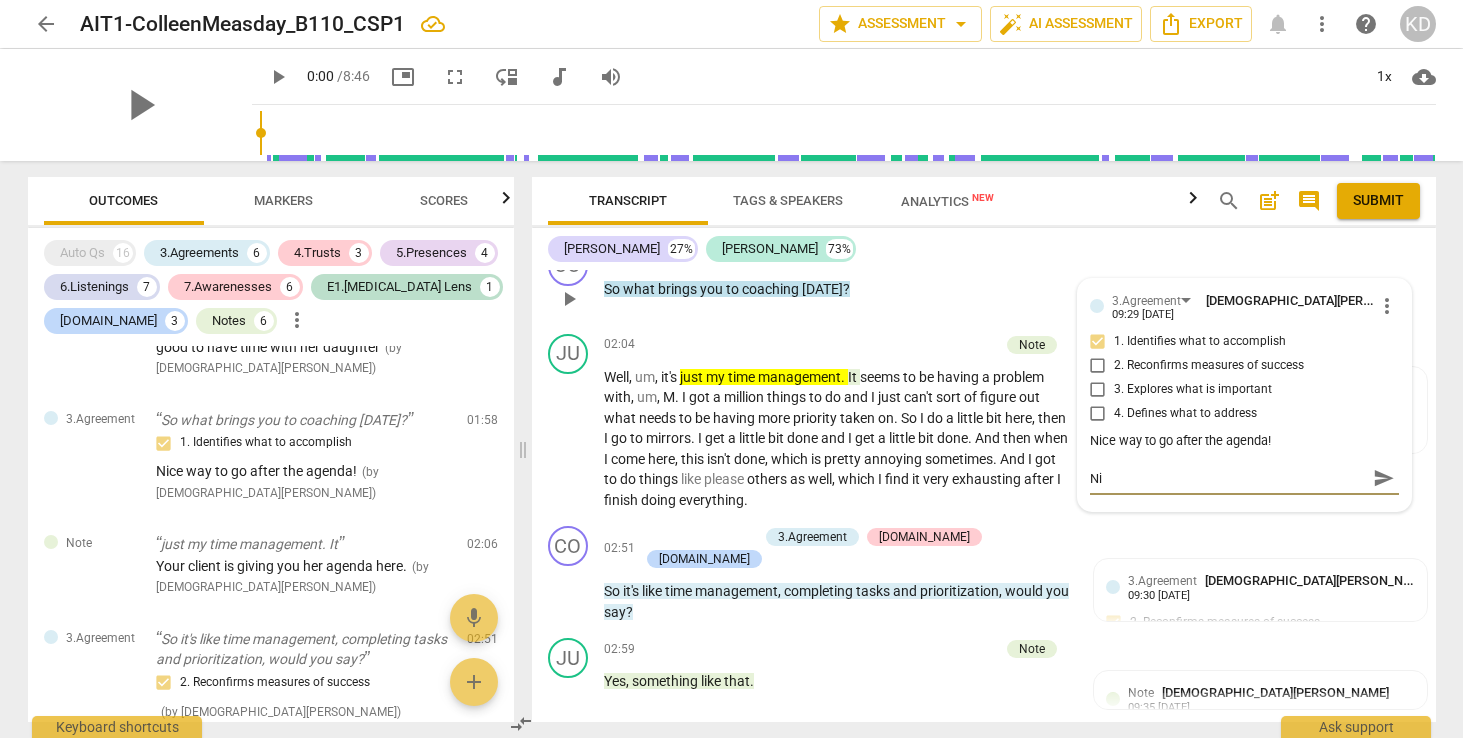 type on "Nic" 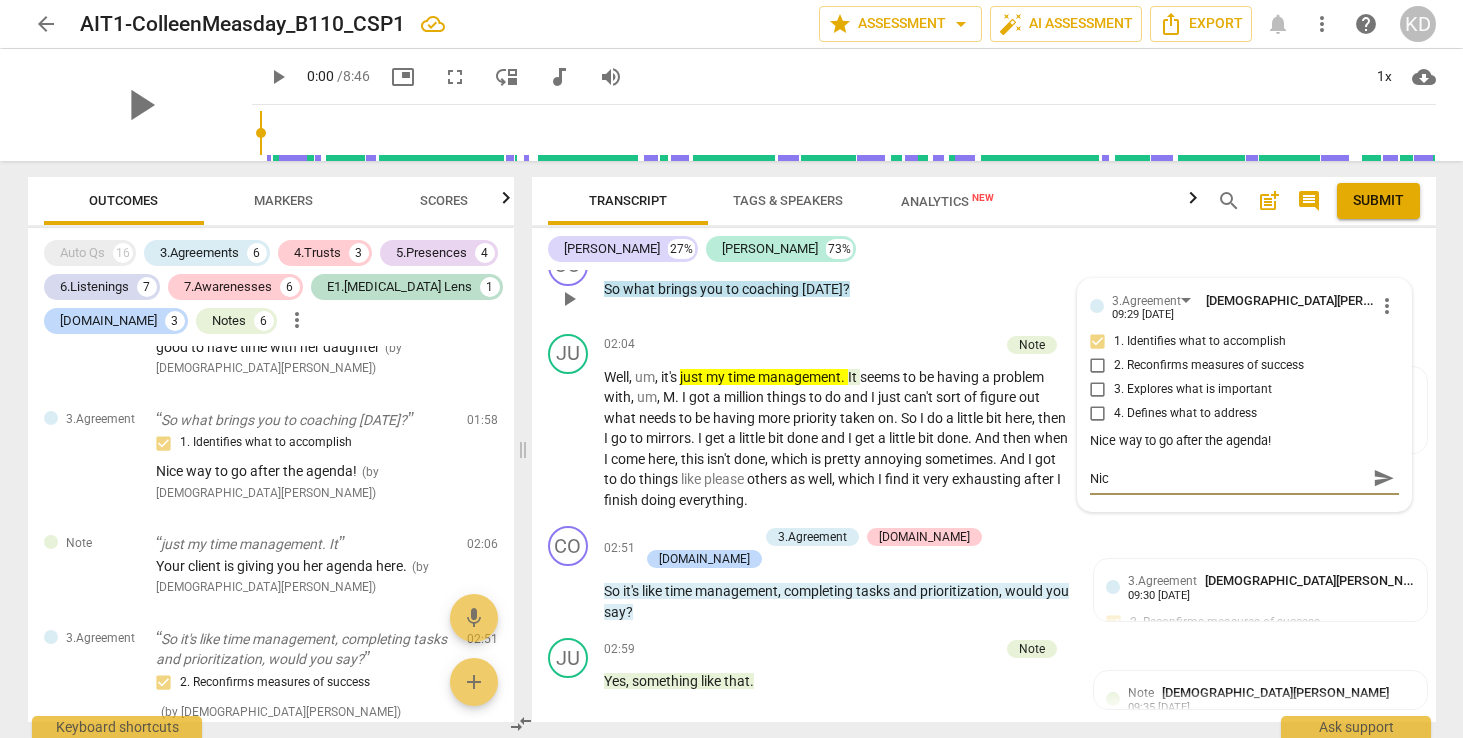type on "Nice" 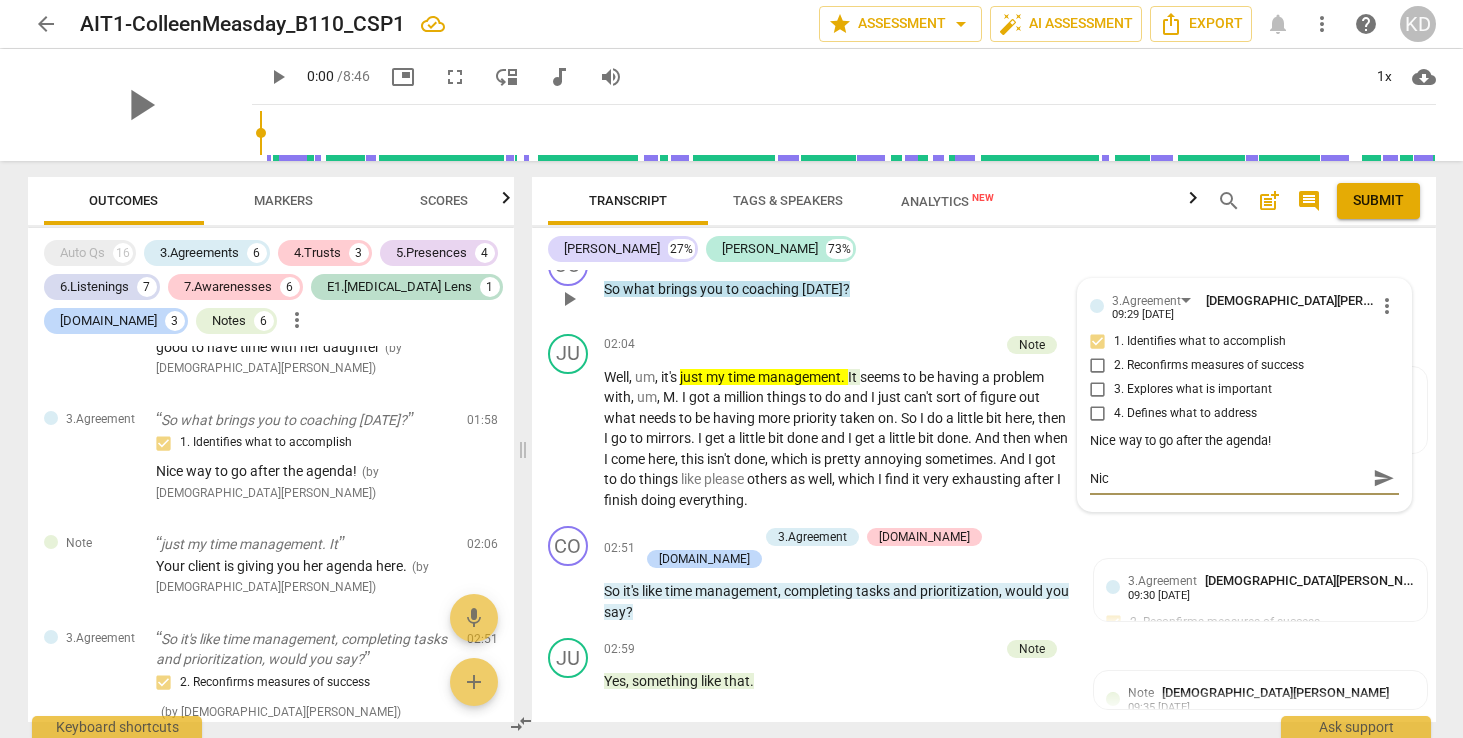 type on "Nice" 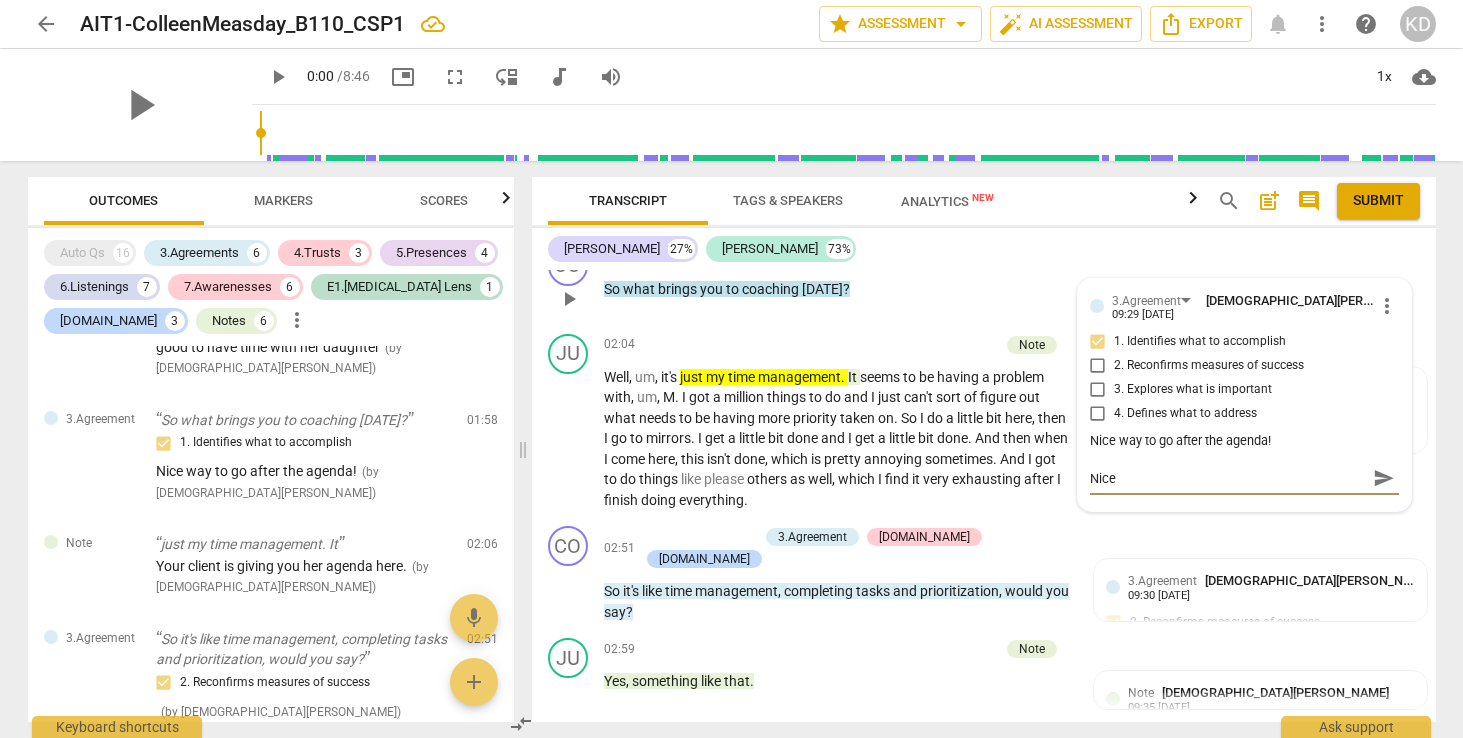 type on "Nice" 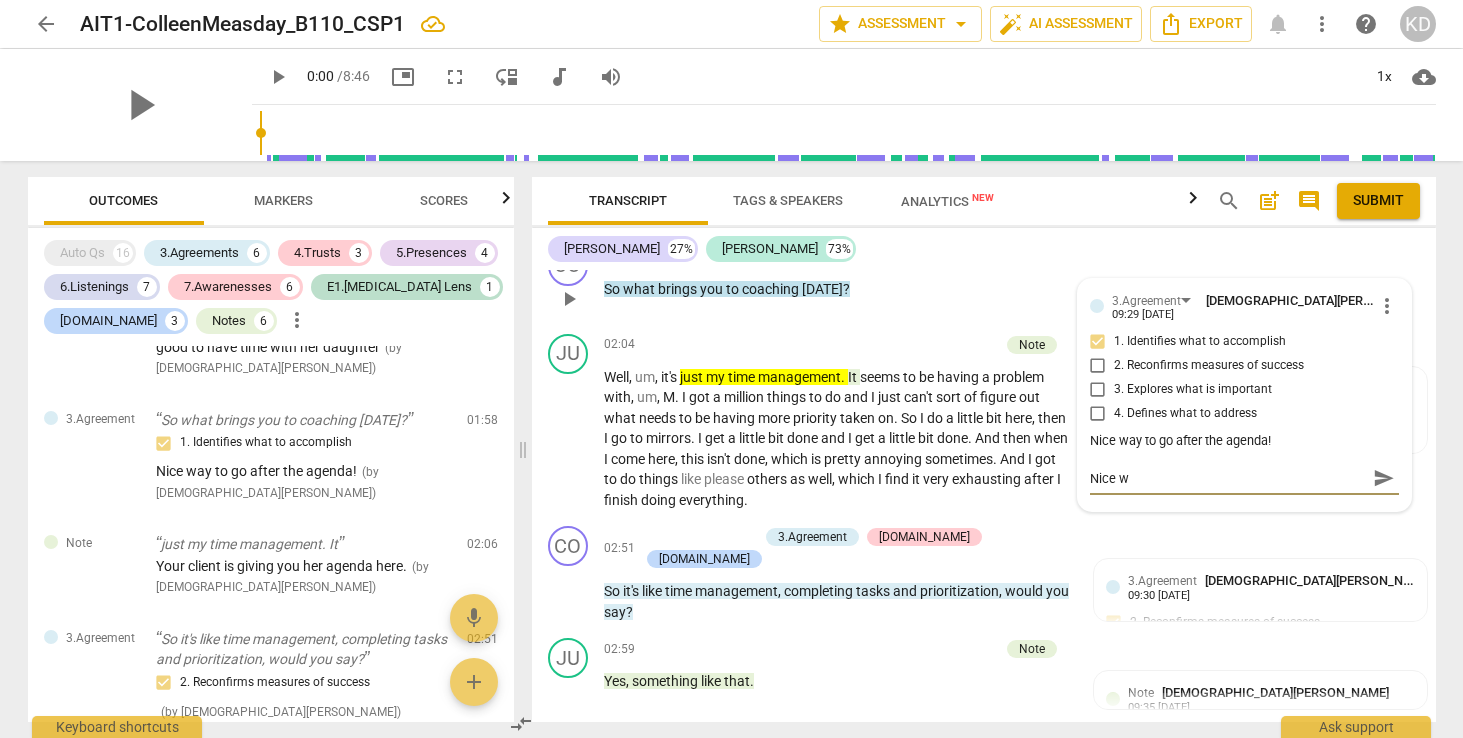 type on "Nice wa" 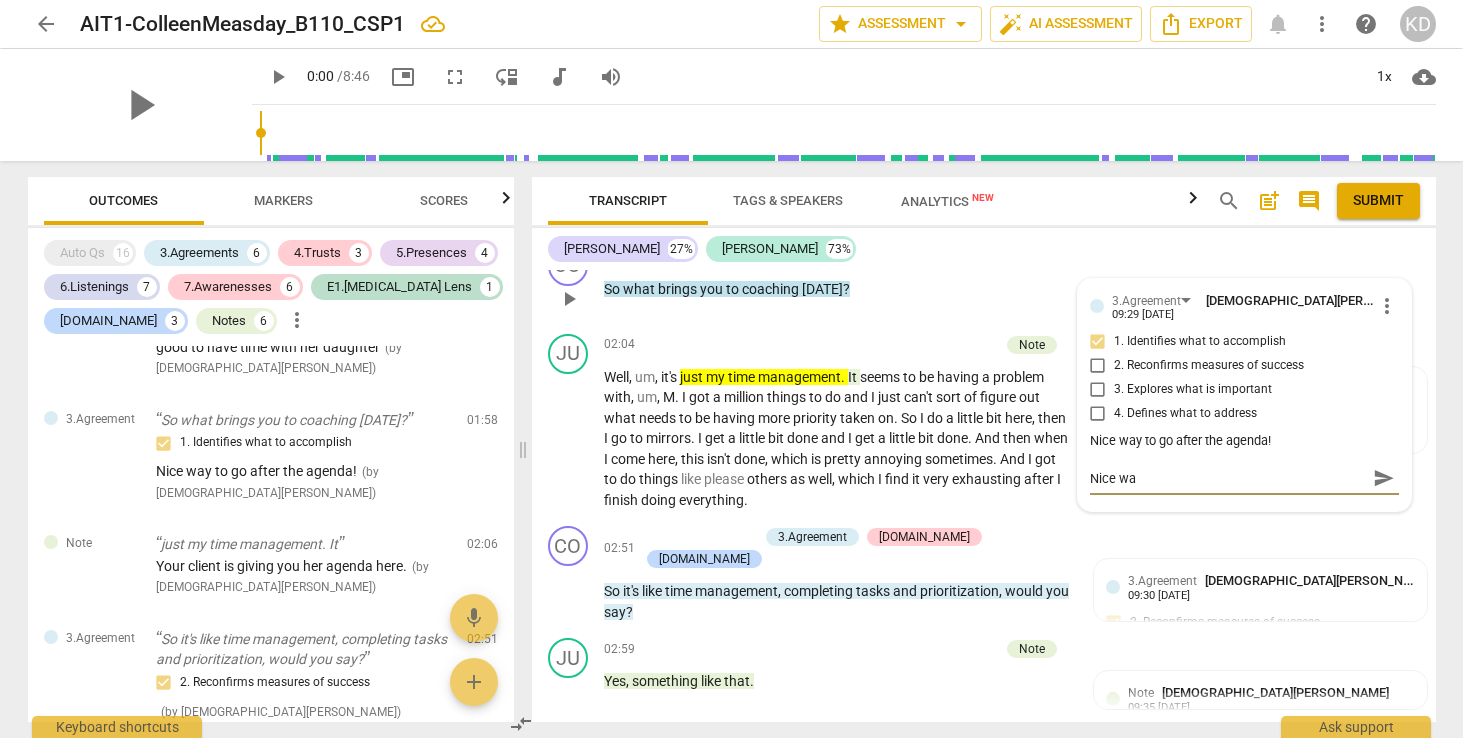 type on "Nice way" 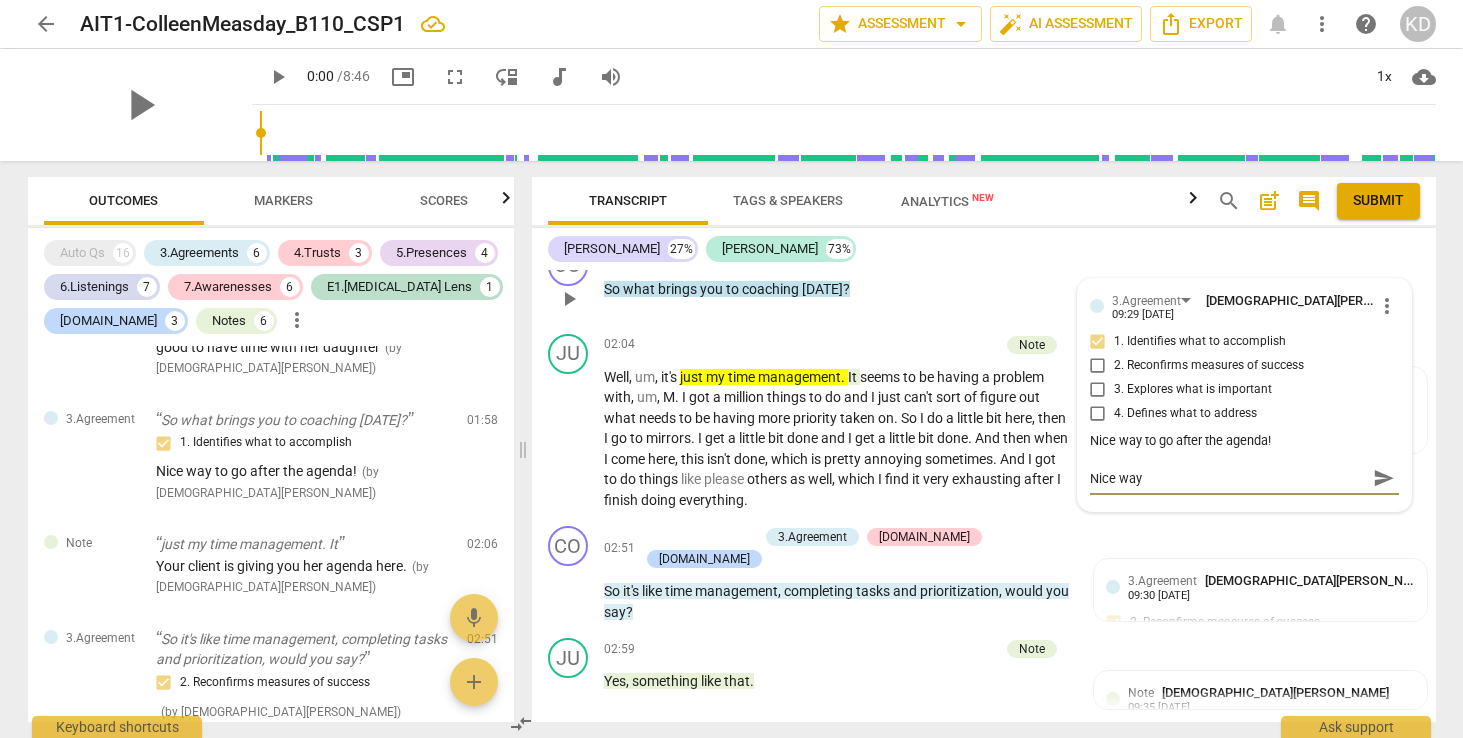 type on "Nice way" 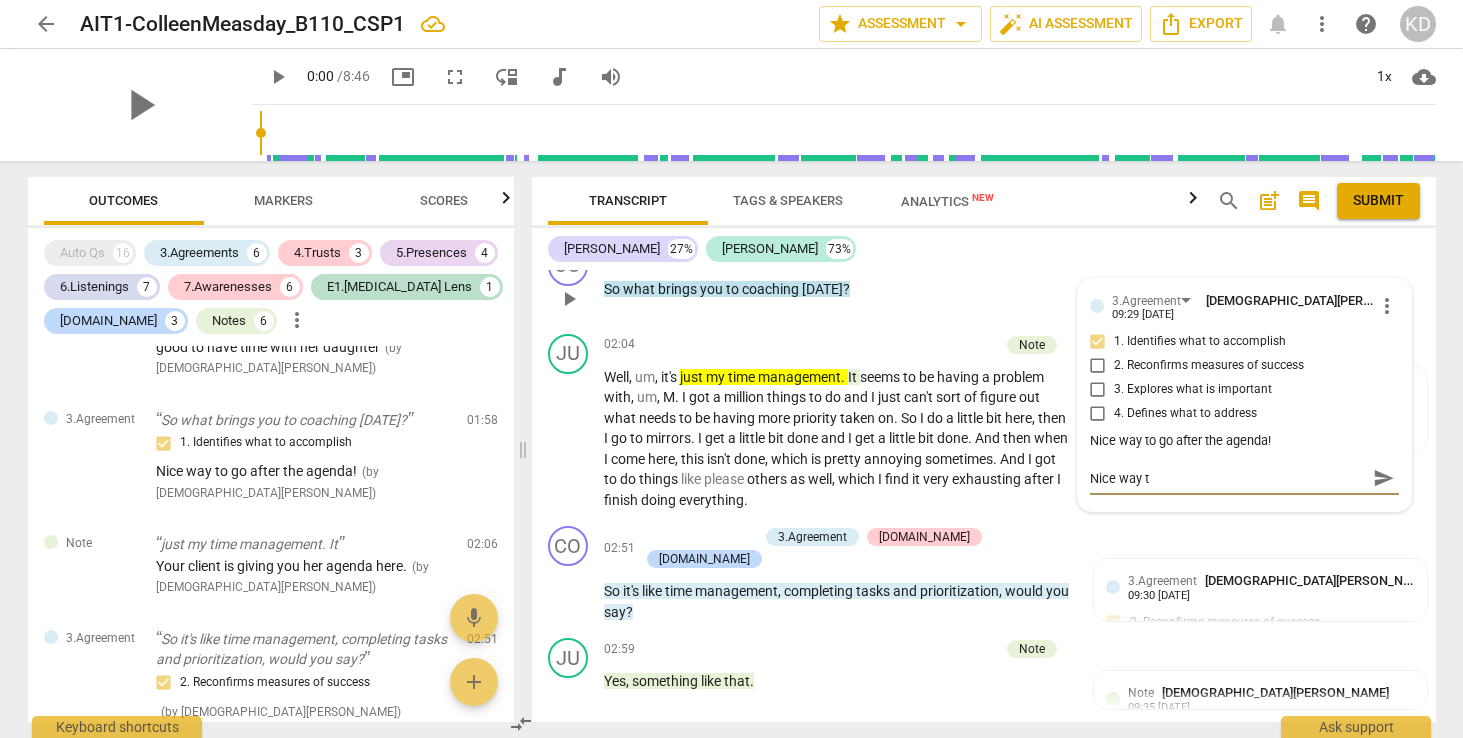 type on "Nice way to" 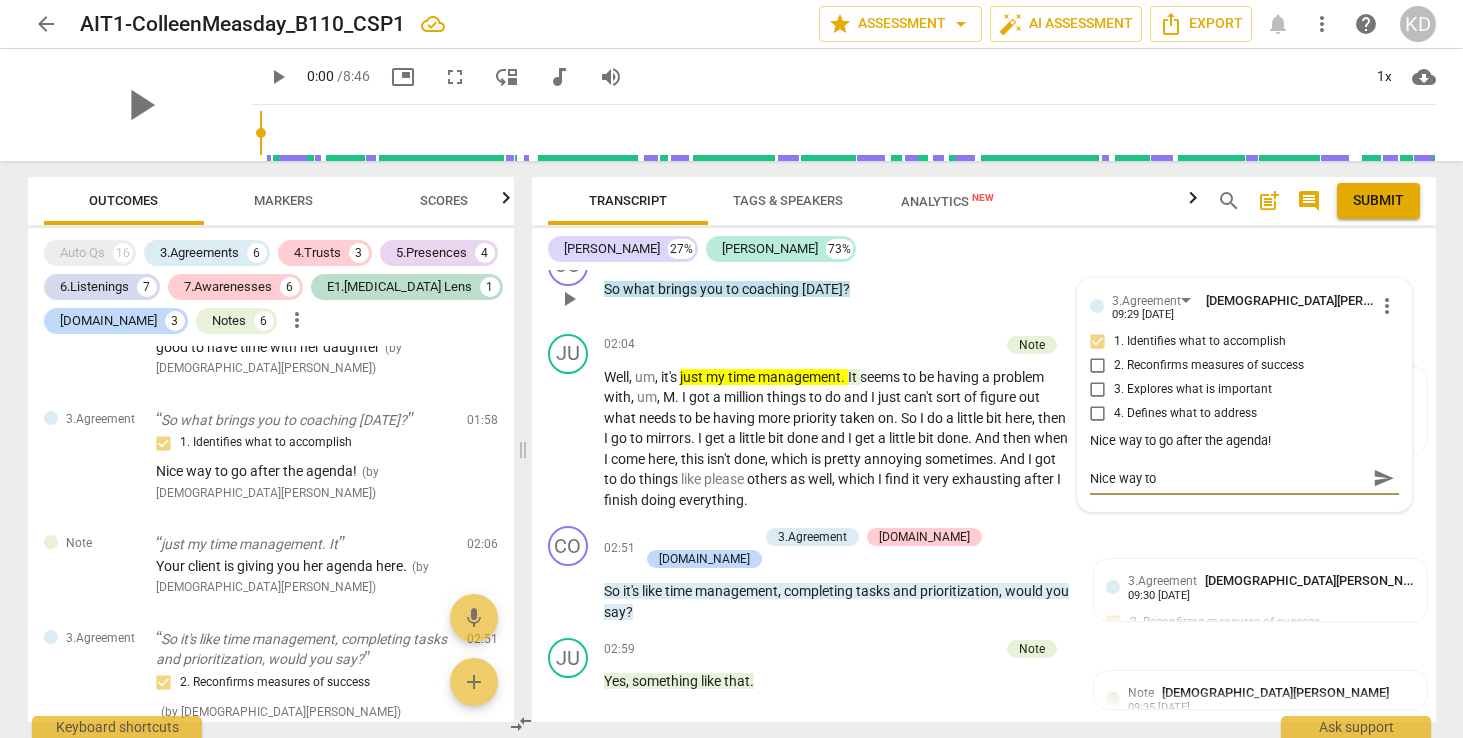 type on "Nice way to" 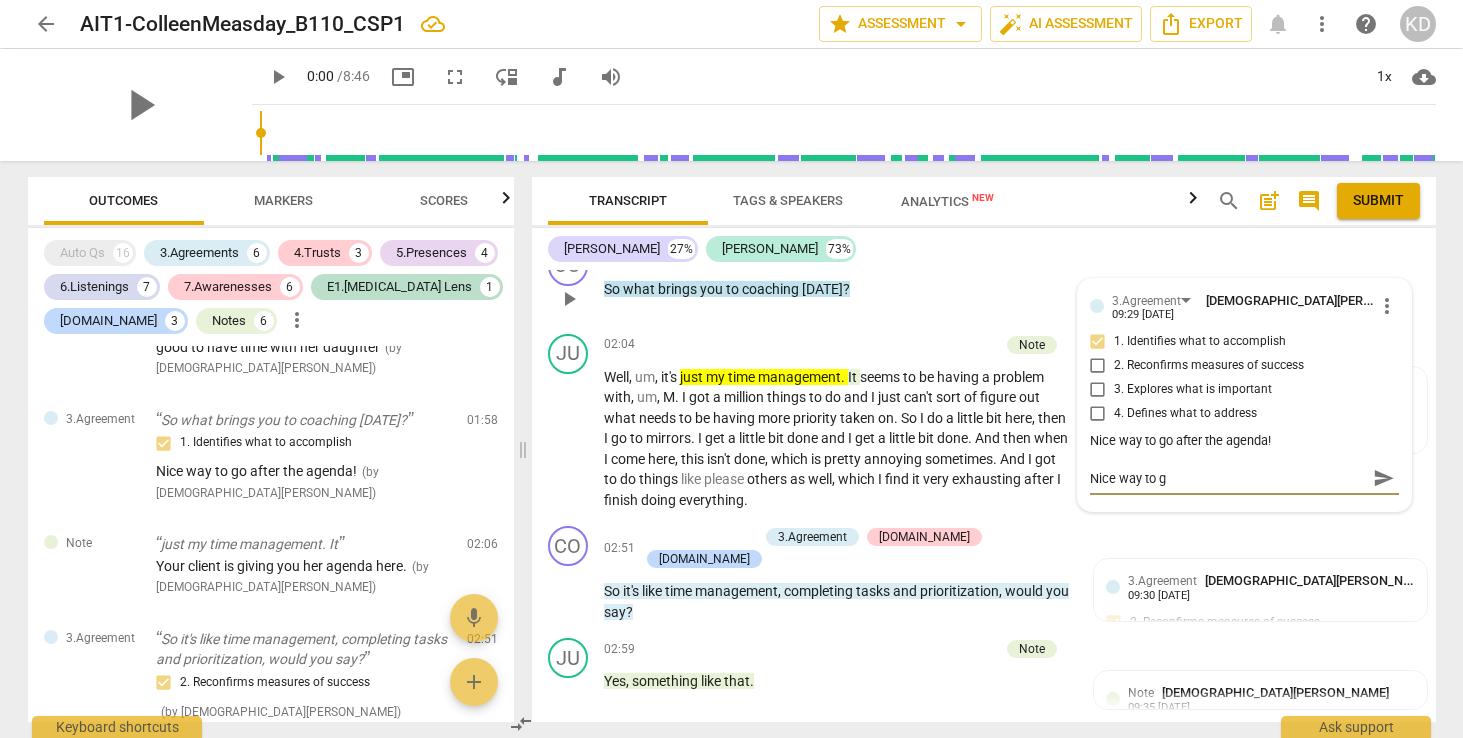 type on "Nice way to go" 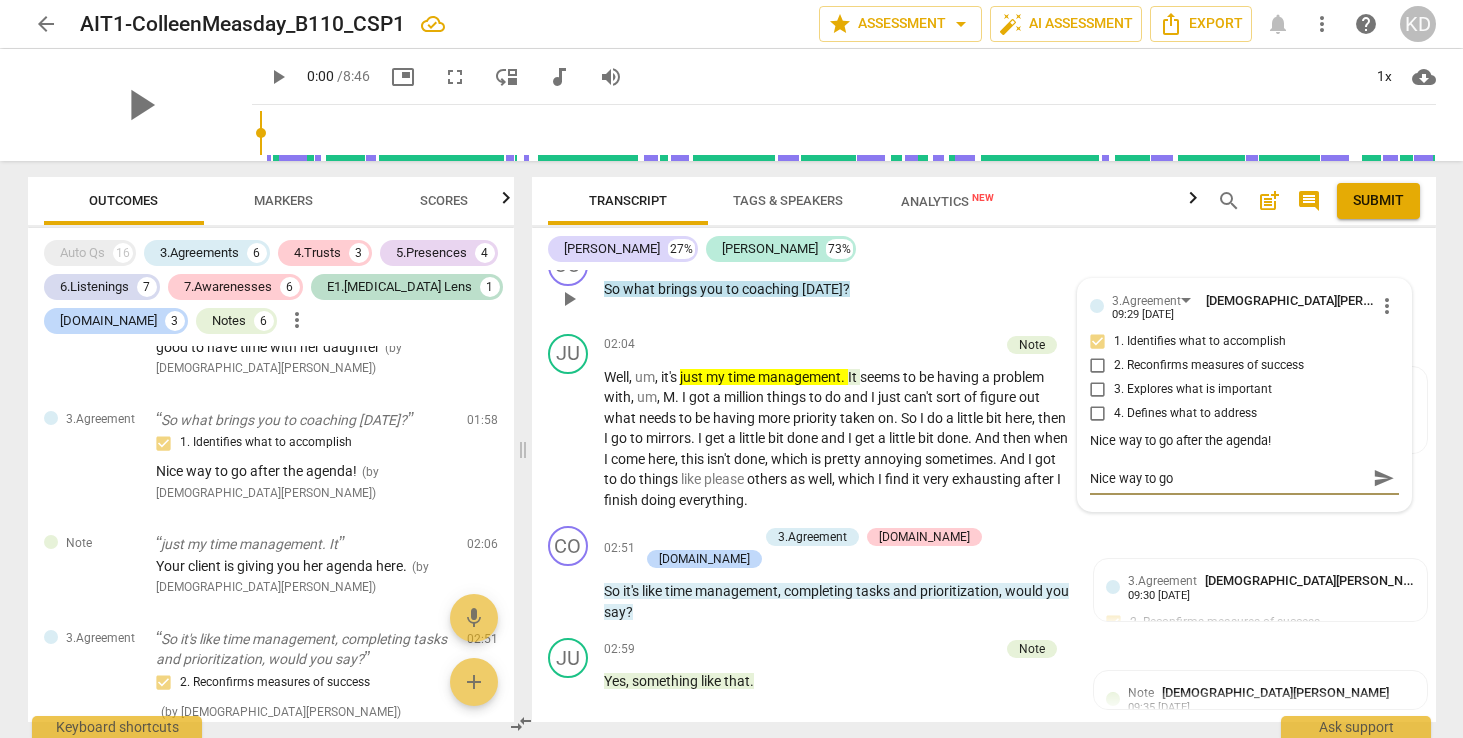 type on "Nice way to go" 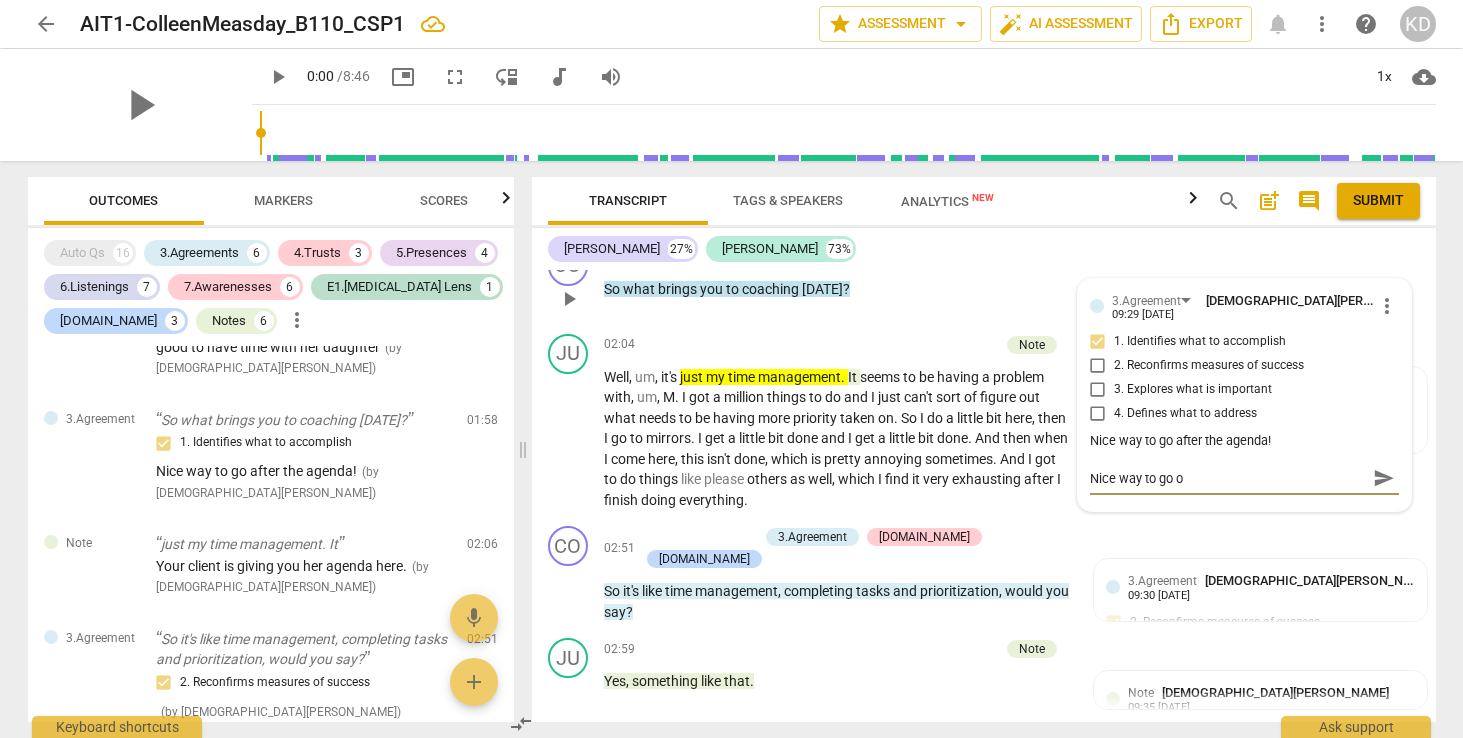 type on "Nice way to go" 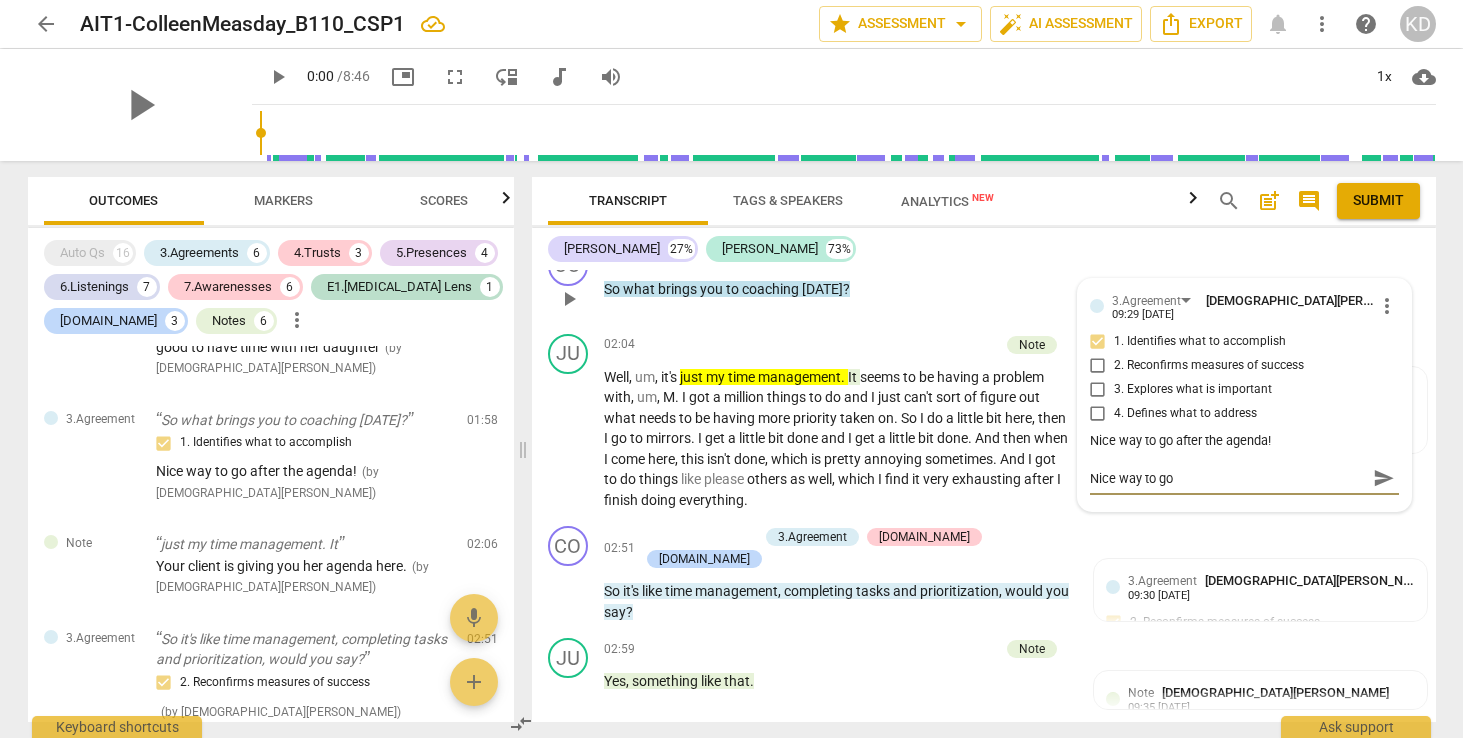 type on "Nice way to go a" 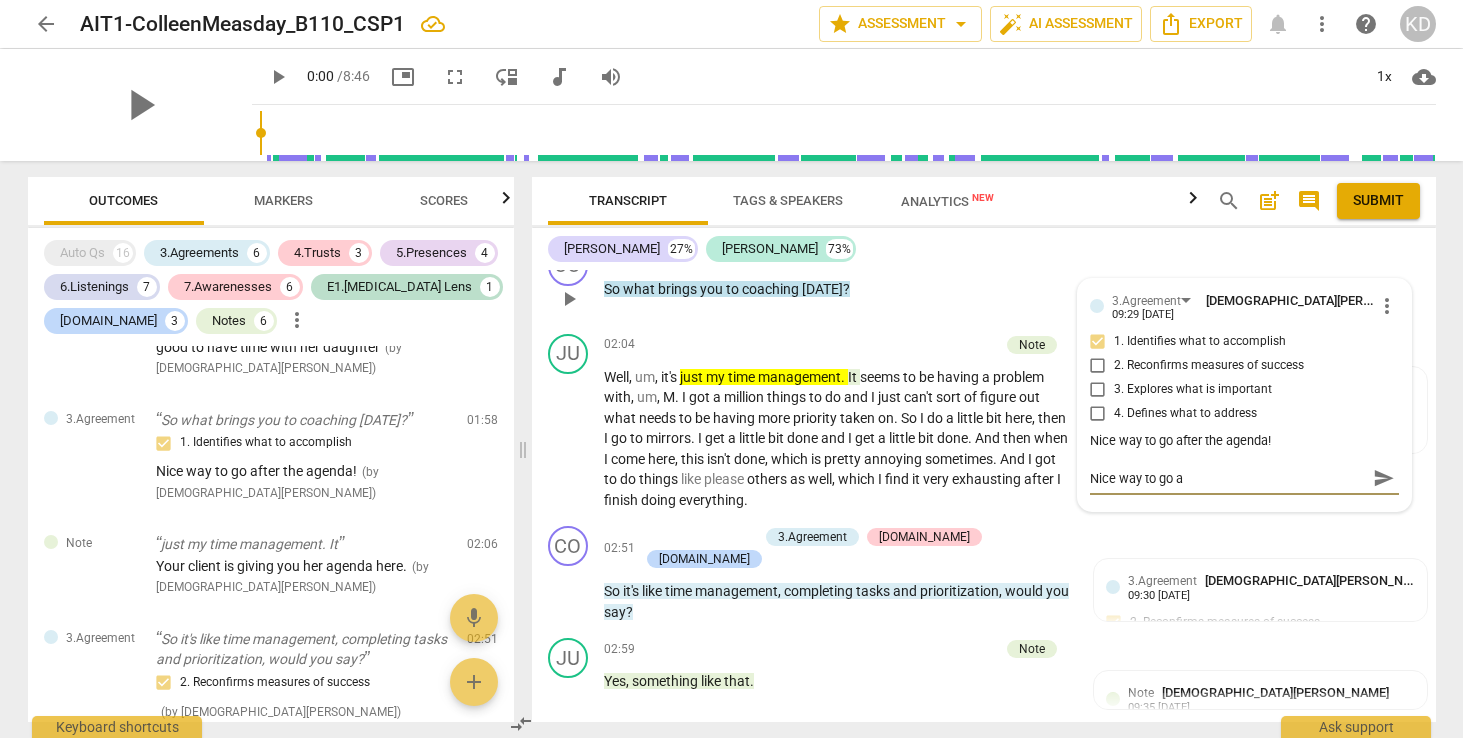 type on "Nice way to go af" 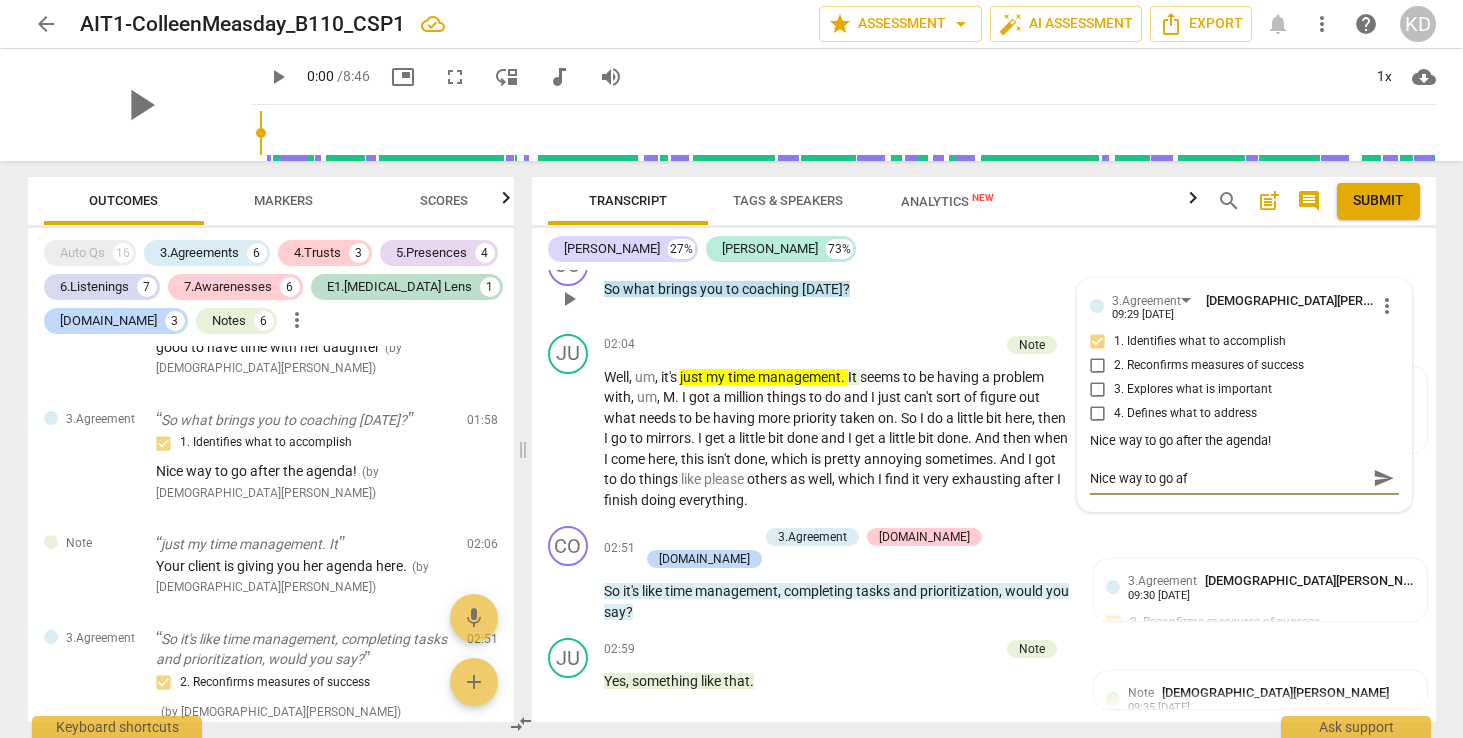 type on "Nice way to go aft" 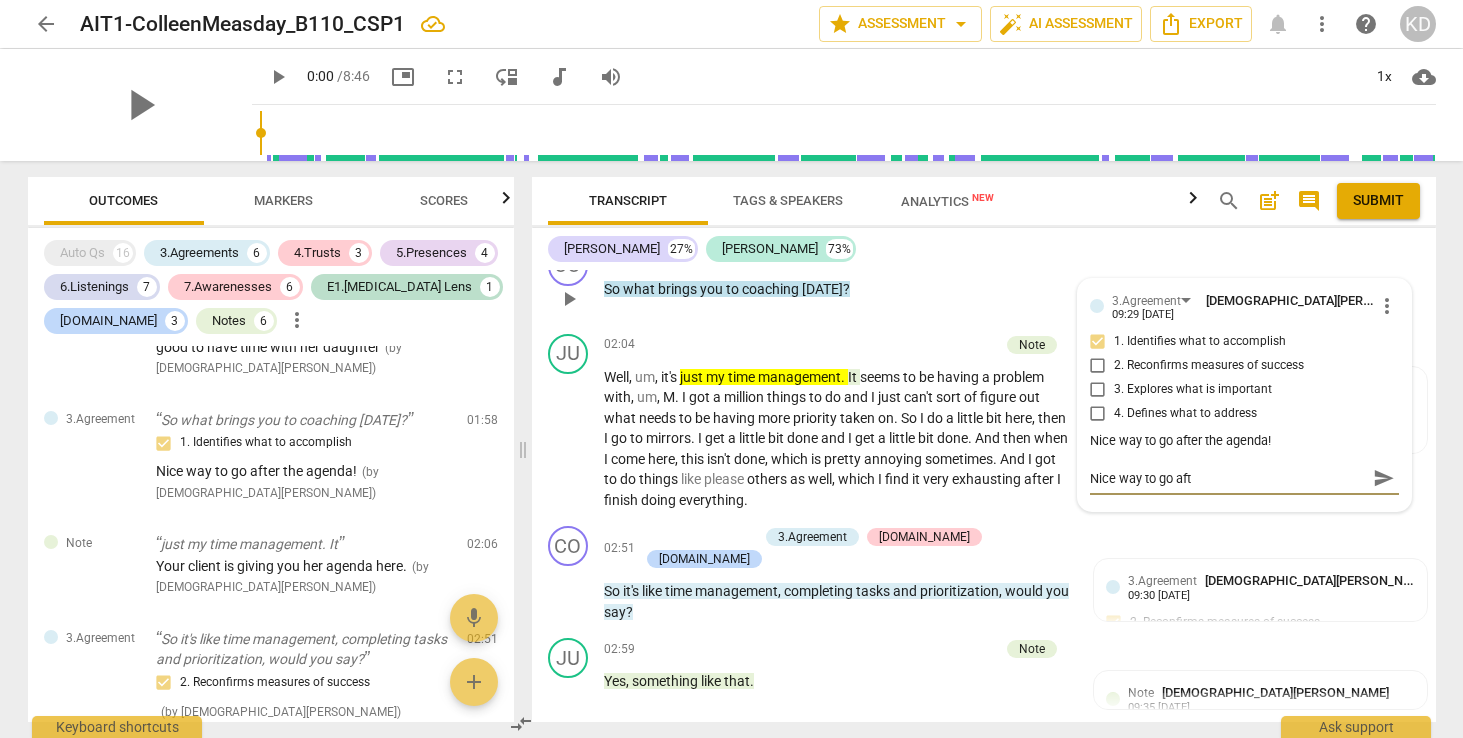 type on "Nice way to go afte" 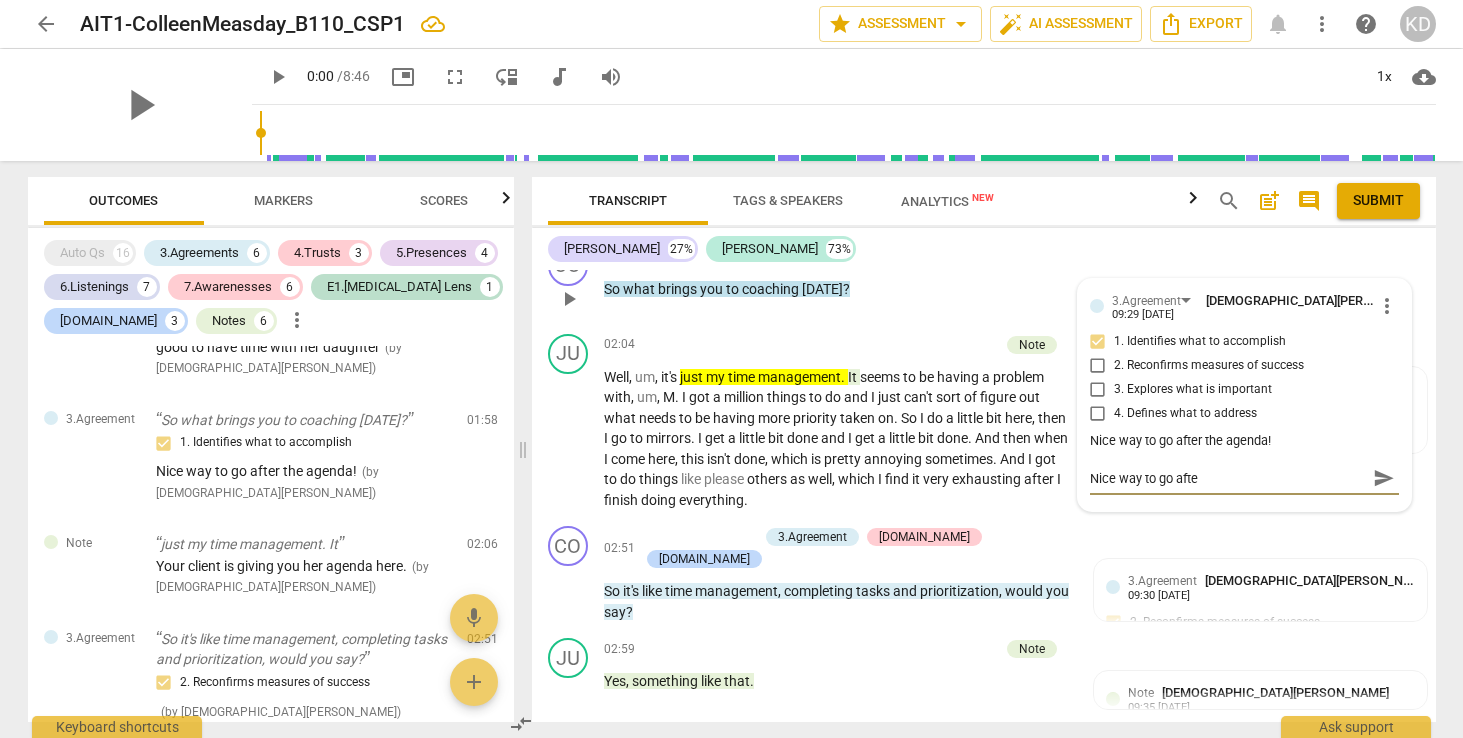 type on "Nice way to go after" 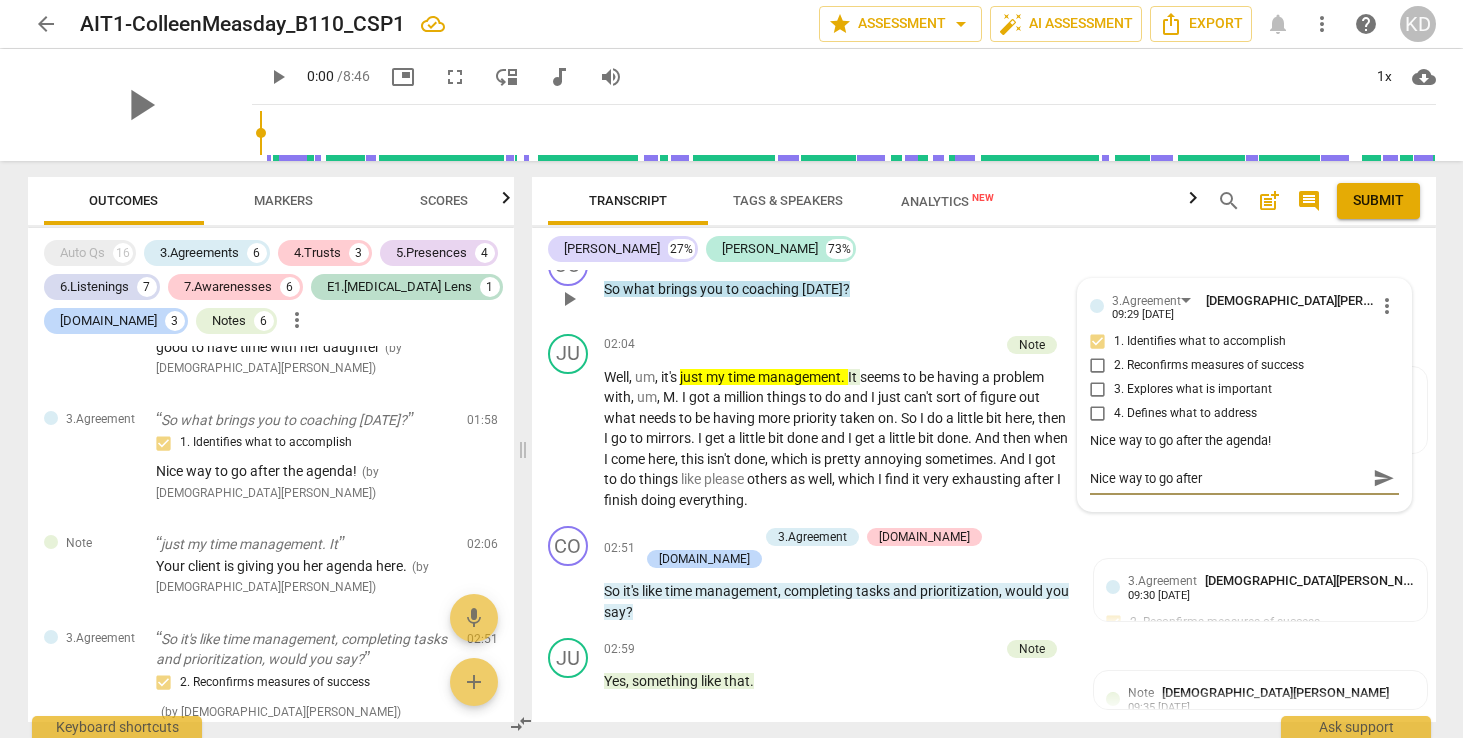 type on "Nice way to go after" 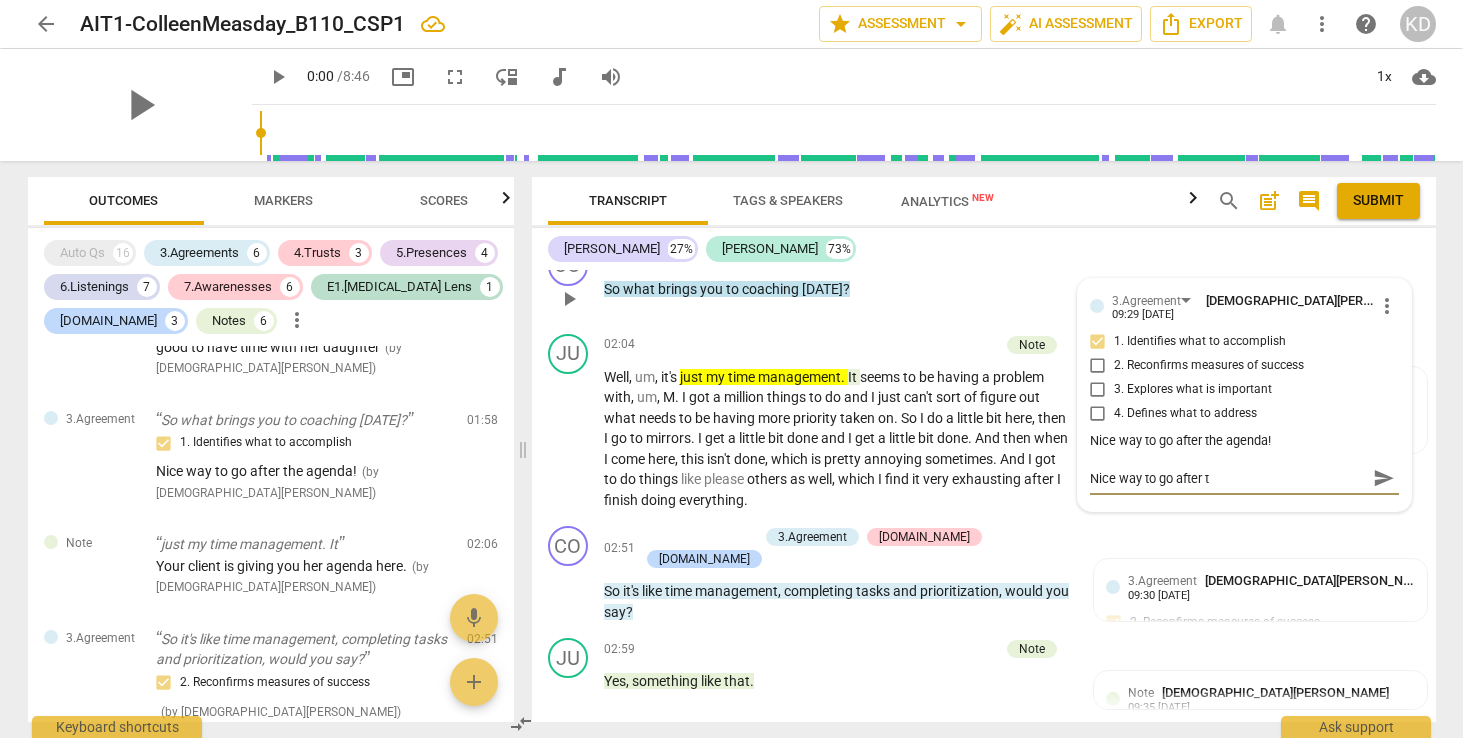 type on "Nice way to go after th" 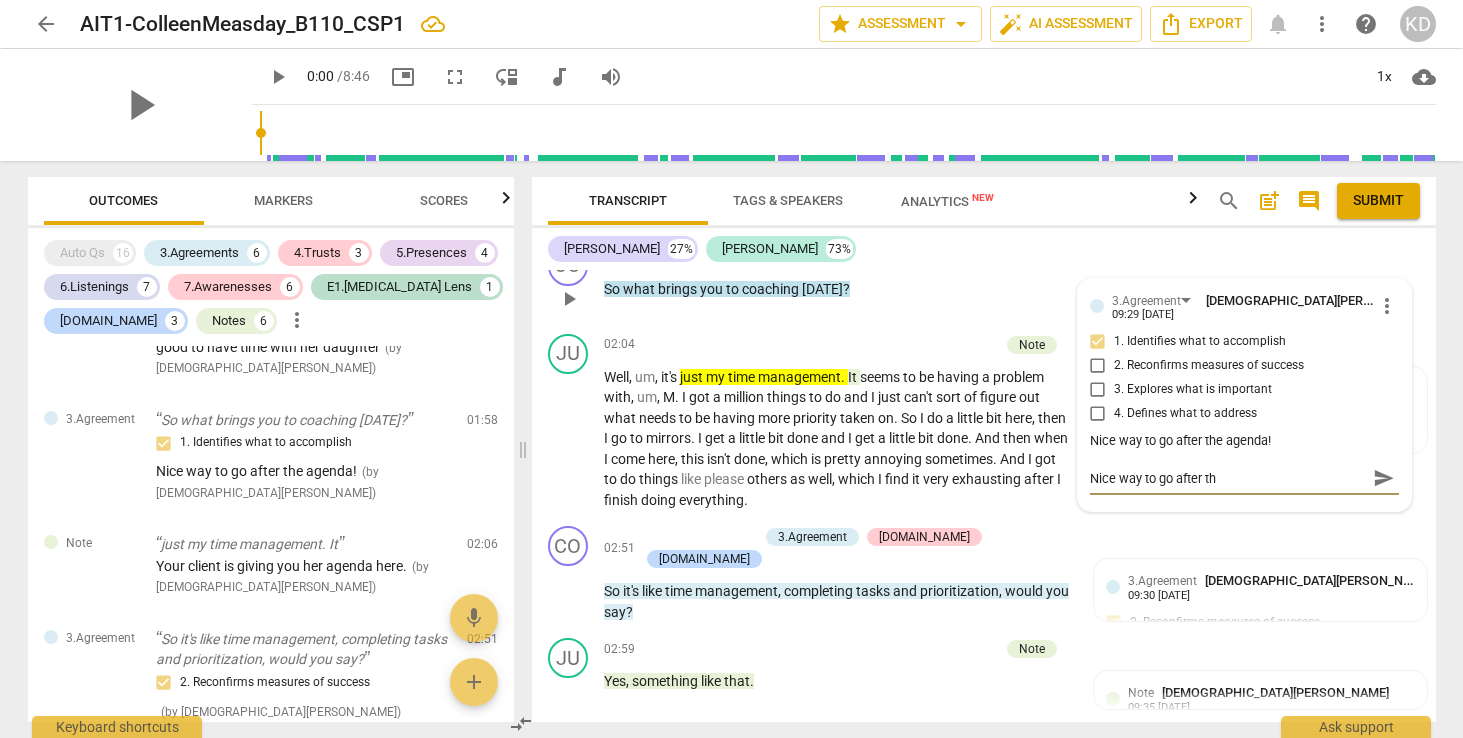 type on "Nice way to go after the" 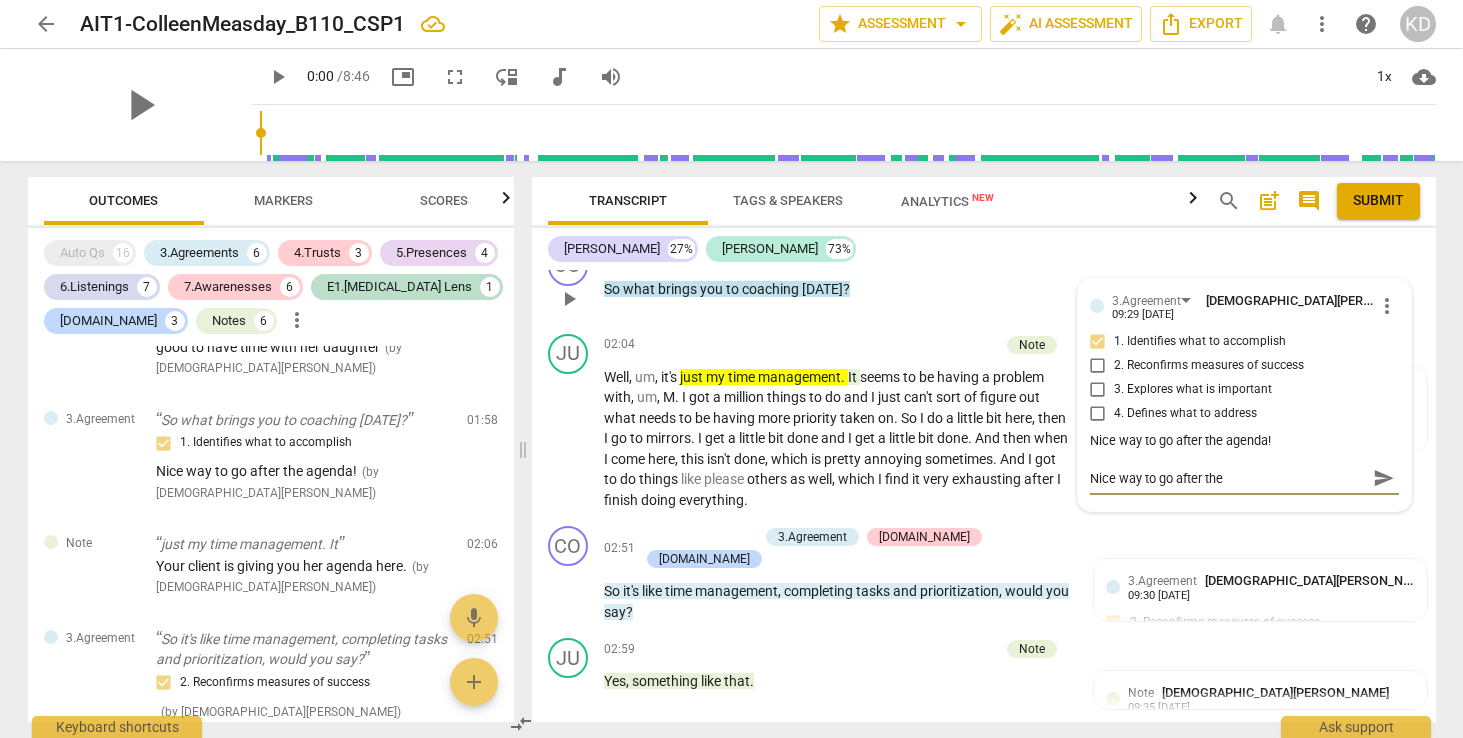 type on "Nice way to go after the" 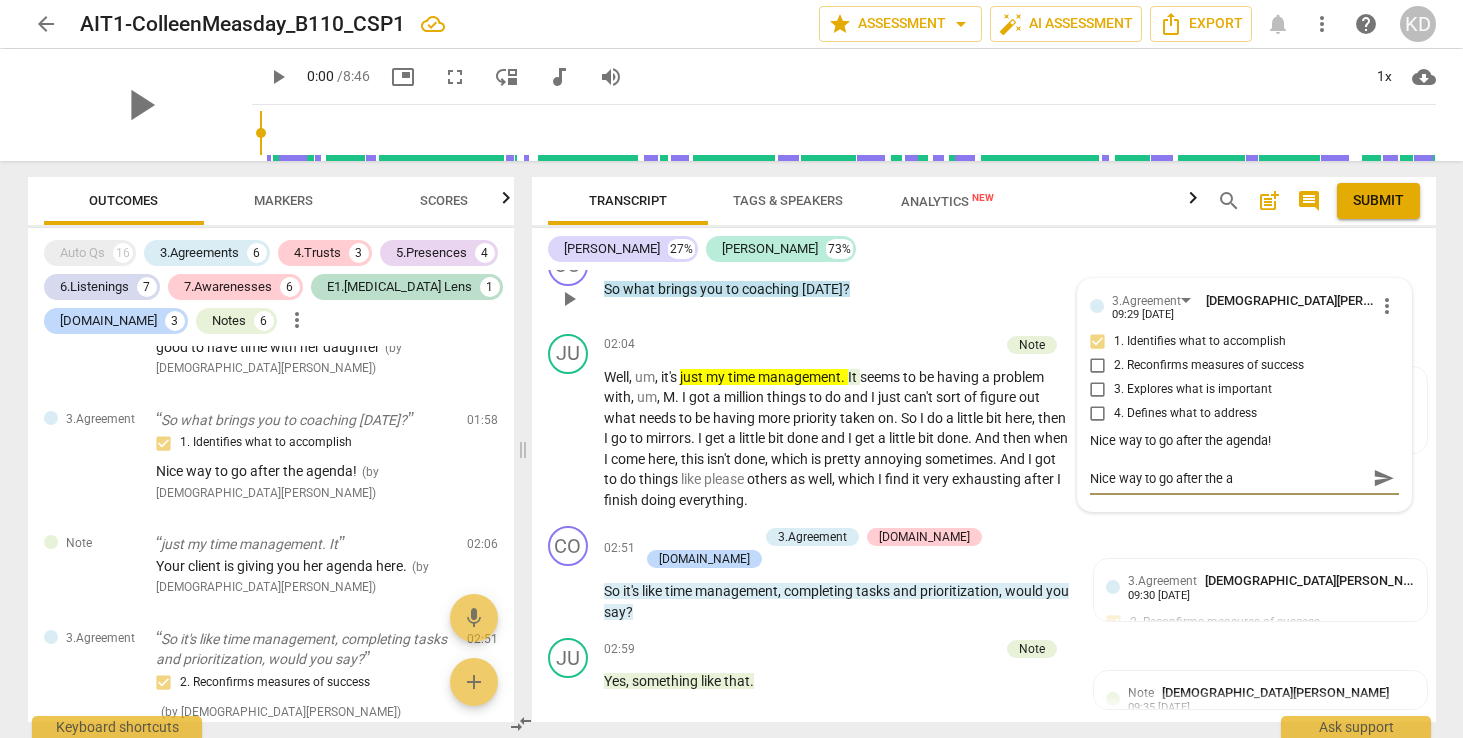 type on "Nice way to go after the ag" 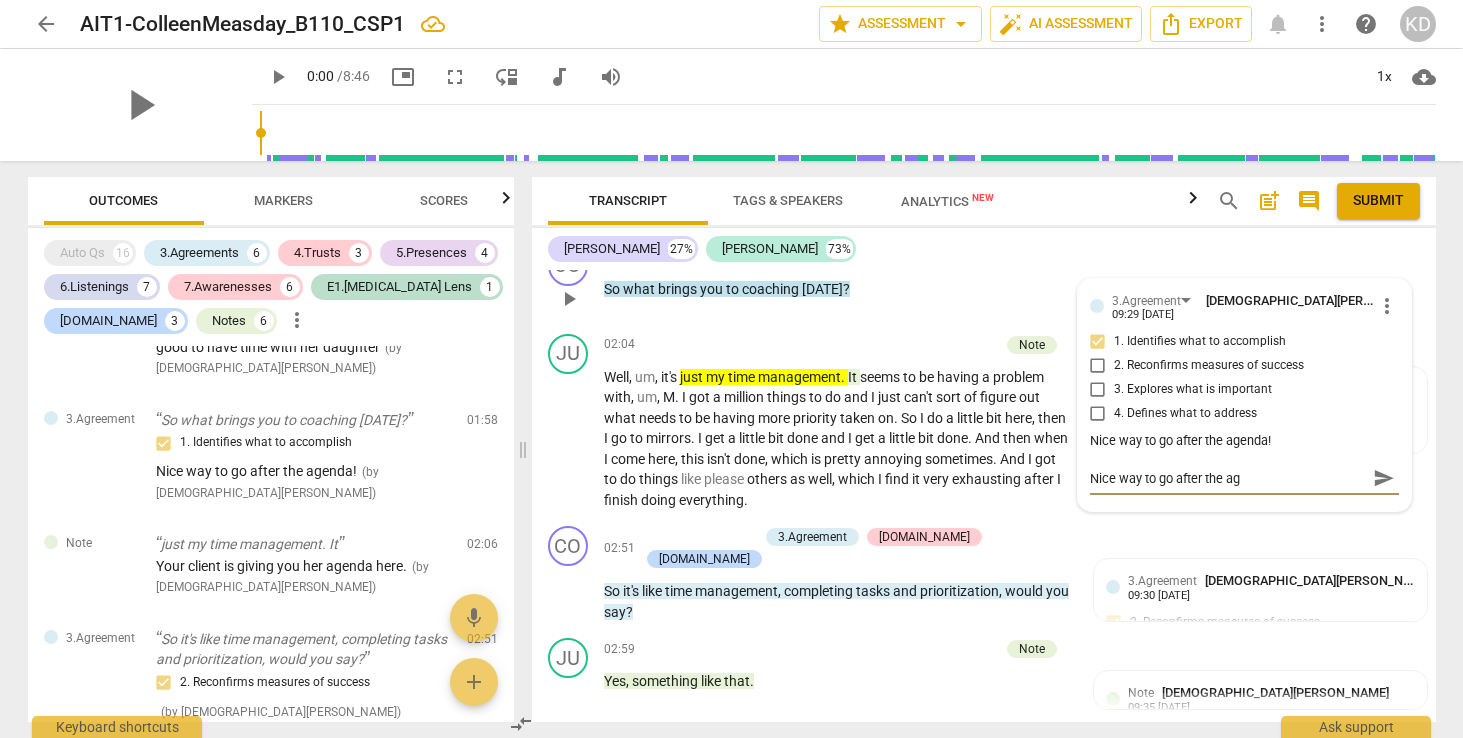 type on "Nice way to go after the agr" 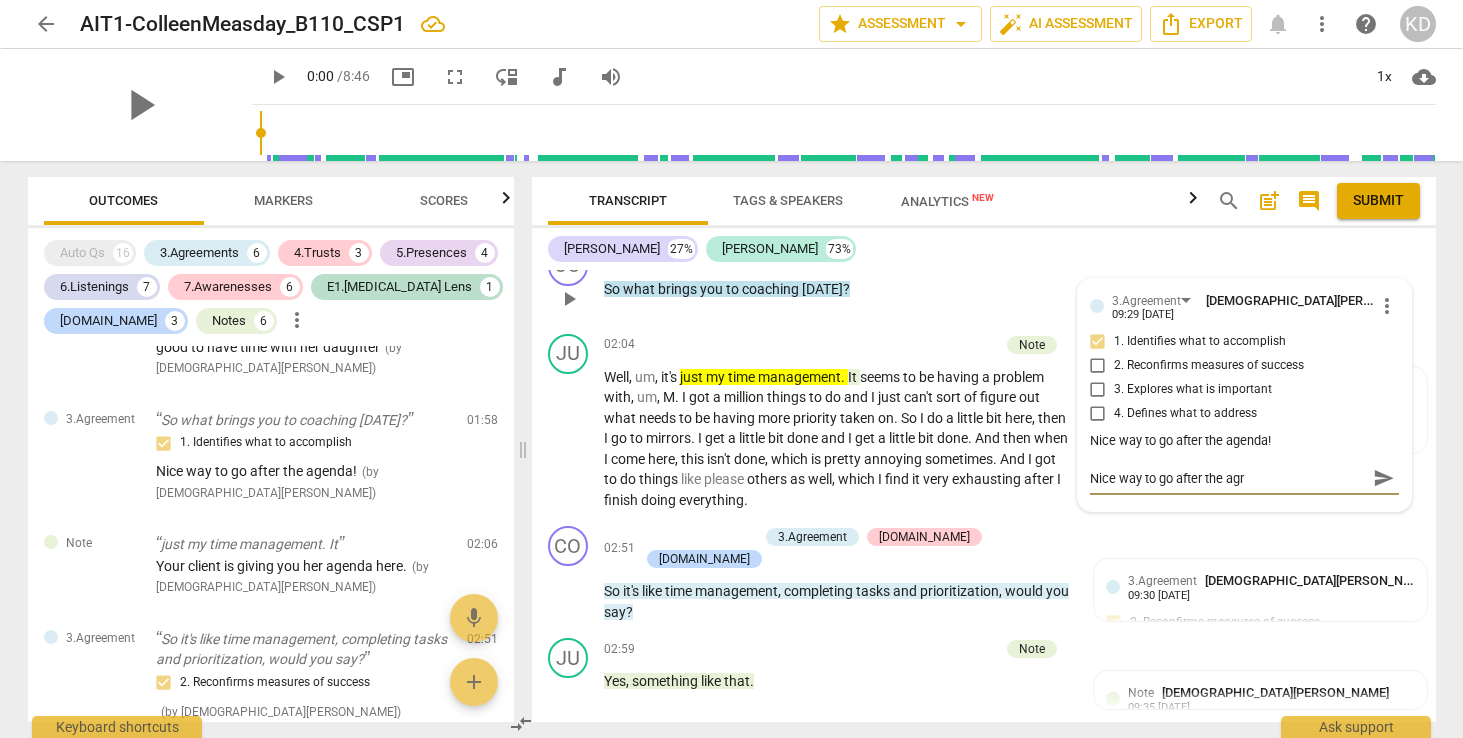 type on "Nice way to go after the agre" 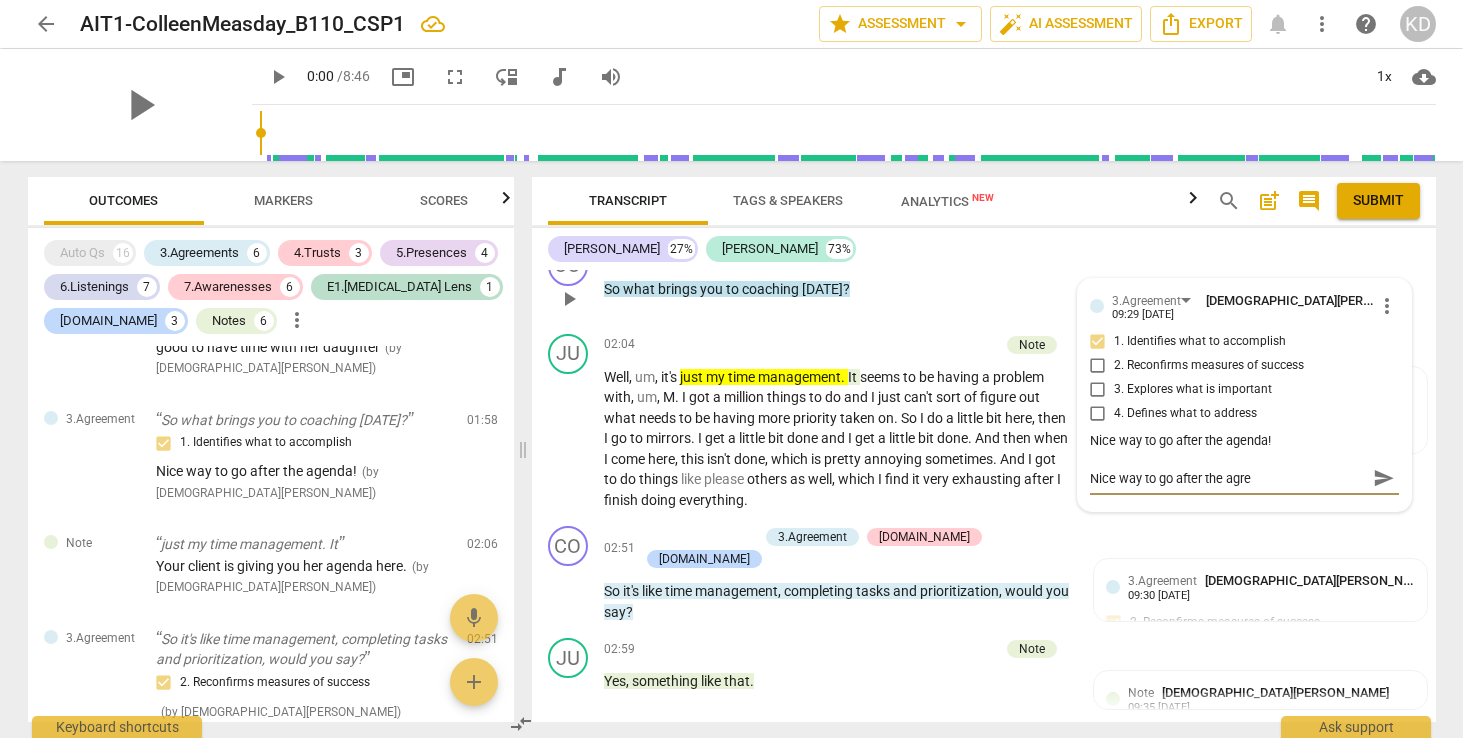 type on "Nice way to go after the agree" 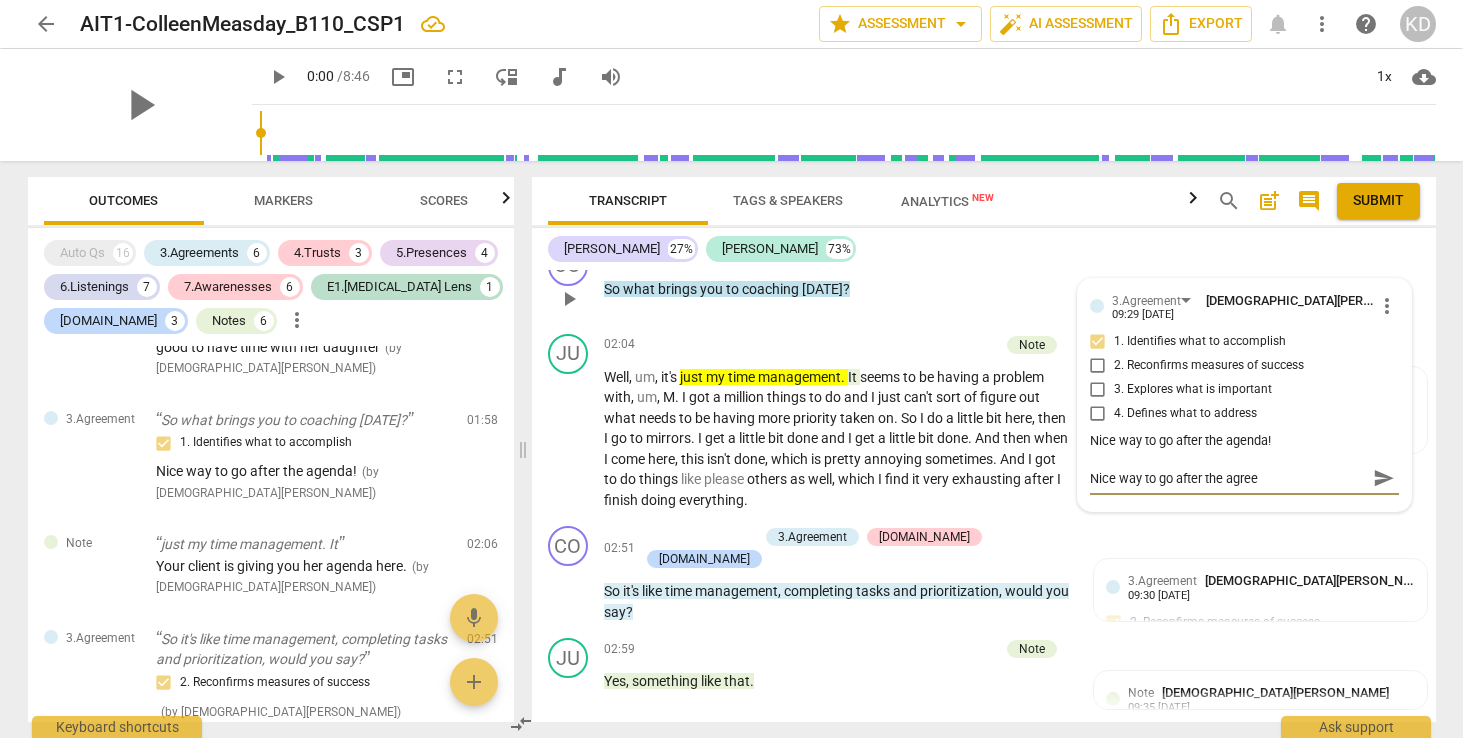 type on "Nice way to go after the agreem" 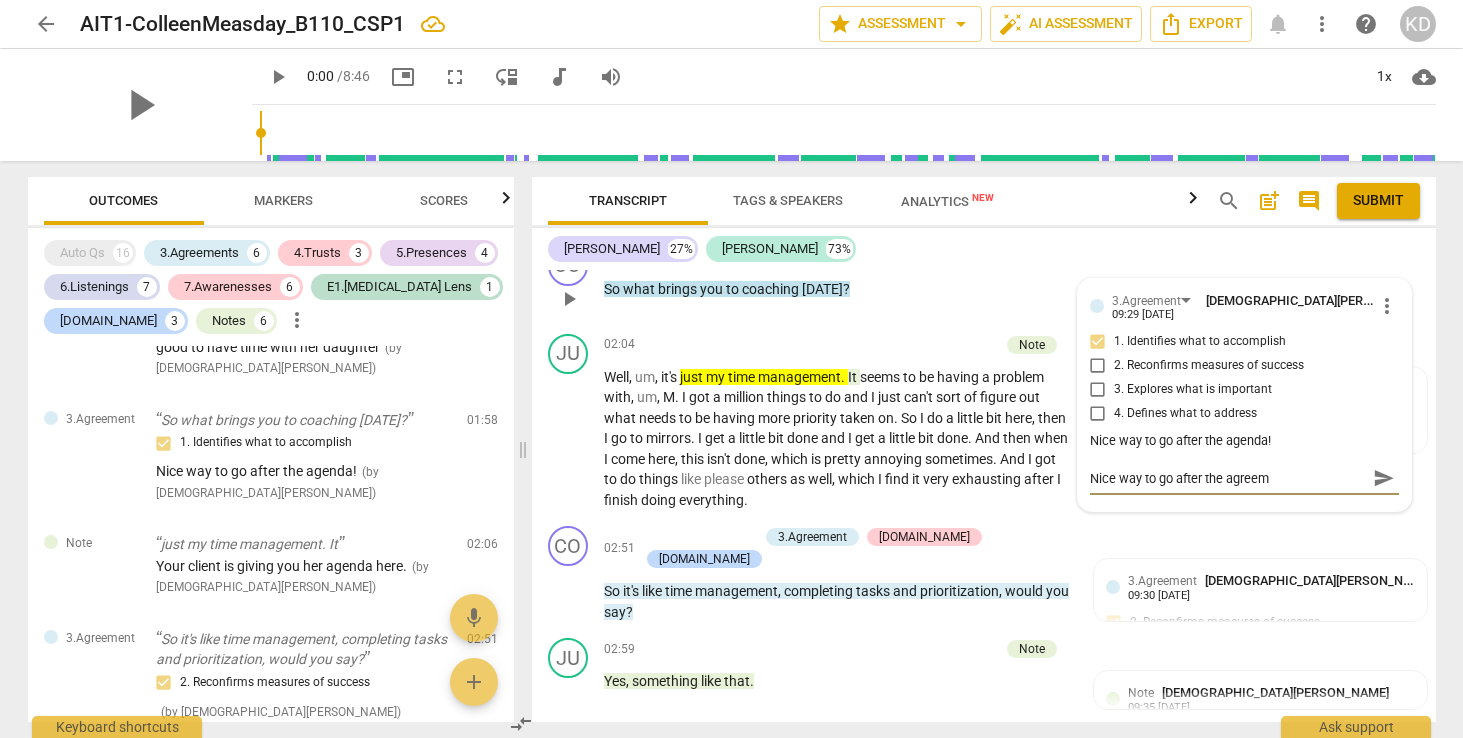 type on "Nice way to go after the agreeme" 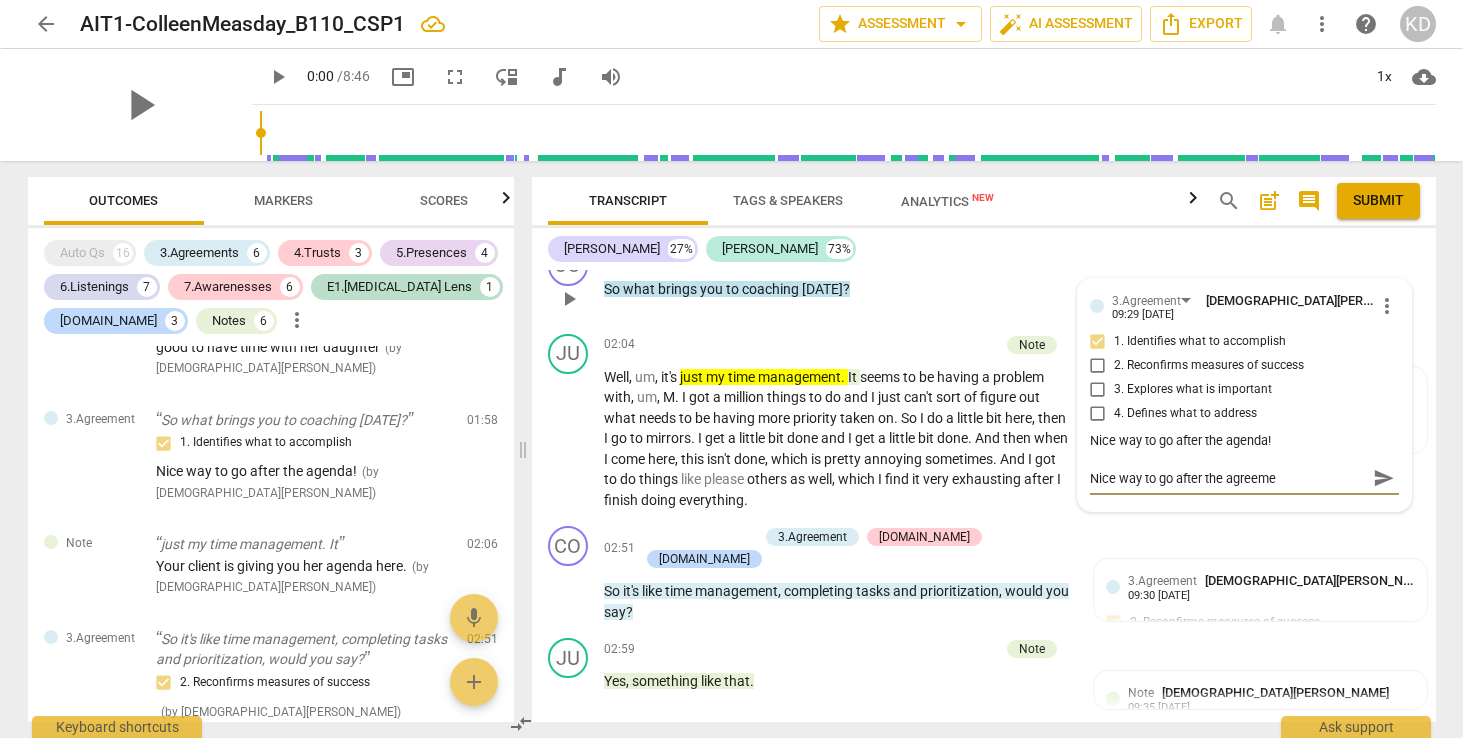 type on "Nice way to go after the agreemen" 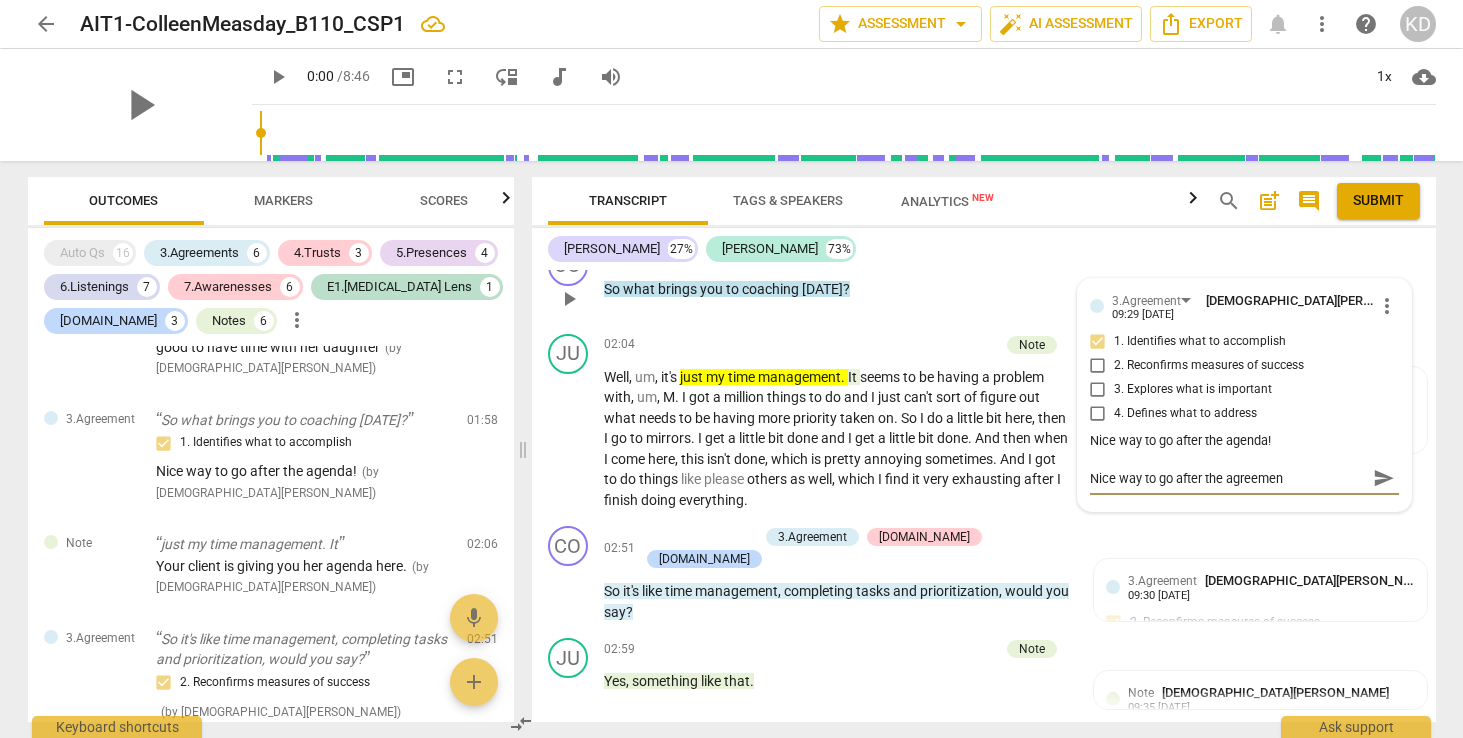 type on "Nice way to go after the agreement" 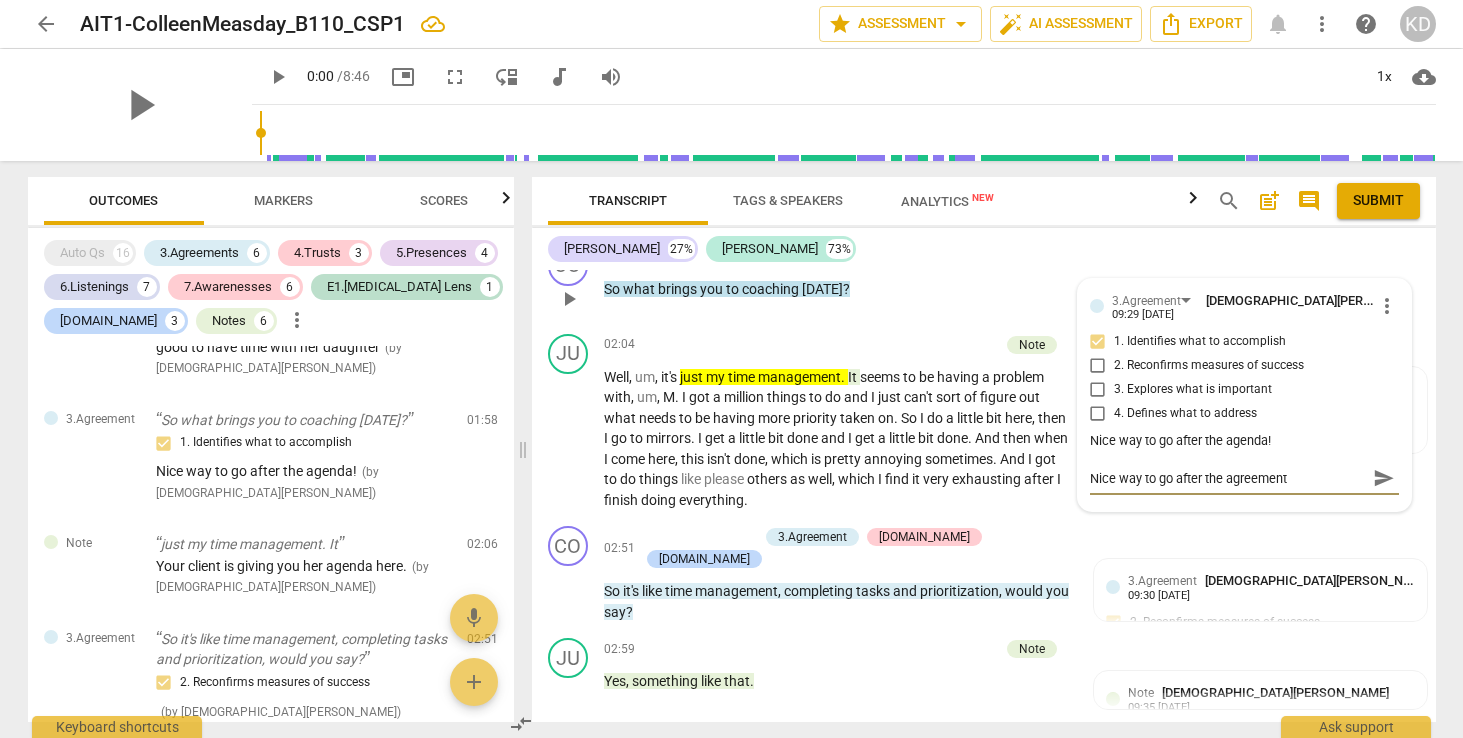 type on "Nice way to go after the agreement!" 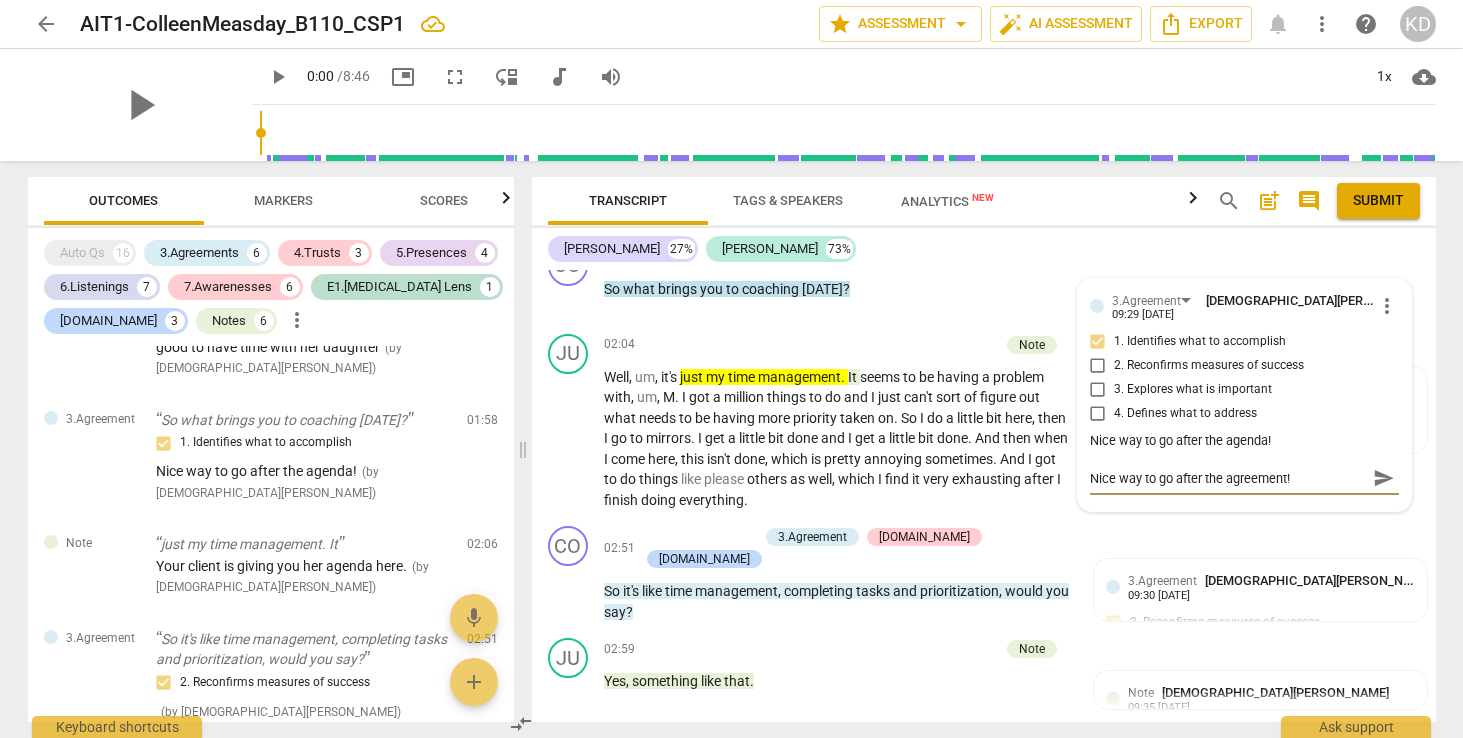 type on "Nice way to go after the agreement!" 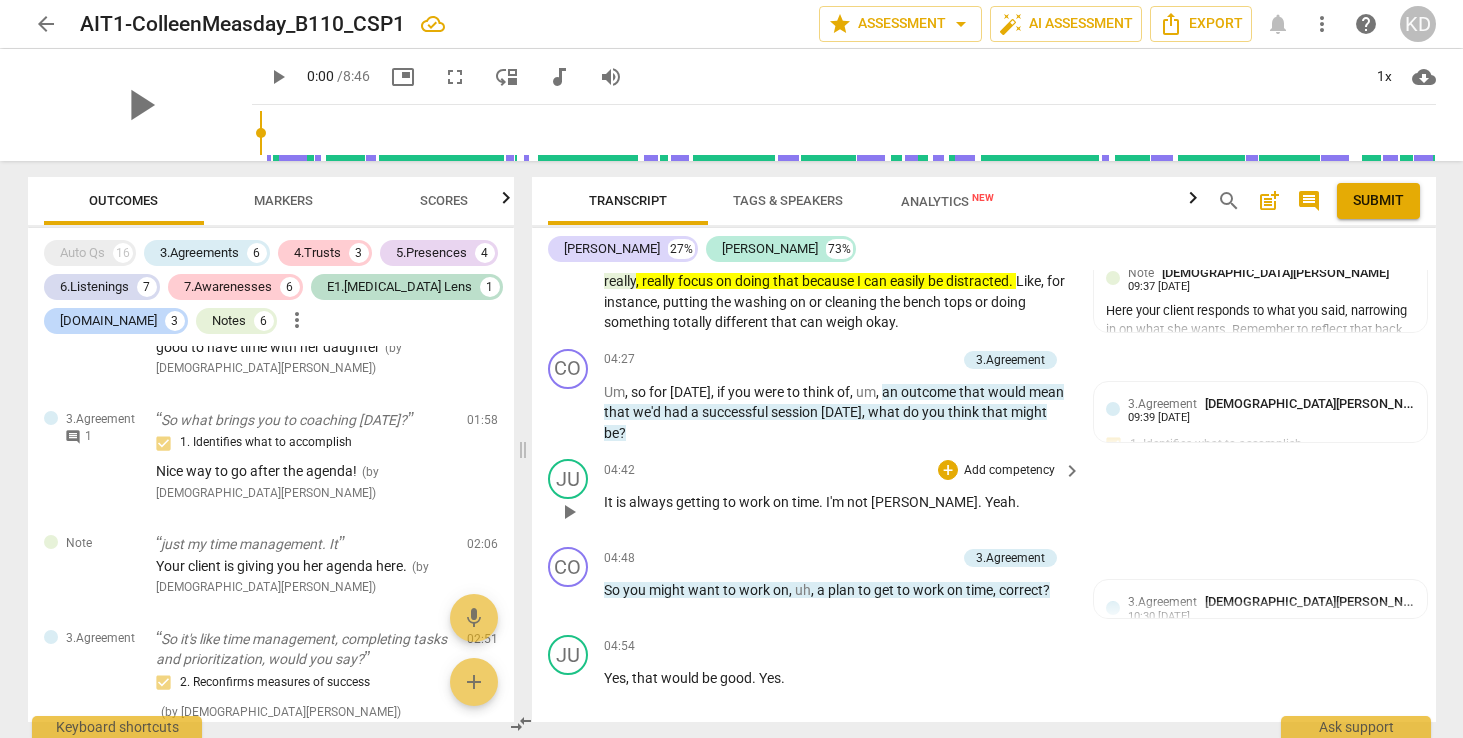 scroll, scrollTop: 5611, scrollLeft: 0, axis: vertical 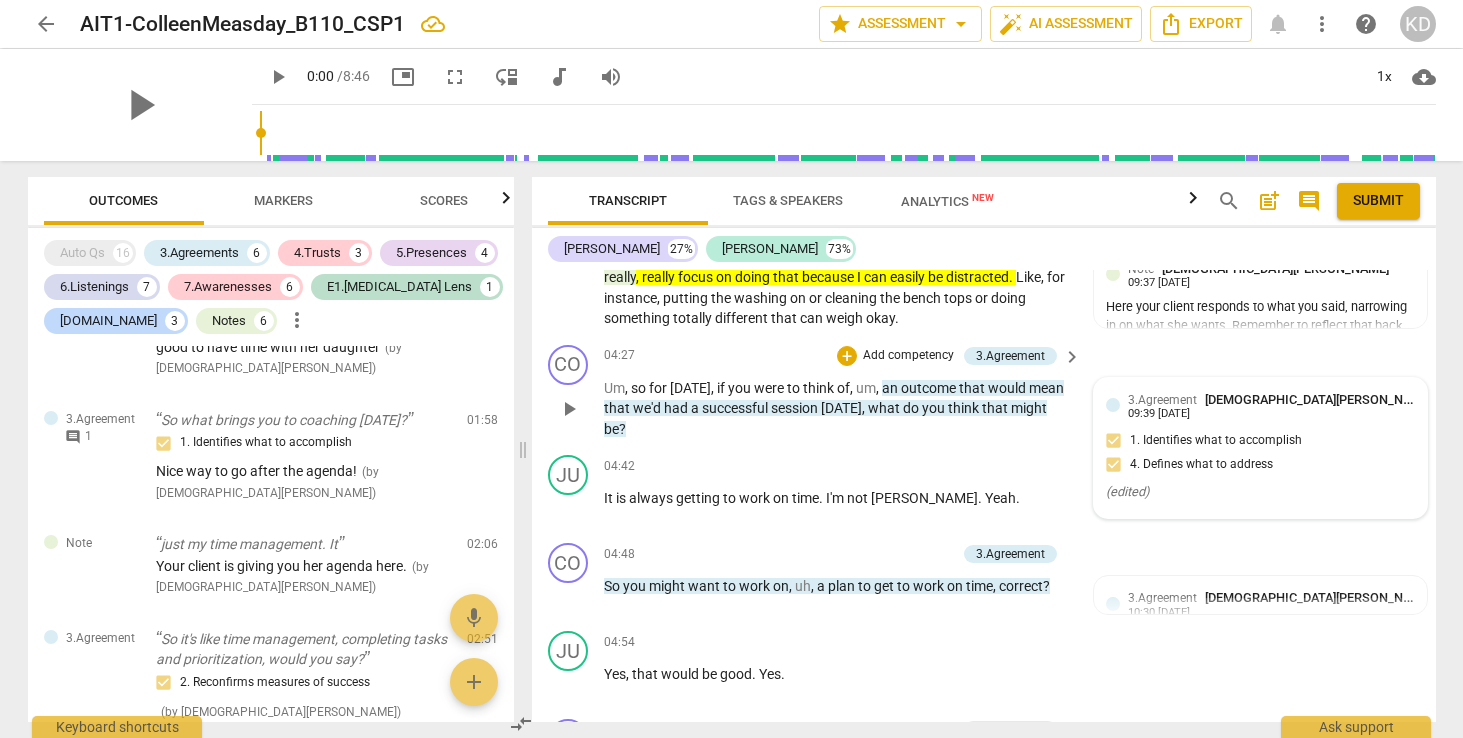 click on "[DEMOGRAPHIC_DATA][PERSON_NAME]" at bounding box center [1318, 399] 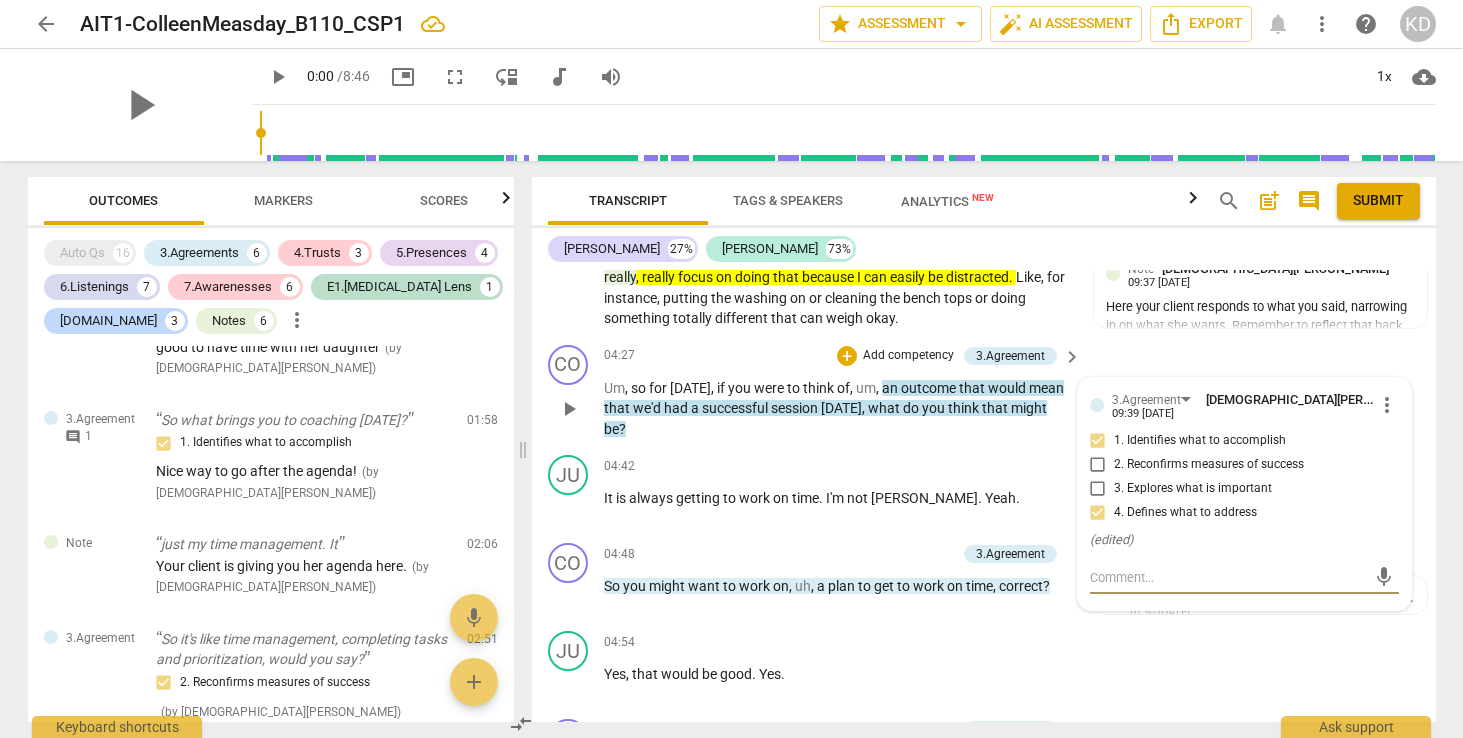 click on "more_vert" at bounding box center [1387, 405] 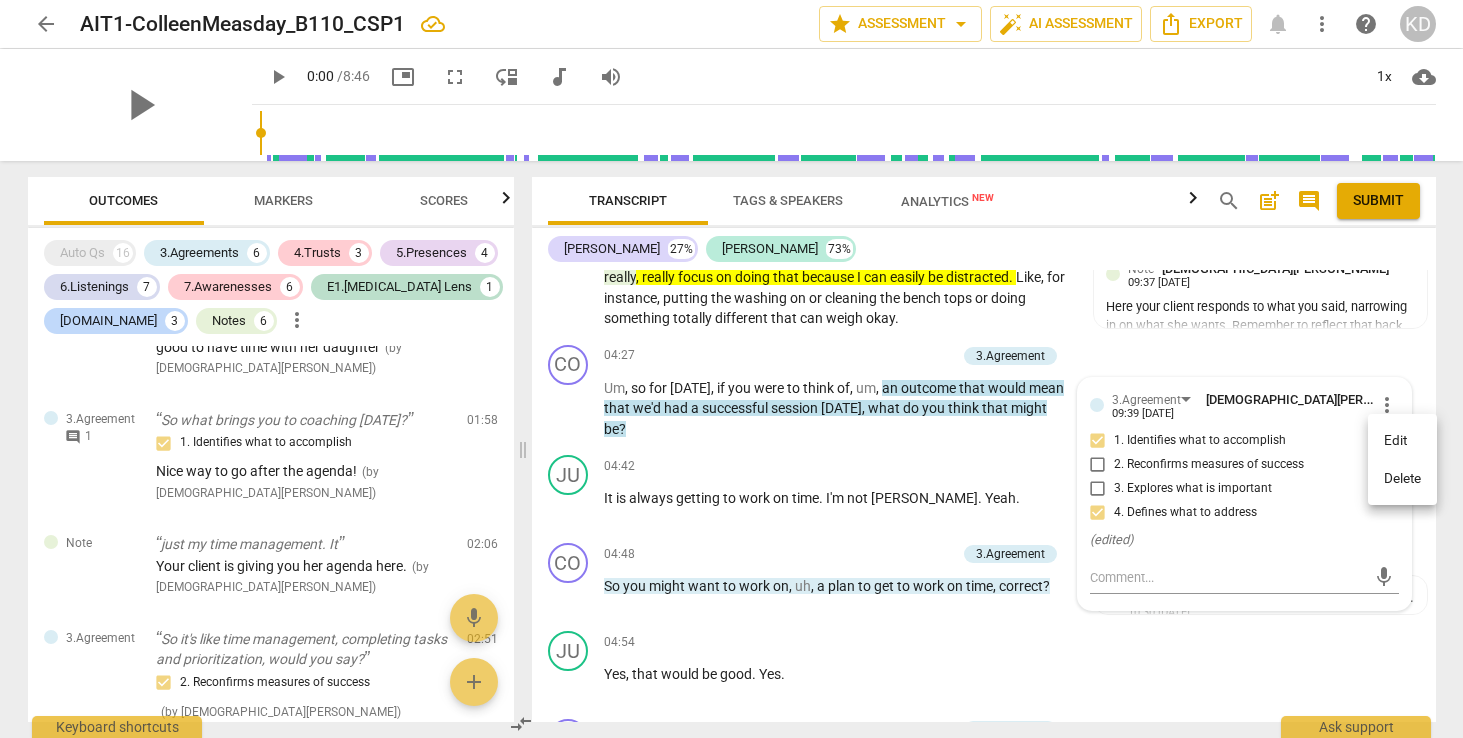 click on "Edit" at bounding box center (1402, 441) 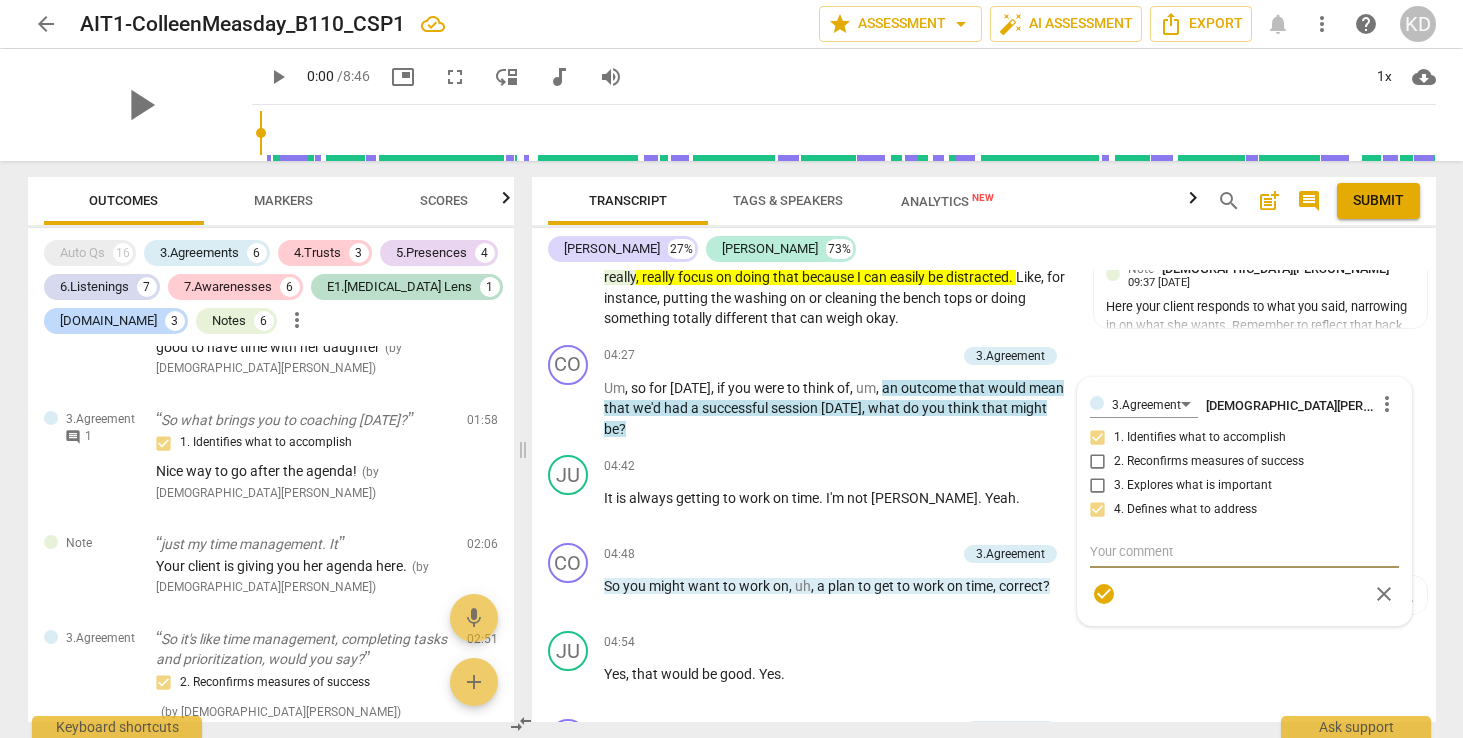 type on "A" 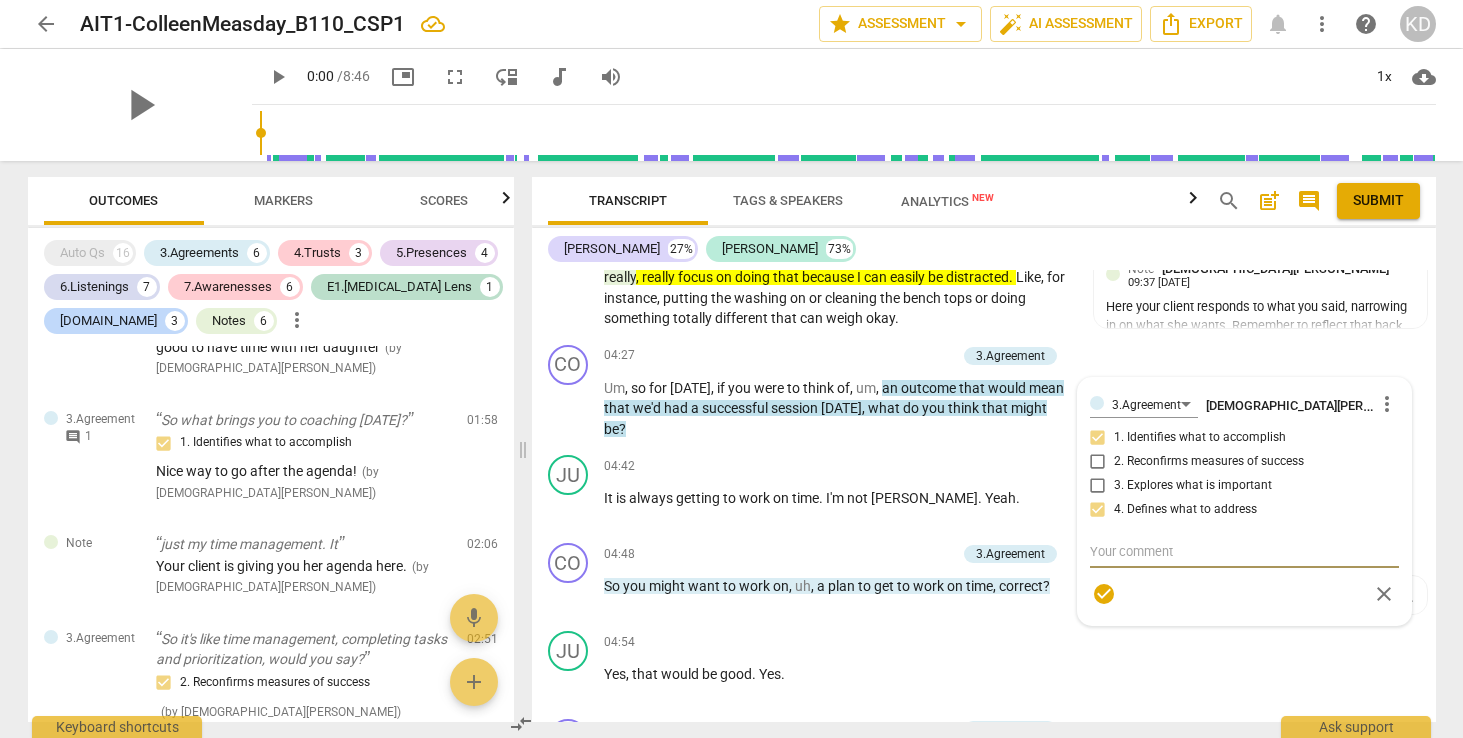 type on "A" 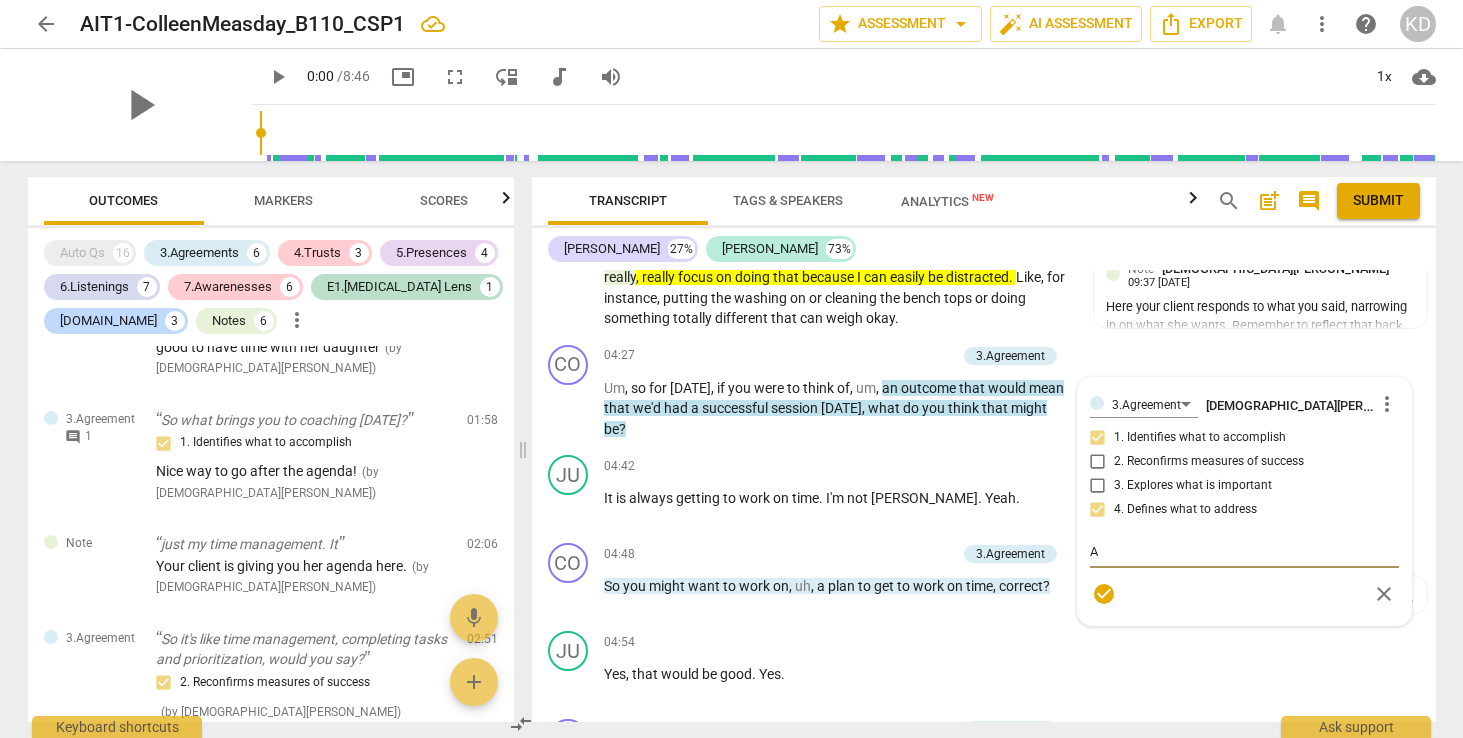 type on "Ag" 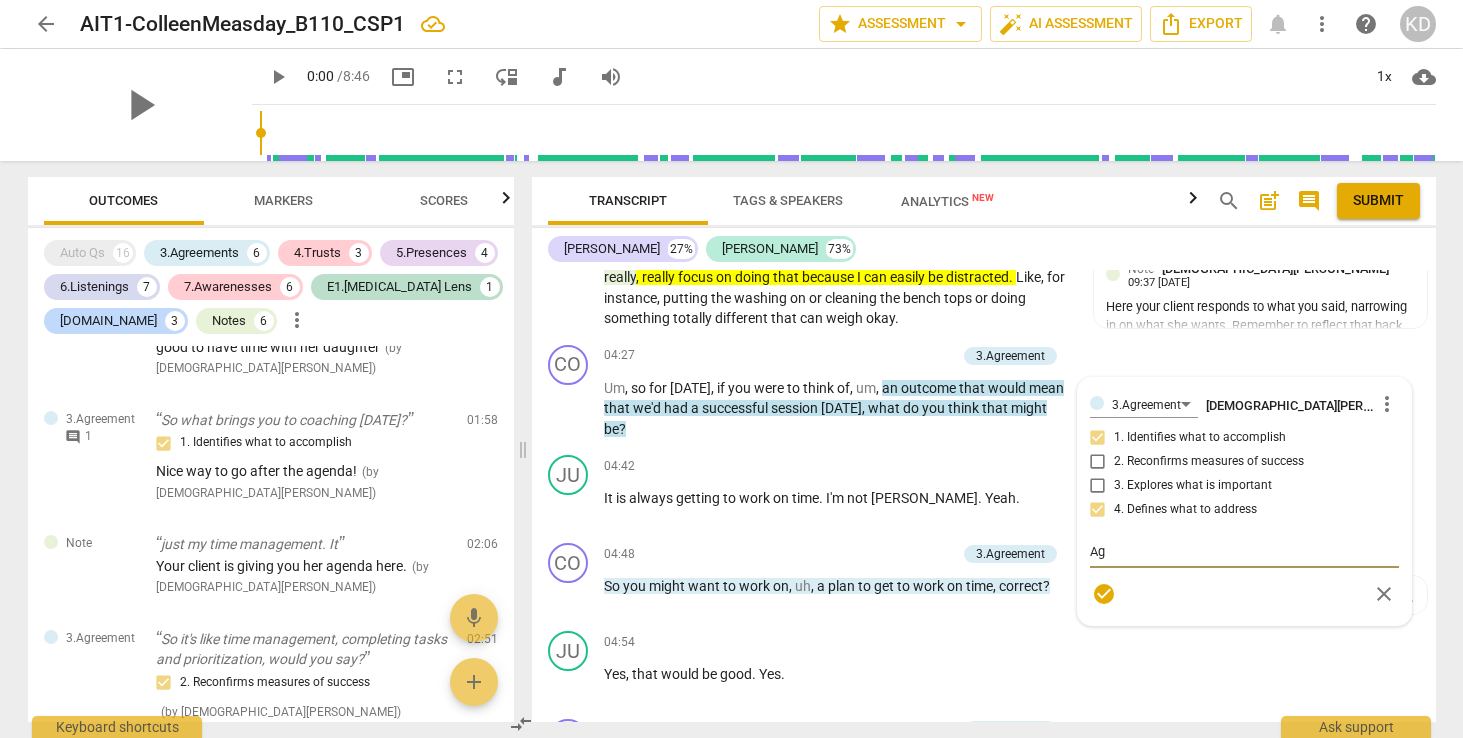 type on "Aga" 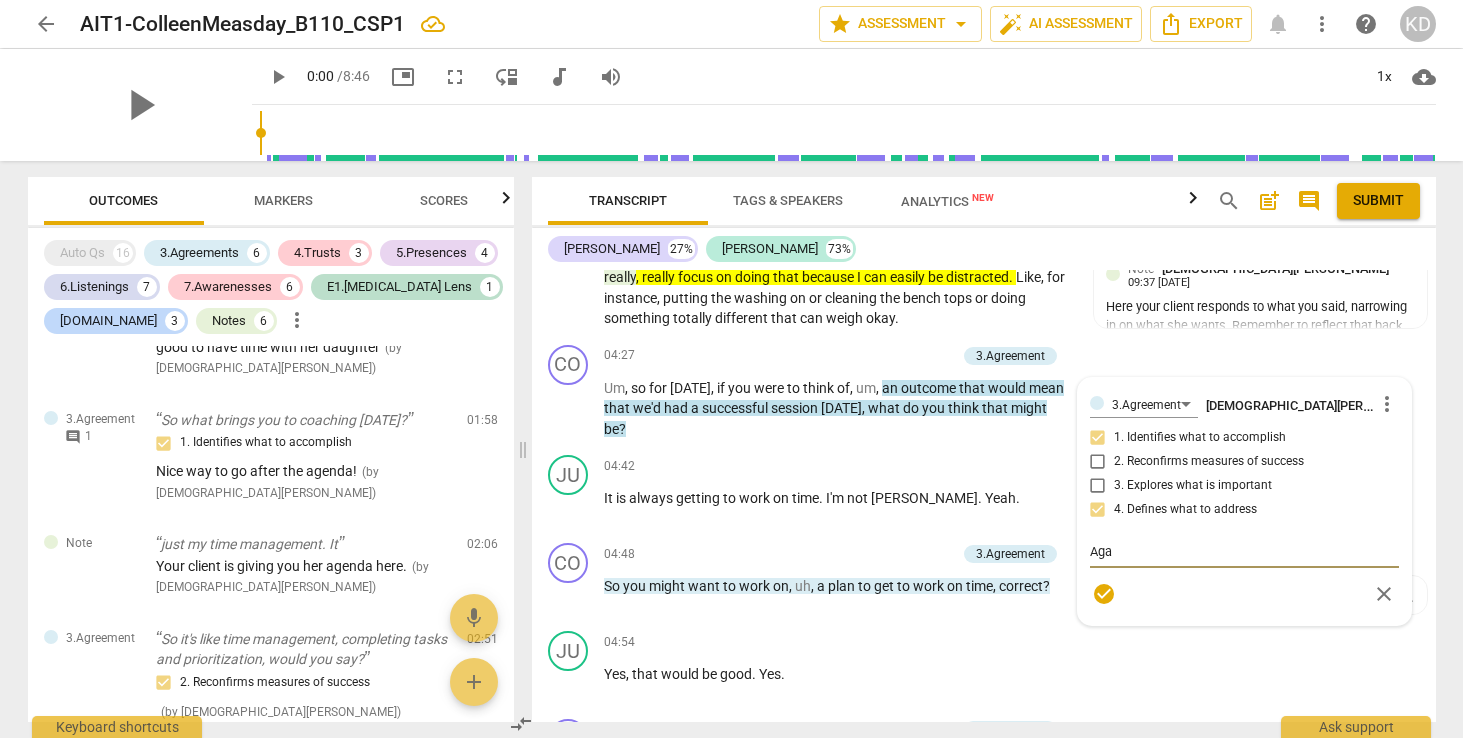 type on "Agai" 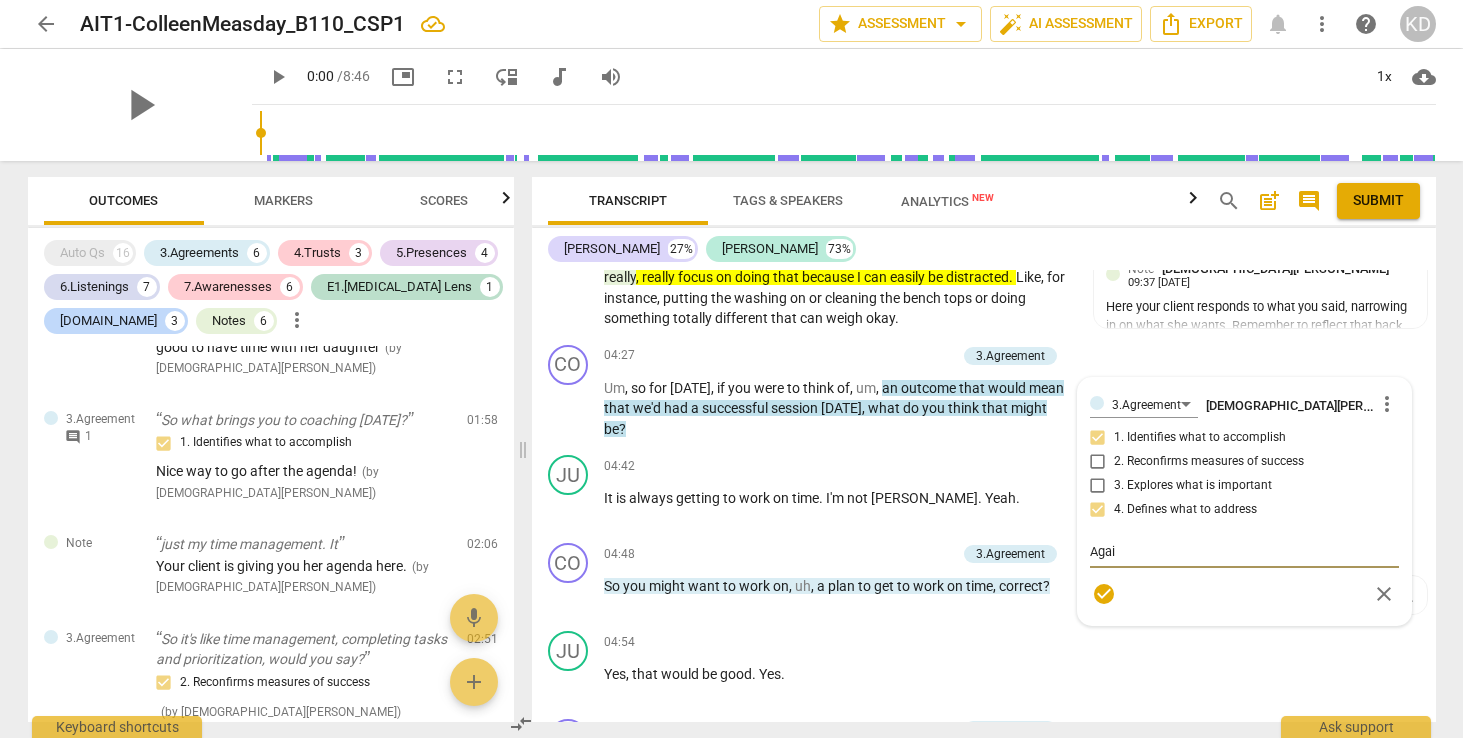 type on "Again" 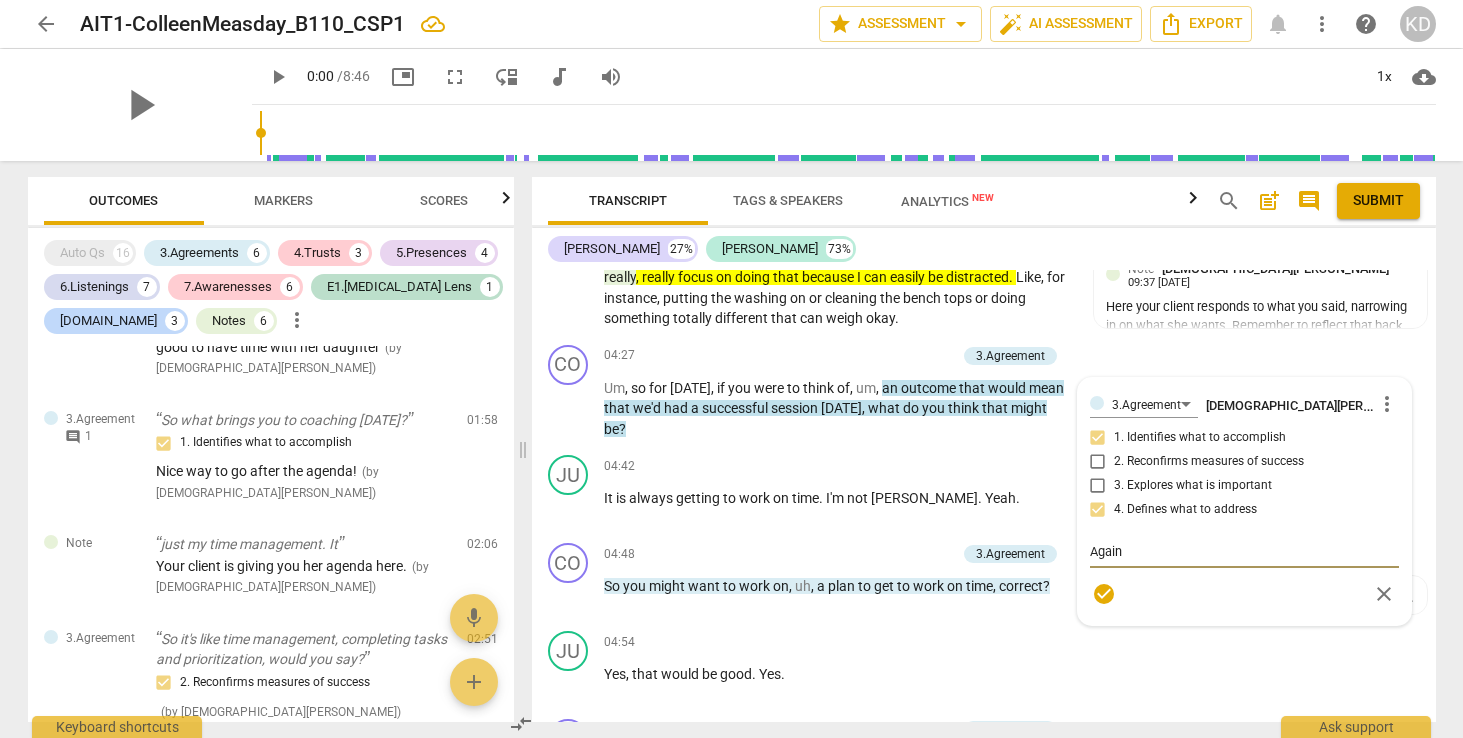 type on "Againm" 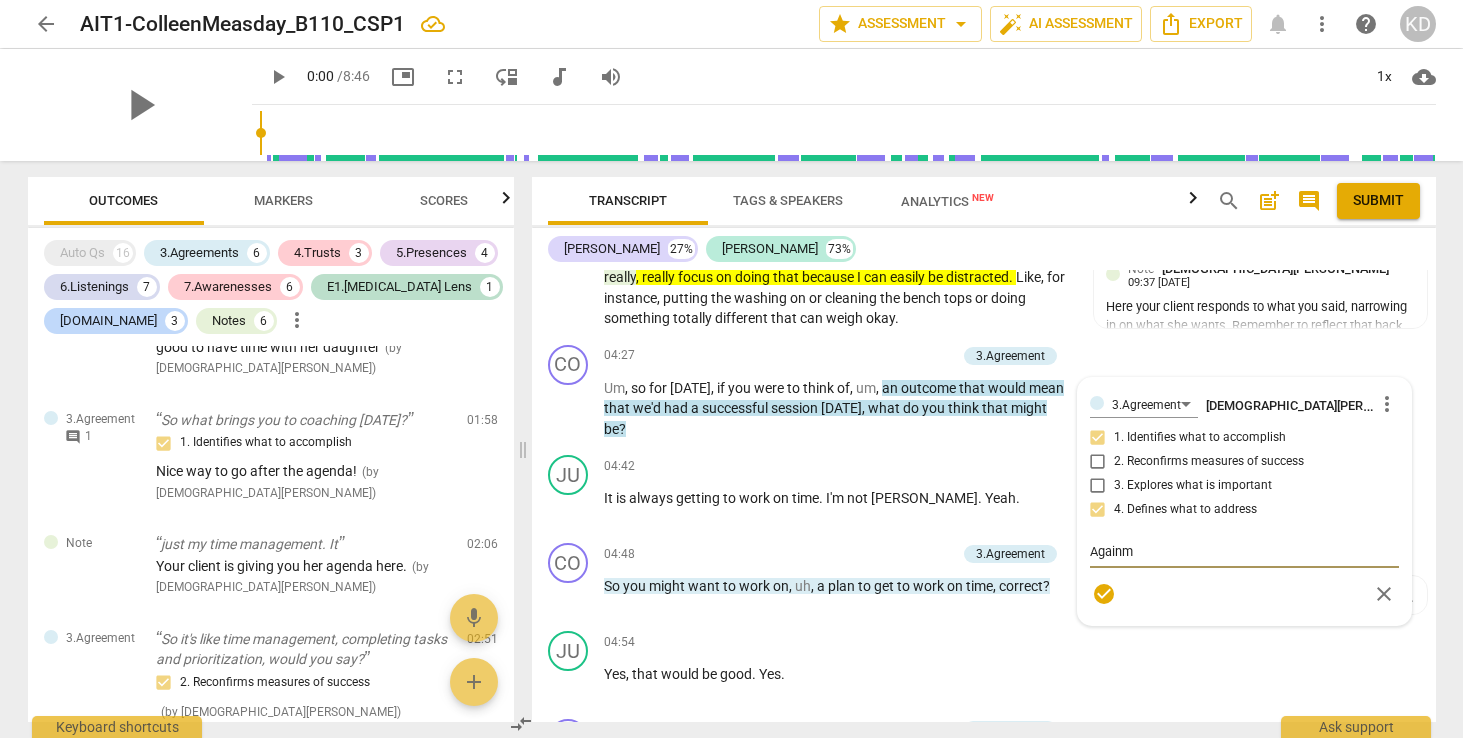 type on "Againm" 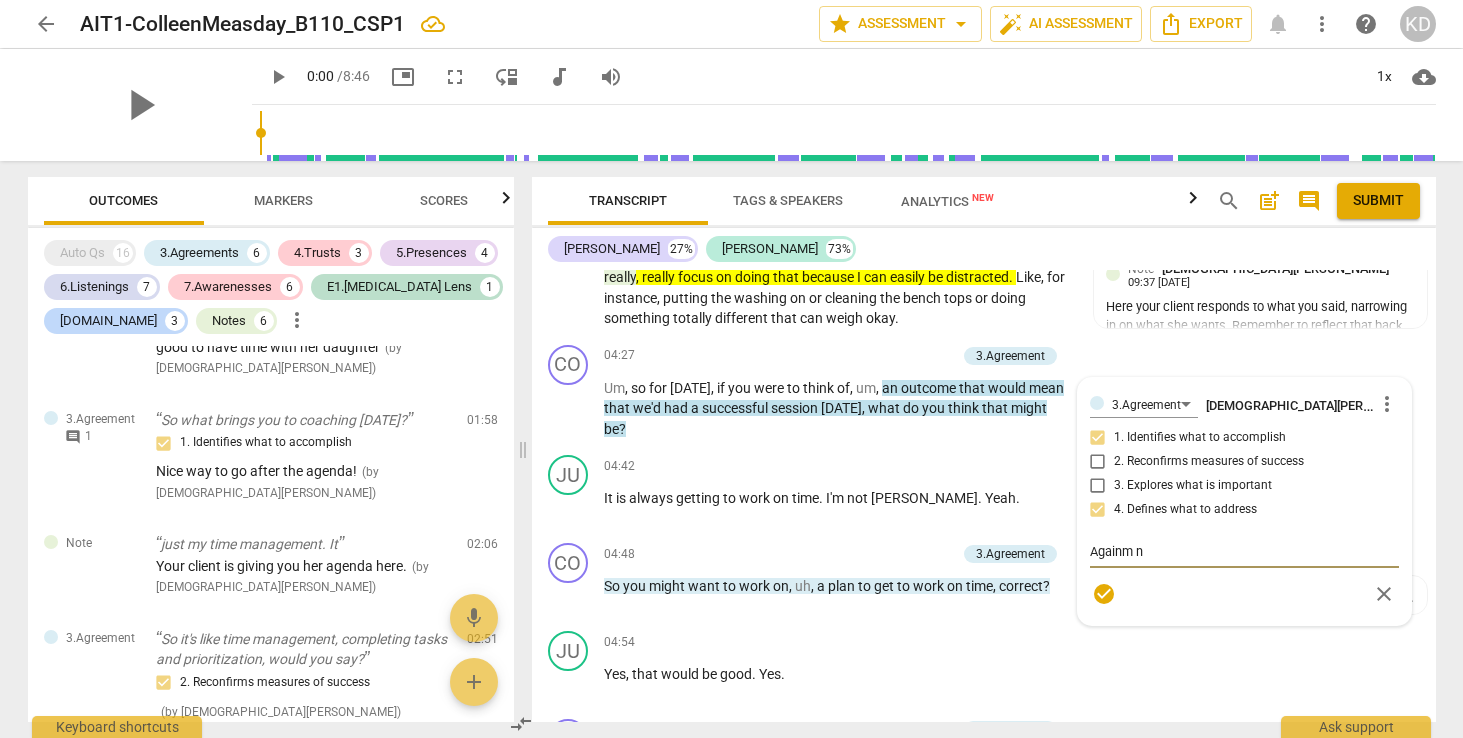 type on "Againm ni" 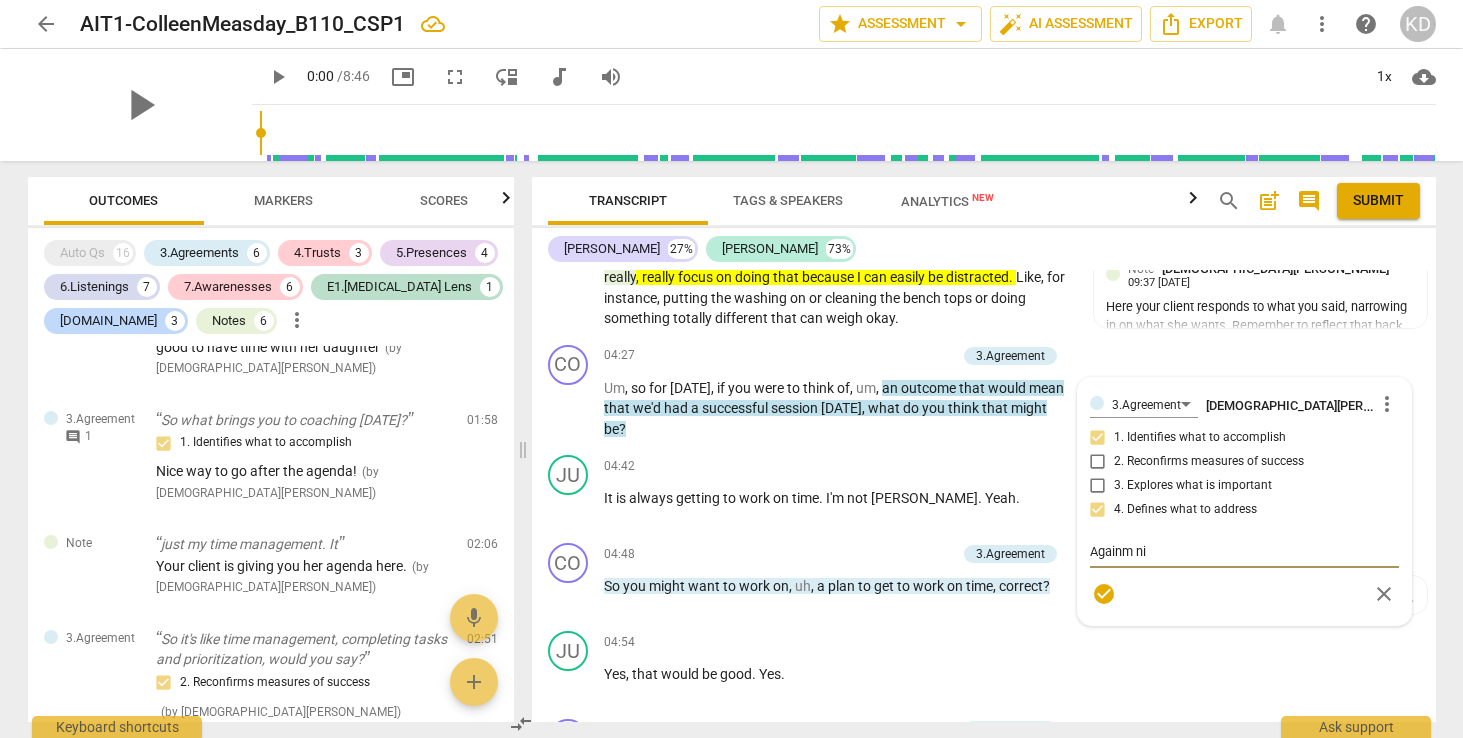 type on "Againm n" 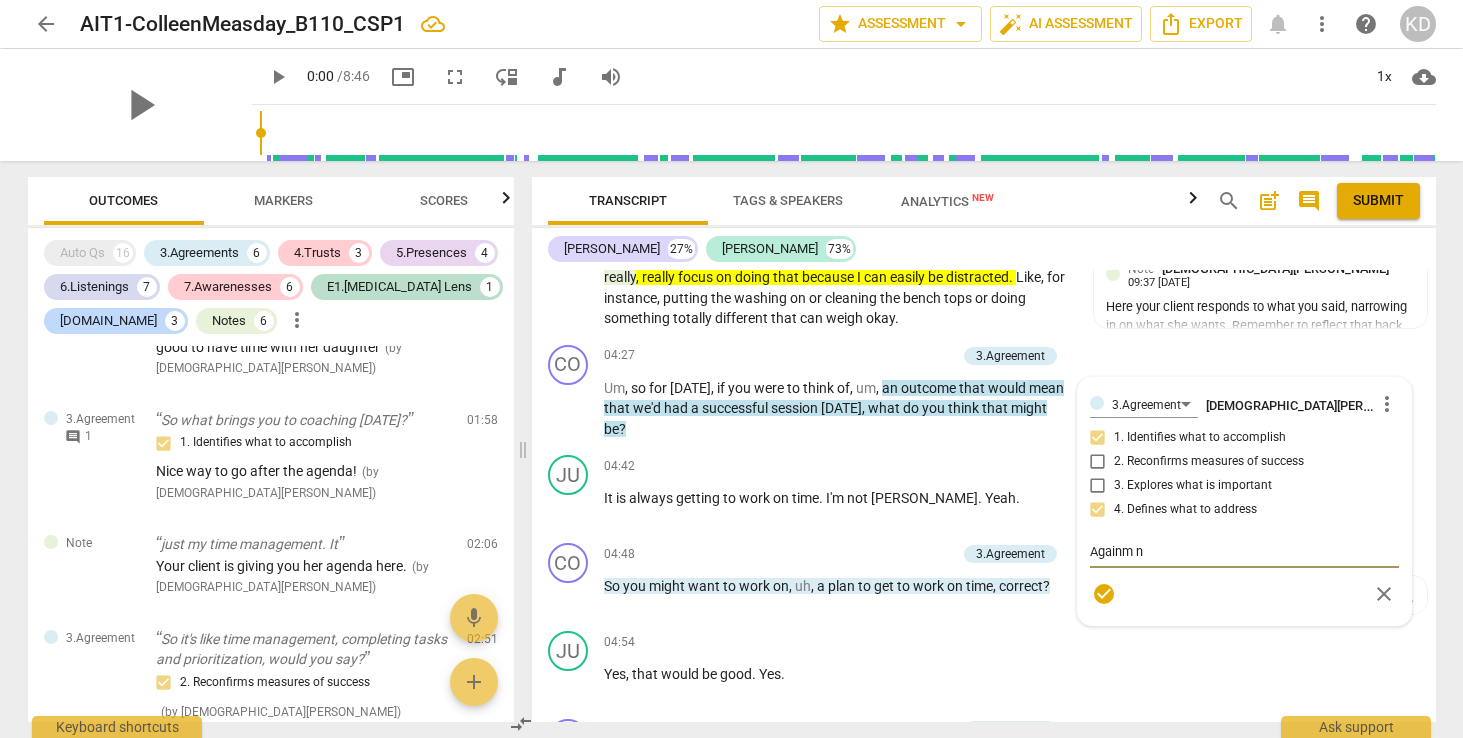type on "Againm" 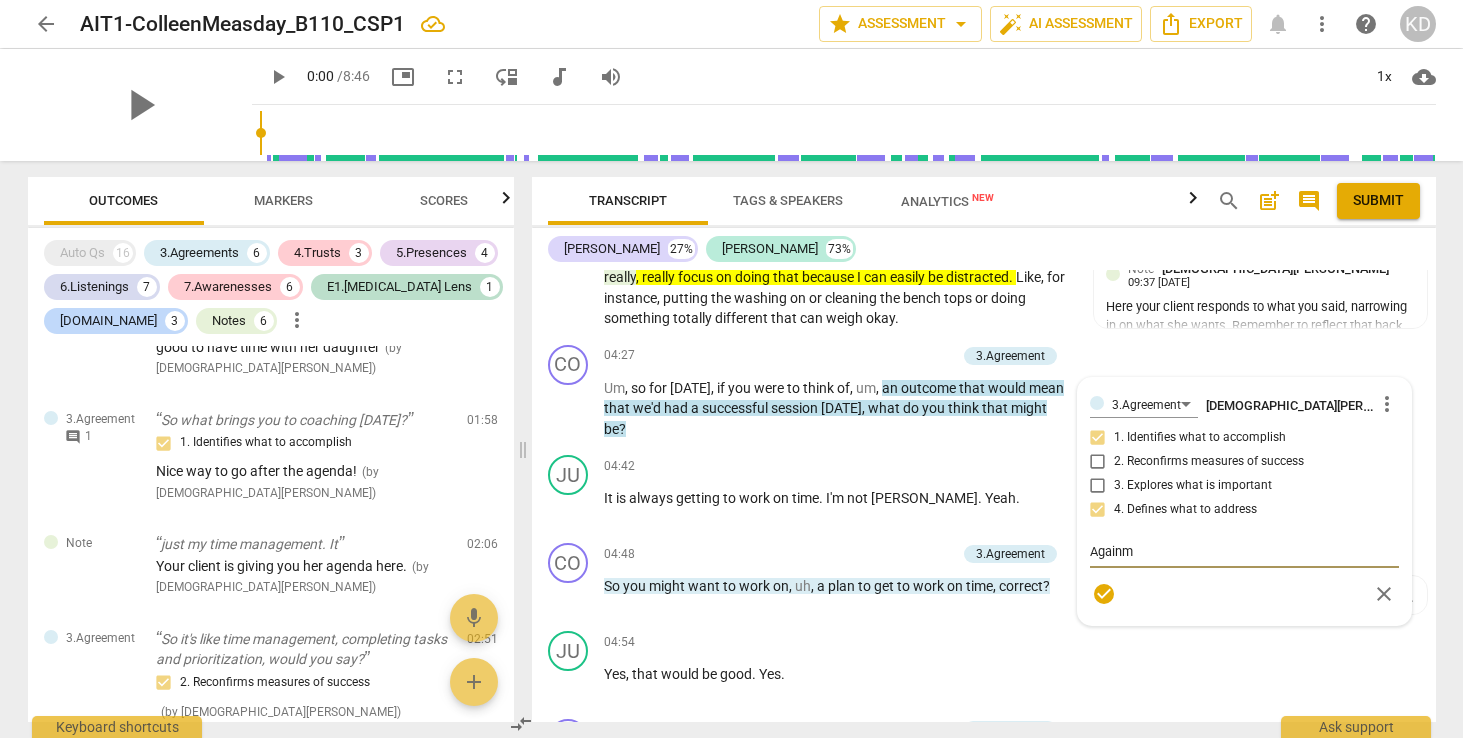 type on "Againm" 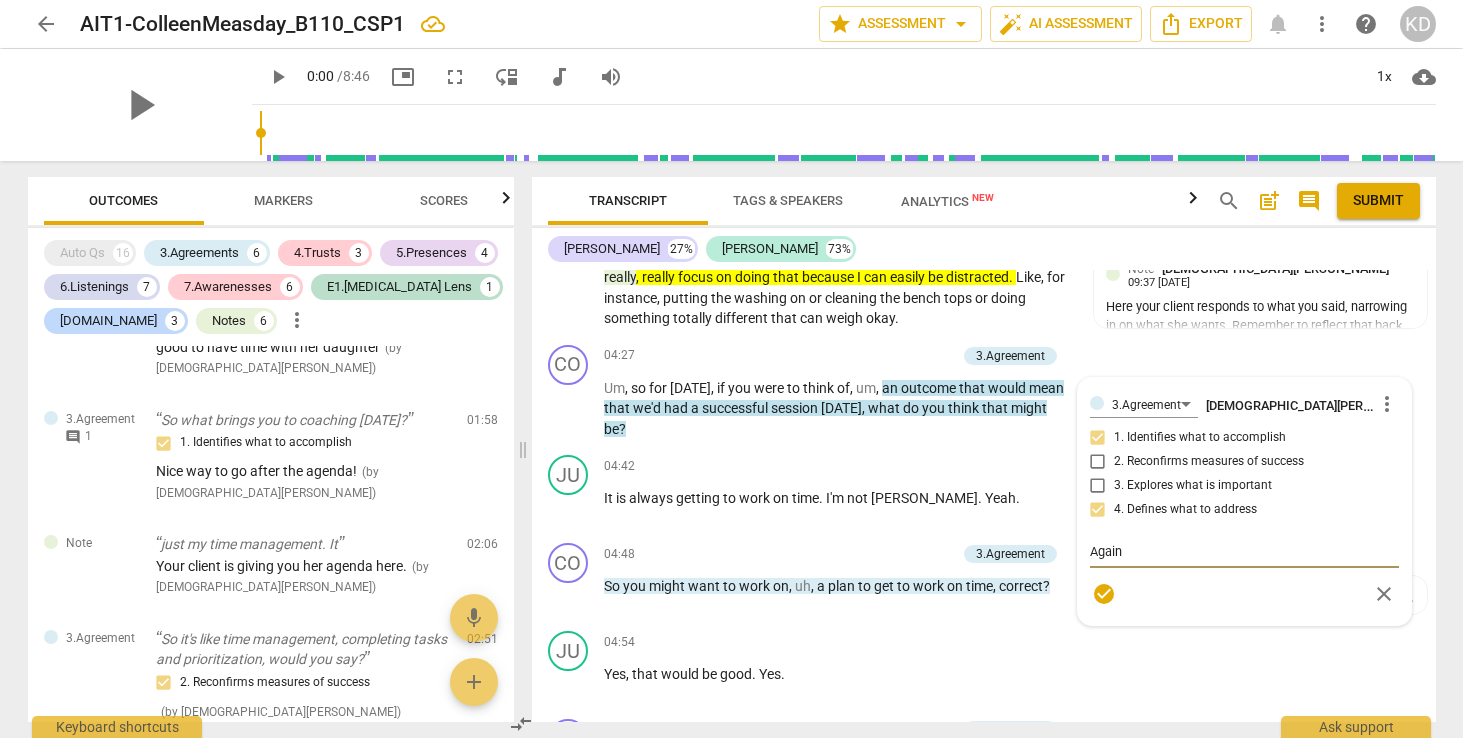 type on "Again," 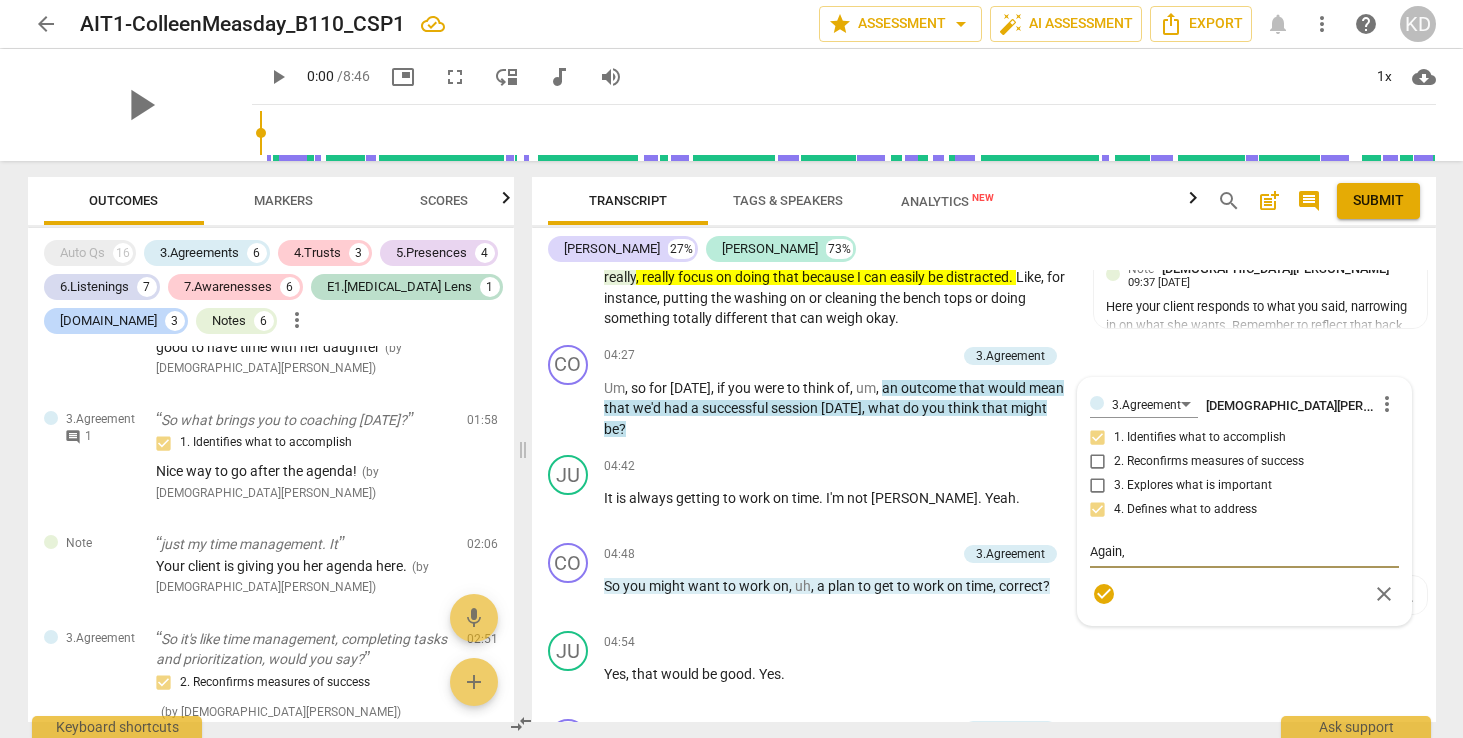 type on "Again," 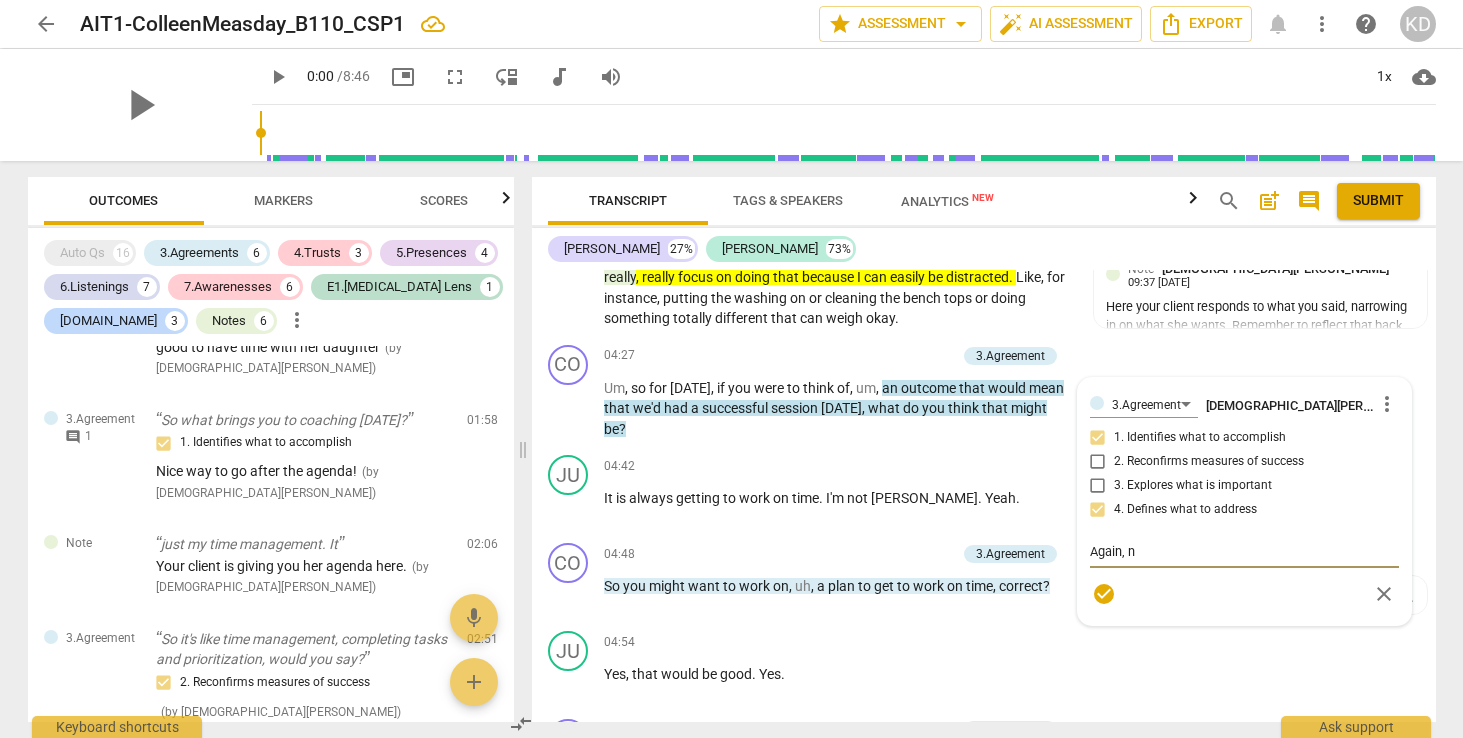 type on "Again, ni" 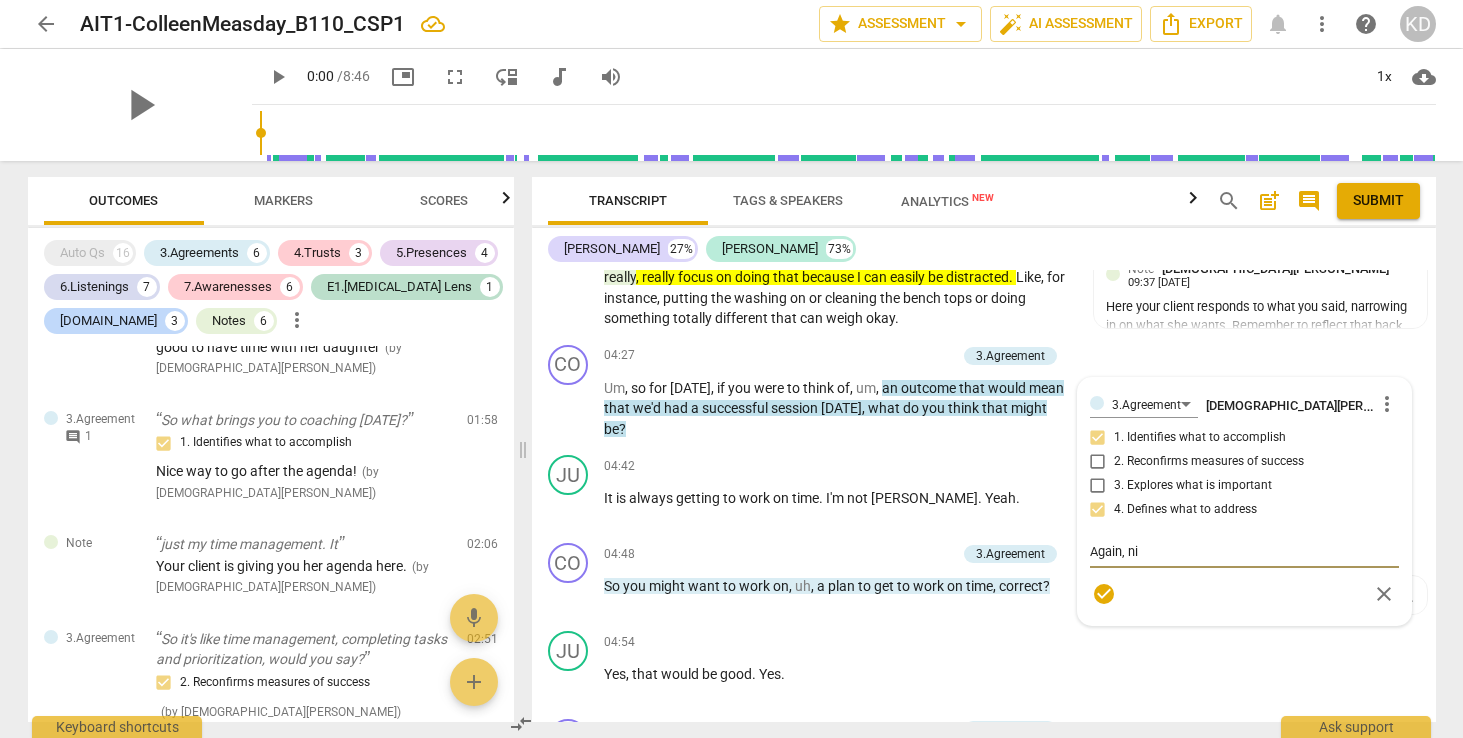type on "Again, nic" 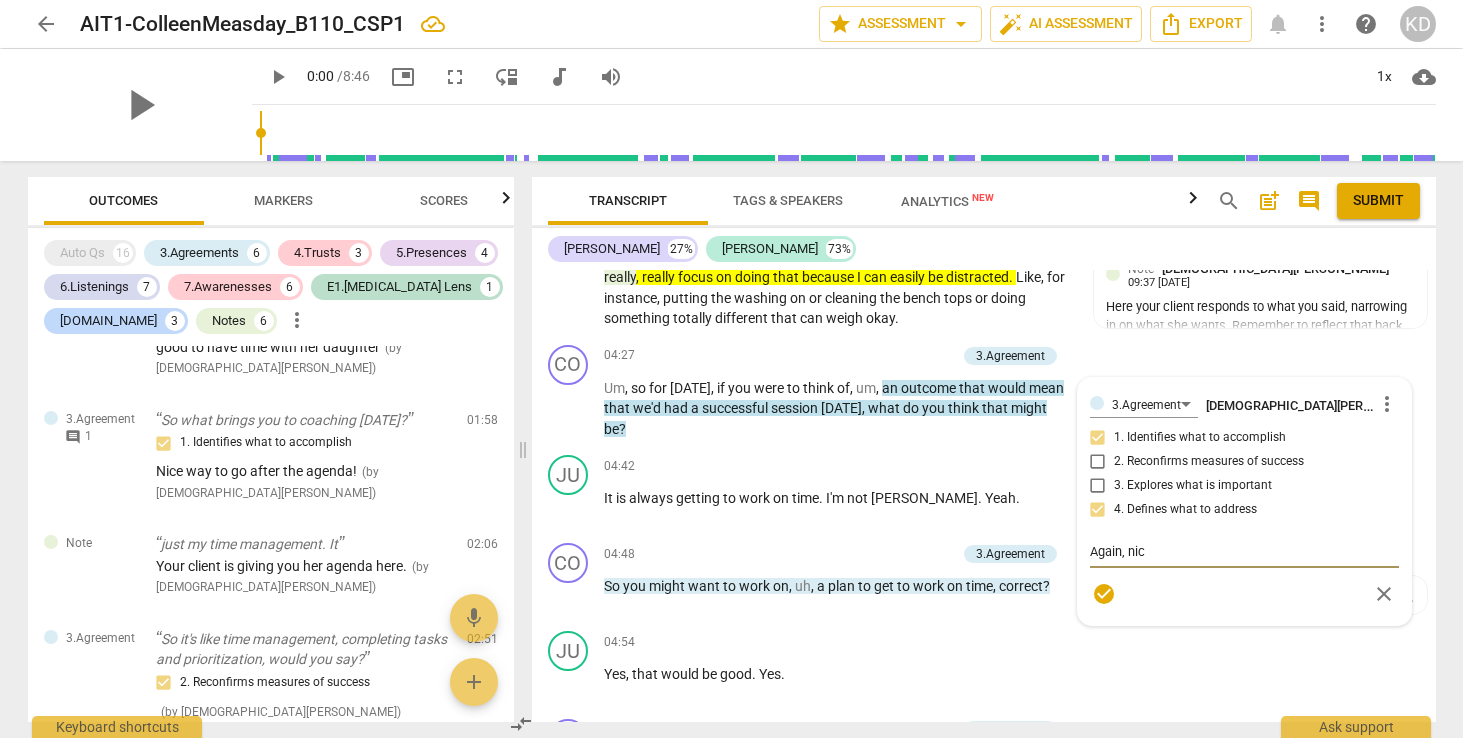 type on "Again, nice" 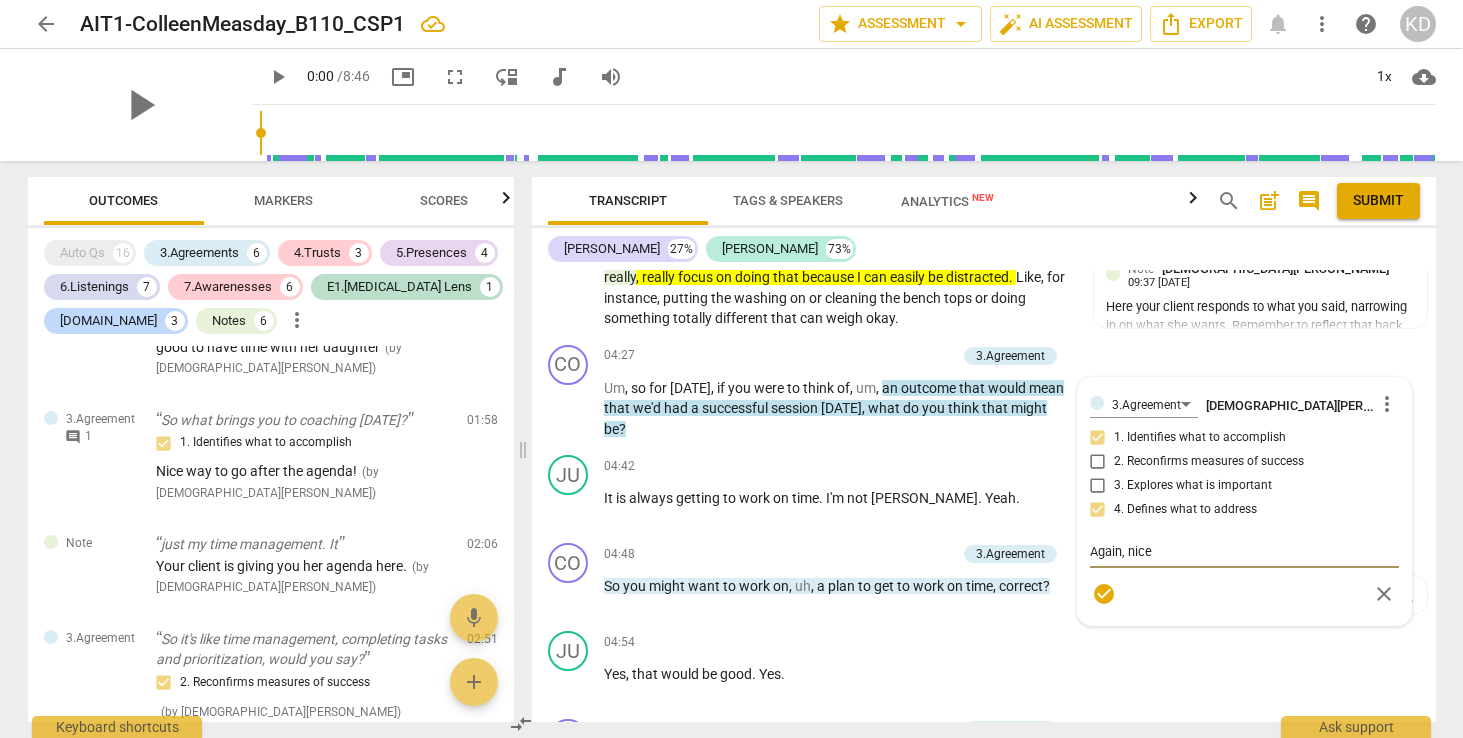 type on "Again, nice" 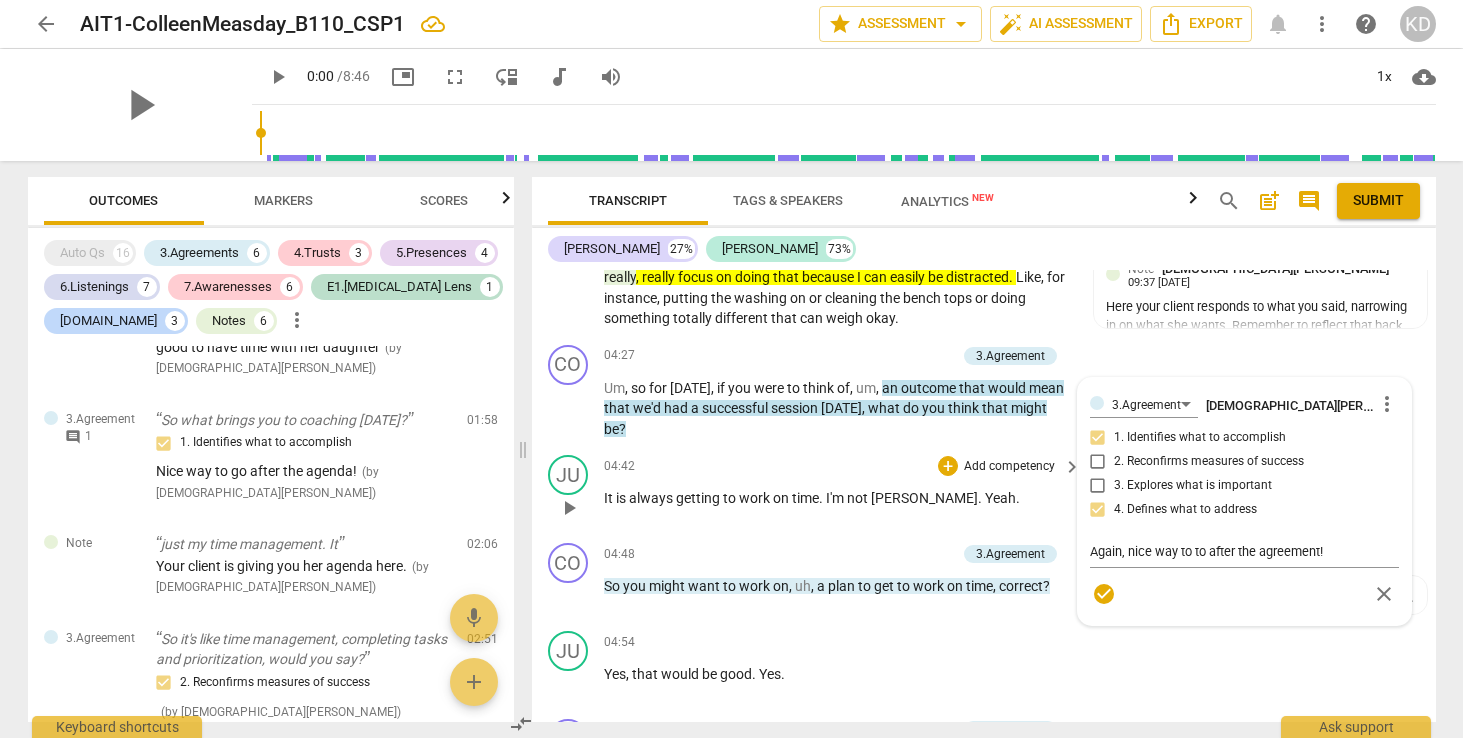 click on "+ Add competency" at bounding box center (997, 466) 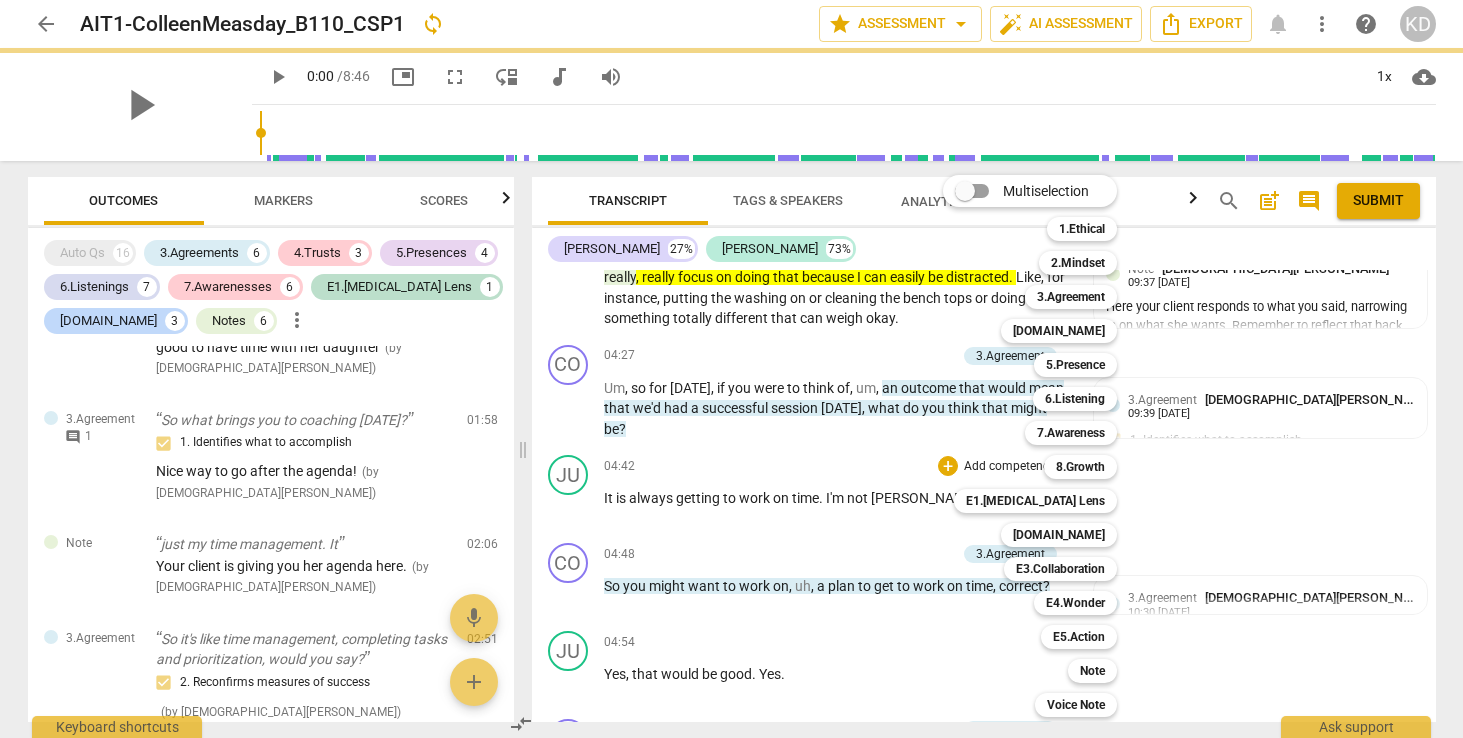 click at bounding box center (731, 369) 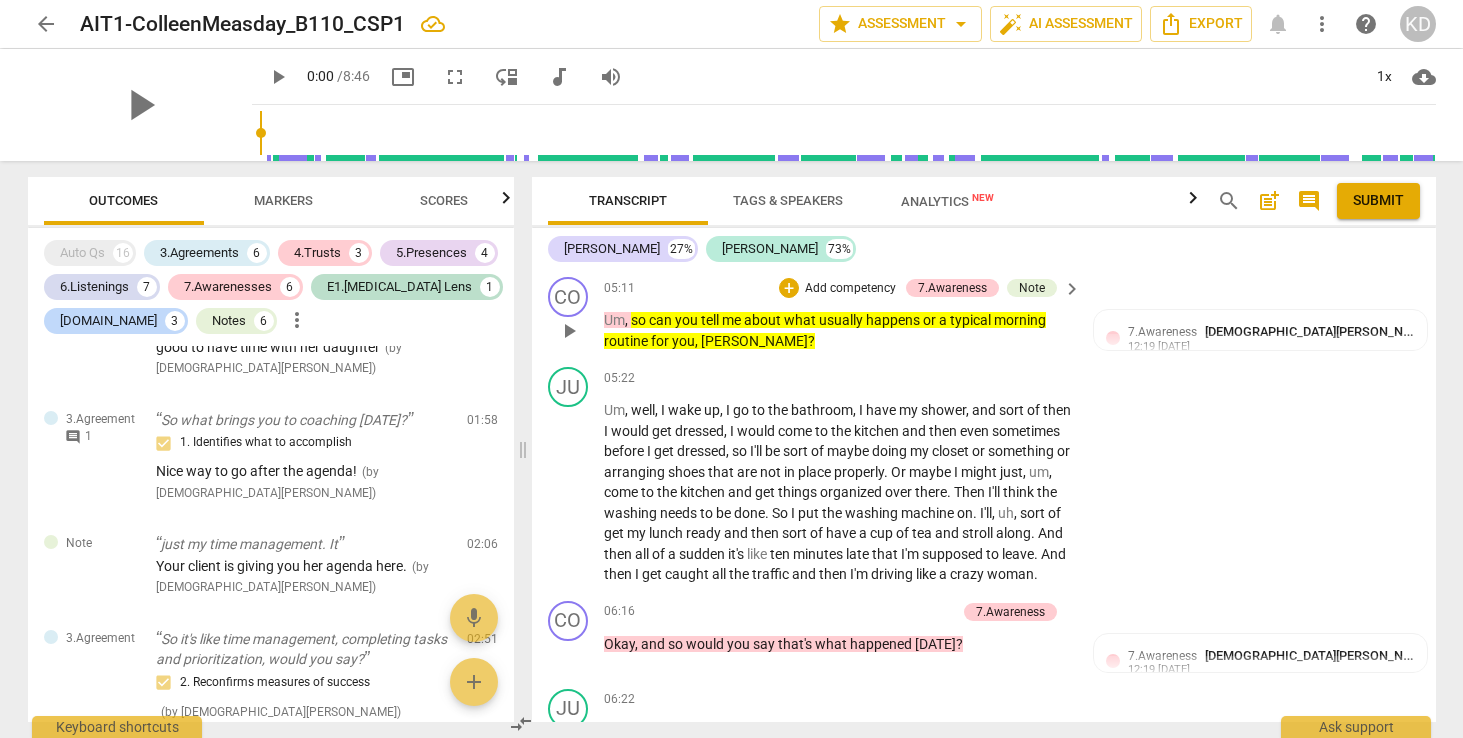 scroll, scrollTop: 6228, scrollLeft: 0, axis: vertical 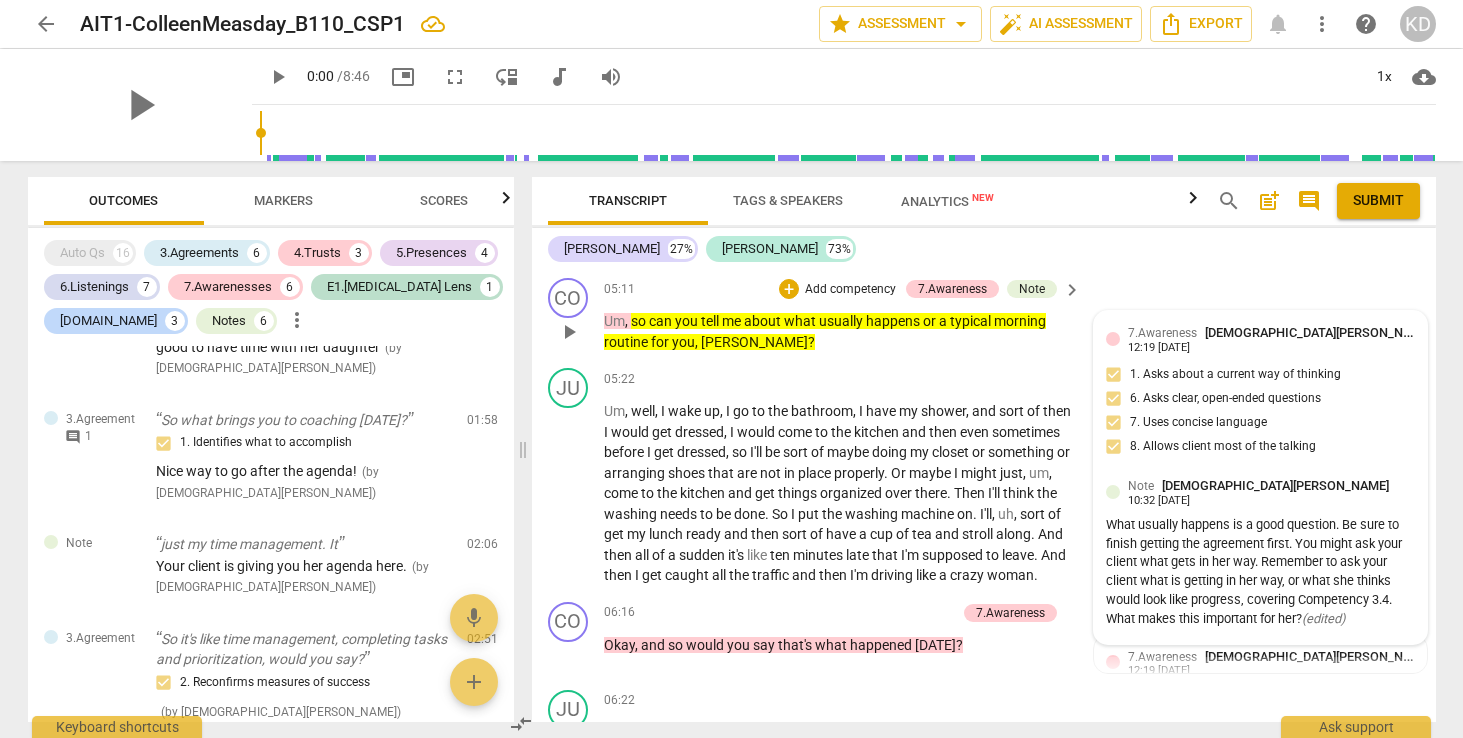 click on "What usually happens is a good question. Be sure to finish getting the agreement first. You might ask your client what gets in her way. Remember to ask your client what is getting in her way, or what she thinks would look like progress, covering Competency 3.4. What makes this important for her?   ( edited )" at bounding box center [1260, 572] 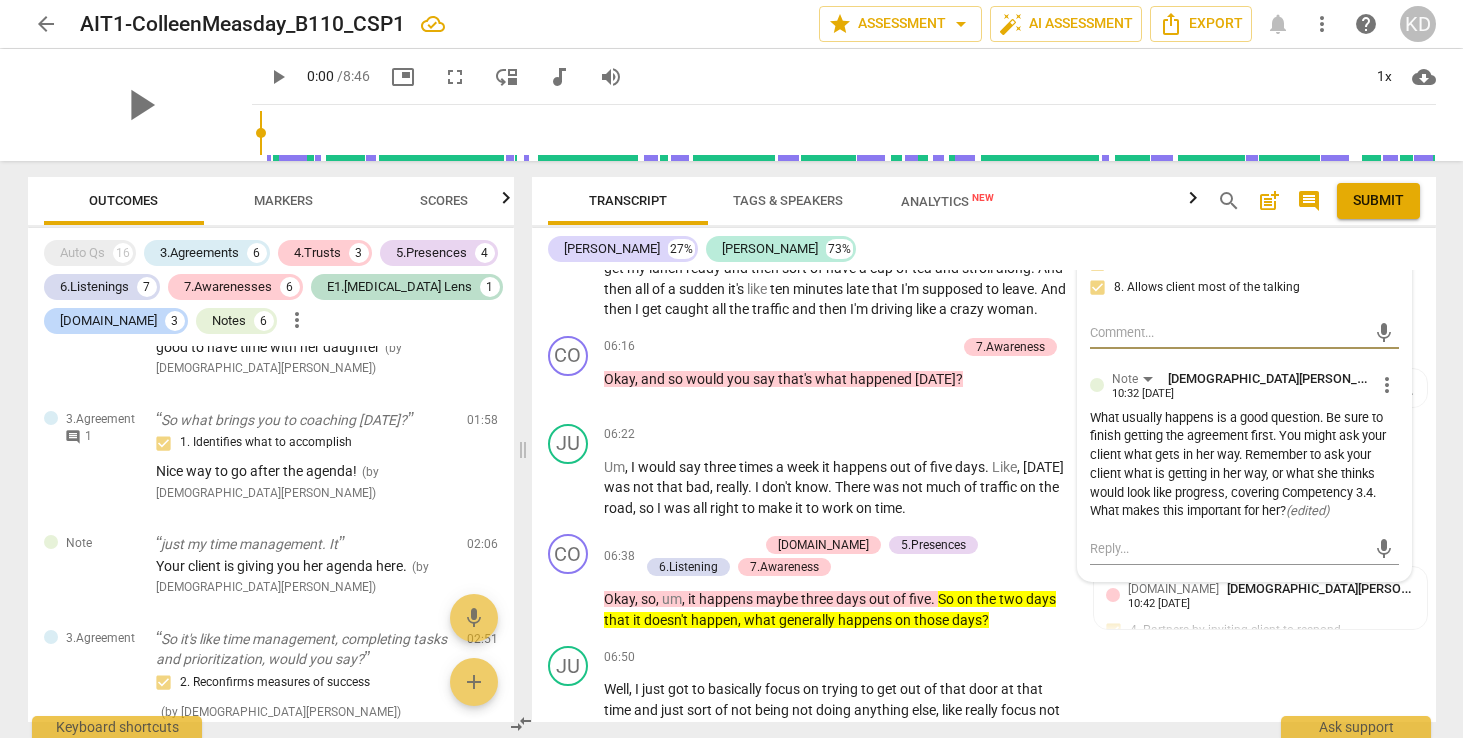 scroll, scrollTop: 6485, scrollLeft: 0, axis: vertical 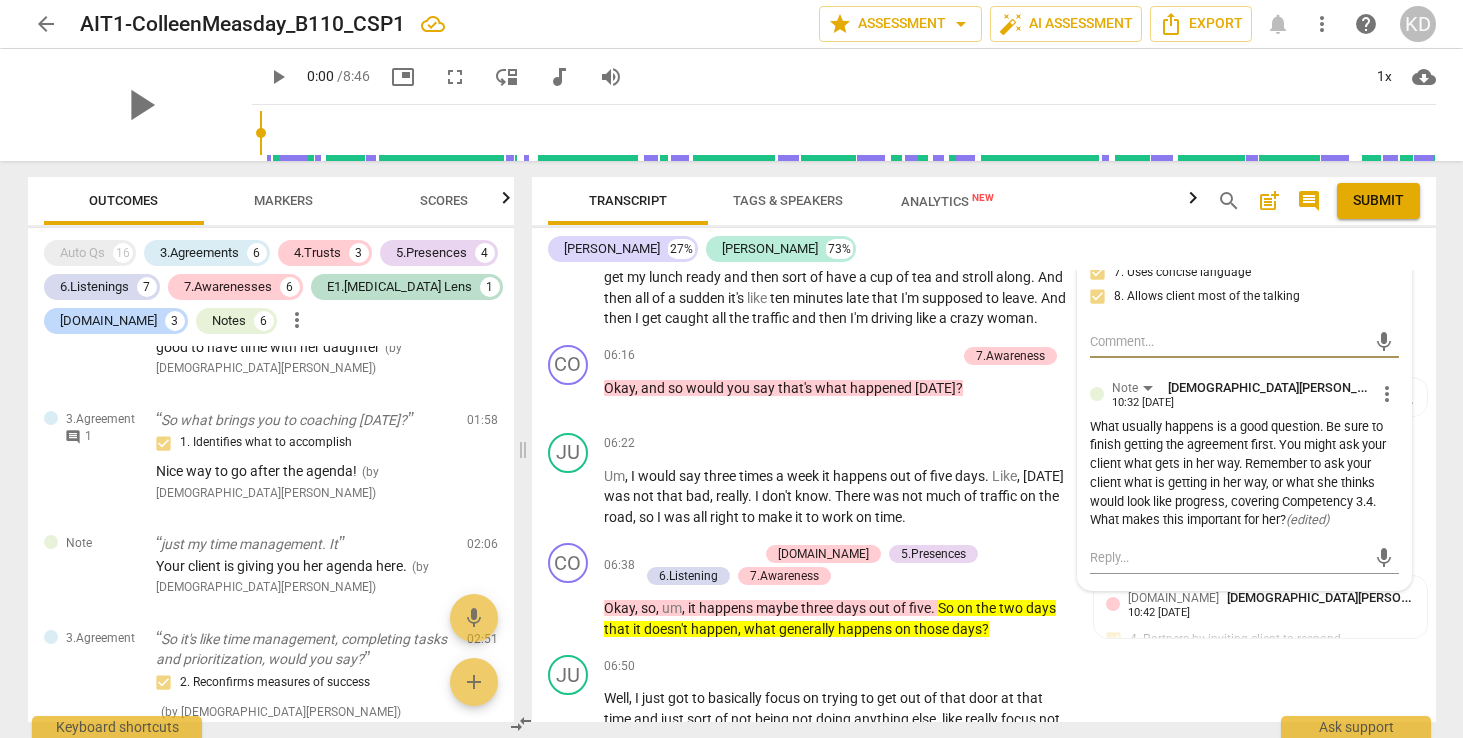 click on "more_vert" at bounding box center [1387, 394] 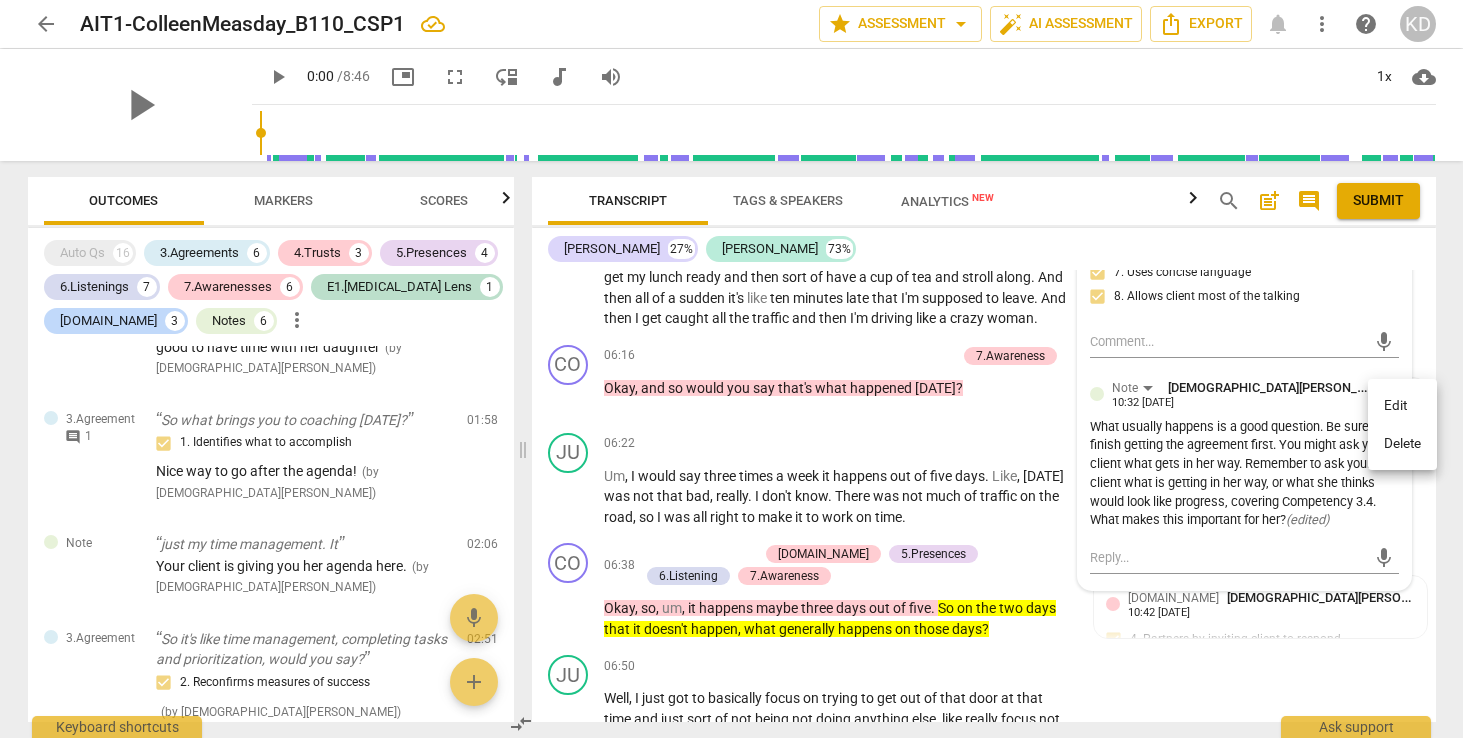 click on "Edit" at bounding box center (1402, 406) 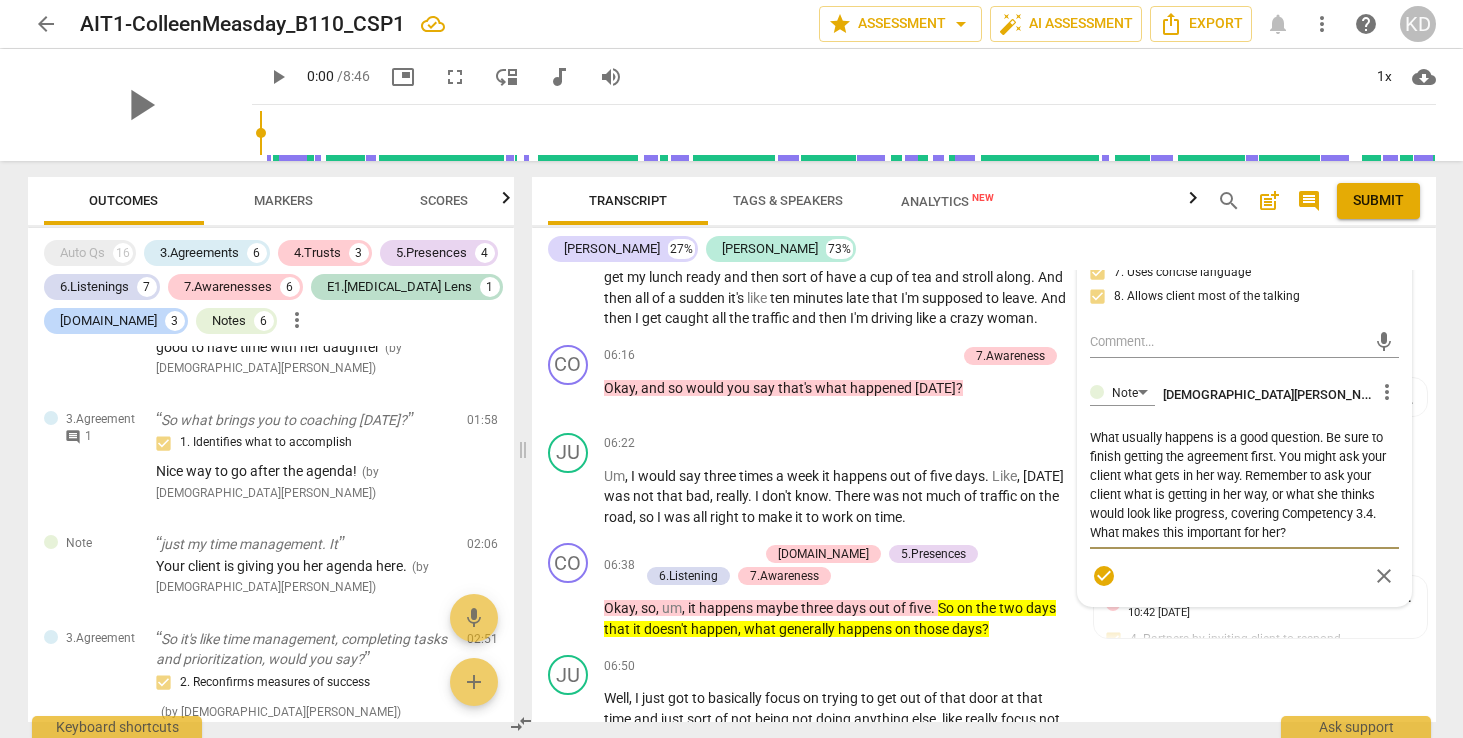 scroll, scrollTop: 0, scrollLeft: 0, axis: both 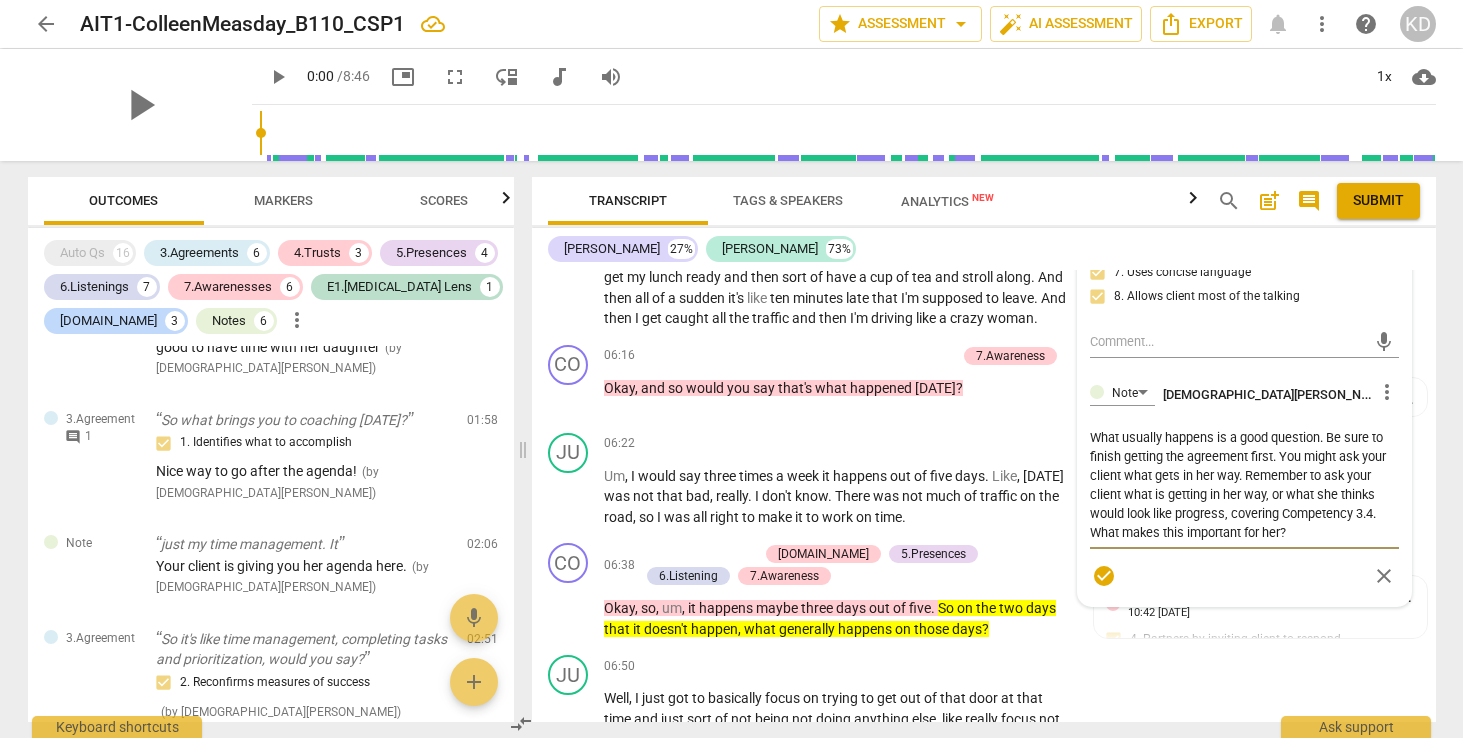 click on "What usually happens is a good question. Be sure to finish getting the agreement first. You might ask your client what gets in her way. Remember to ask your client what is getting in her way, or what she thinks would look like progress, covering Competency 3.4. What makes this important for her?" at bounding box center [1244, 485] 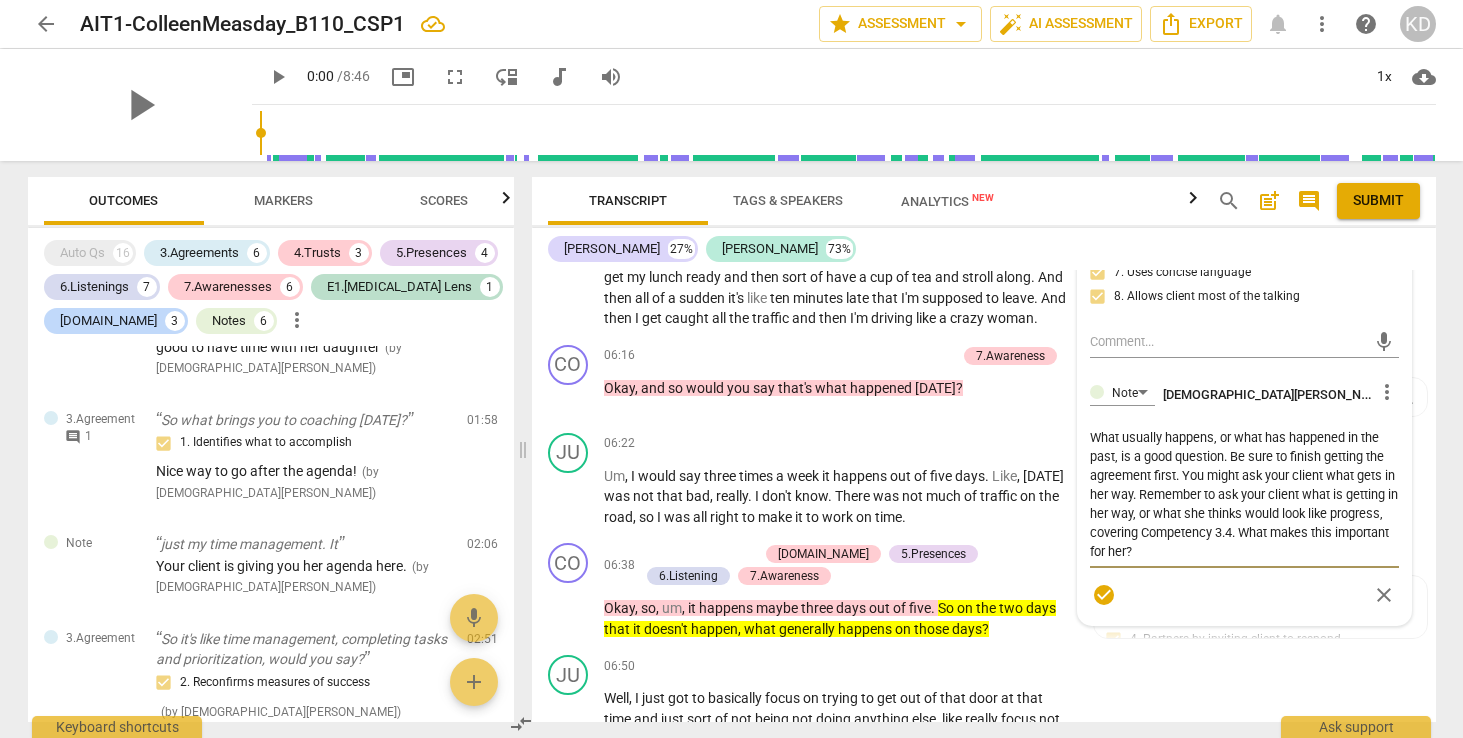 click on "What usually happens, or what has happened in the past, is a good question. Be sure to finish getting the agreement first. You might ask your client what gets in her way. Remember to ask your client what is getting in her way, or what she thinks would look like progress, covering Competency 3.4. What makes this important for her?" at bounding box center (1244, 494) 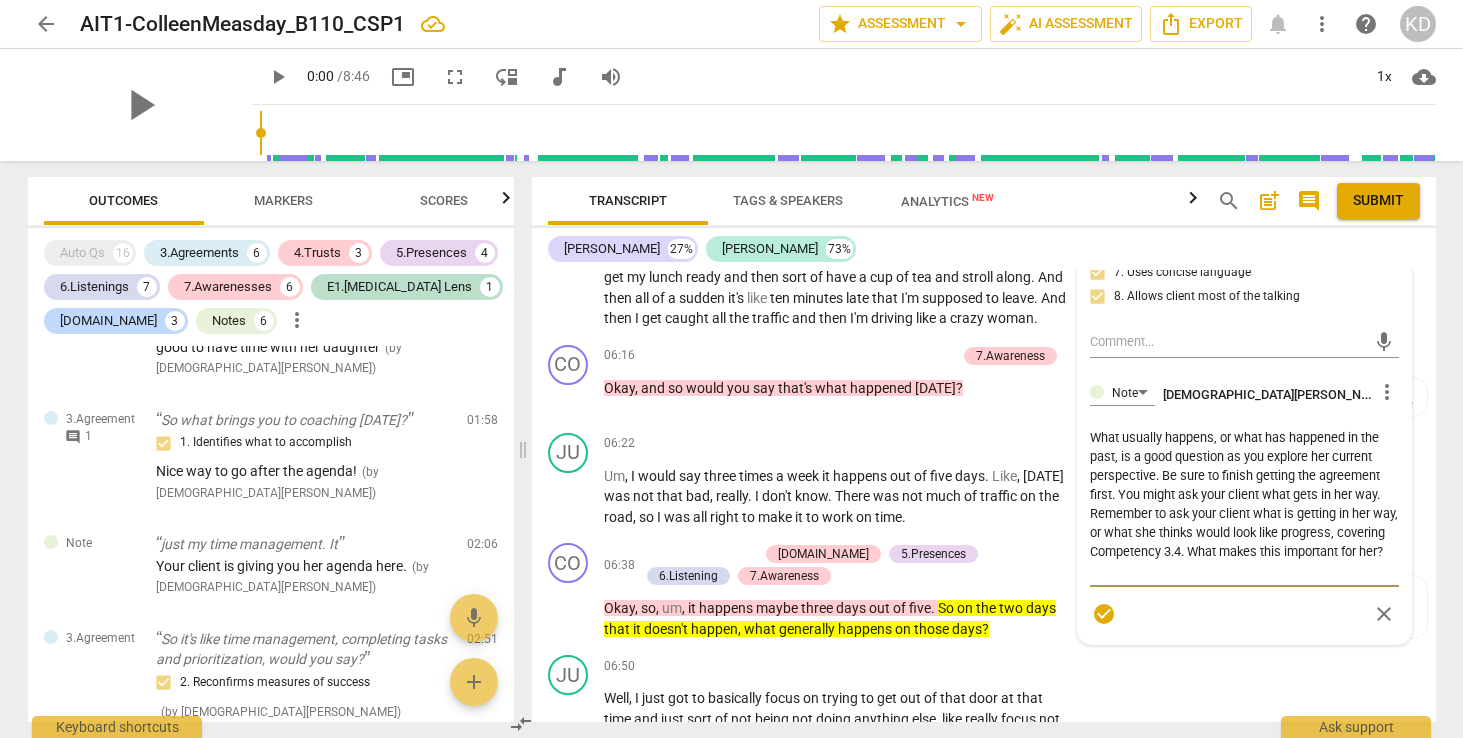 click on "What usually happens, or what has happened in the past, is a good question as you explore her current perspective. Be sure to finish getting the agreement first. You might ask your client what gets in her way. Remember to ask your client what is getting in her way, or what she thinks would look like progress, covering Competency 3.4. What makes this important for her?" at bounding box center [1244, 504] 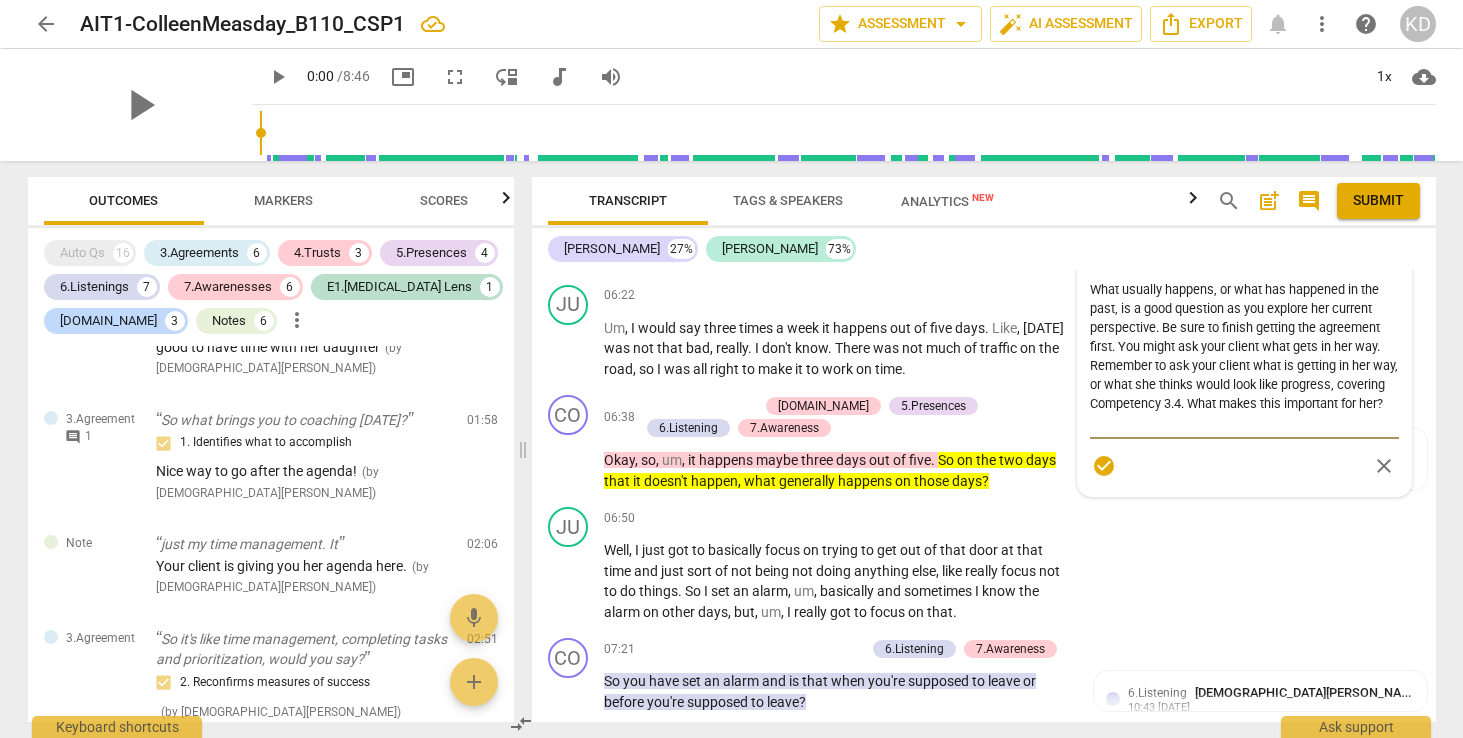 scroll, scrollTop: 6634, scrollLeft: 0, axis: vertical 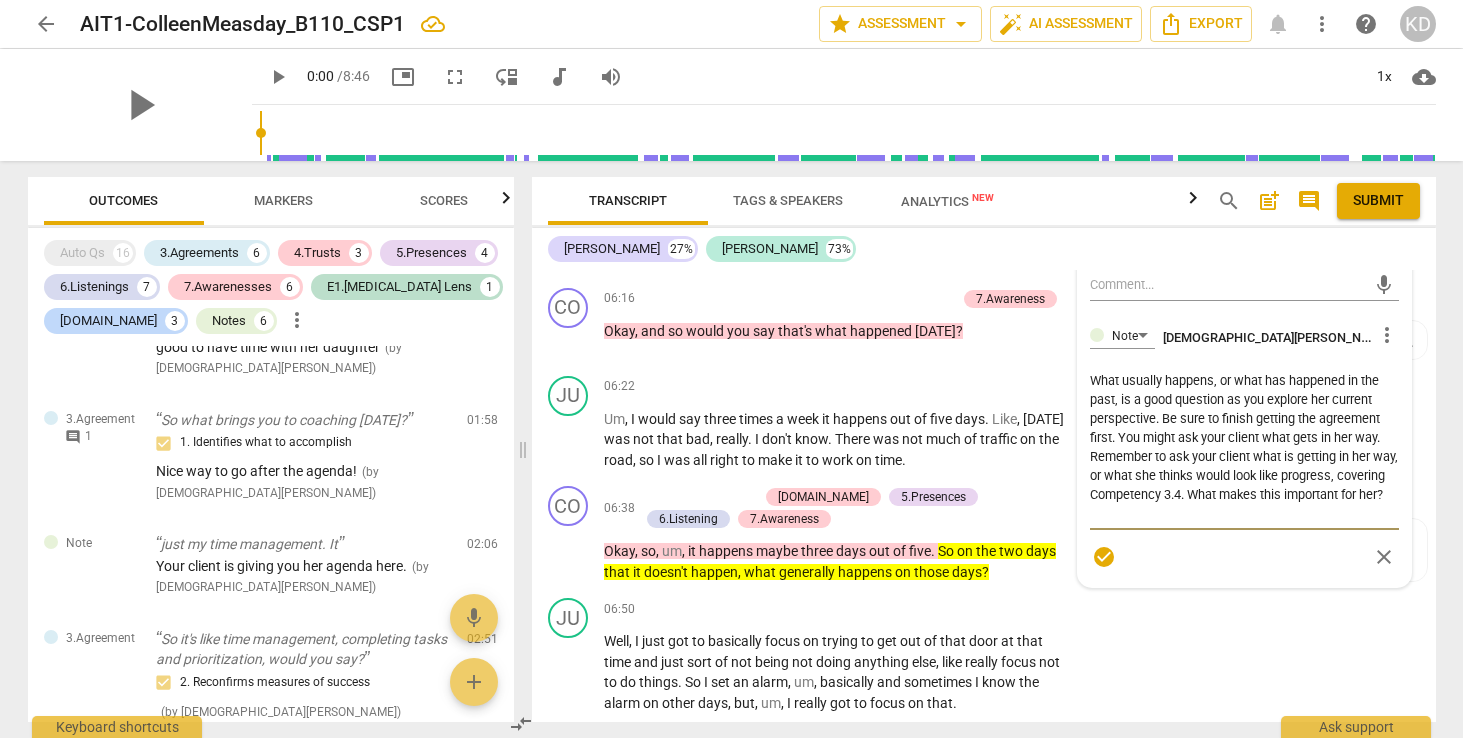 drag, startPoint x: 1159, startPoint y: 436, endPoint x: 1203, endPoint y: 526, distance: 100.17984 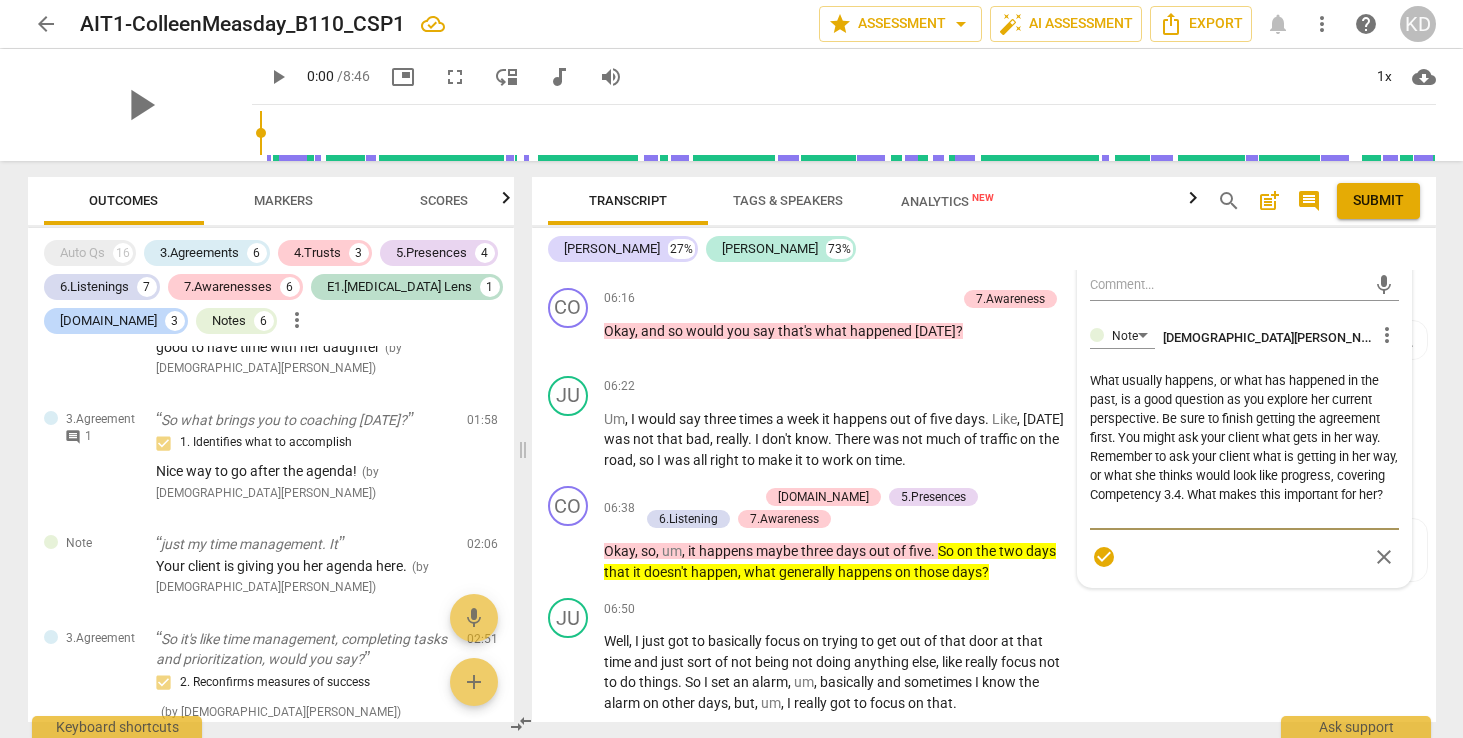 click on "What usually happens, or what has happened in the past, is a good question as you explore her current perspective. Be sure to finish getting the agreement first. You might ask your client what gets in her way. Remember to ask your client what is getting in her way, or what she thinks would look like progress, covering Competency 3.4. What makes this important for her?" at bounding box center (1244, 447) 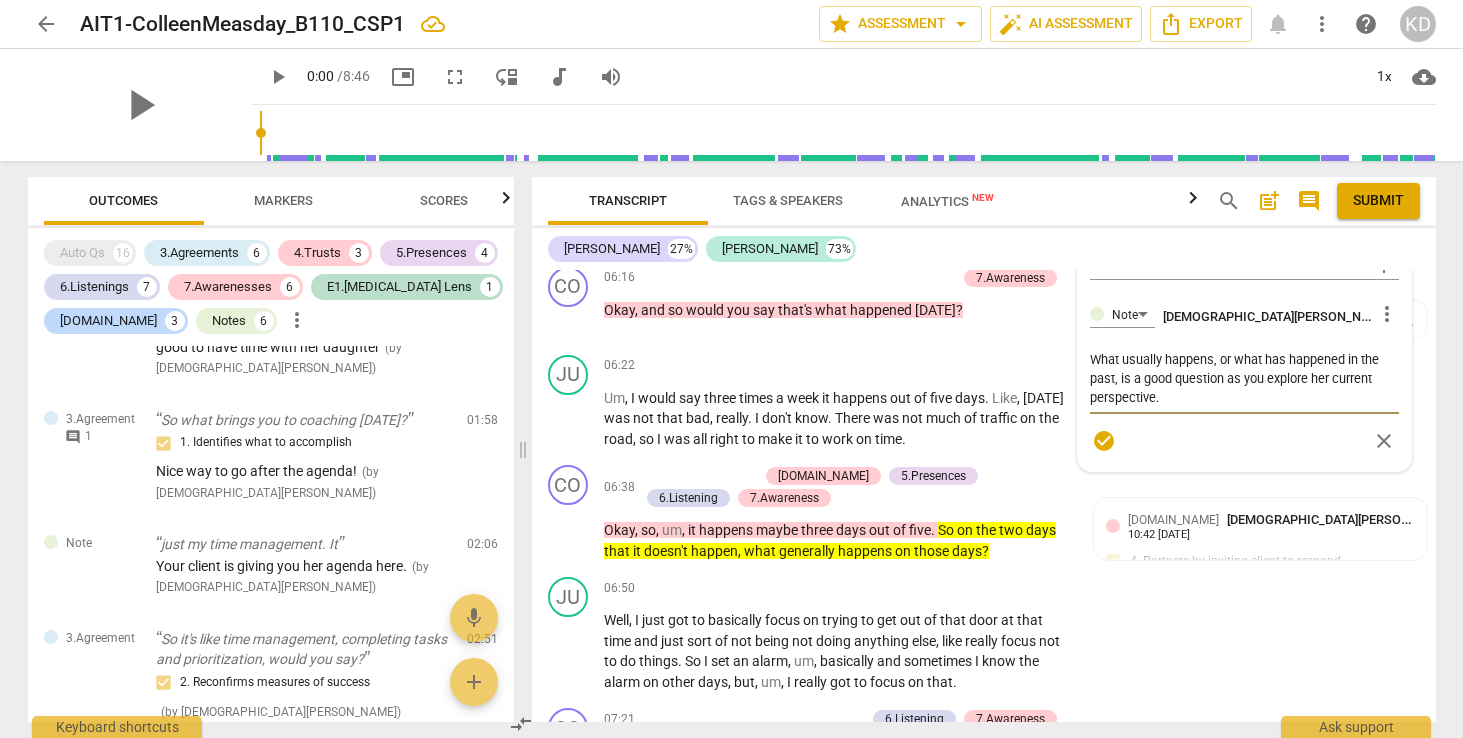 scroll, scrollTop: 6558, scrollLeft: 0, axis: vertical 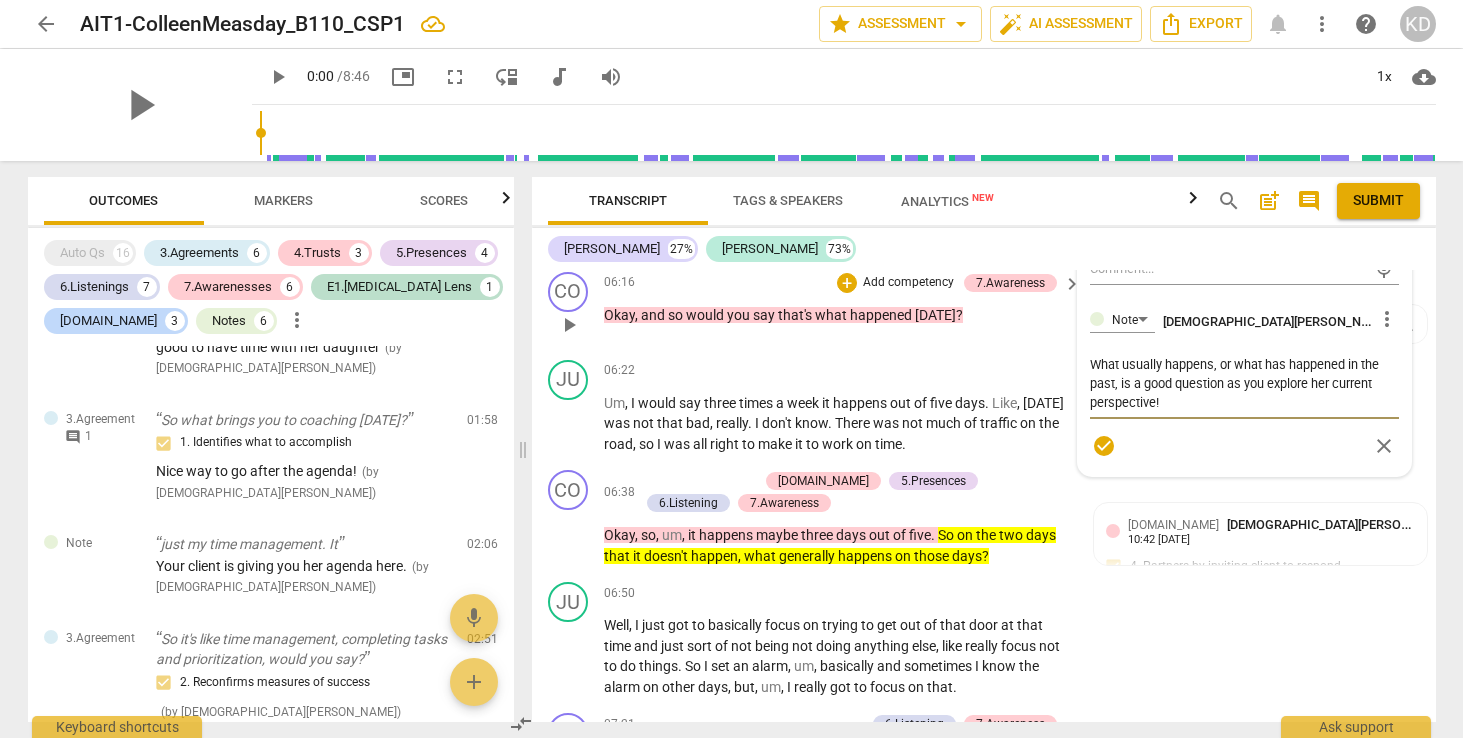 click on "Okay ,   and   so   would   you   say   that's   what   happened   [DATE] ?" at bounding box center [838, 315] 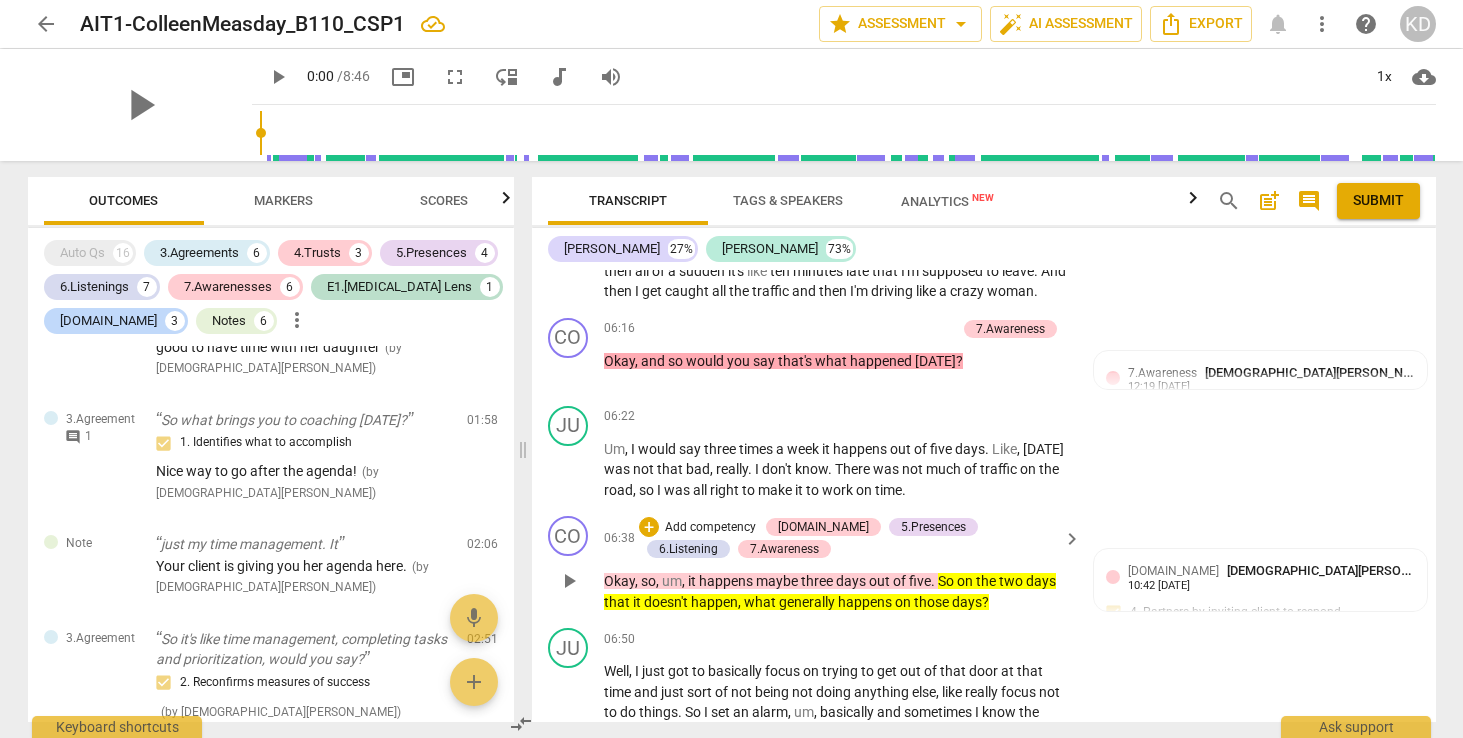 scroll, scrollTop: 6513, scrollLeft: 0, axis: vertical 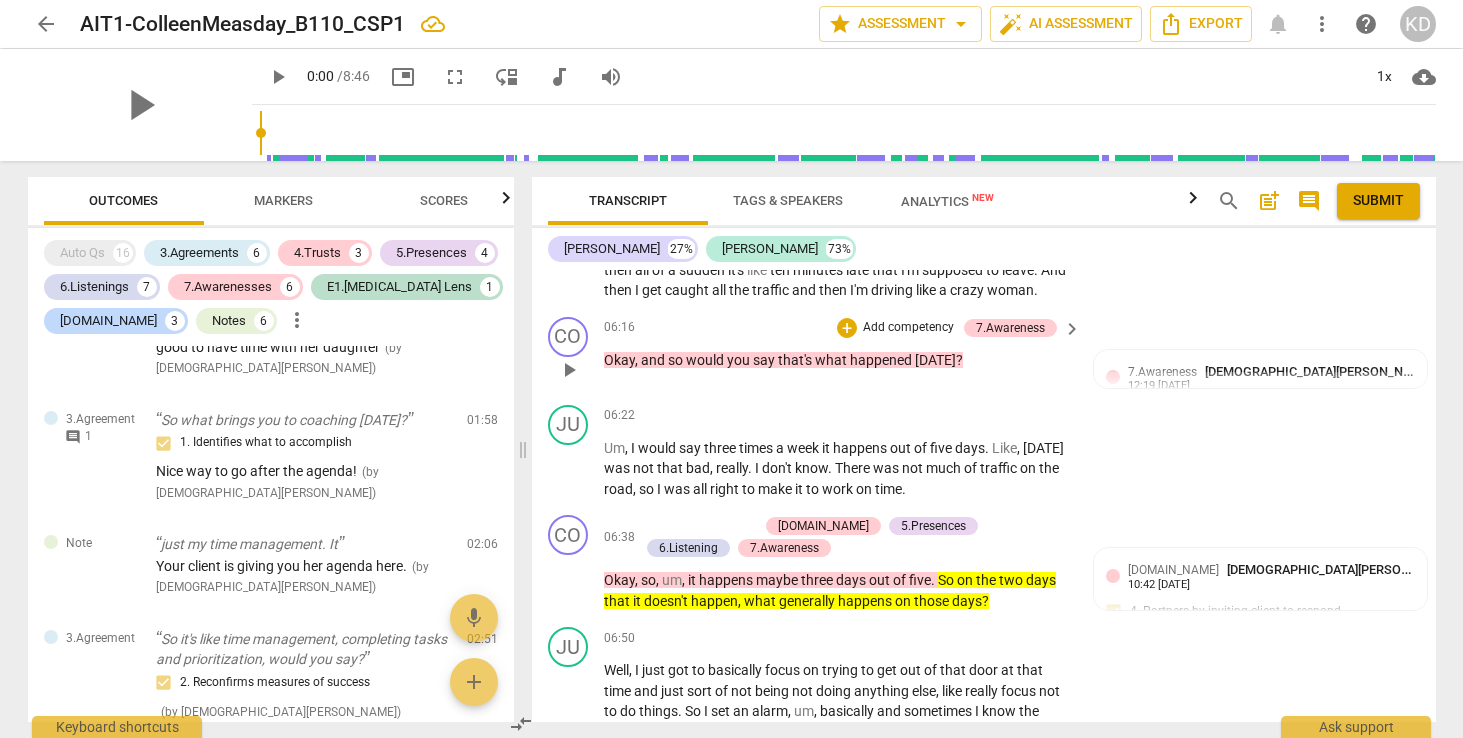 click on "Add competency" at bounding box center (908, 328) 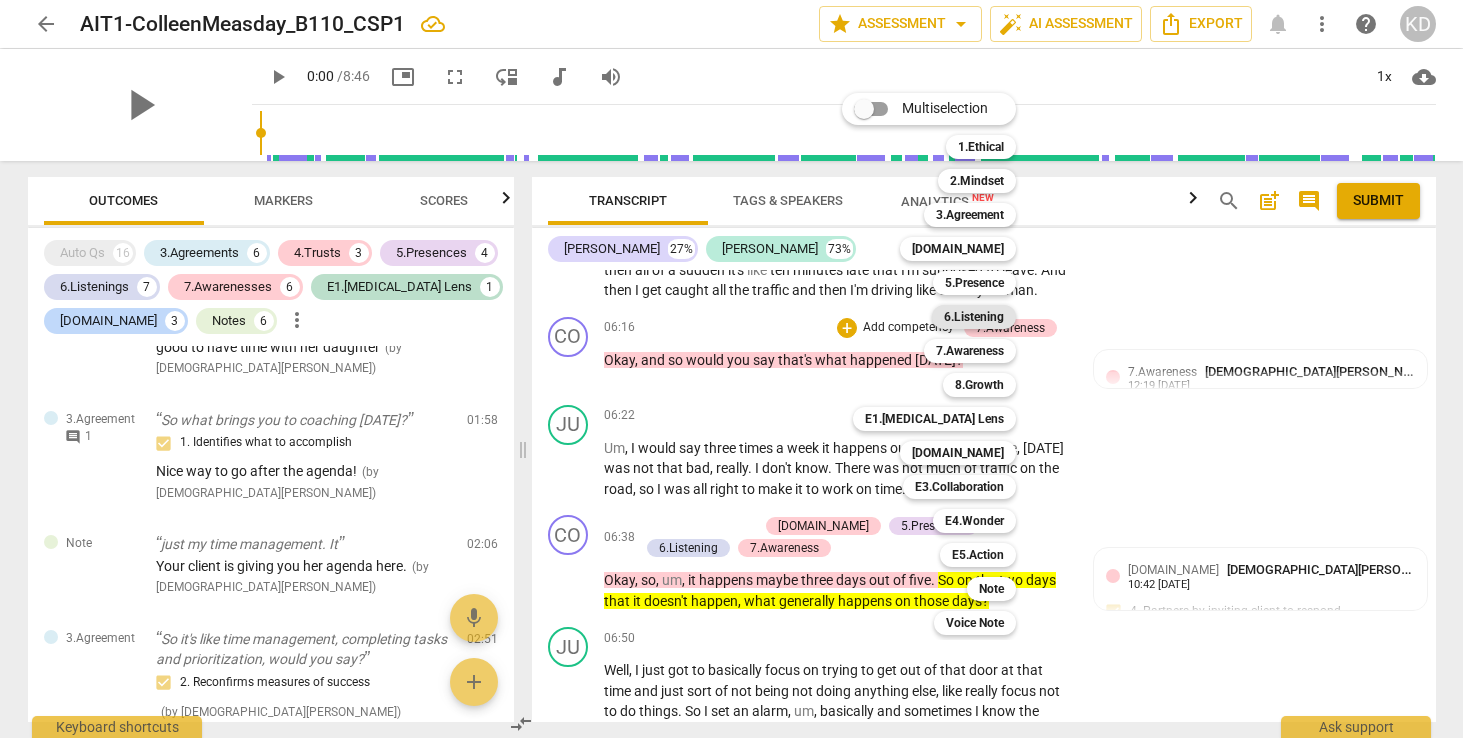 click on "6.Listening" at bounding box center (974, 317) 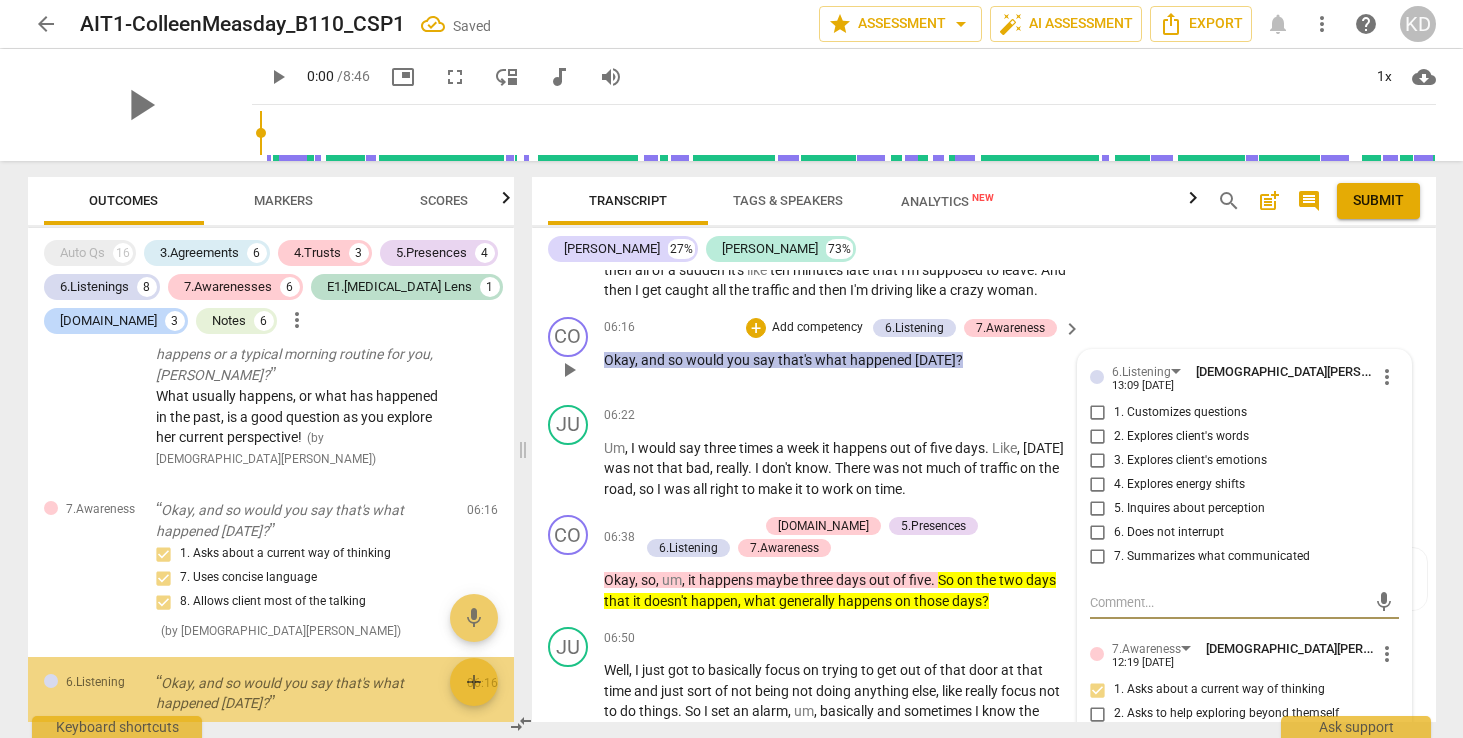 scroll, scrollTop: 3367, scrollLeft: 0, axis: vertical 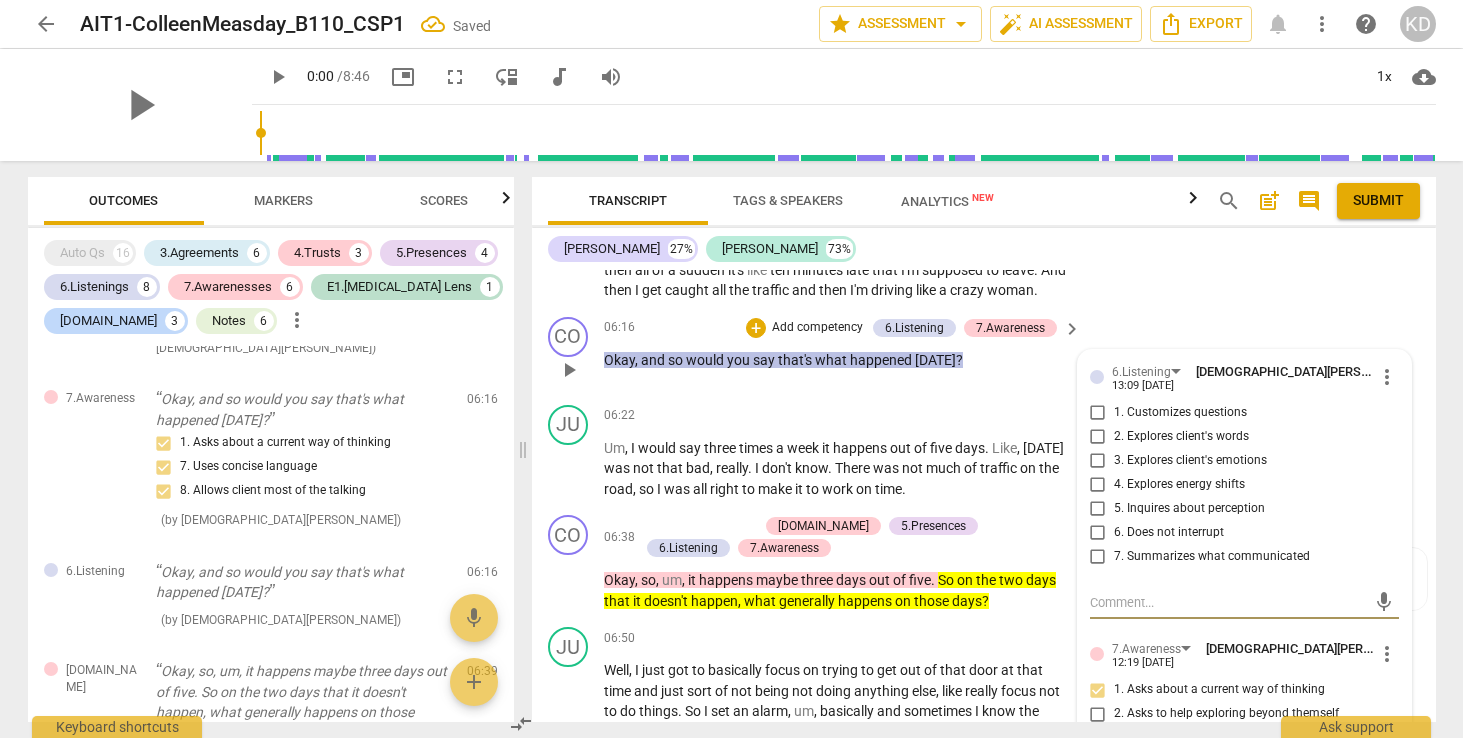 click on "6. Does not interrupt" at bounding box center (1098, 533) 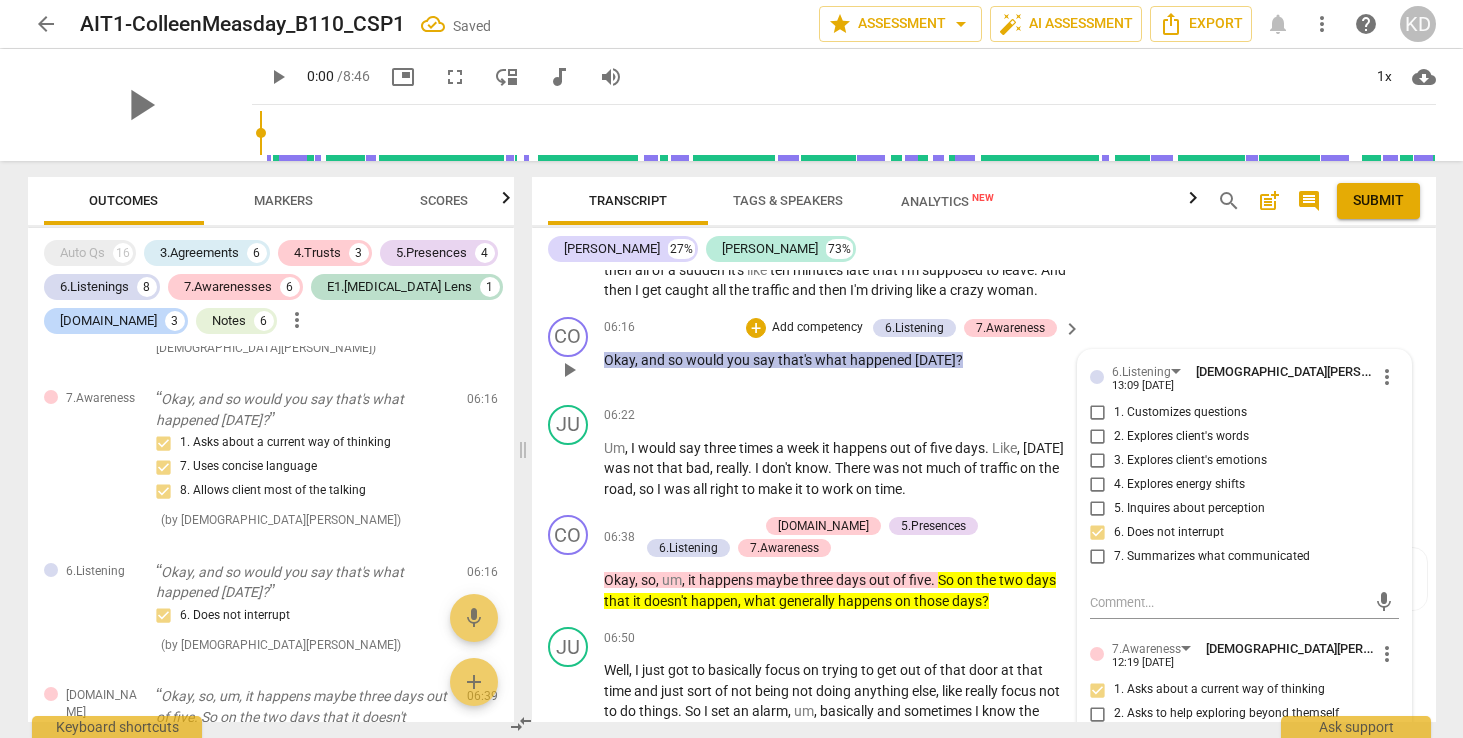click on "5. Inquires about perception" at bounding box center (1098, 509) 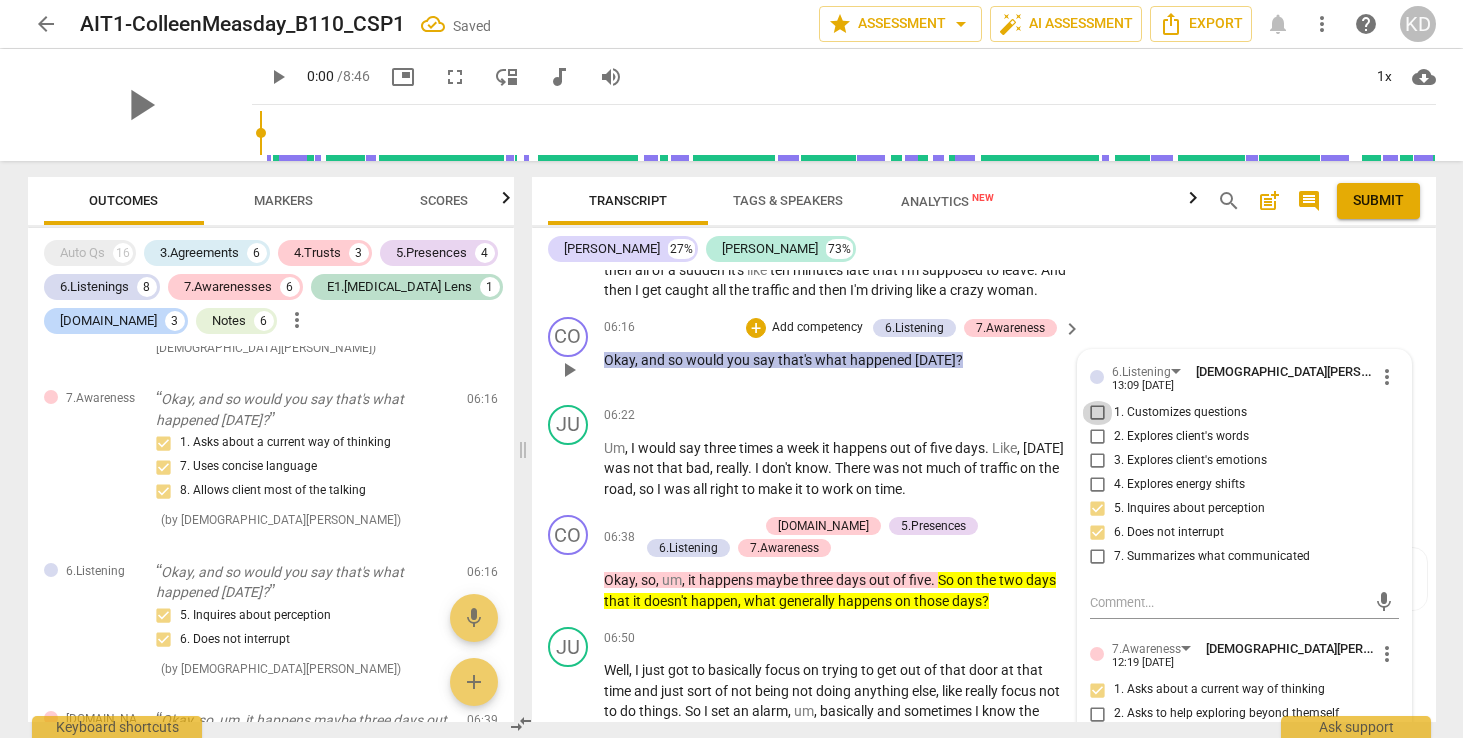 click on "1. Customizes questions" at bounding box center (1098, 413) 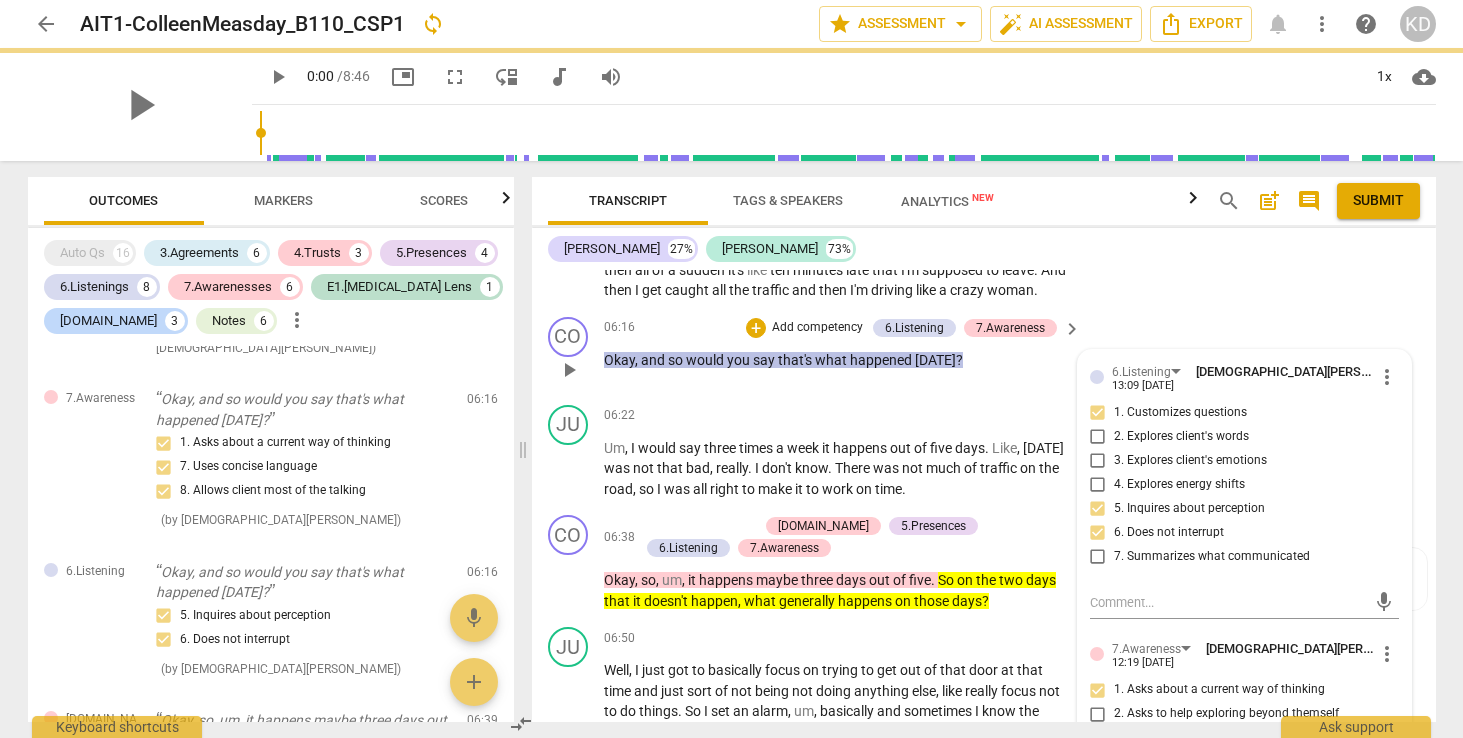 click on "06:16 + Add competency 6.Listening 7.Awareness keyboard_arrow_right Okay ,   and   so   would   you   say   that's   what   happened   [DATE] ?" at bounding box center (844, 353) 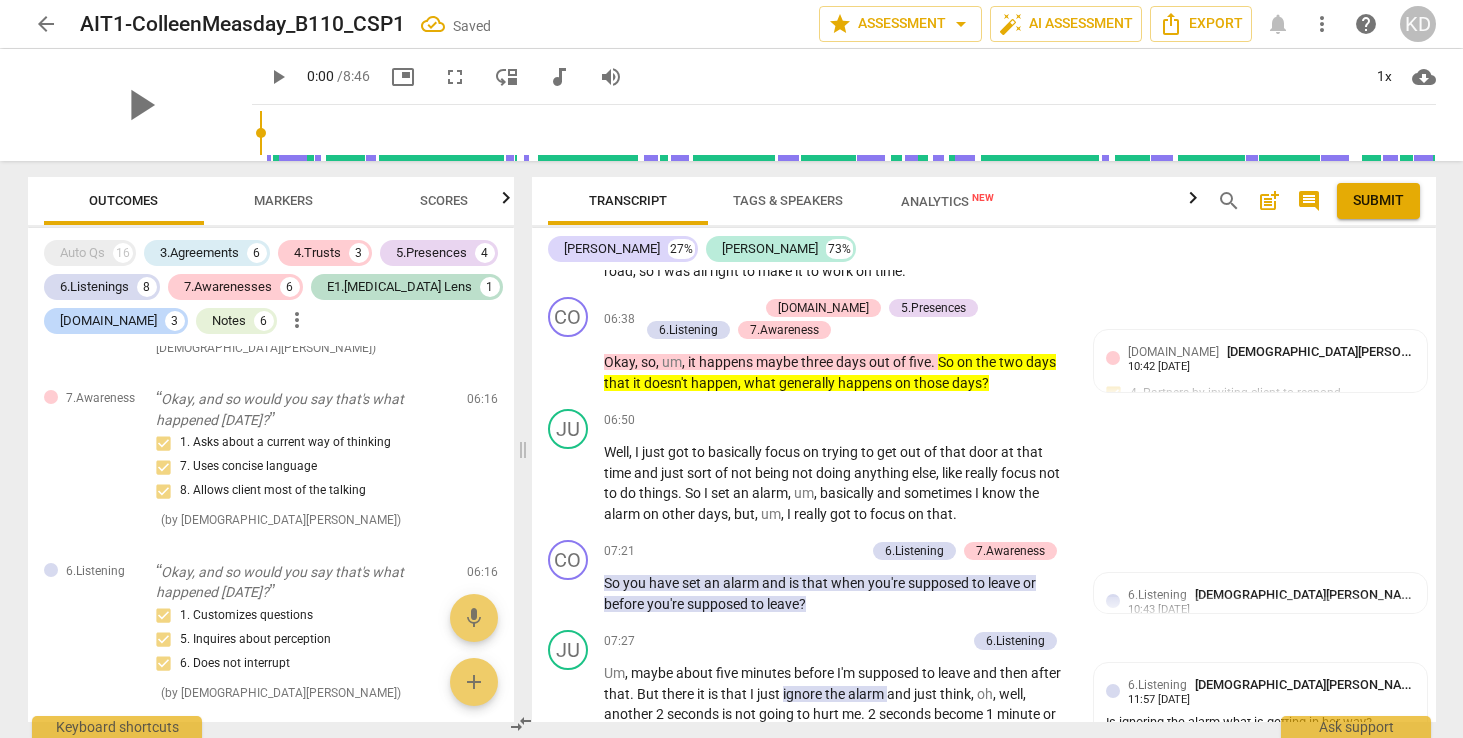scroll, scrollTop: 6735, scrollLeft: 0, axis: vertical 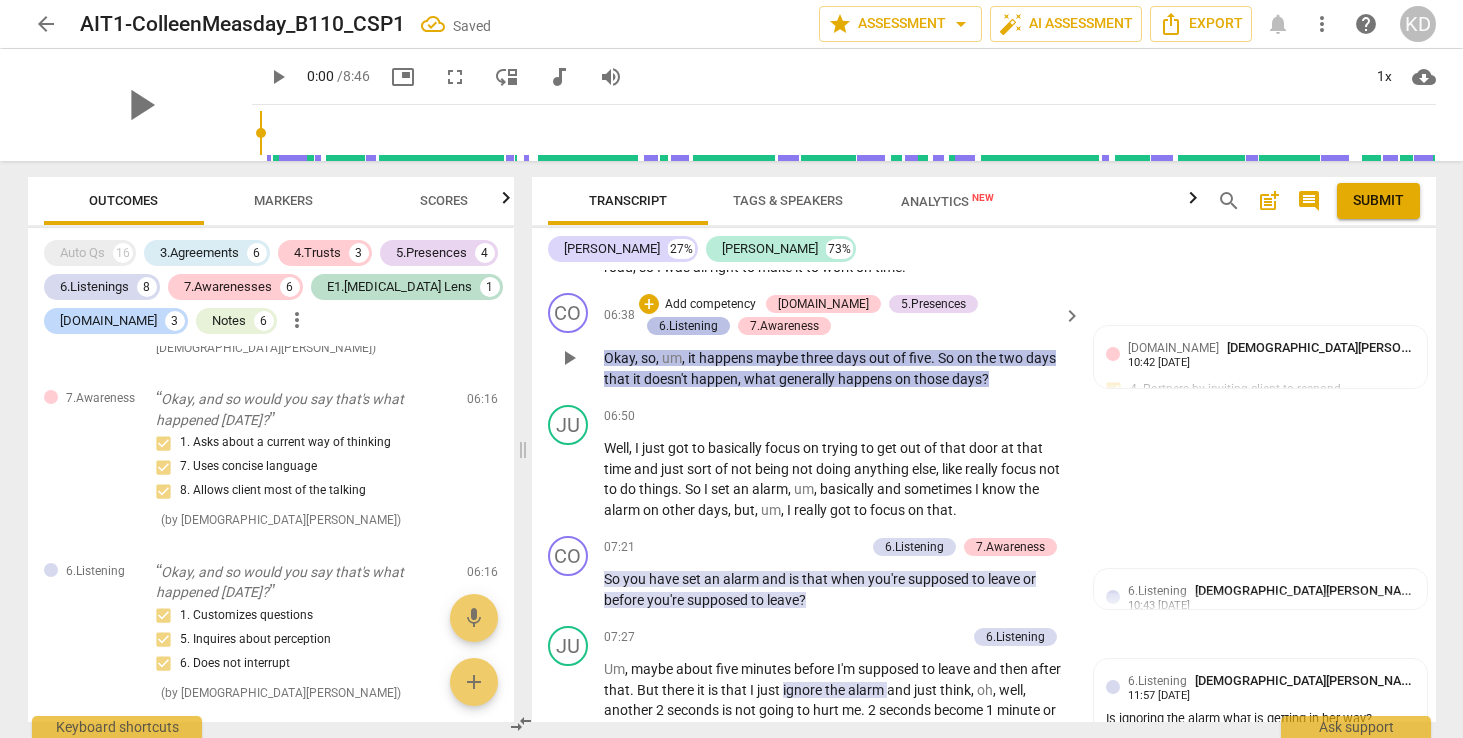 click on "6.Listening" at bounding box center (688, 326) 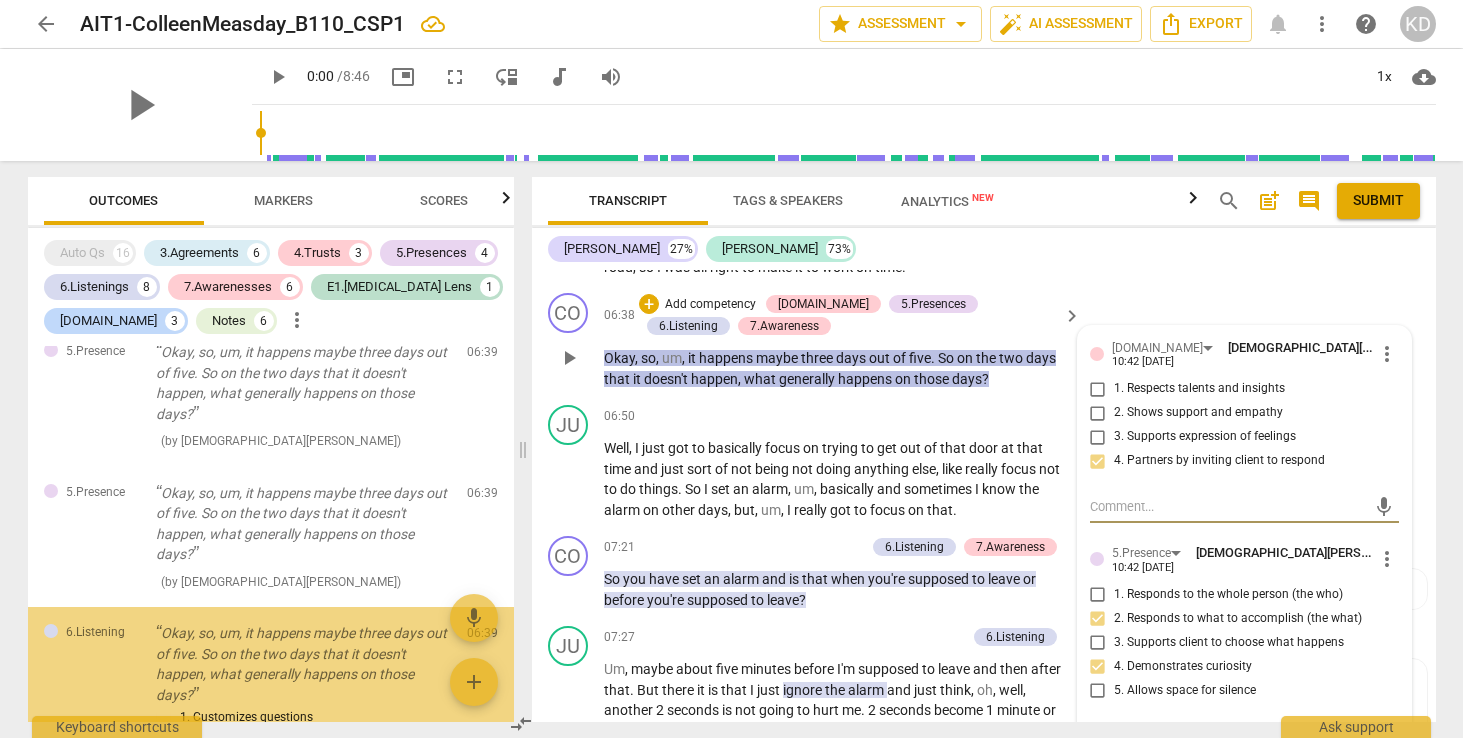scroll, scrollTop: 4253, scrollLeft: 0, axis: vertical 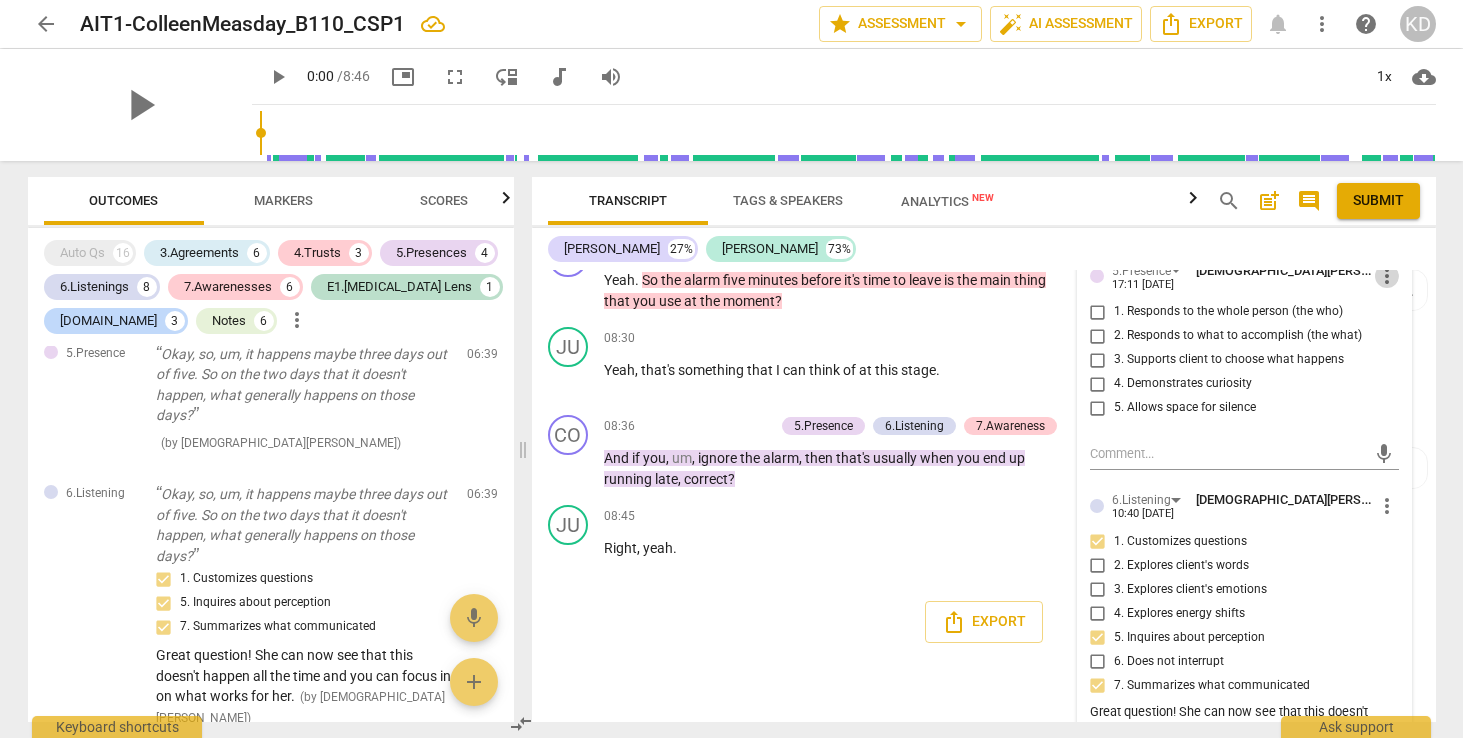 click on "more_vert" at bounding box center [1387, 276] 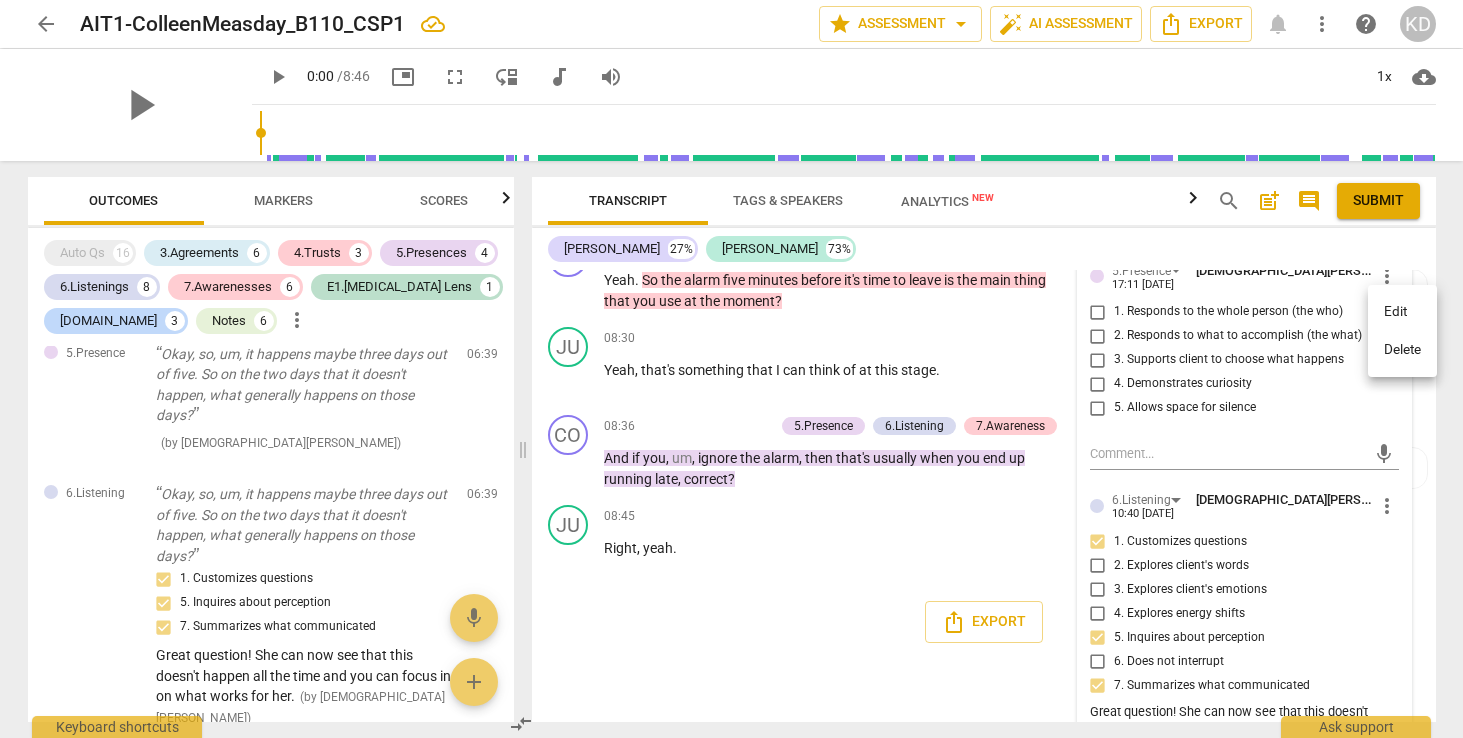 click on "Delete" at bounding box center [1402, 350] 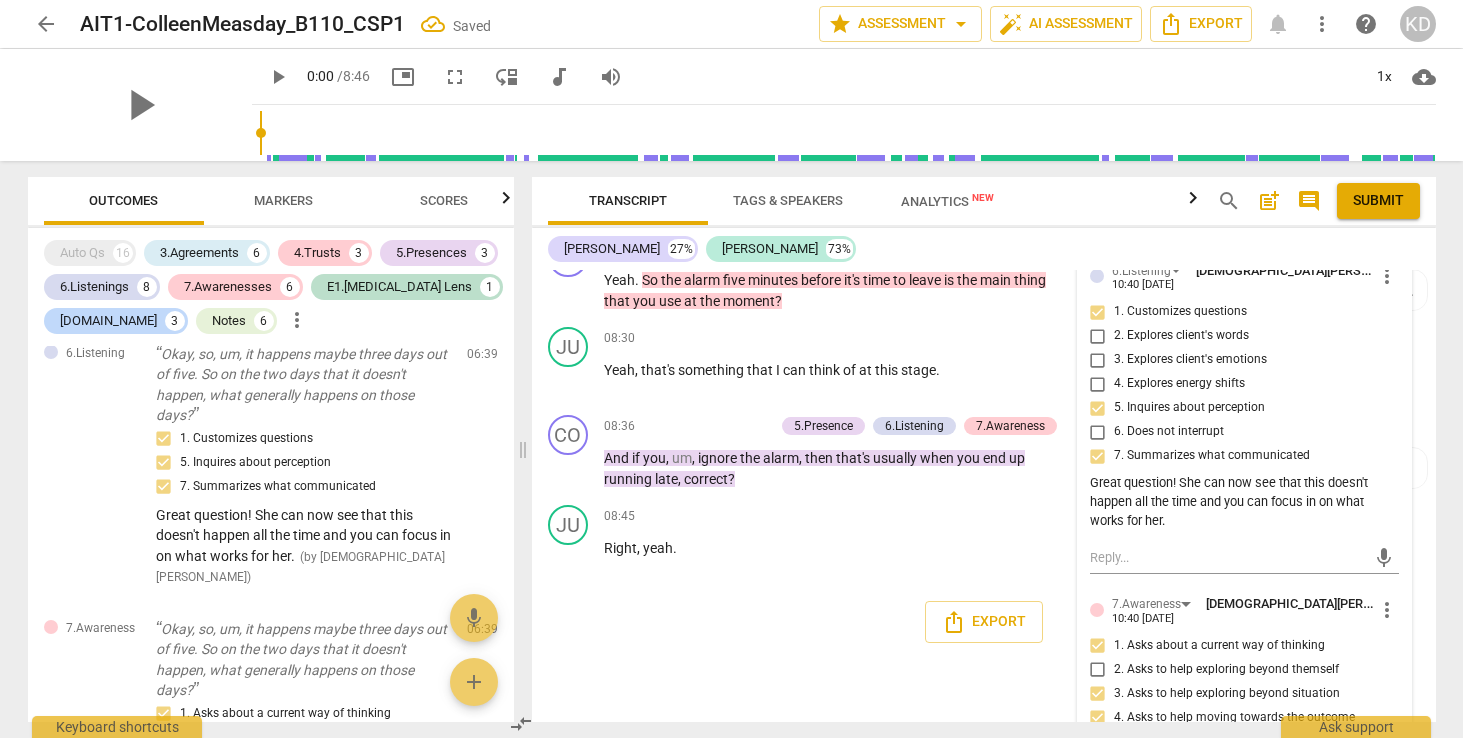 scroll, scrollTop: 4112, scrollLeft: 0, axis: vertical 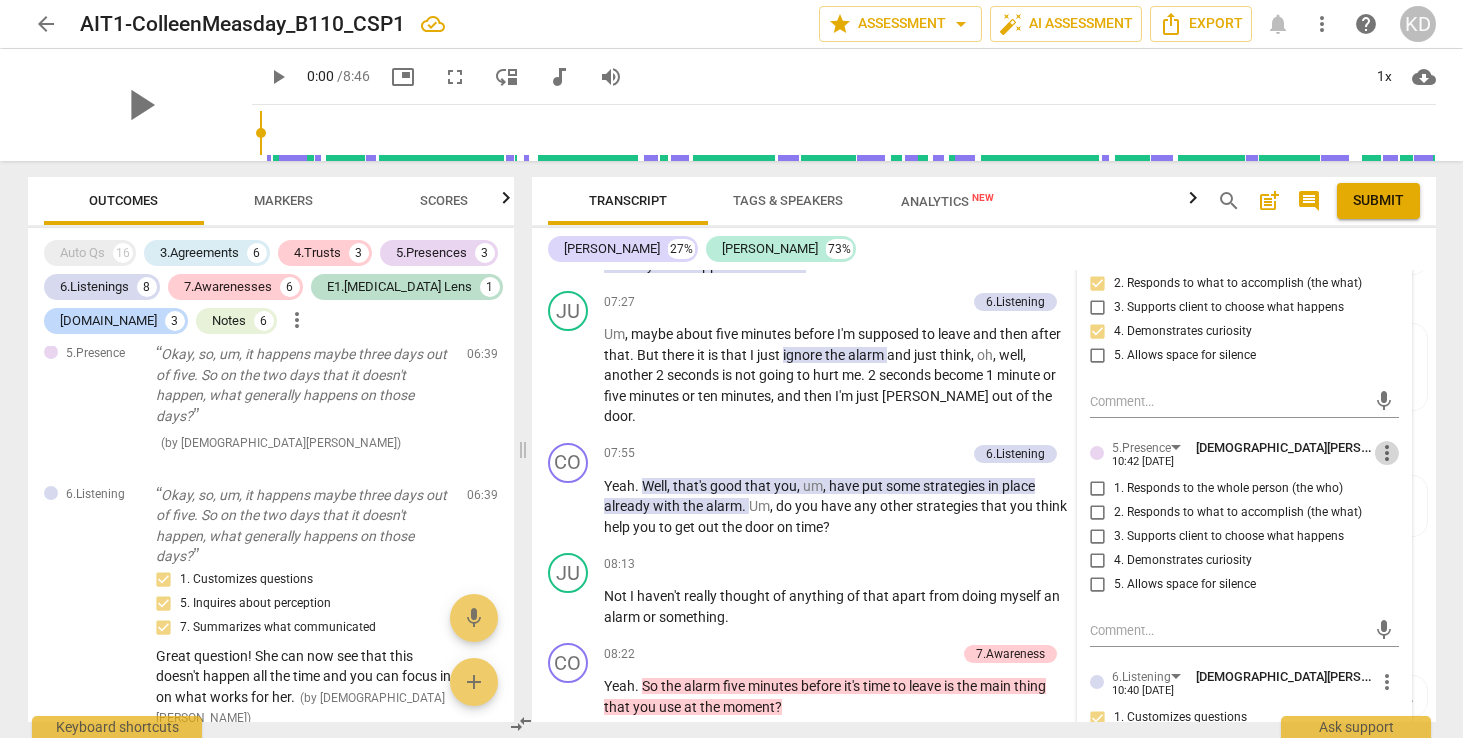 click on "more_vert" at bounding box center (1387, 453) 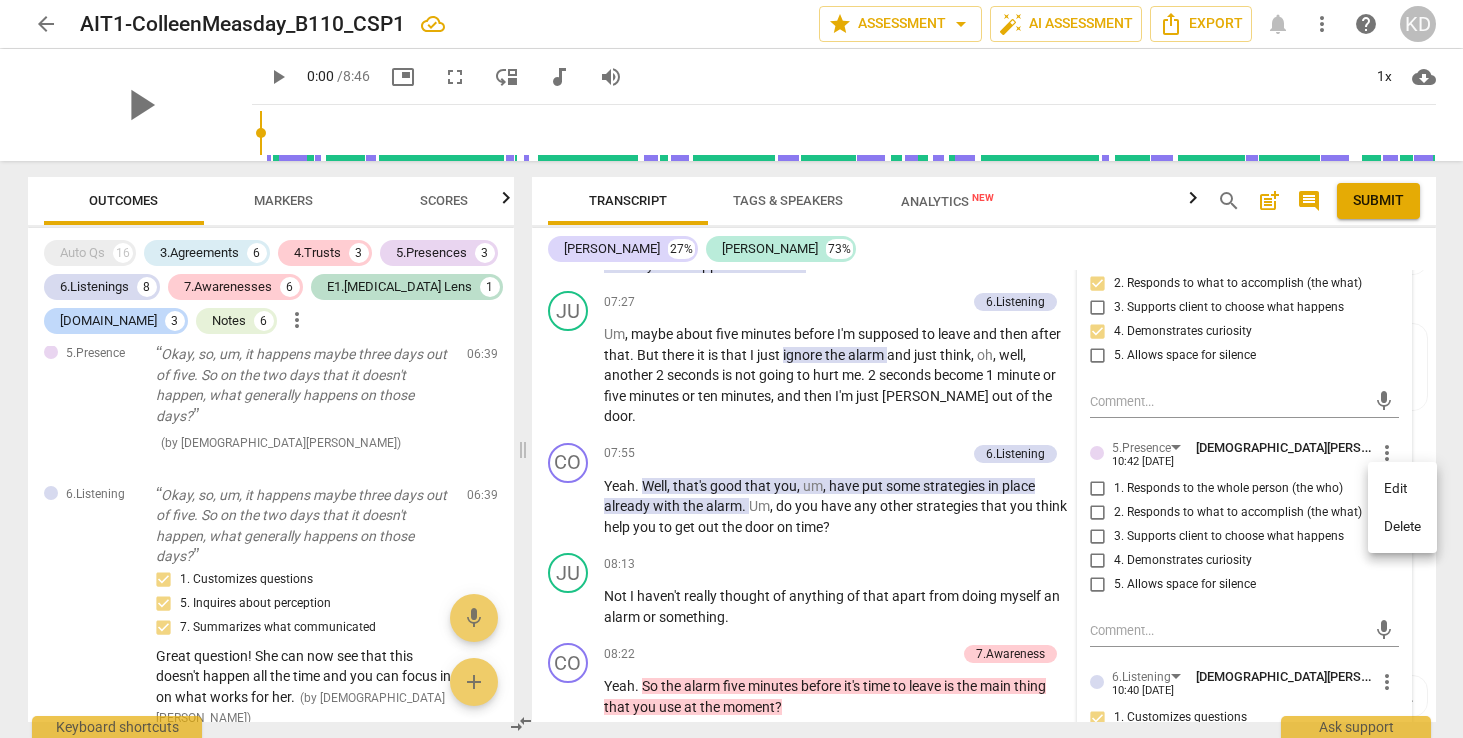 click on "Delete" at bounding box center (1402, 527) 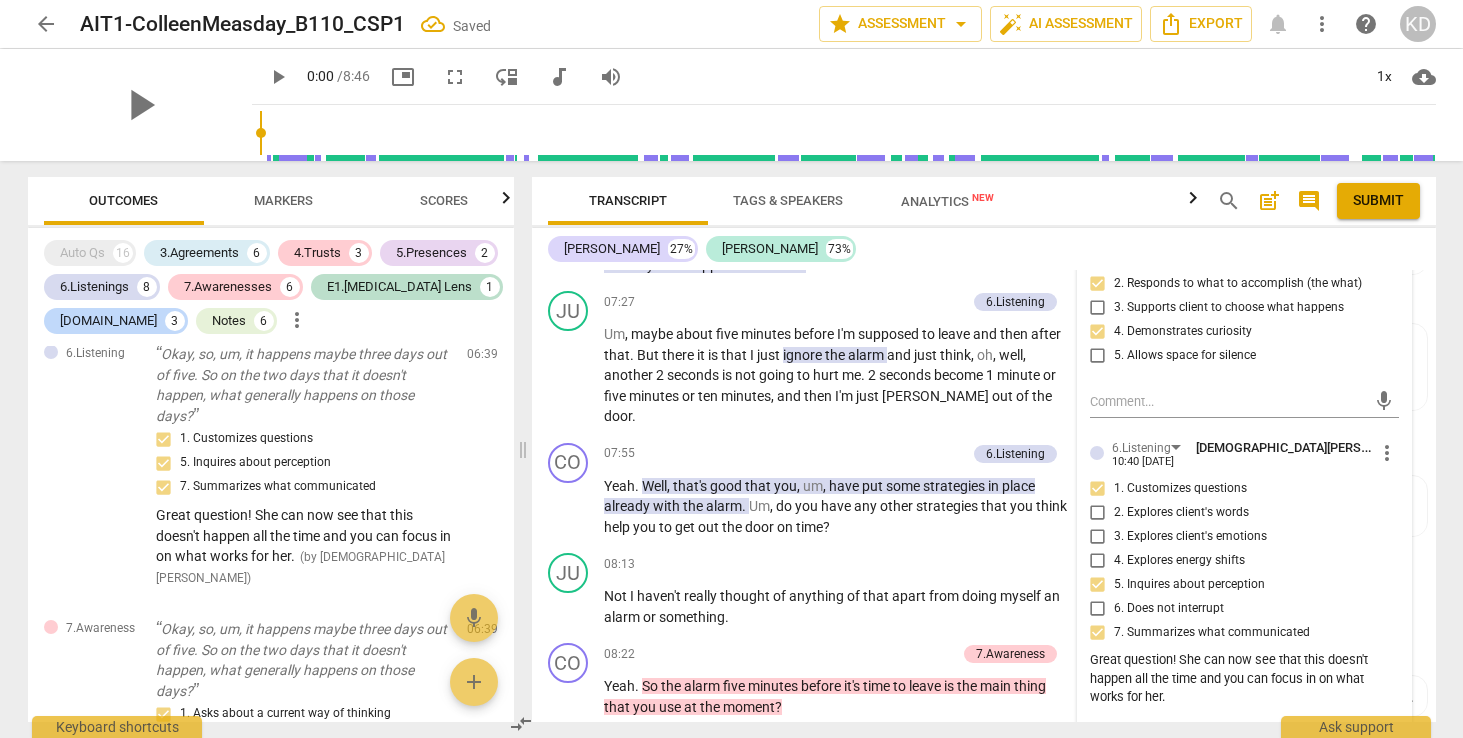 scroll, scrollTop: 3972, scrollLeft: 0, axis: vertical 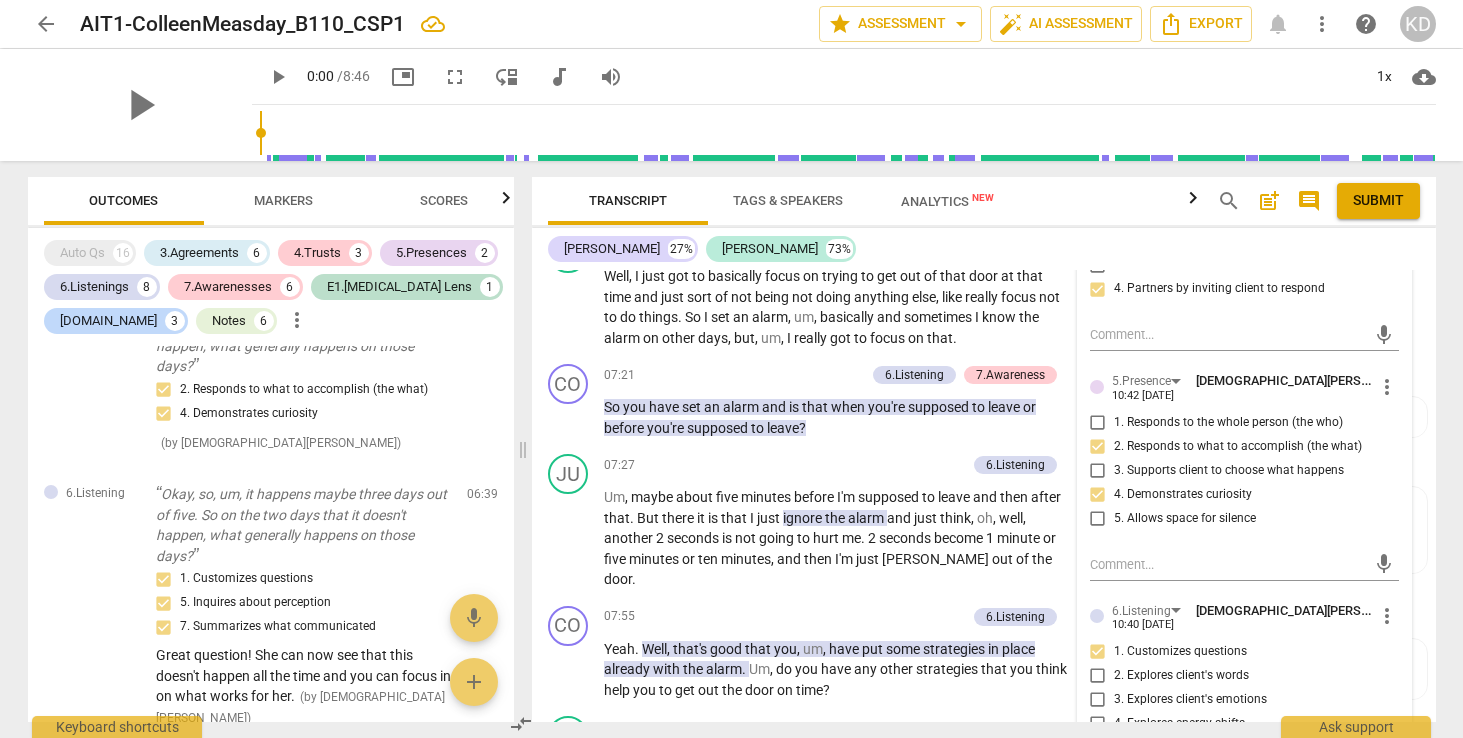 click on "5. Allows space for silence" at bounding box center (1098, 519) 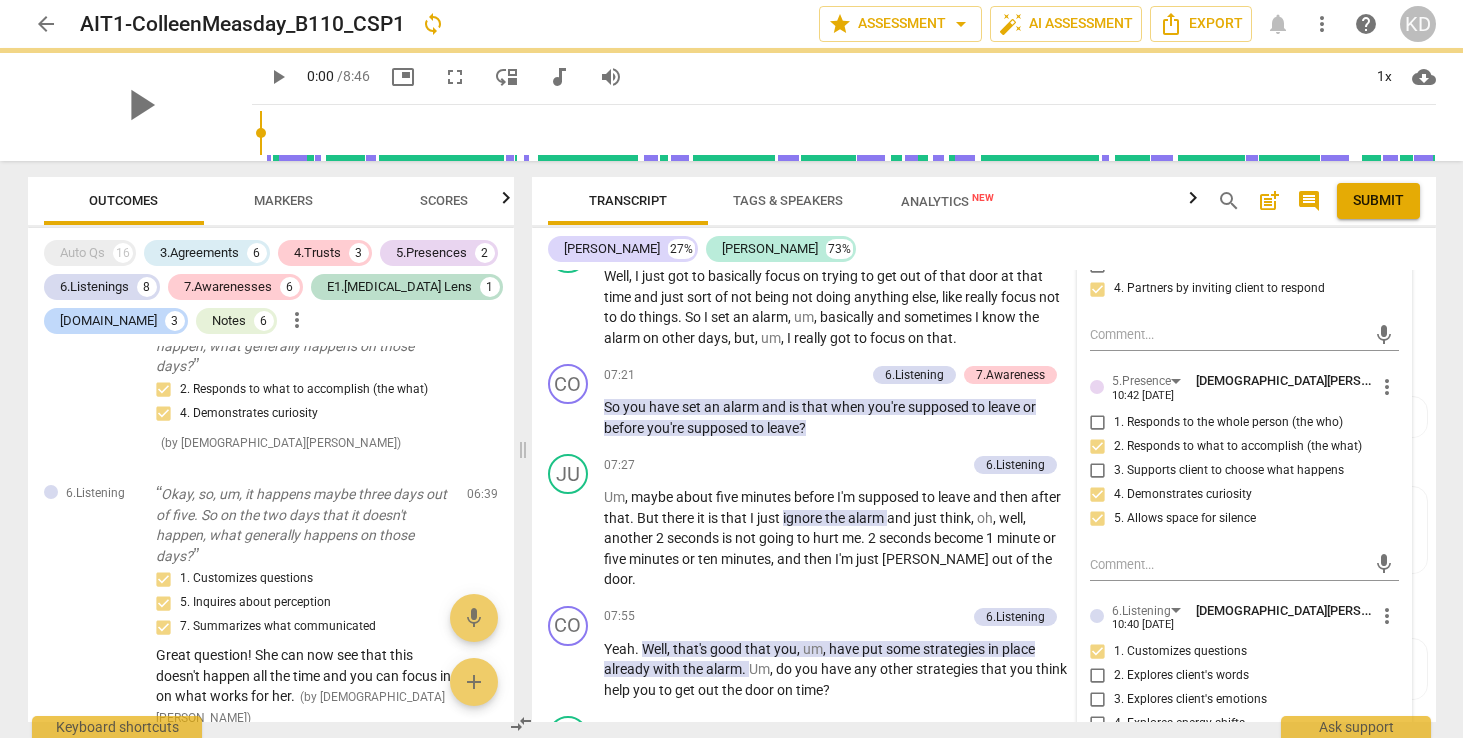scroll, scrollTop: 3996, scrollLeft: 0, axis: vertical 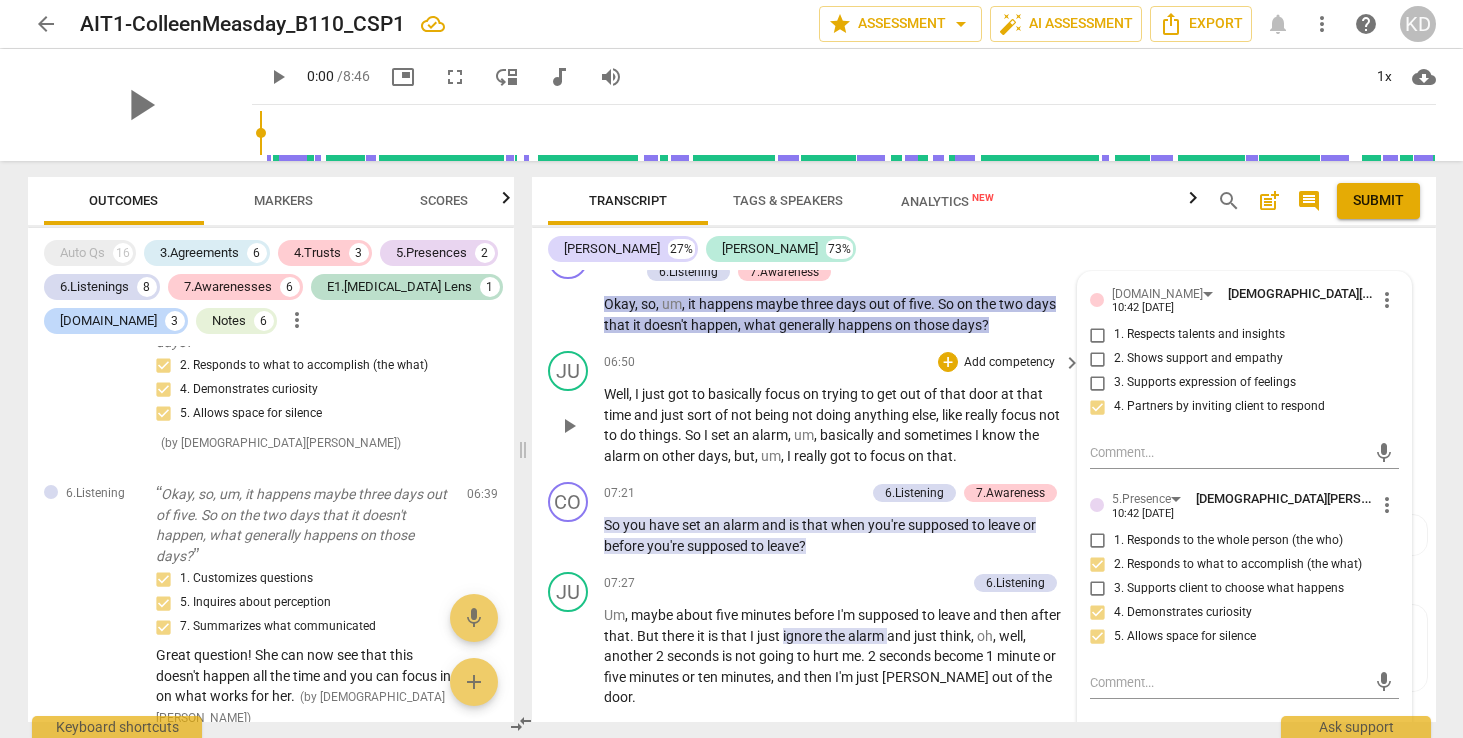 click on "06:50 + Add competency keyboard_arrow_right" at bounding box center [844, 362] 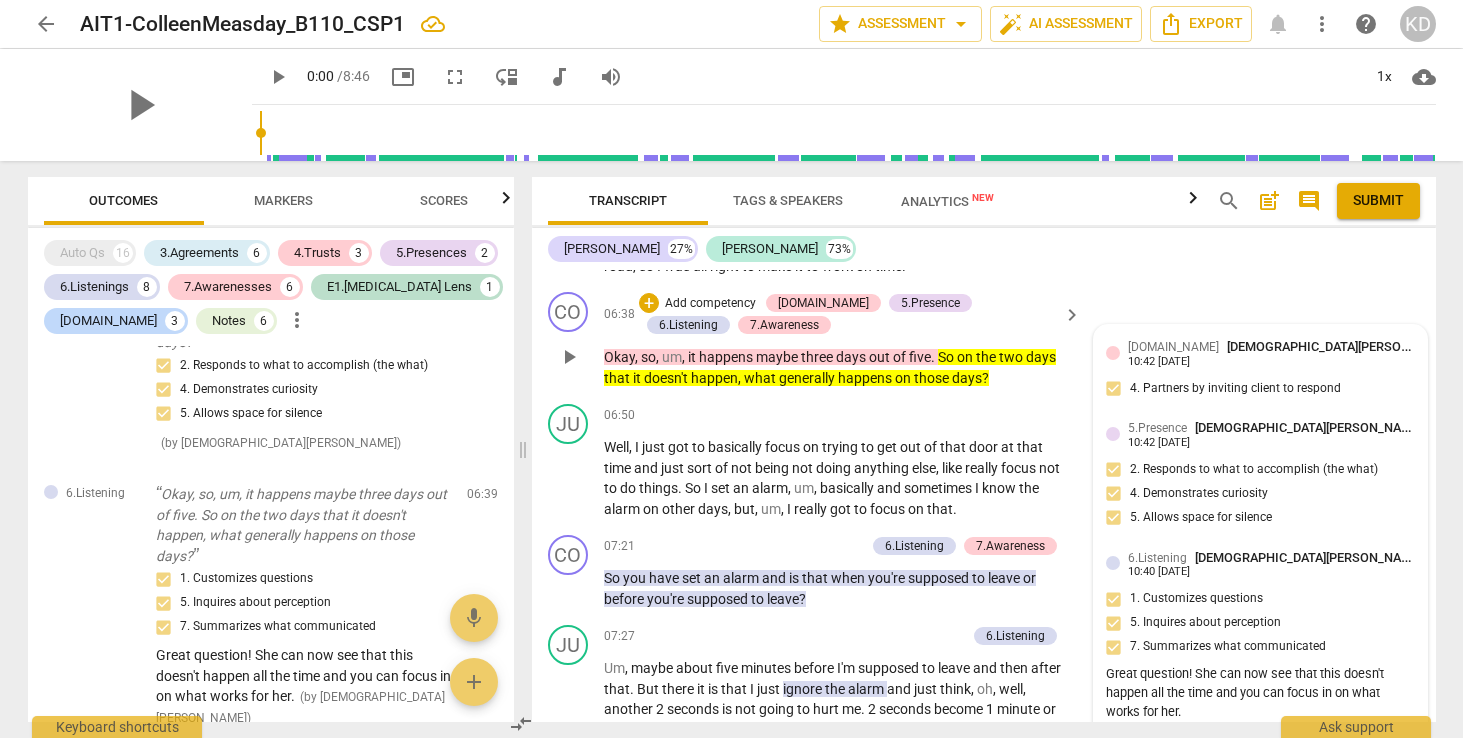 scroll, scrollTop: 6735, scrollLeft: 0, axis: vertical 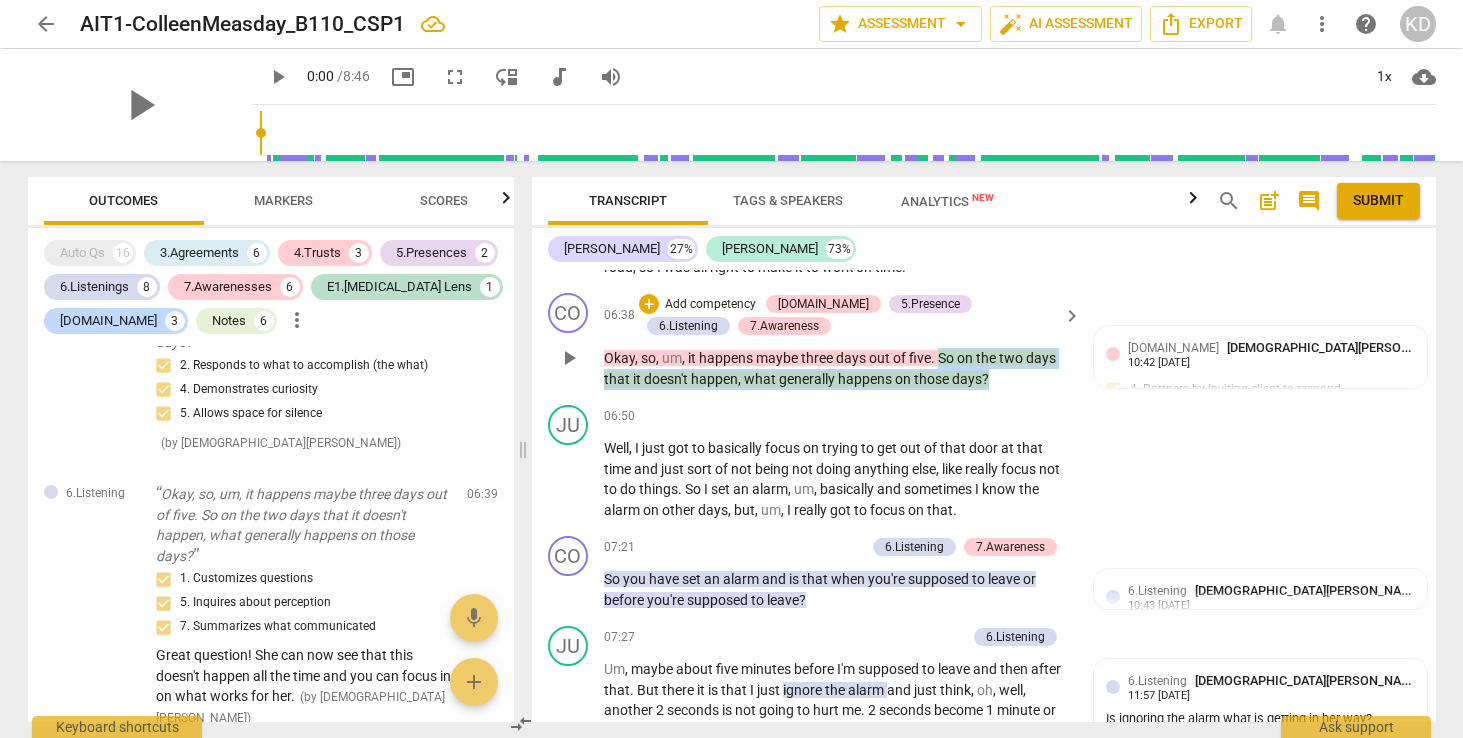 drag, startPoint x: 939, startPoint y: 394, endPoint x: 989, endPoint y: 420, distance: 56.35601 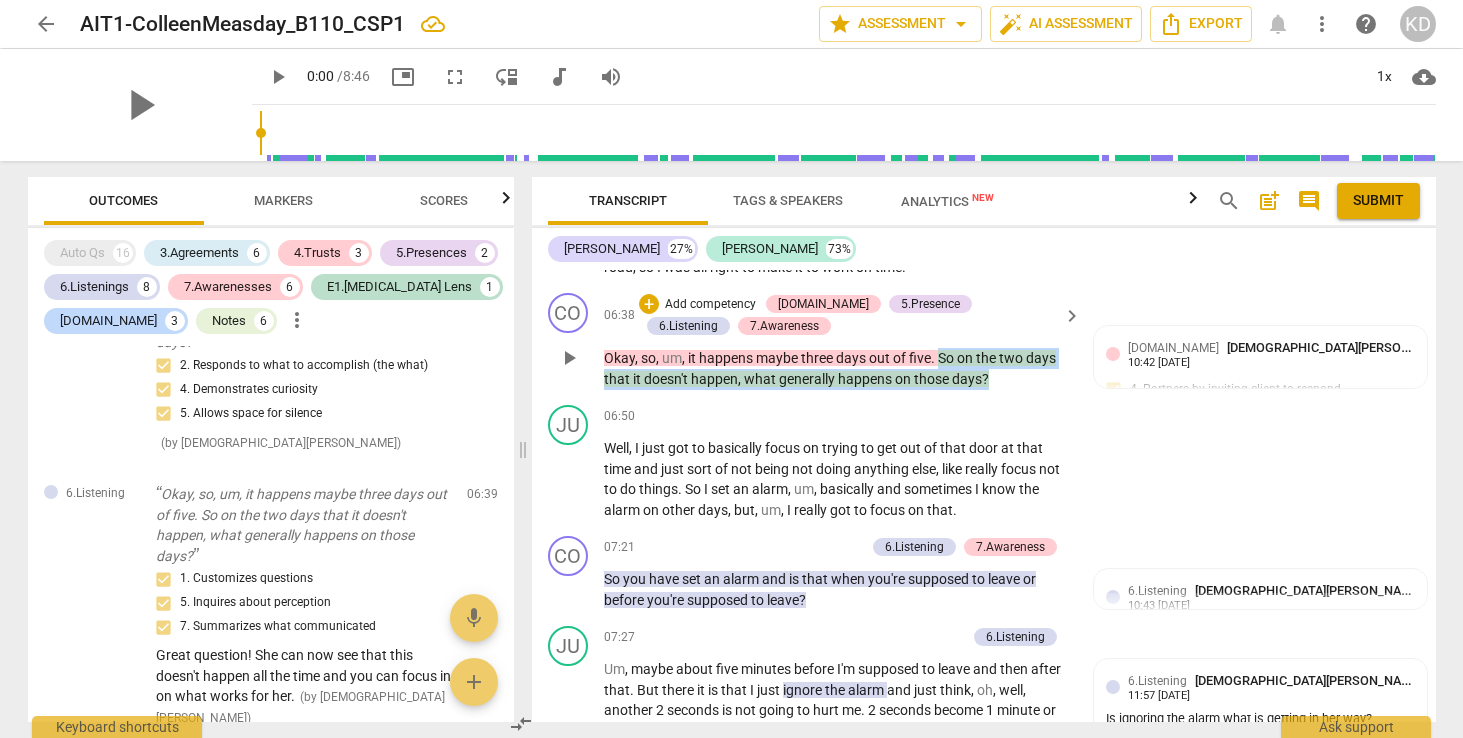 click on "Okay ,   so ,   um ,   it   happens   maybe   three   days   out   of   five .   So   on   the   two   days   that   it   doesn't   happen ,   what   generally   happens   on   those   days ?" at bounding box center (838, 368) 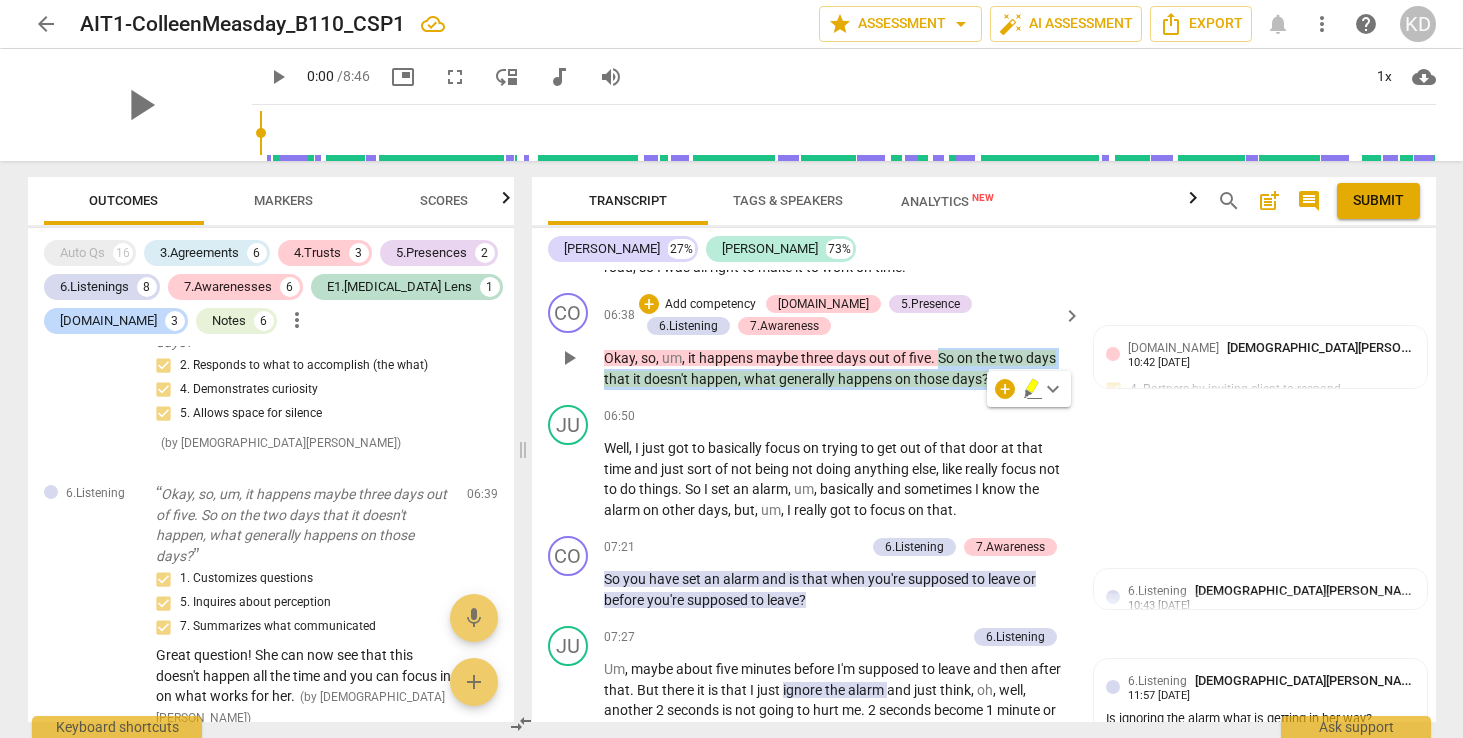 click on "Add competency" at bounding box center (710, 305) 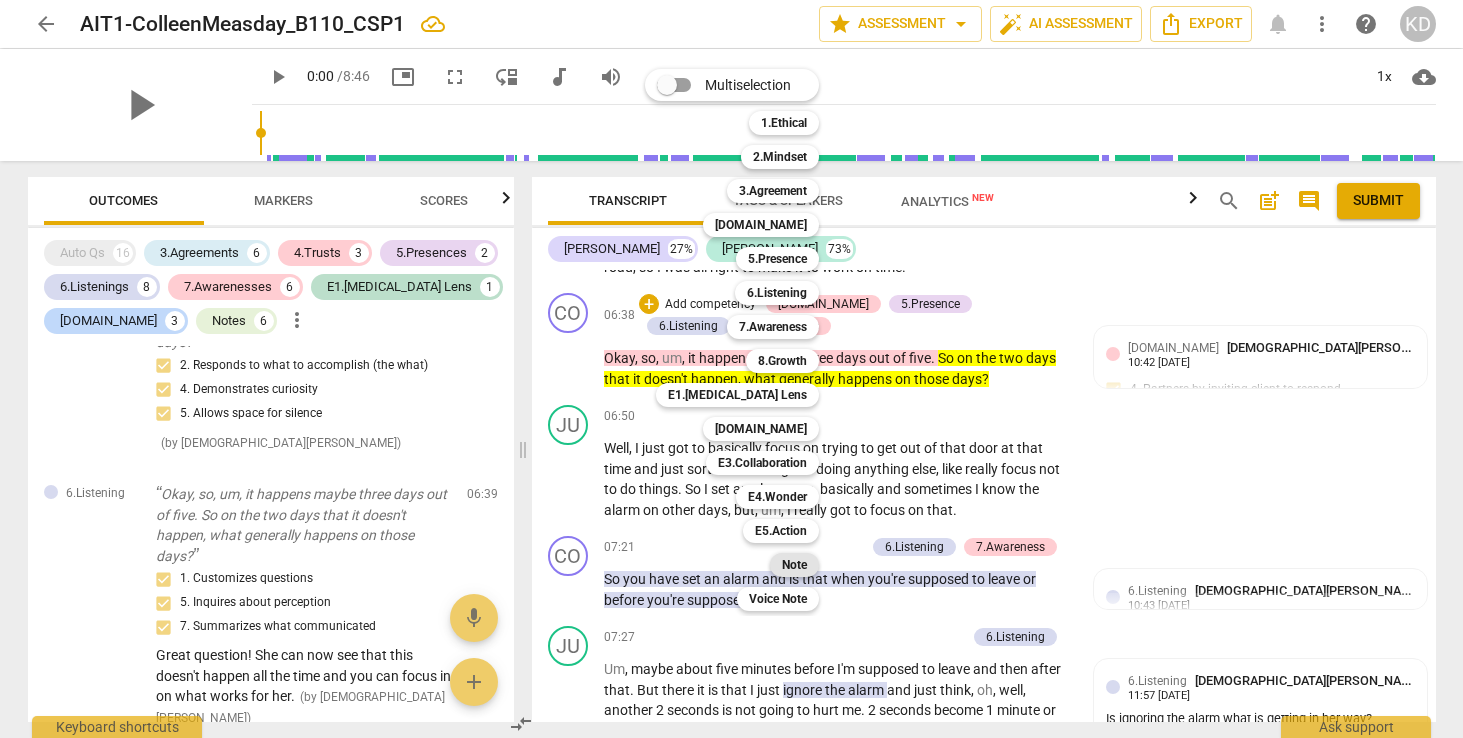 click on "Note" at bounding box center [794, 565] 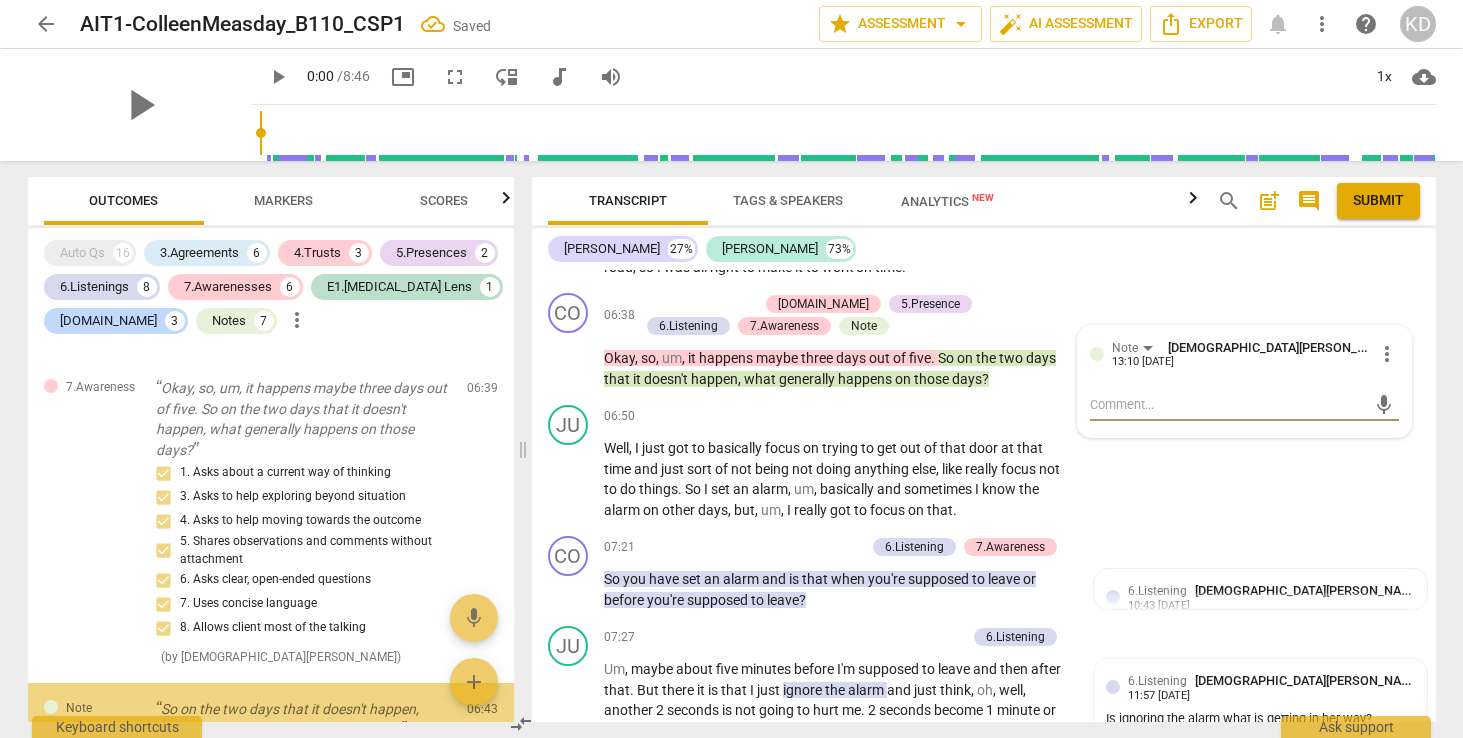 scroll, scrollTop: 4491, scrollLeft: 0, axis: vertical 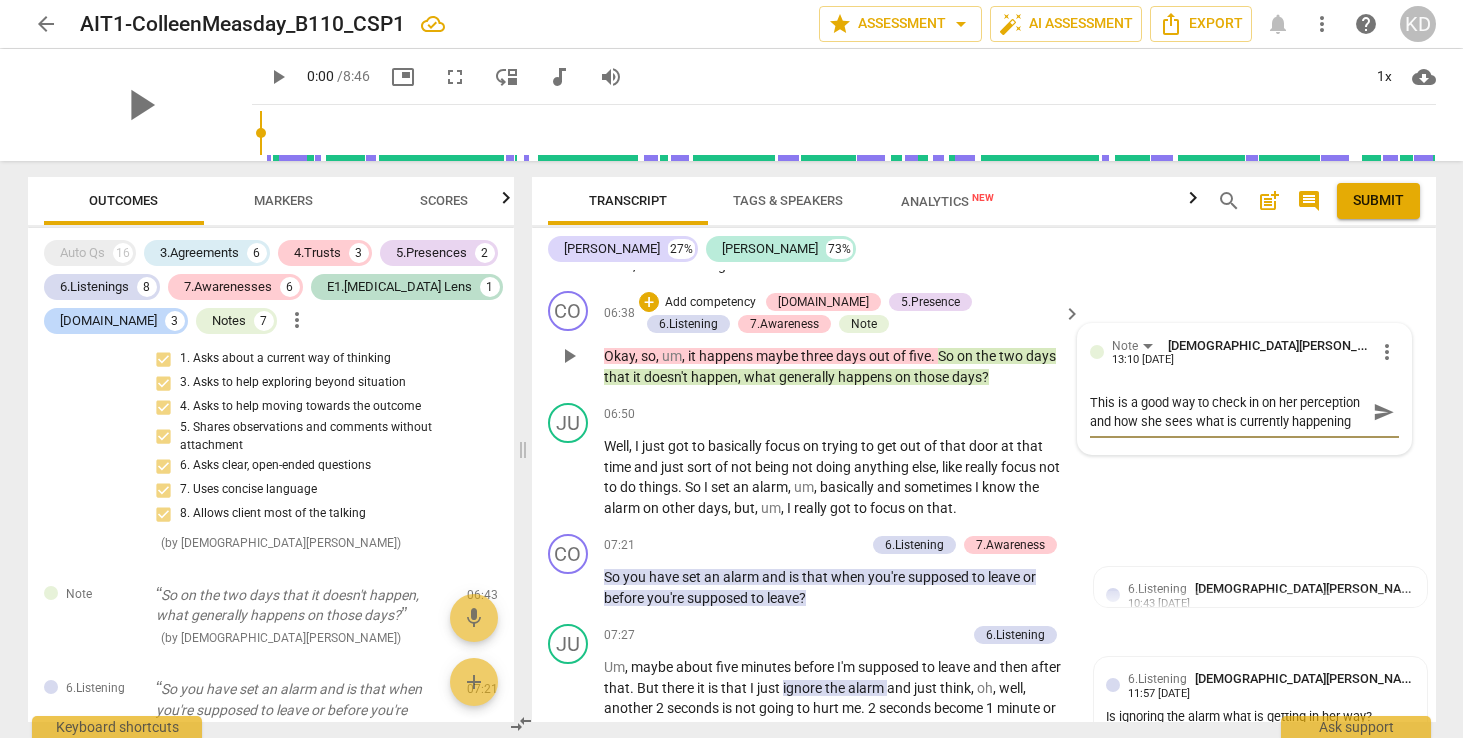 click on "This is a good way to check in on her perception and how she sees what is currently happening This is a good way to check in on her perception and how she sees what is currently happening send" at bounding box center (1244, 412) 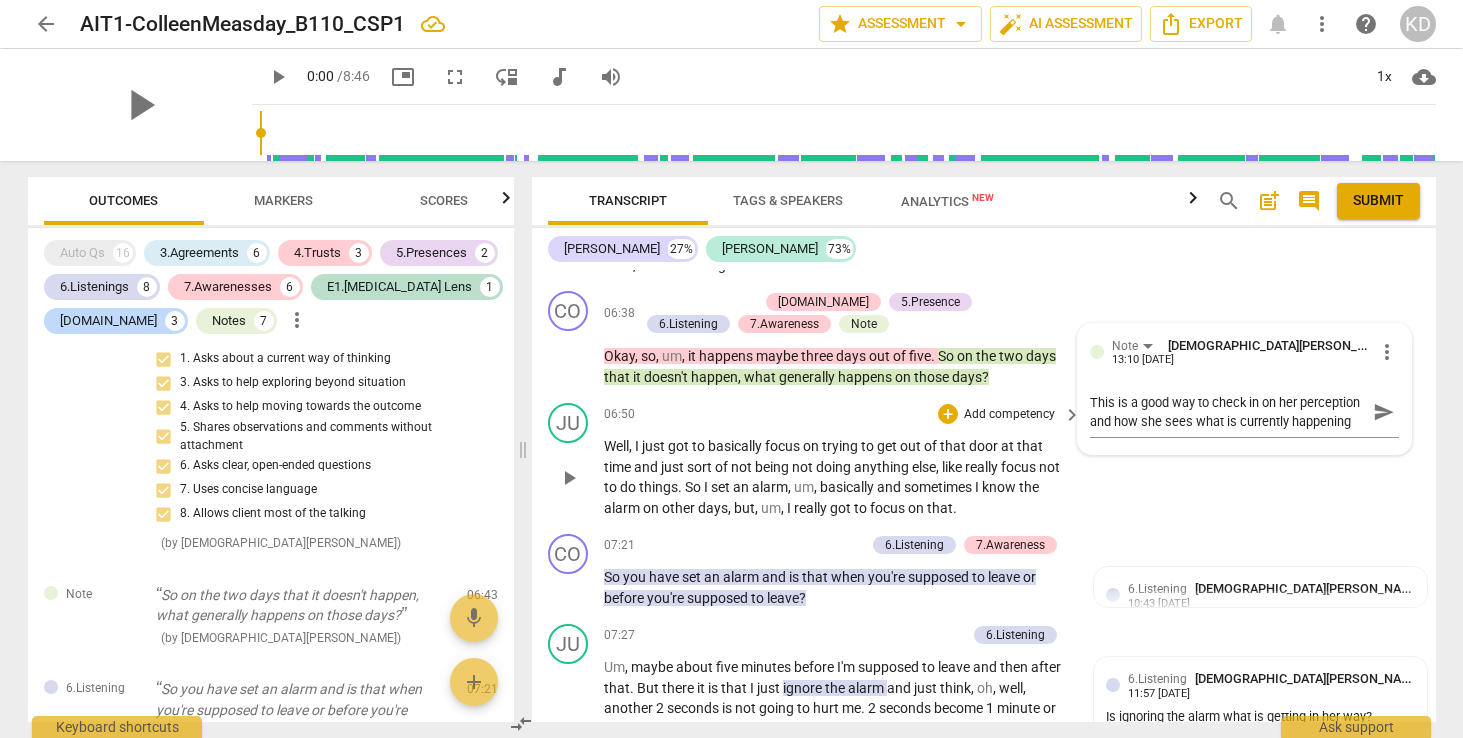 click on "+ Add competency" at bounding box center (997, 414) 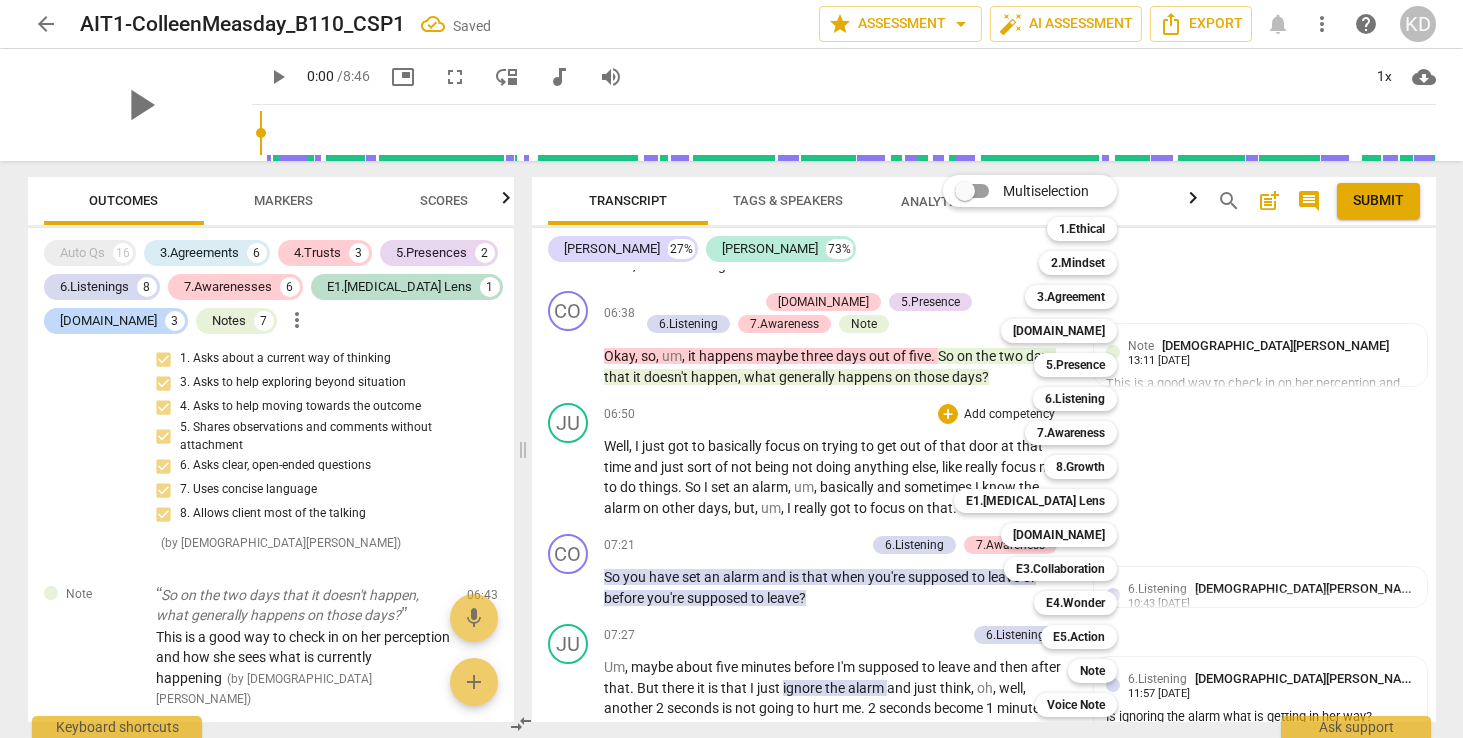 click at bounding box center [731, 369] 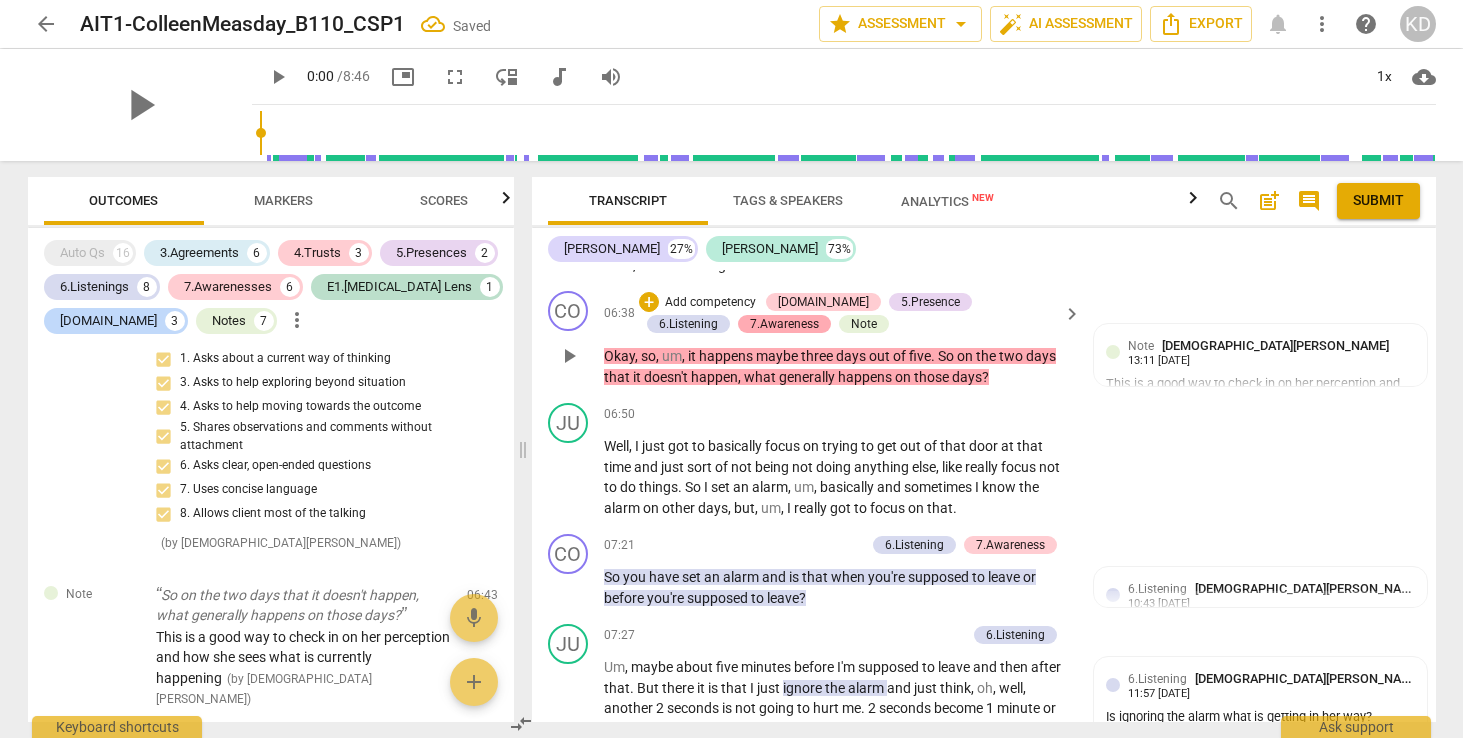 click on "7.Awareness" at bounding box center (784, 324) 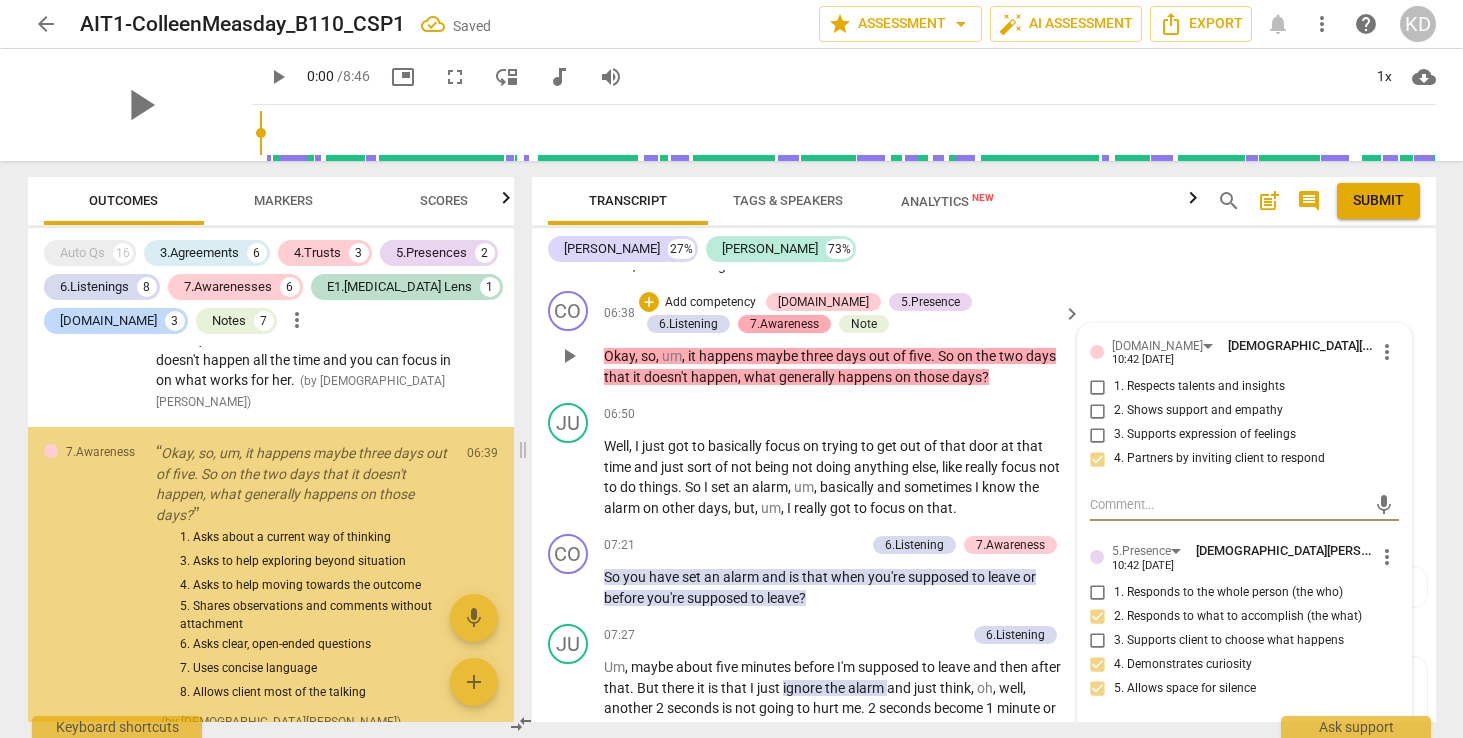 scroll, scrollTop: 4283, scrollLeft: 0, axis: vertical 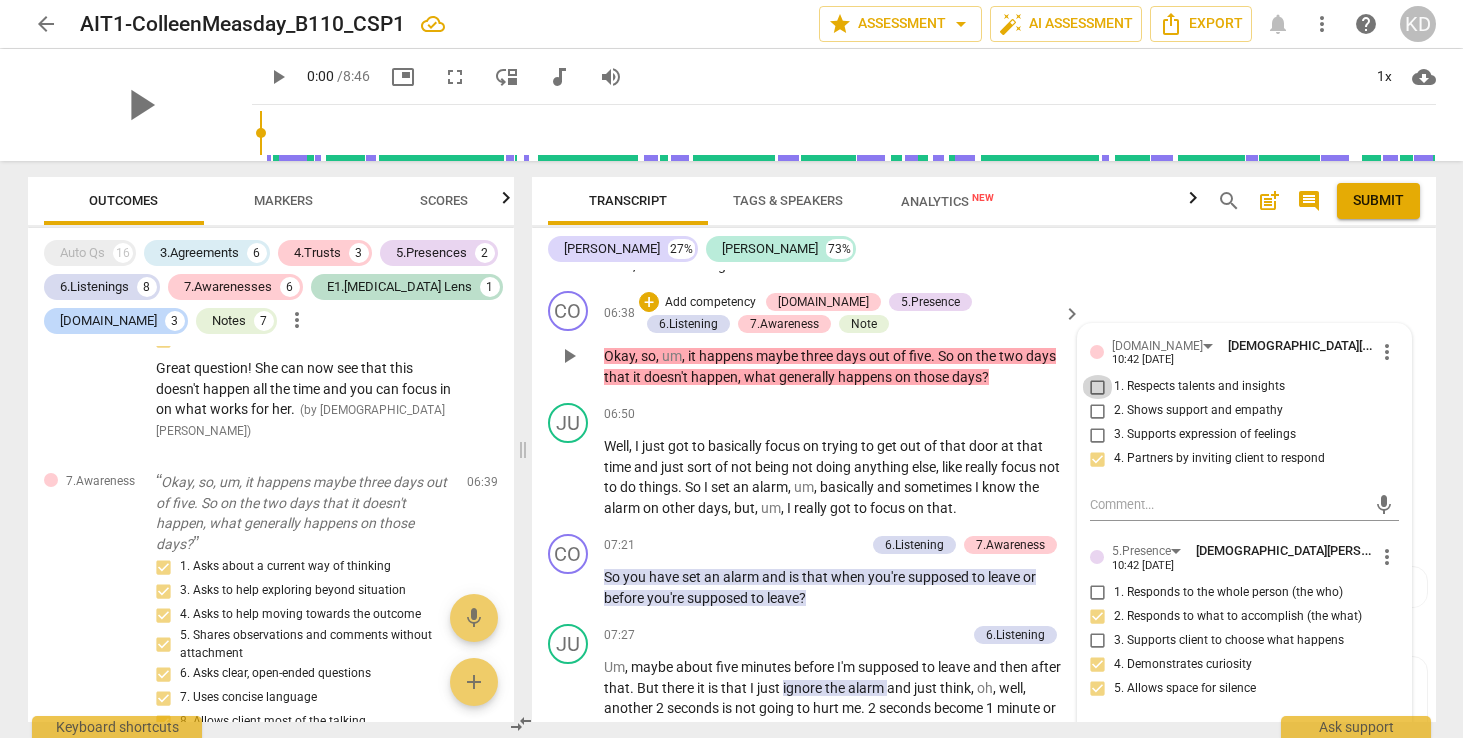 click on "1. Respects talents and insights" at bounding box center (1098, 387) 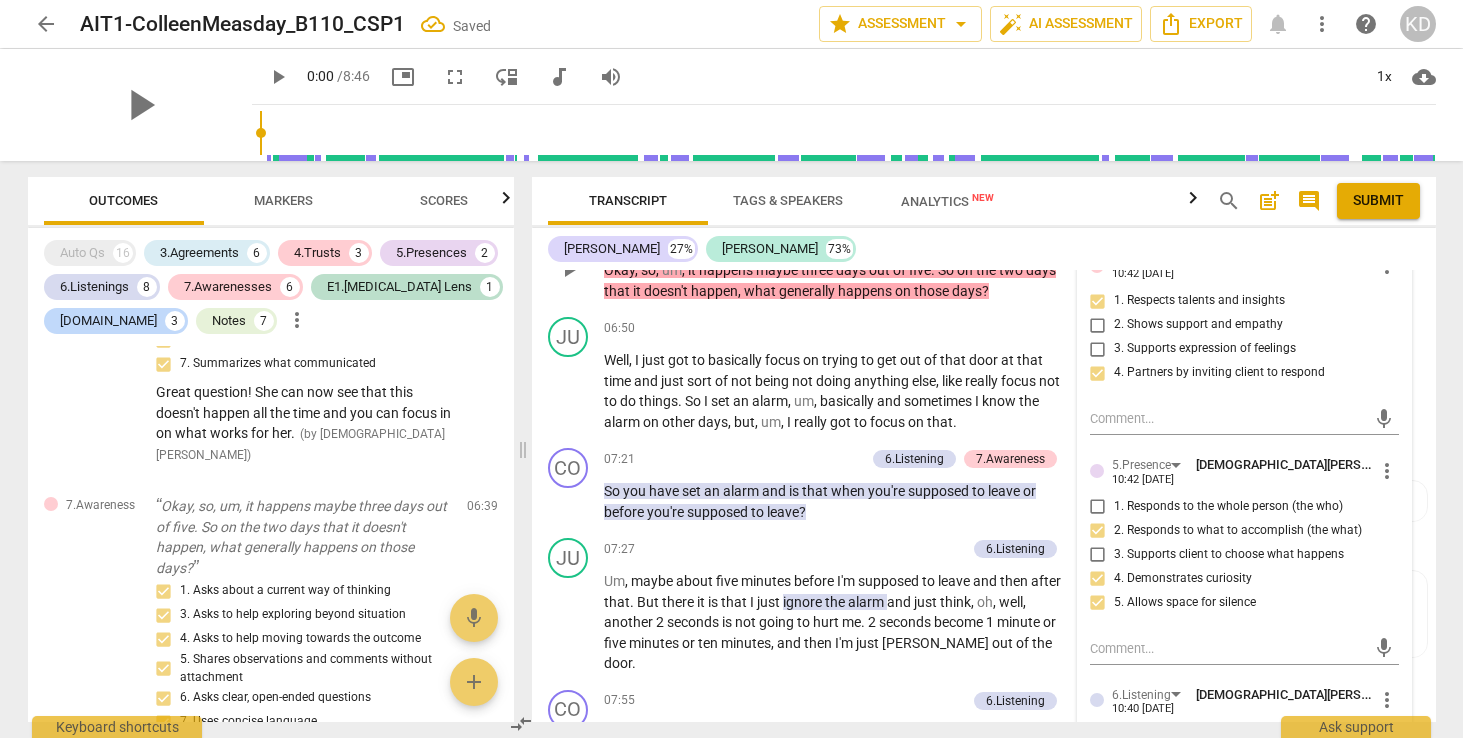 scroll, scrollTop: 6825, scrollLeft: 0, axis: vertical 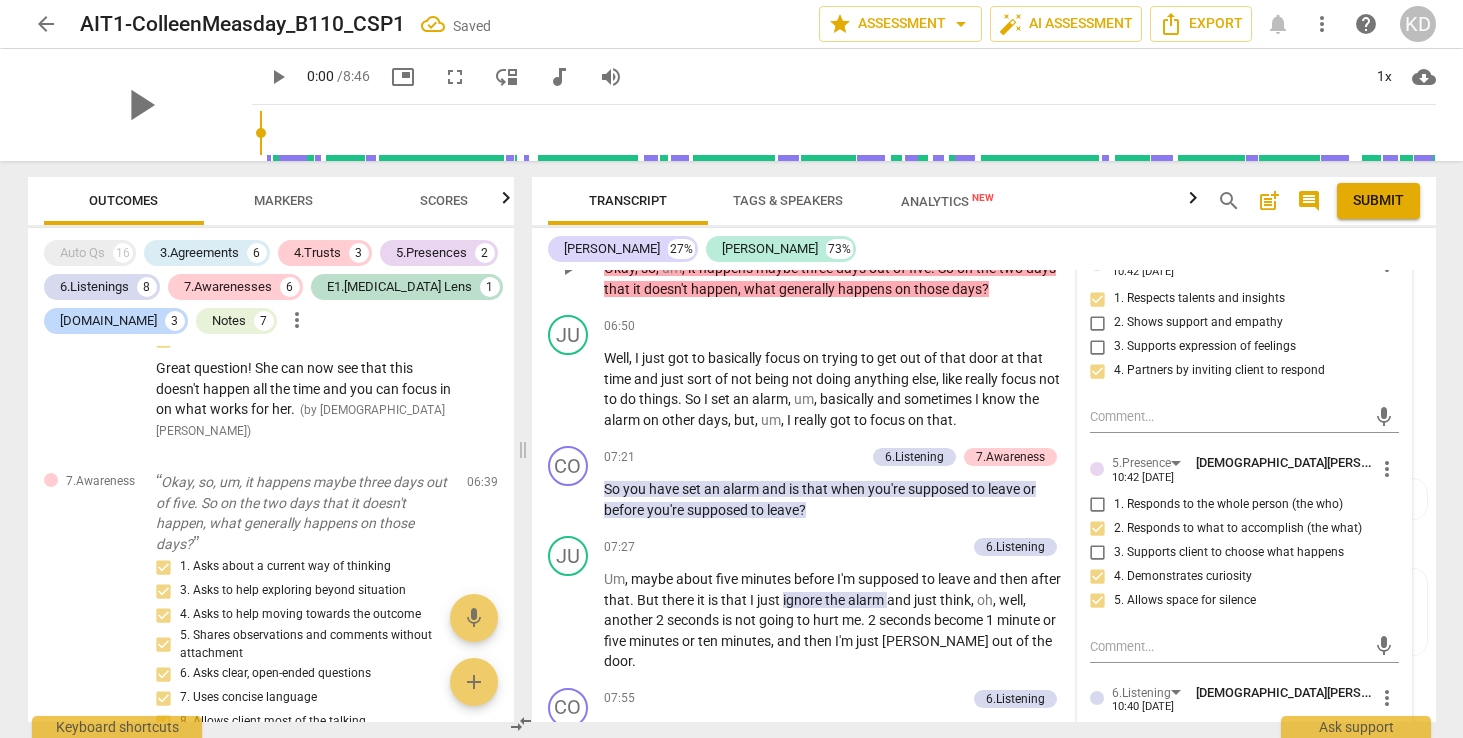 click on "2. Shows support and empathy" at bounding box center (1098, 323) 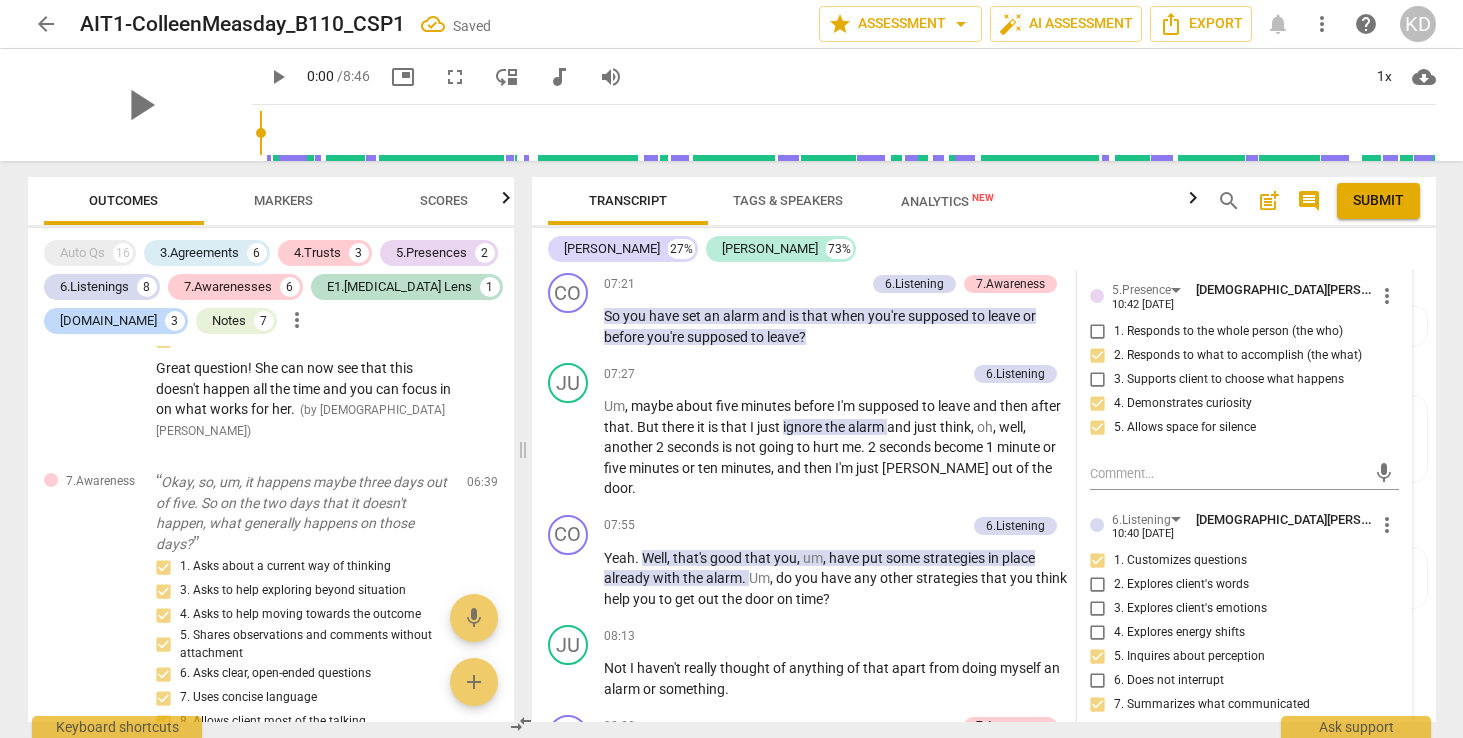 scroll, scrollTop: 7003, scrollLeft: 0, axis: vertical 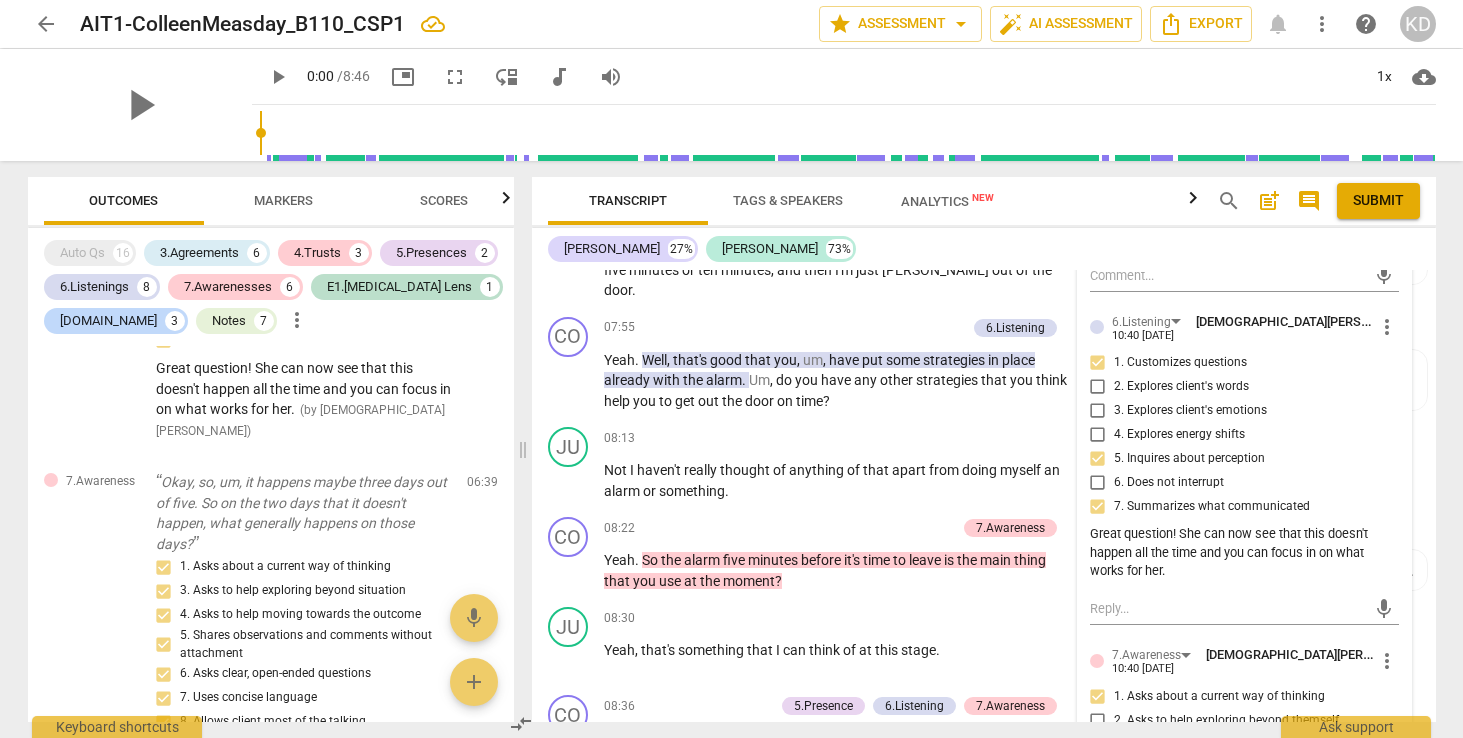 click on "6. Does not interrupt" at bounding box center (1098, 483) 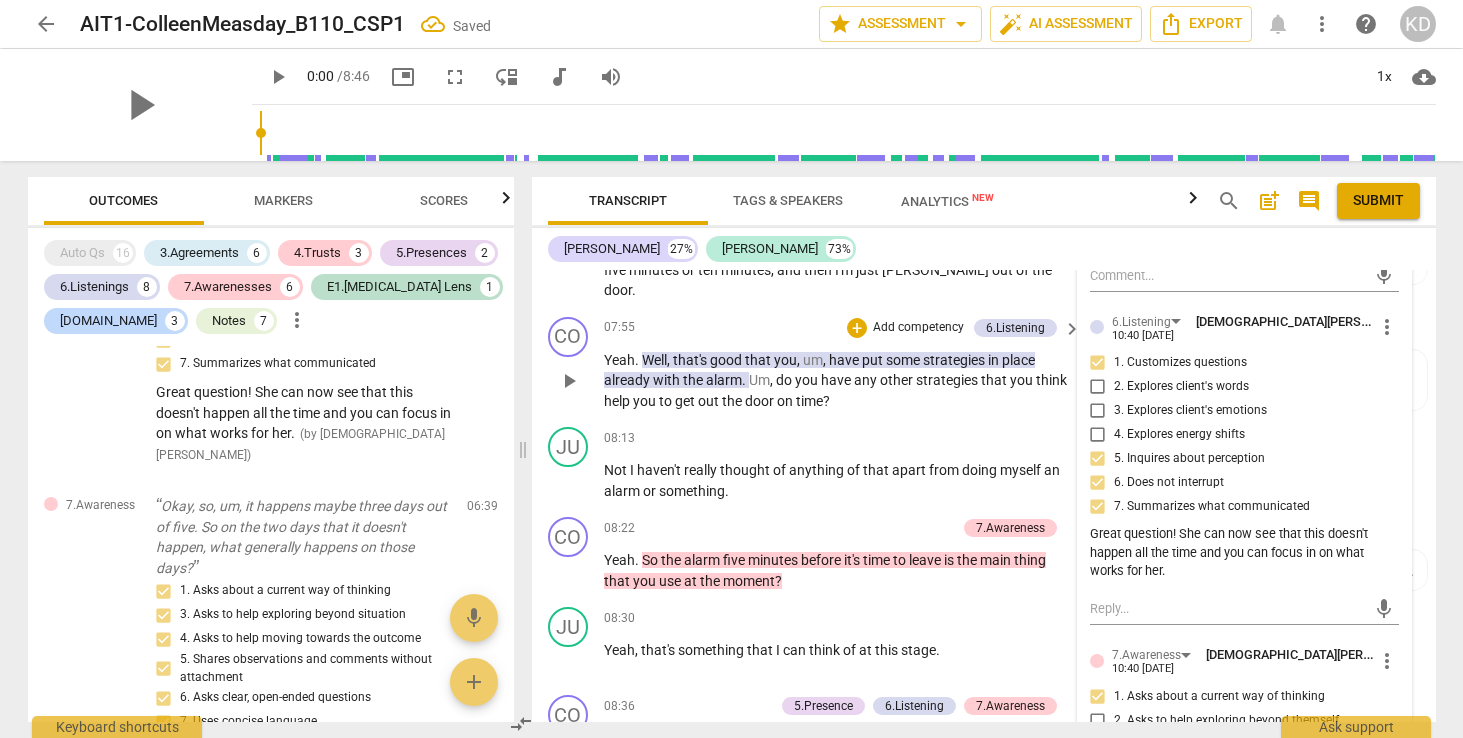 scroll, scrollTop: 4355, scrollLeft: 0, axis: vertical 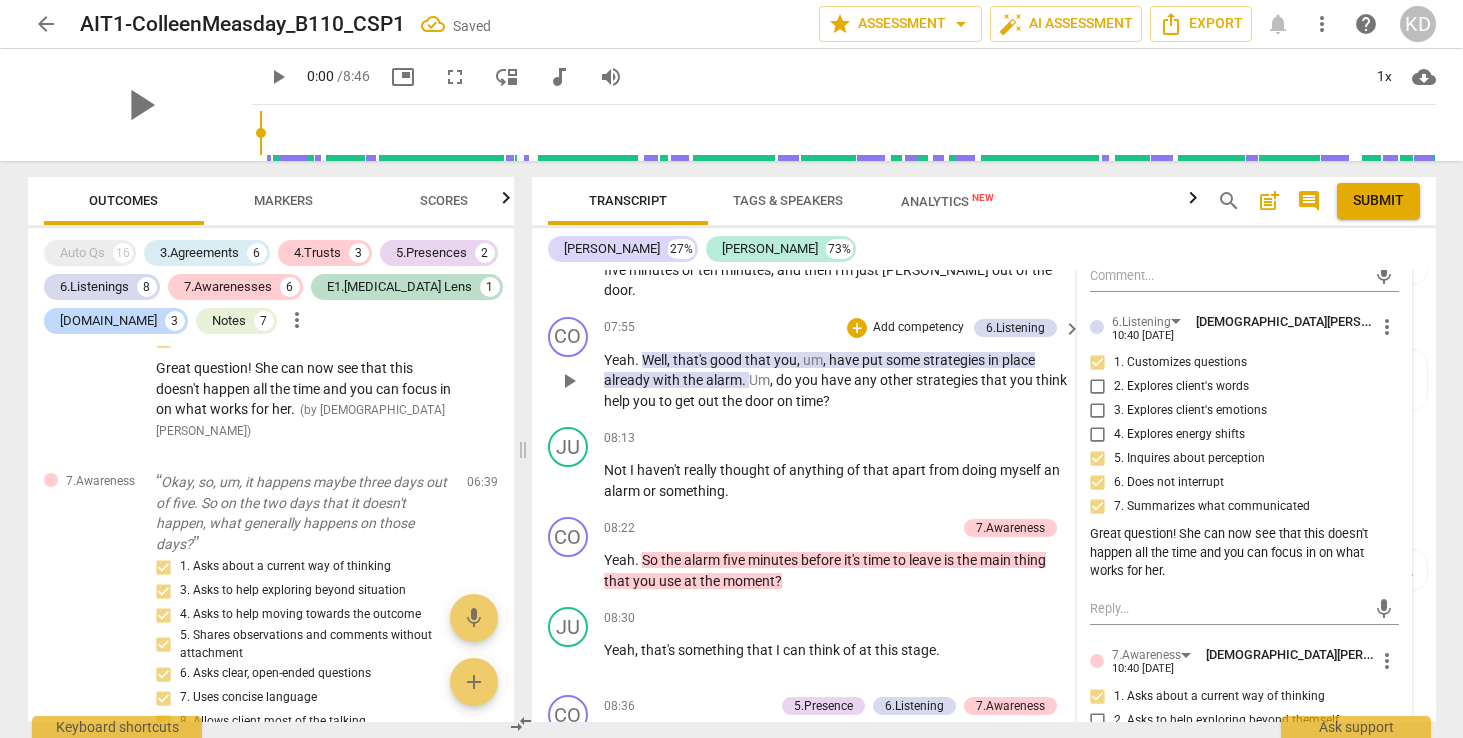 click on "CO play_arrow pause 07:55 + Add competency 6.Listening keyboard_arrow_right Yeah .   Well ,   that's   good   that   you ,   um ,   have   put   some   strategies   in   place   already   with   the   alarm .   Um ,   do   you   have   any   other   strategies   that   you   think   help   you   to   get   out   the   door   on   time ? 6.Listening [DEMOGRAPHIC_DATA][PERSON_NAME] 12:13 [DATE] Your client is setting an alarm but ignoring it. I wonder if reflecting on this would be helpful for her to hear. What does she notice happens when she ignores the alarm?" at bounding box center (984, 364) 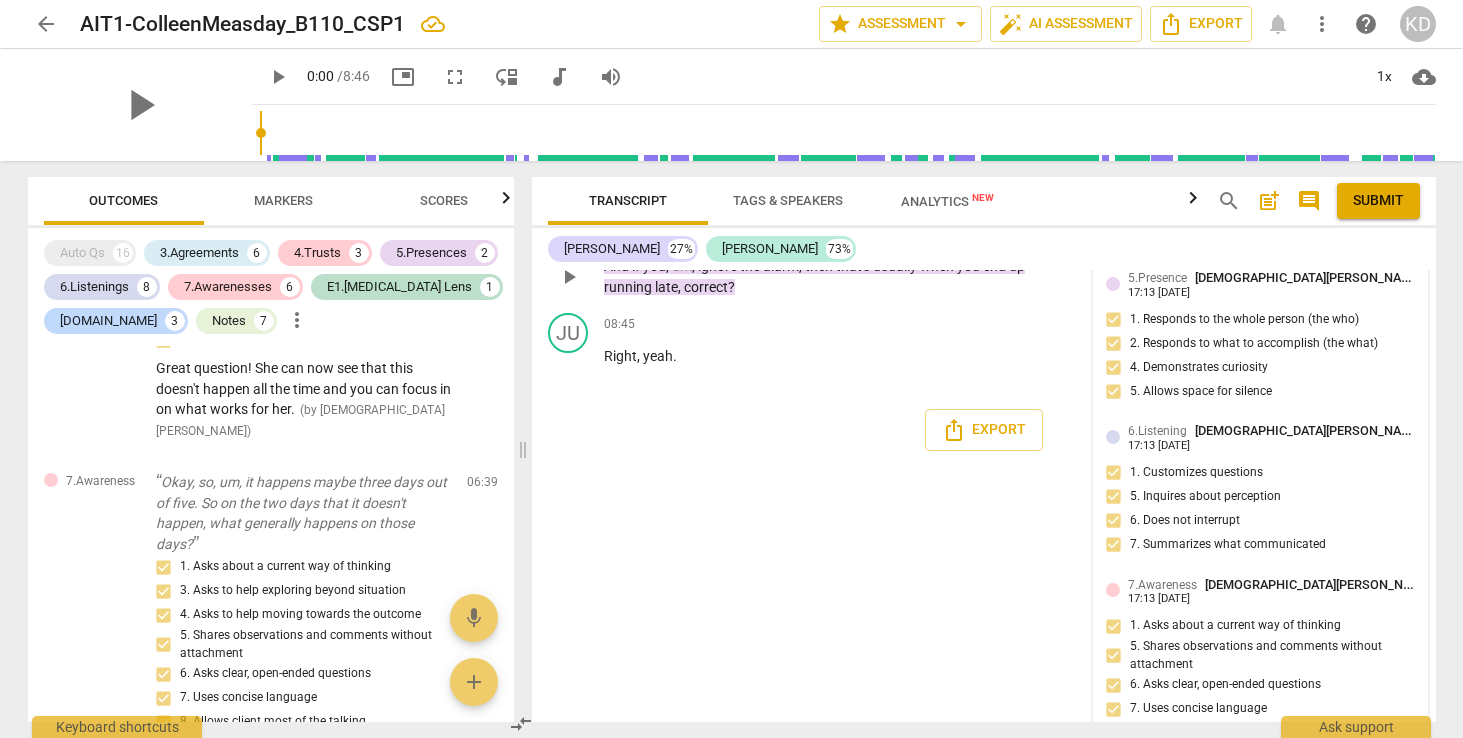 scroll, scrollTop: 7642, scrollLeft: 0, axis: vertical 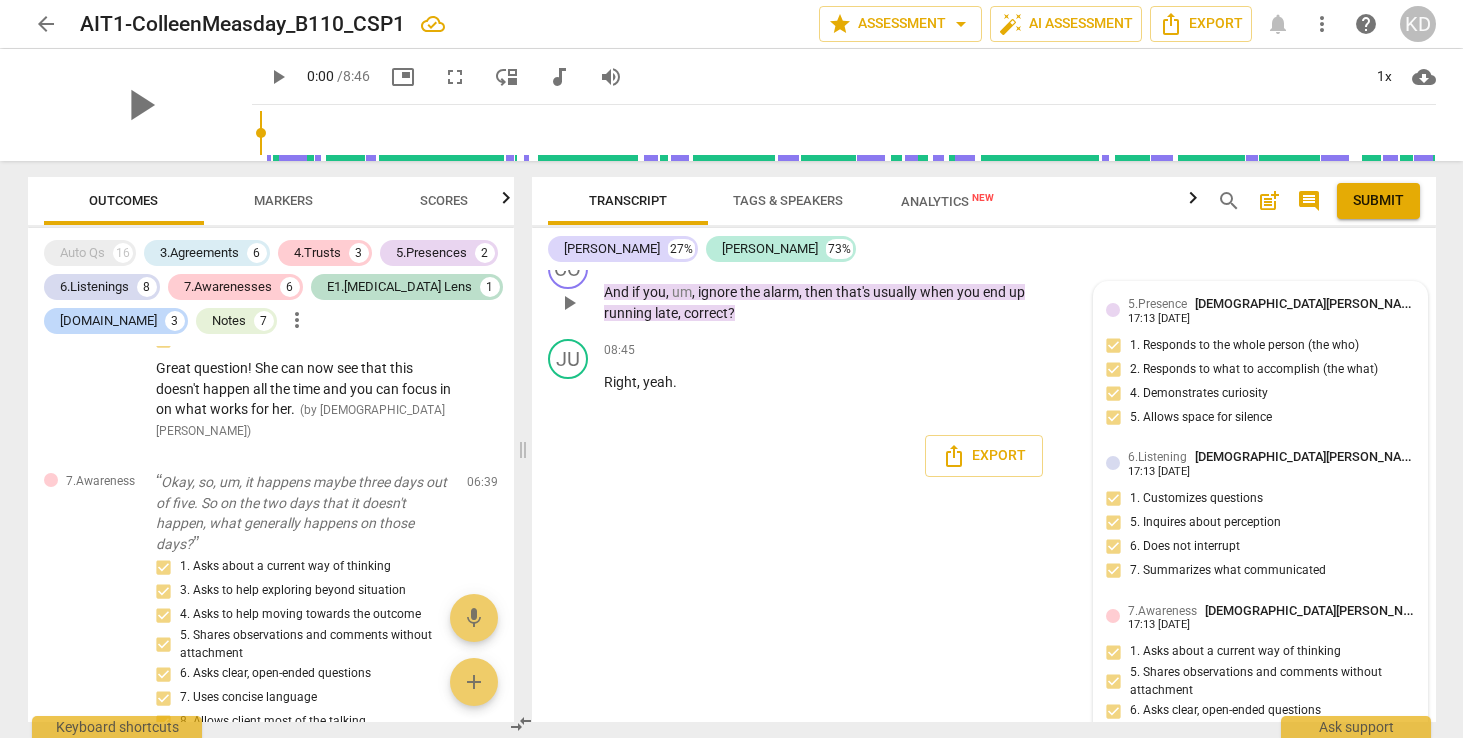 click on "7.Awareness [DEMOGRAPHIC_DATA][PERSON_NAME] 17:13 [DATE] 1. Asks about a current way of thinking 5. Shares observations and comments without attachment 6. Asks clear, open-ended questions 7. Uses concise language" at bounding box center [1260, 679] 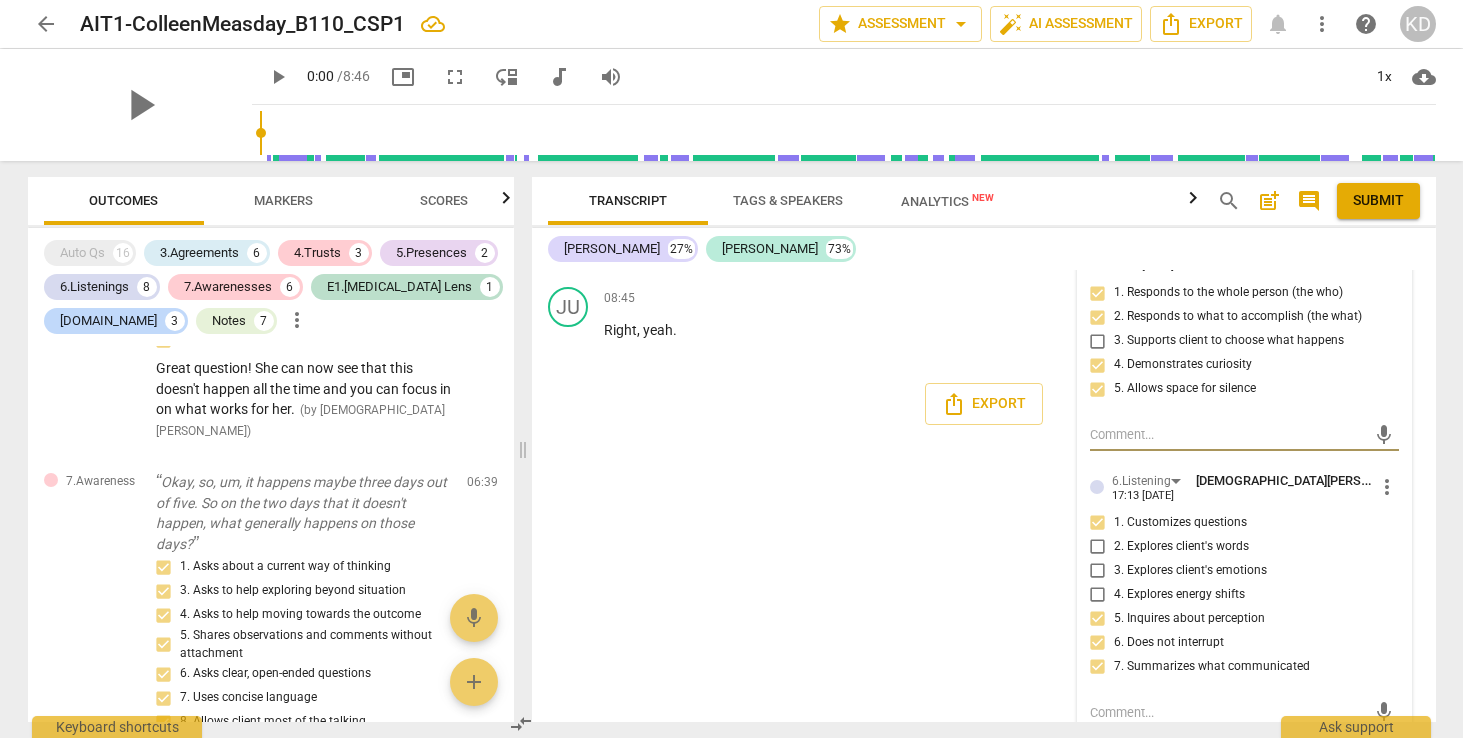 scroll, scrollTop: 7697, scrollLeft: 0, axis: vertical 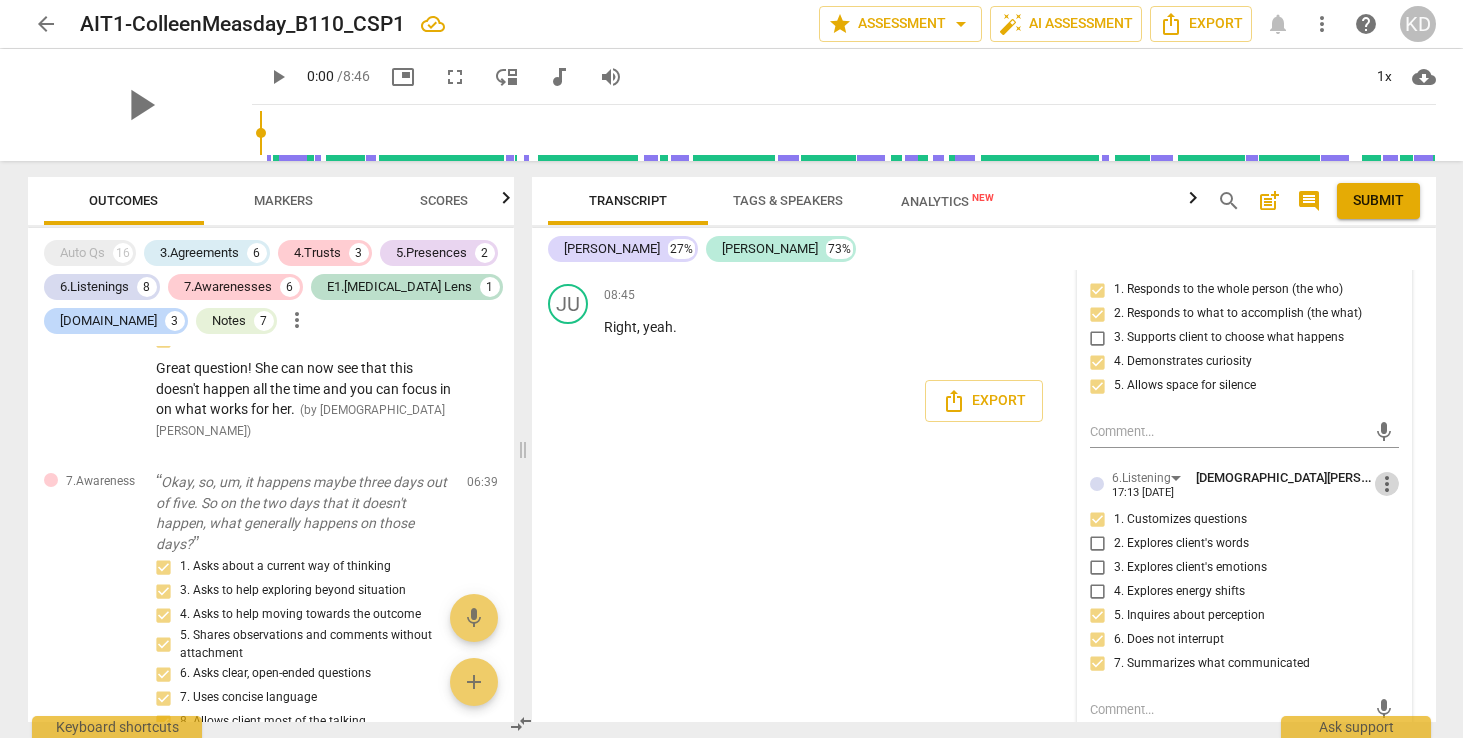 click on "more_vert" at bounding box center [1387, 484] 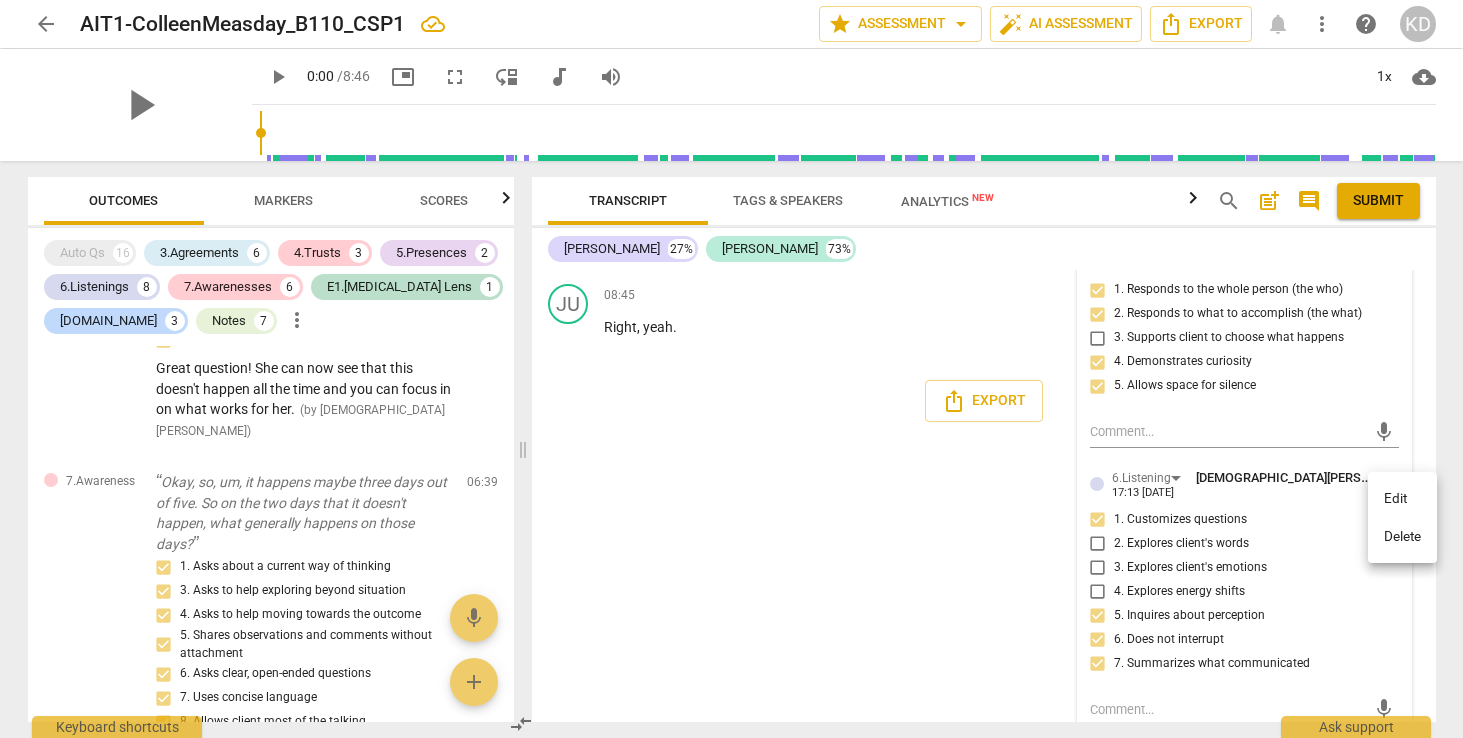 click on "Edit" at bounding box center [1402, 499] 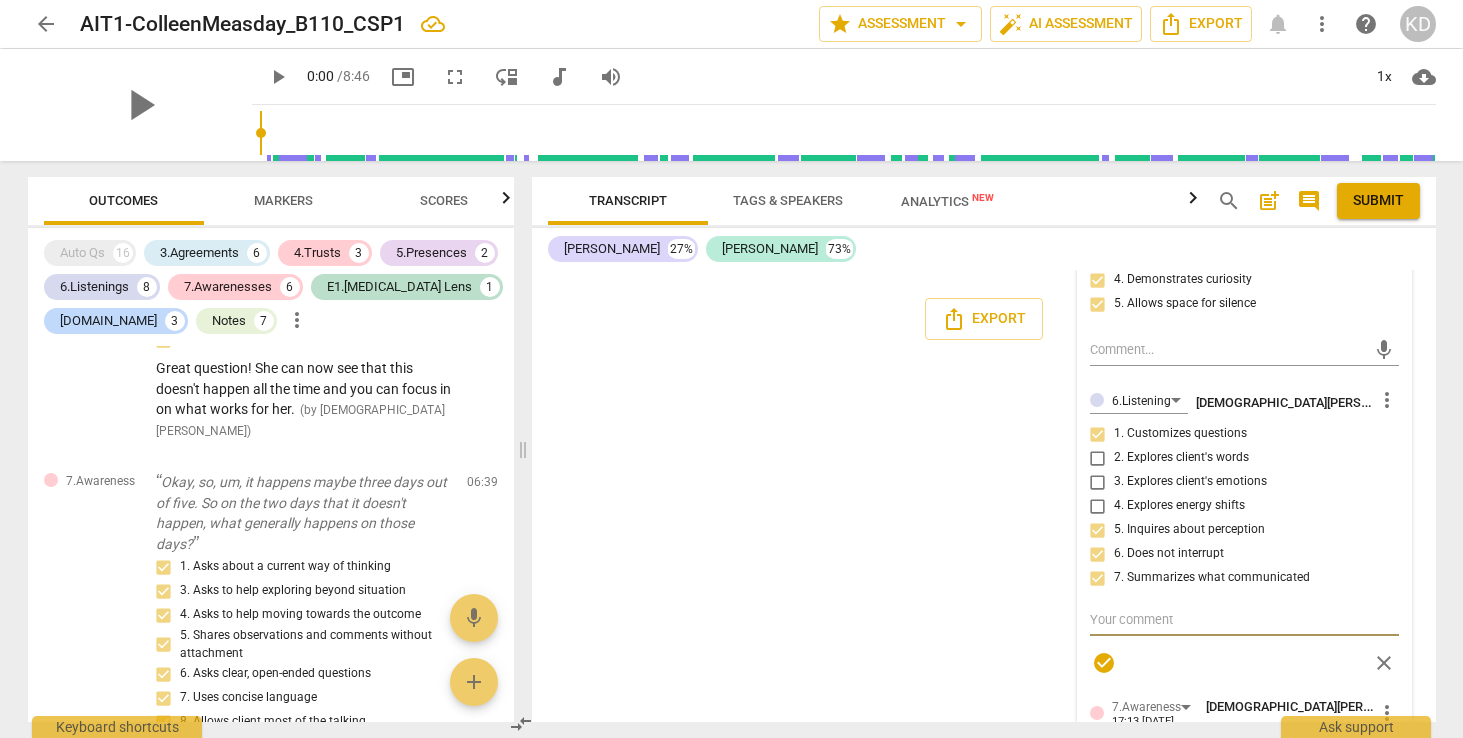 scroll, scrollTop: 7795, scrollLeft: 0, axis: vertical 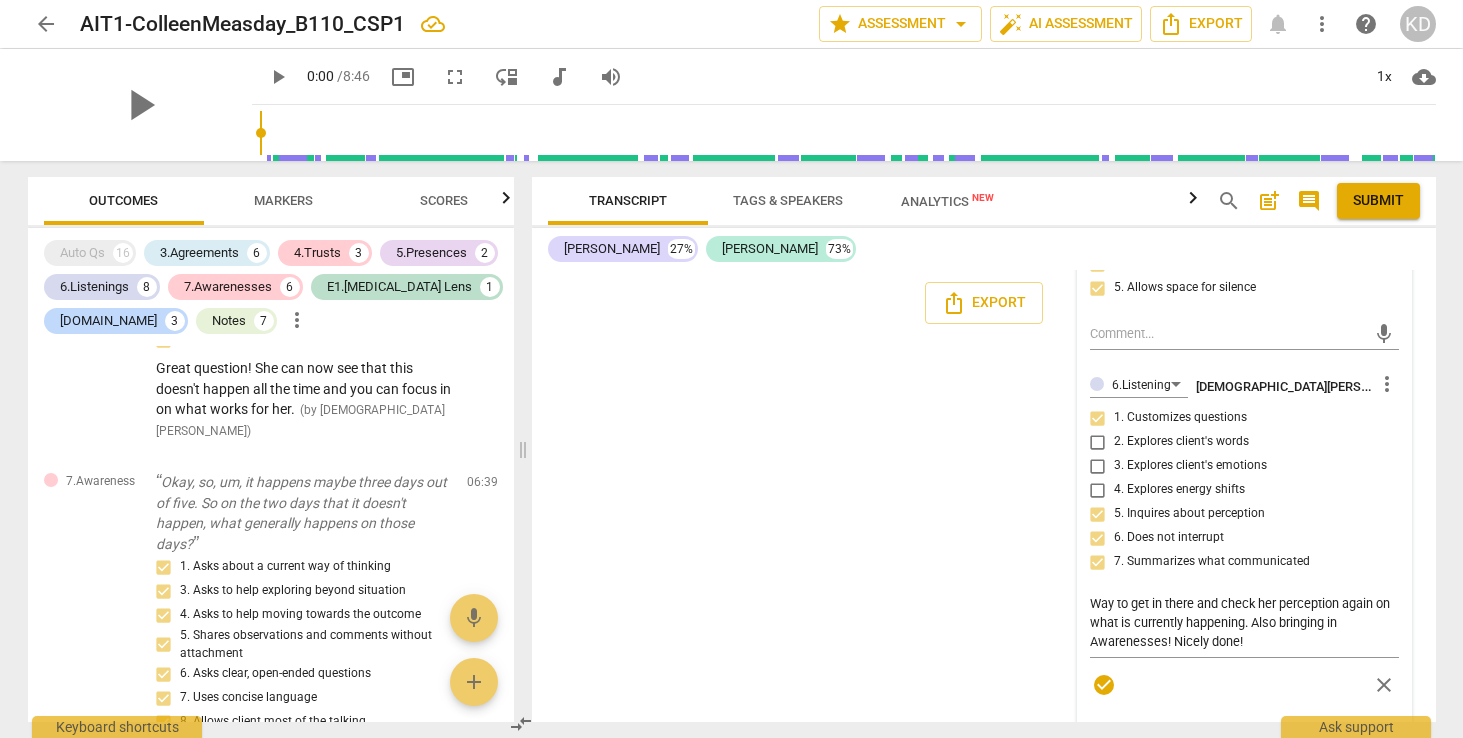 click on "[PERSON_NAME] Summary:   [PERSON_NAME], many good things in this coaching session. Among them were  creating the agreement . You asked the client at timestamp 1:58 "what brings you to coaching [DATE]?" (Marker 3.1) and you sought confirmation asking at timestamp 2:51 "so its like time management, completing tasks and prioritisation, would you say?"(Marker 3.1). At timestamp 4:27 you asked the client for a measure for the session saying, "so for [DATE], if you were to think of an outcome...what would that be?" You also  created a safe and trusting environment  evidenced at timestamp 0:47 inquiring, "have you had any great things happen this week?" (marker 4.1) and at timestamp 1:58 you acknowledged the client saying, "I'm glad you at least liked having a bit of a break." (marker 4.1)  You  listened  to the client  without interrupting  at timestamps 0:54, 2:04, 3:13 & 5:22 (Marker 6.6). You also demonstrated  presence  throughout the session  showing curiosity Opportunities for Growth importance of the topic delete" at bounding box center (984, 496) 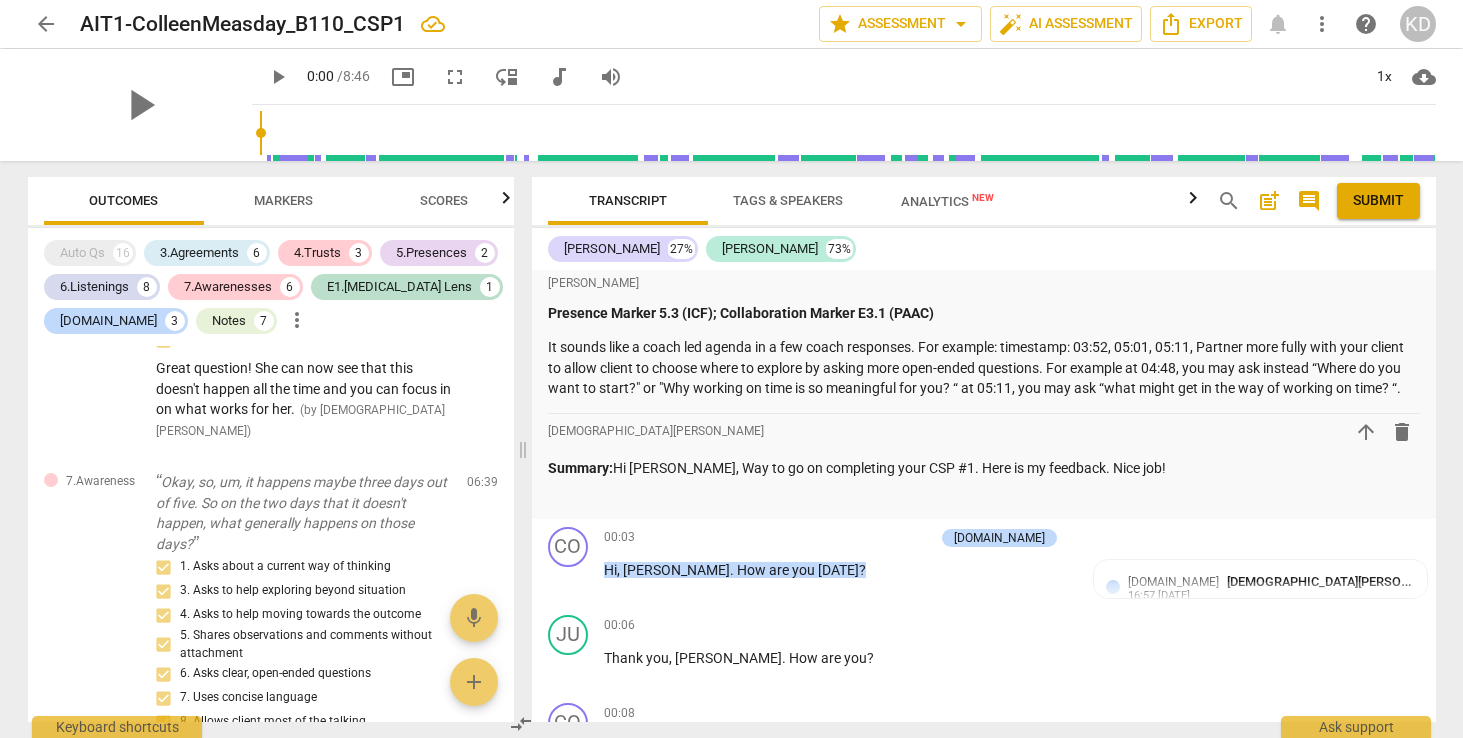 scroll, scrollTop: 3370, scrollLeft: 0, axis: vertical 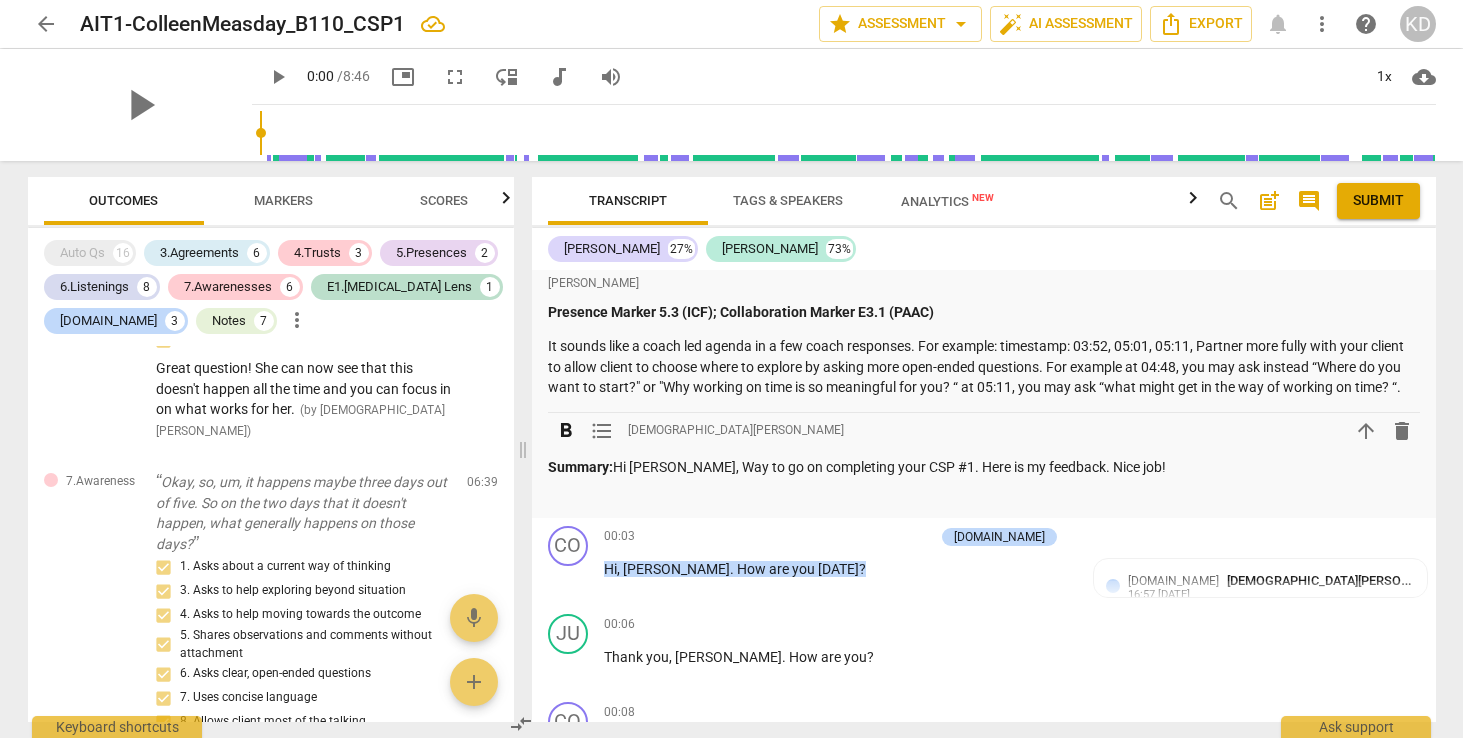 click on "Summary:   Hi [PERSON_NAME], Way to go on completing your CSP #1. Here is my feedback. Nice job!" at bounding box center [984, 467] 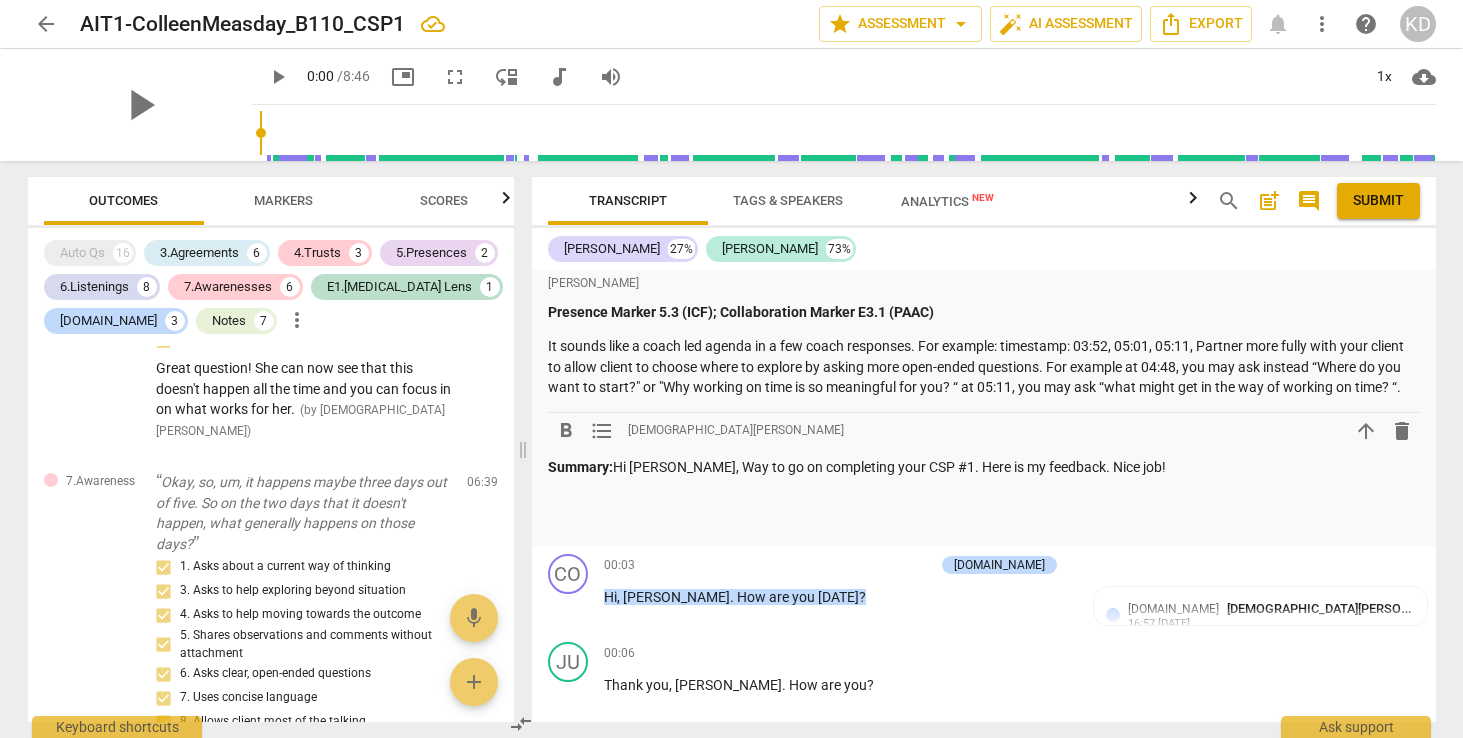 scroll, scrollTop: 3430, scrollLeft: 0, axis: vertical 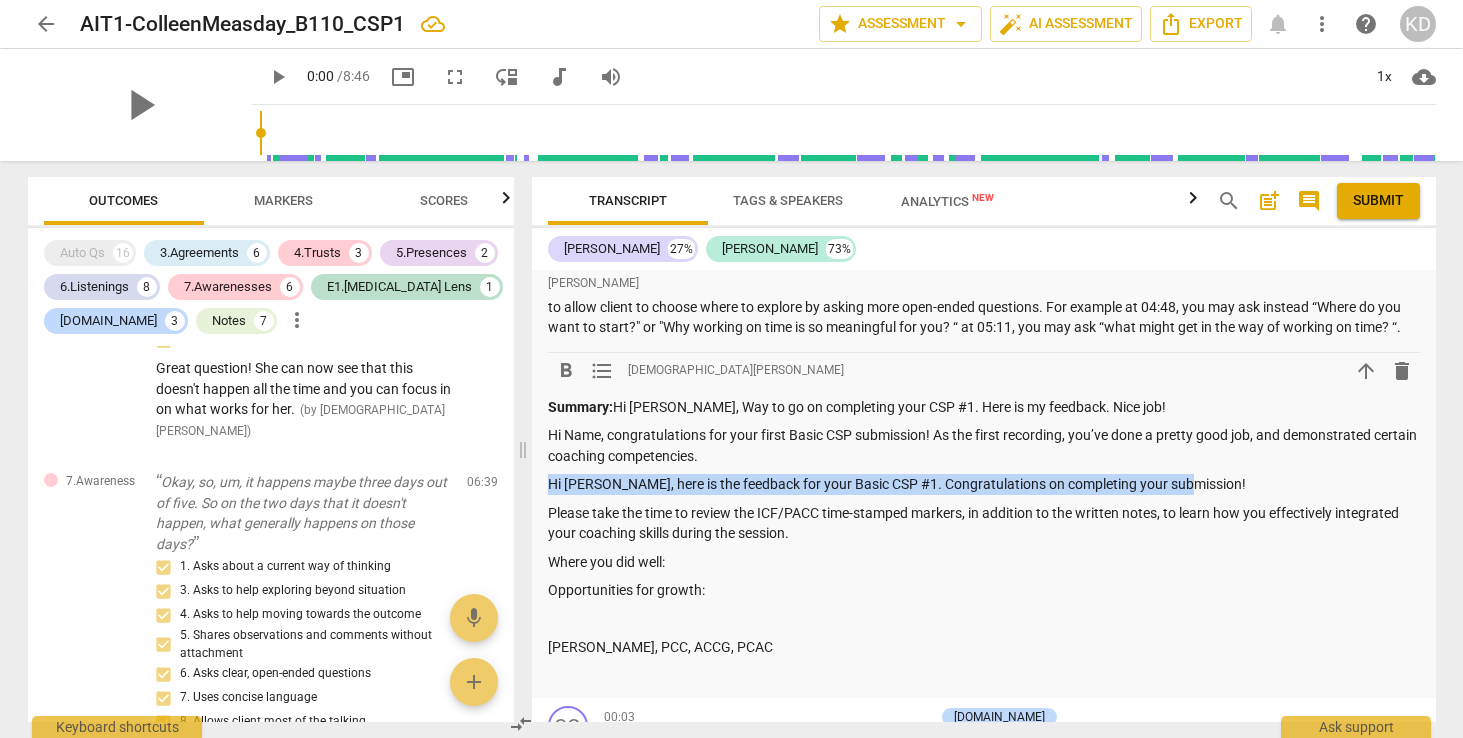 drag, startPoint x: 1187, startPoint y: 546, endPoint x: 548, endPoint y: 545, distance: 639.0008 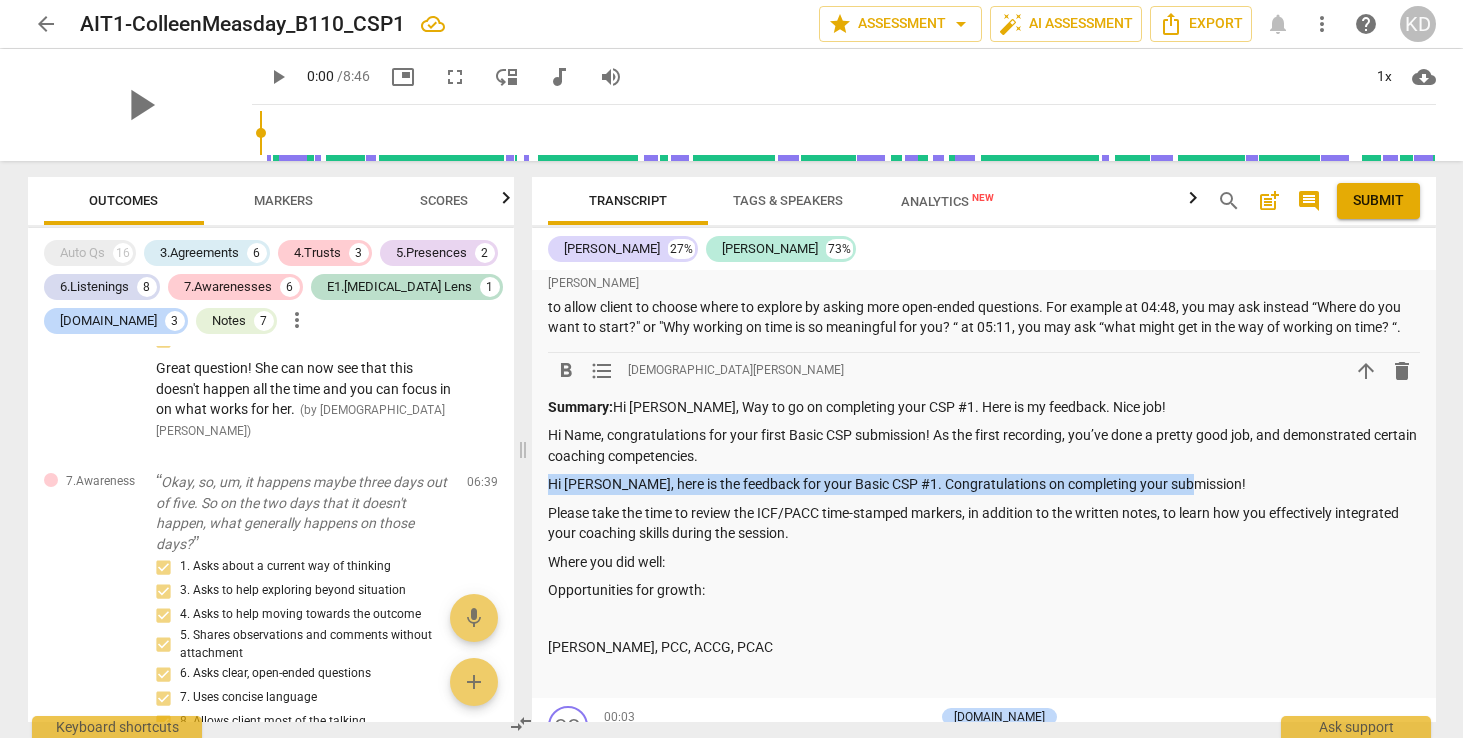 click on "Hi [PERSON_NAME], here is the feedback for your Basic CSP #1. Congratulations on completing your submission!" at bounding box center (984, 484) 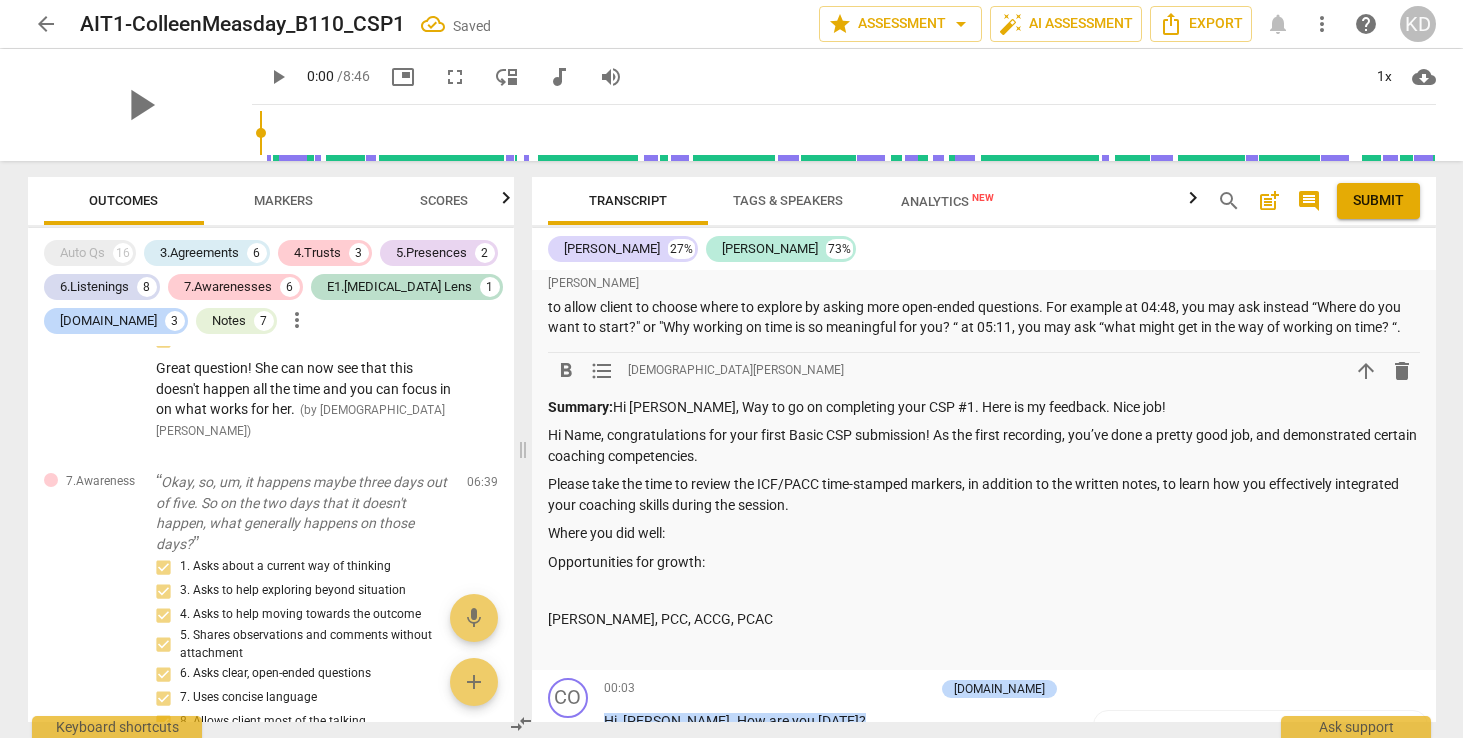 click on "Summary:   Hi [PERSON_NAME], Way to go on completing your CSP #1. Here is my feedback. Nice job!" at bounding box center (984, 407) 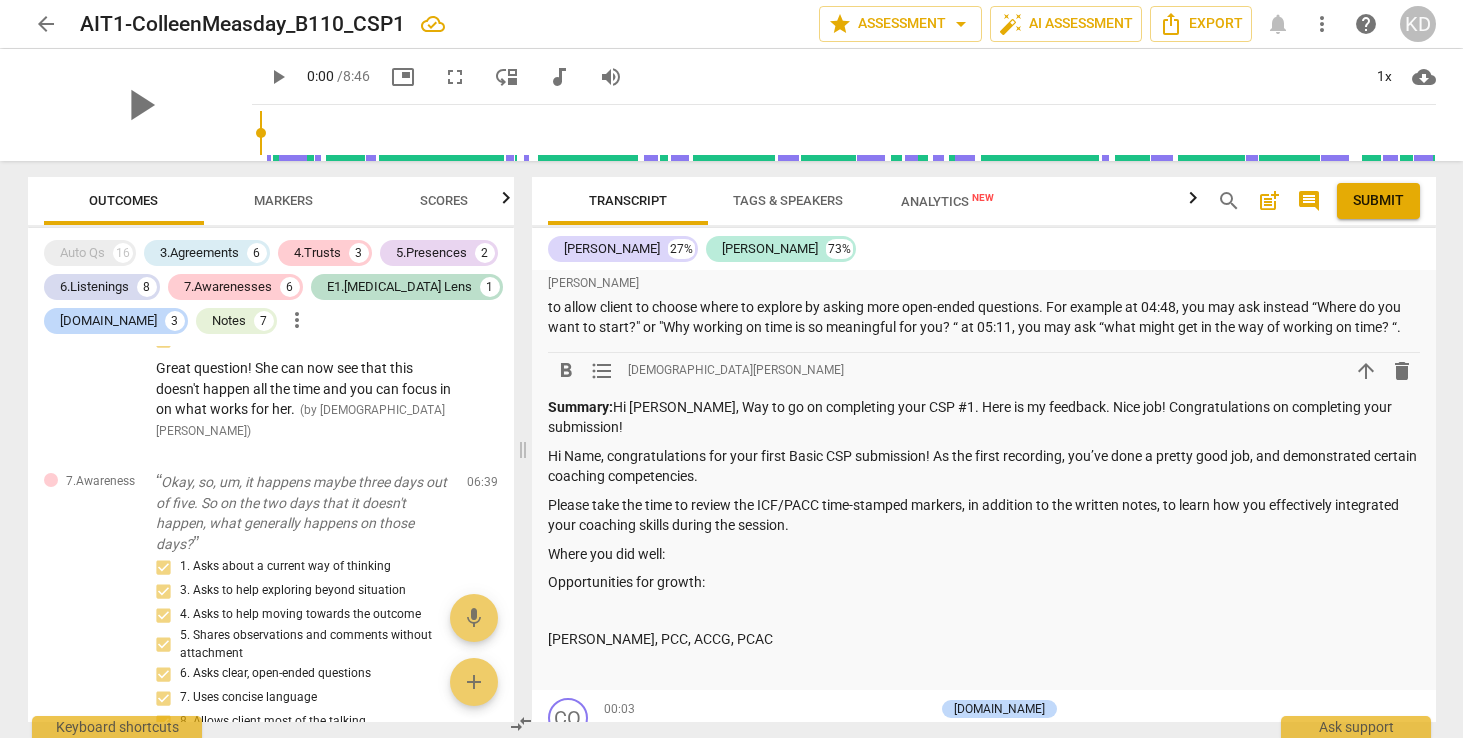 drag, startPoint x: 760, startPoint y: 539, endPoint x: 745, endPoint y: 541, distance: 15.132746 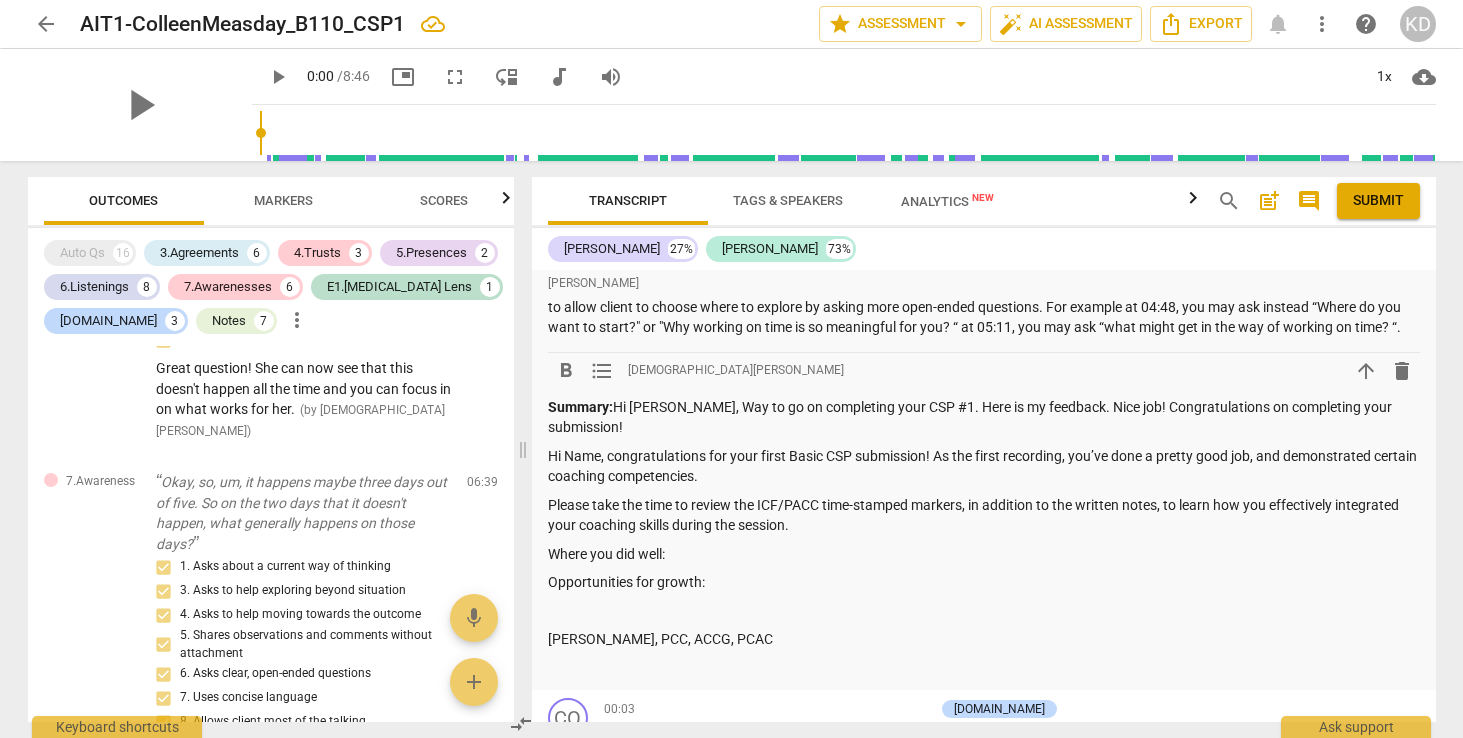 click on "Hi Name, congratulations for your first Basic CSP submission! As the first recording, you’ve done a pretty good job, and demonstrated certain coaching competencies." at bounding box center [984, 466] 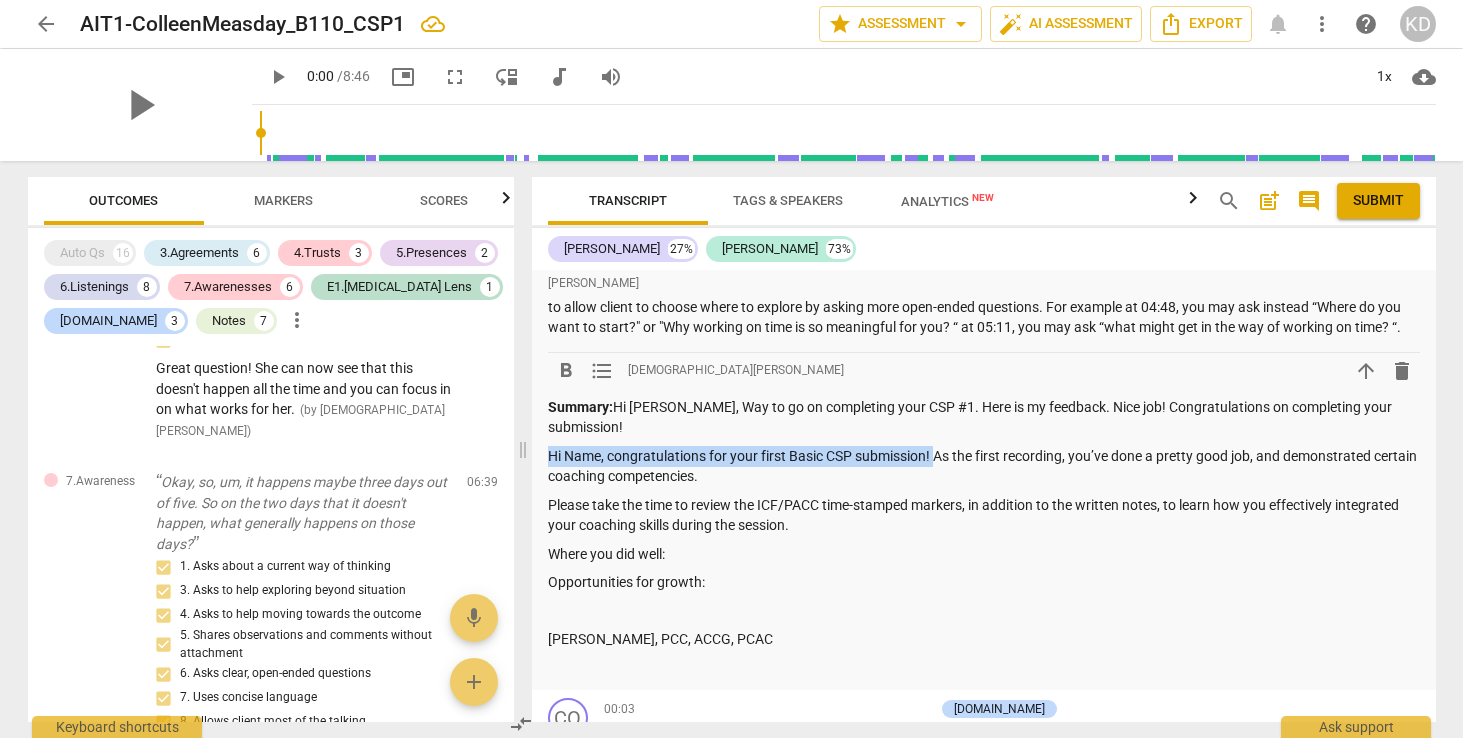 drag, startPoint x: 934, startPoint y: 519, endPoint x: 550, endPoint y: 524, distance: 384.03256 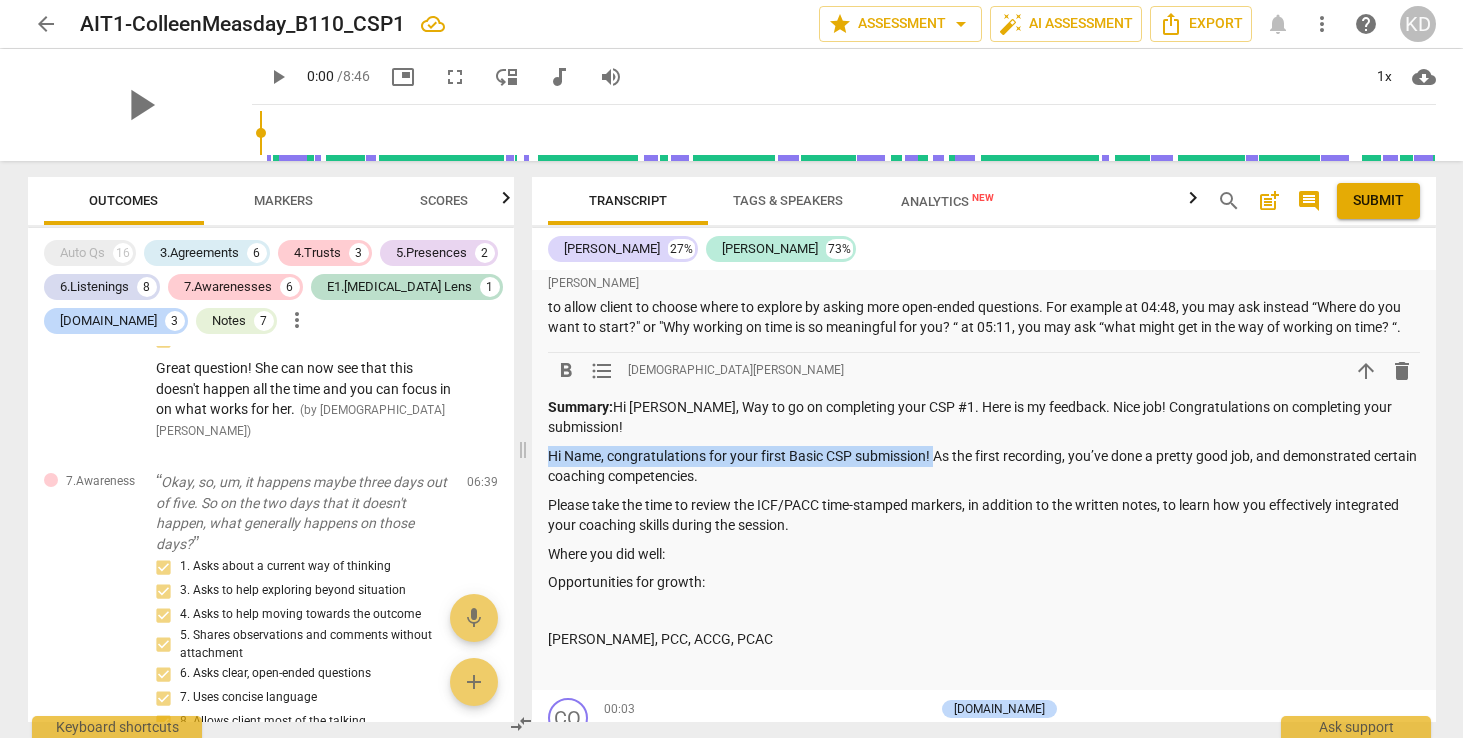 click on "Hi Name, congratulations for your first Basic CSP submission! As the first recording, you’ve done a pretty good job, and demonstrated certain coaching competencies." at bounding box center [984, 466] 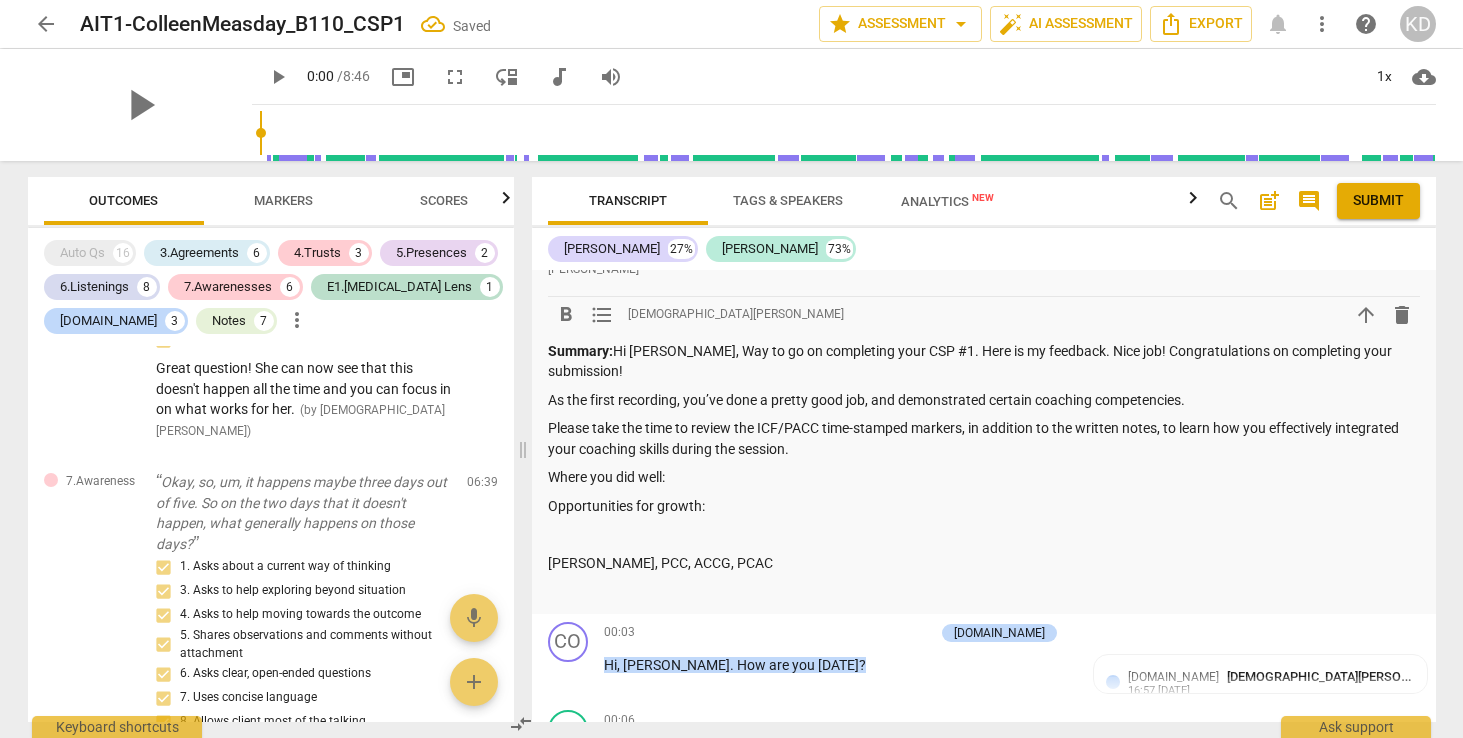 scroll, scrollTop: 3487, scrollLeft: 0, axis: vertical 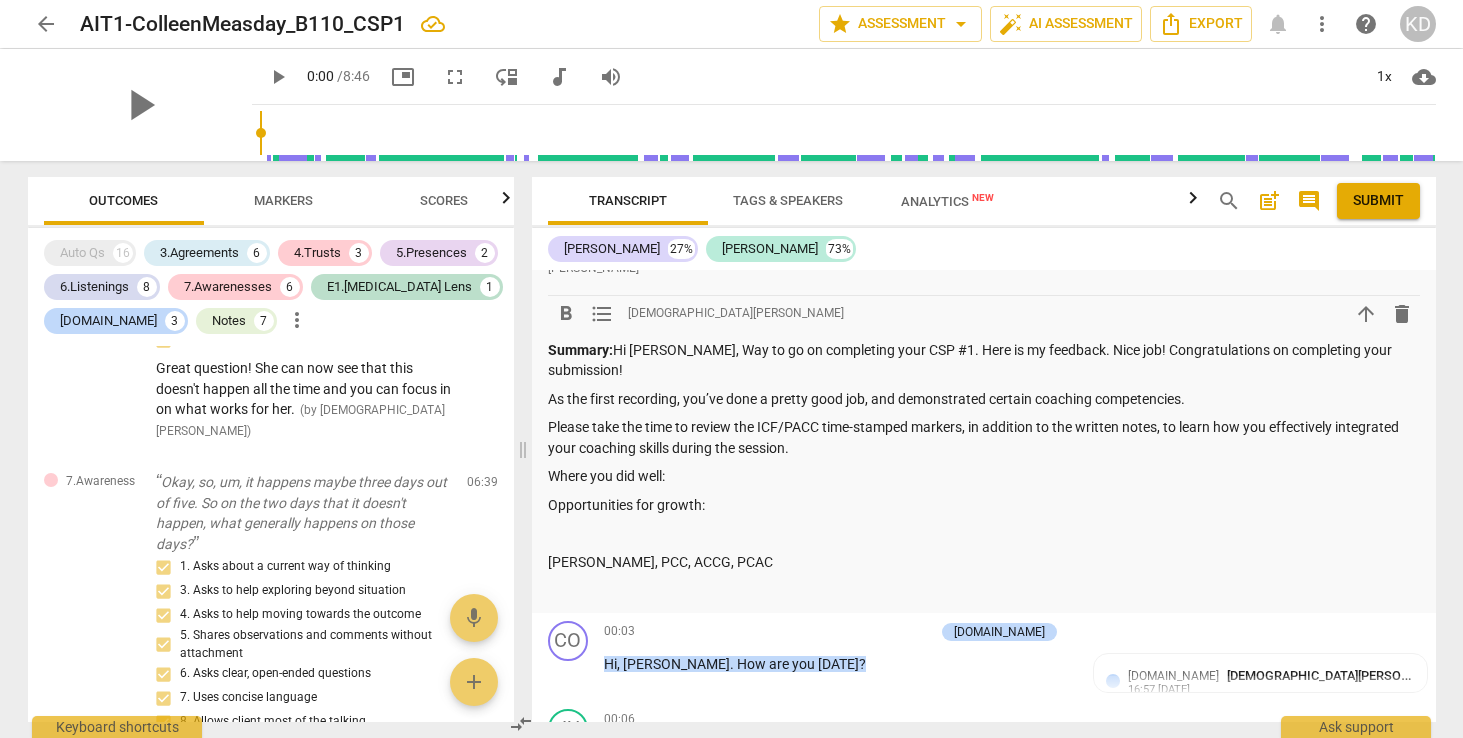 click on "As the first recording, you’ve done a pretty good job, and demonstrated certain coaching competencies." at bounding box center (984, 399) 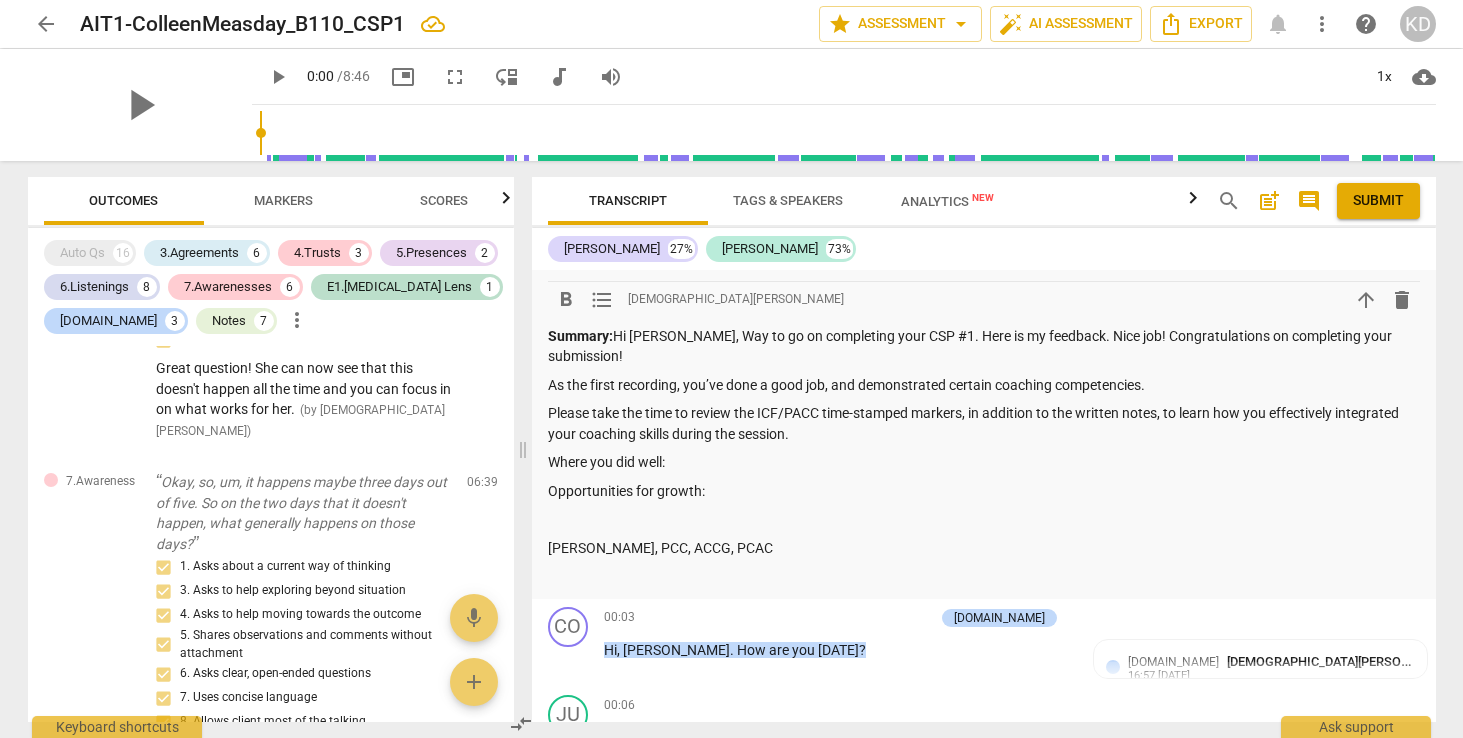 scroll, scrollTop: 3503, scrollLeft: 0, axis: vertical 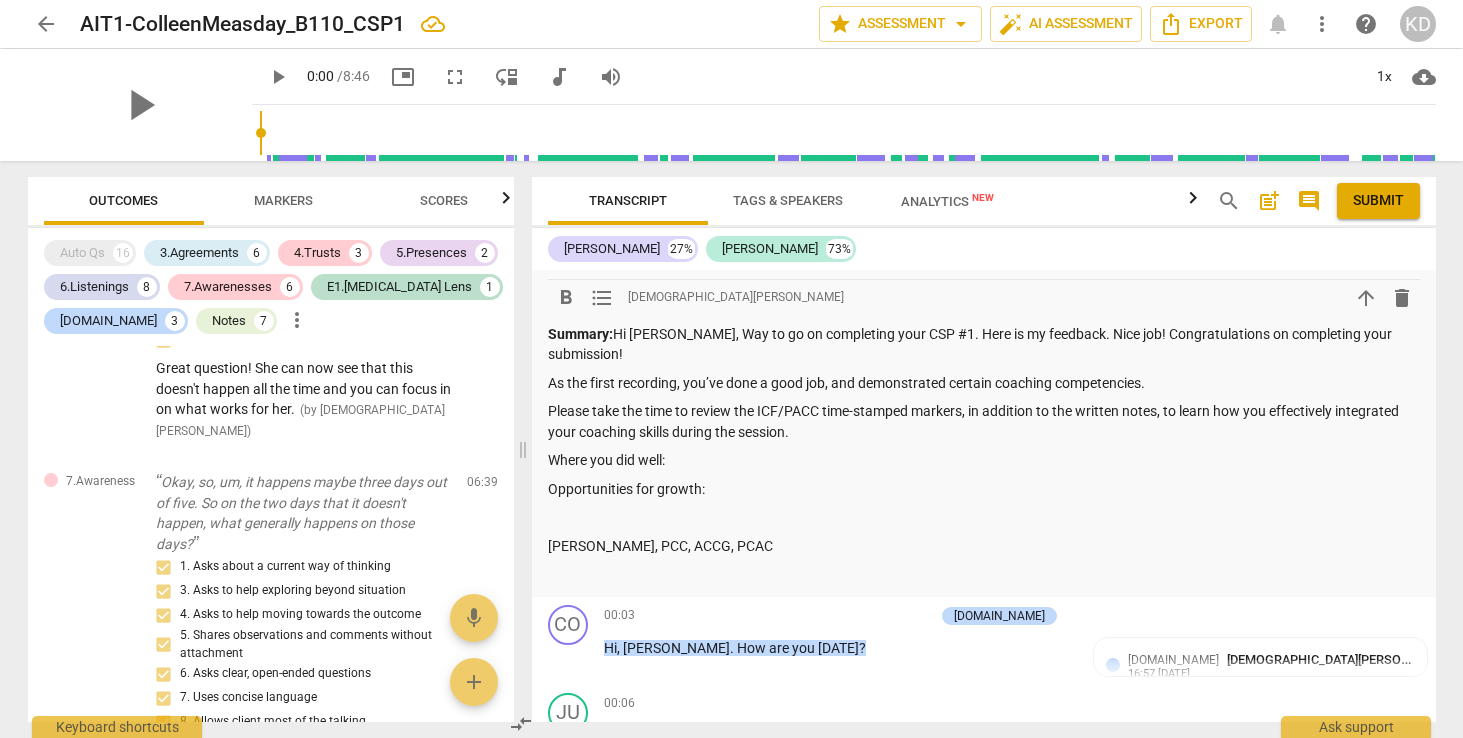 click on "As the first recording, you’ve done a good job, and demonstrated certain coaching competencies." at bounding box center (984, 383) 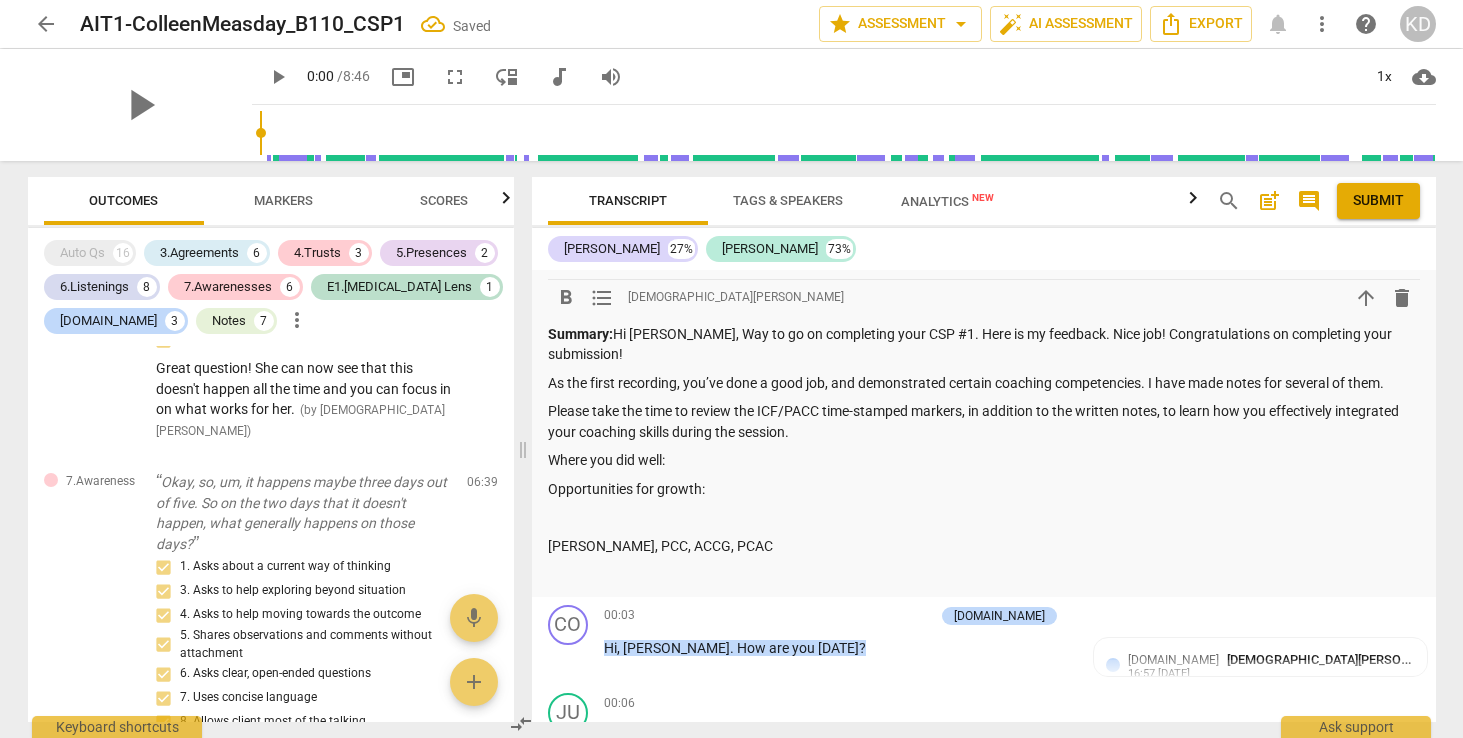 click on "Where you did well:" at bounding box center (984, 460) 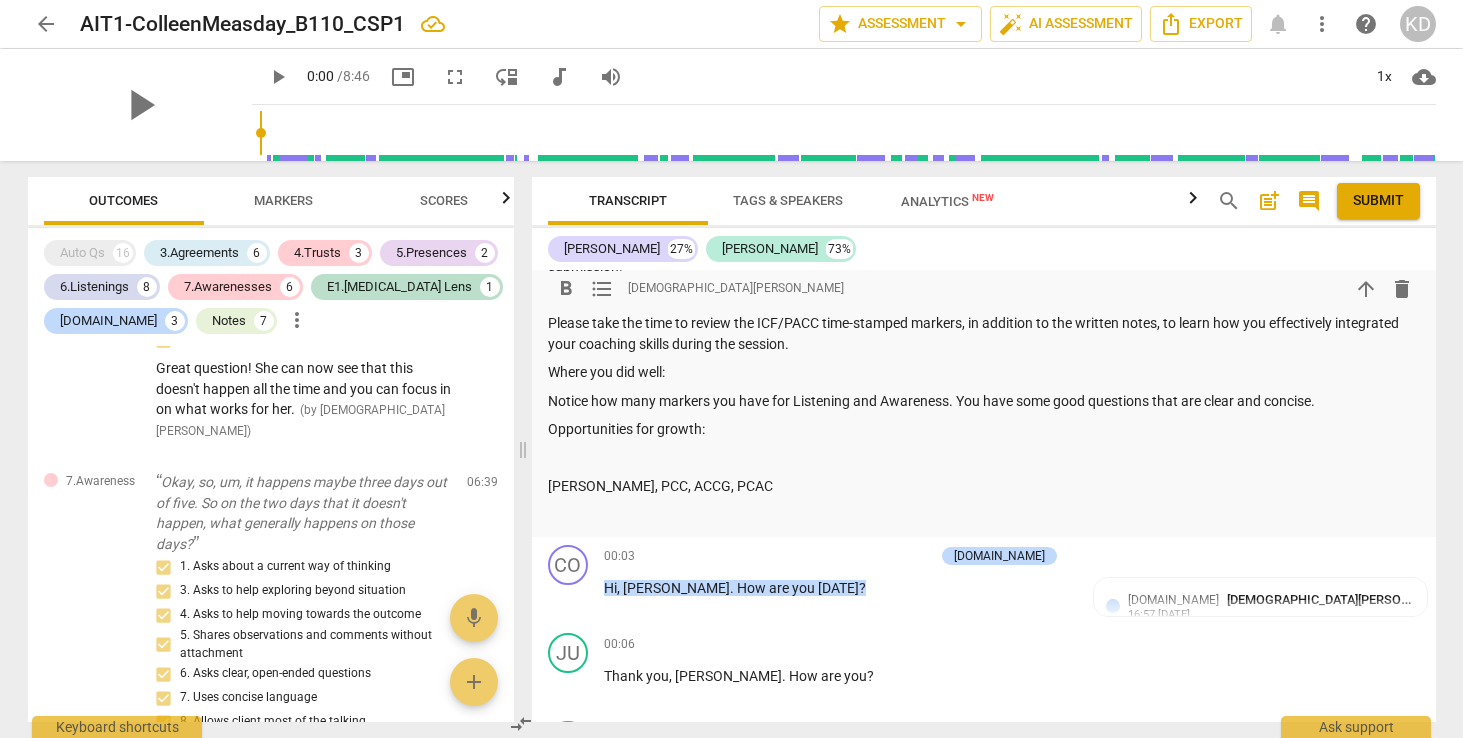 scroll, scrollTop: 3586, scrollLeft: 0, axis: vertical 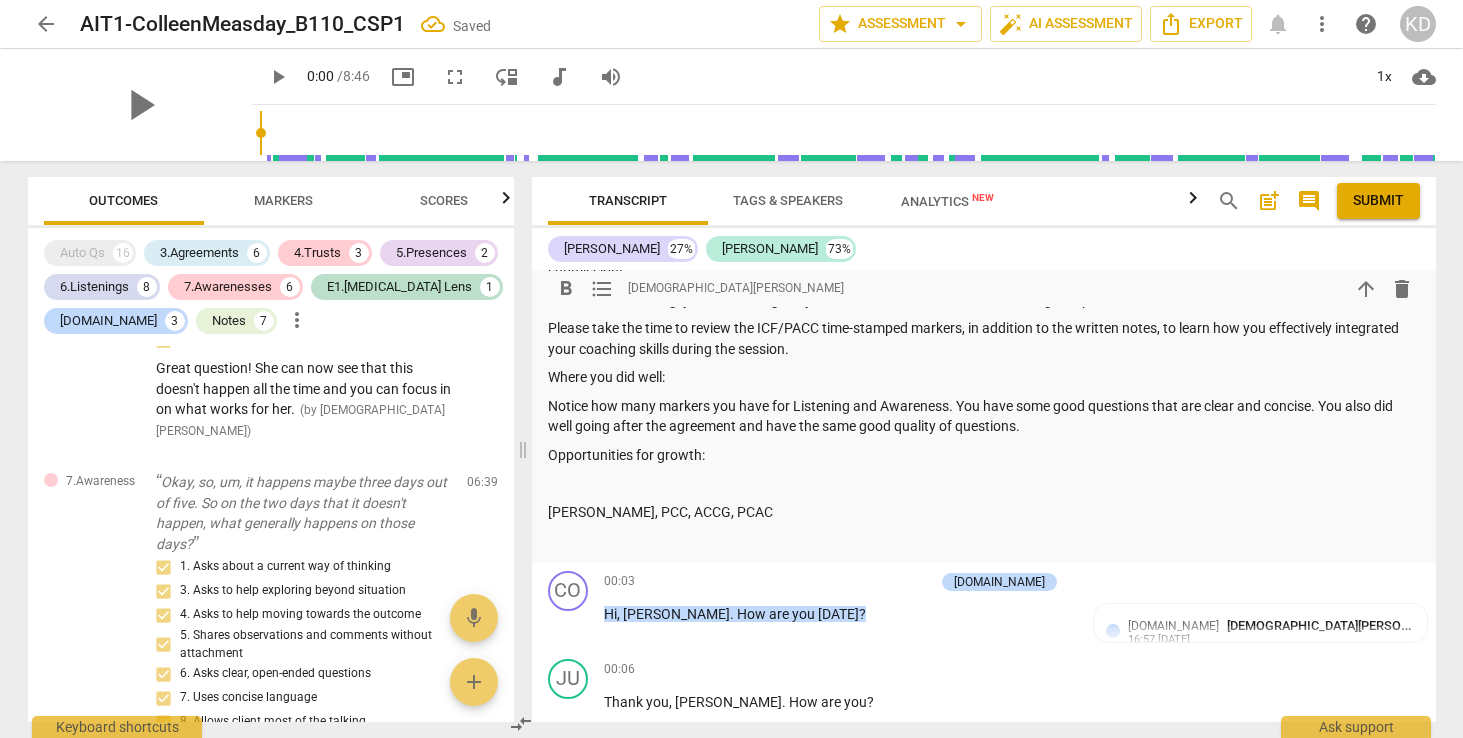 click on "Notice how many markers you have for Listening and Awareness. You have some good questions that are clear and concise. You also did well going after the agreement and have the same good quality of questions." at bounding box center (984, 416) 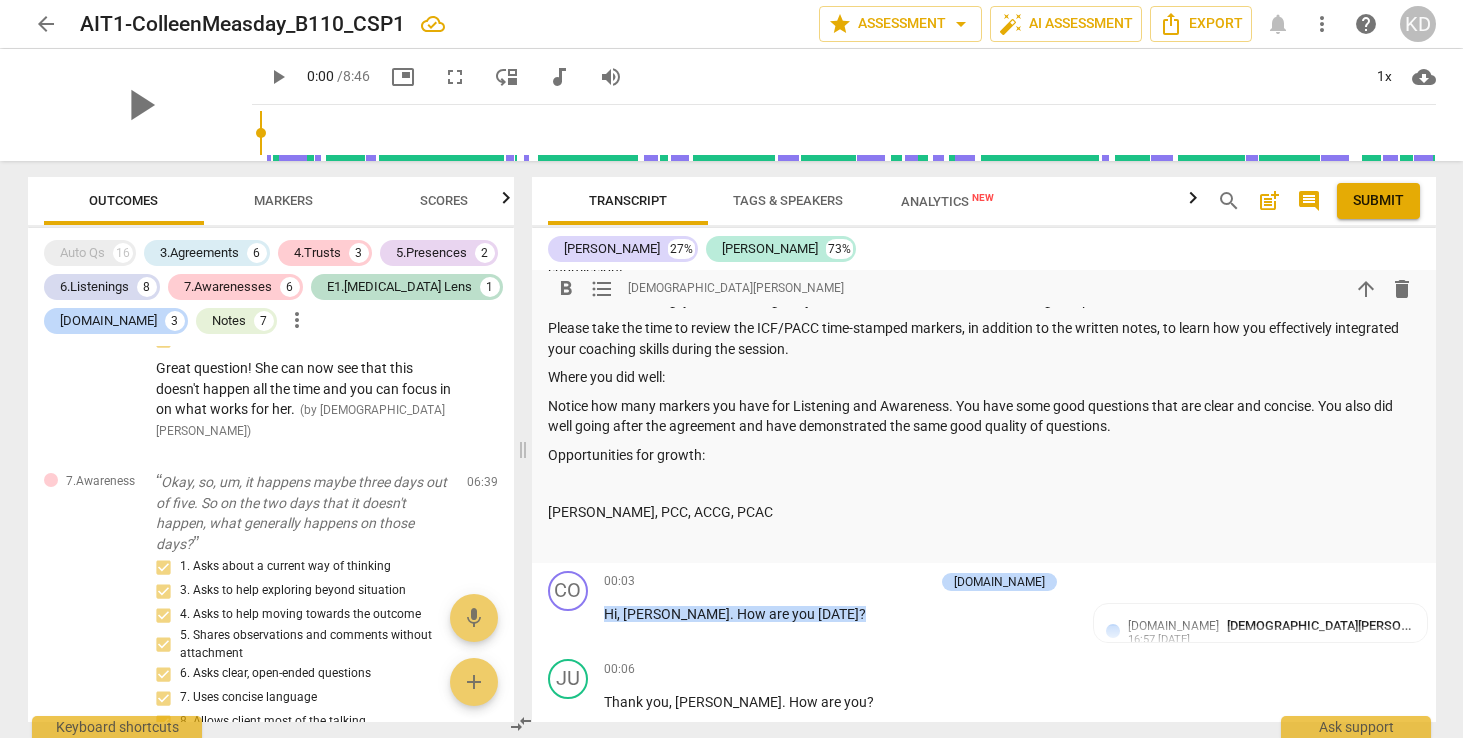 click on "Notice how many markers you have for Listening and Awareness. You have some good questions that are clear and concise. You also did well going after the agreement and have demonstrated the same good quality of questions." at bounding box center (984, 416) 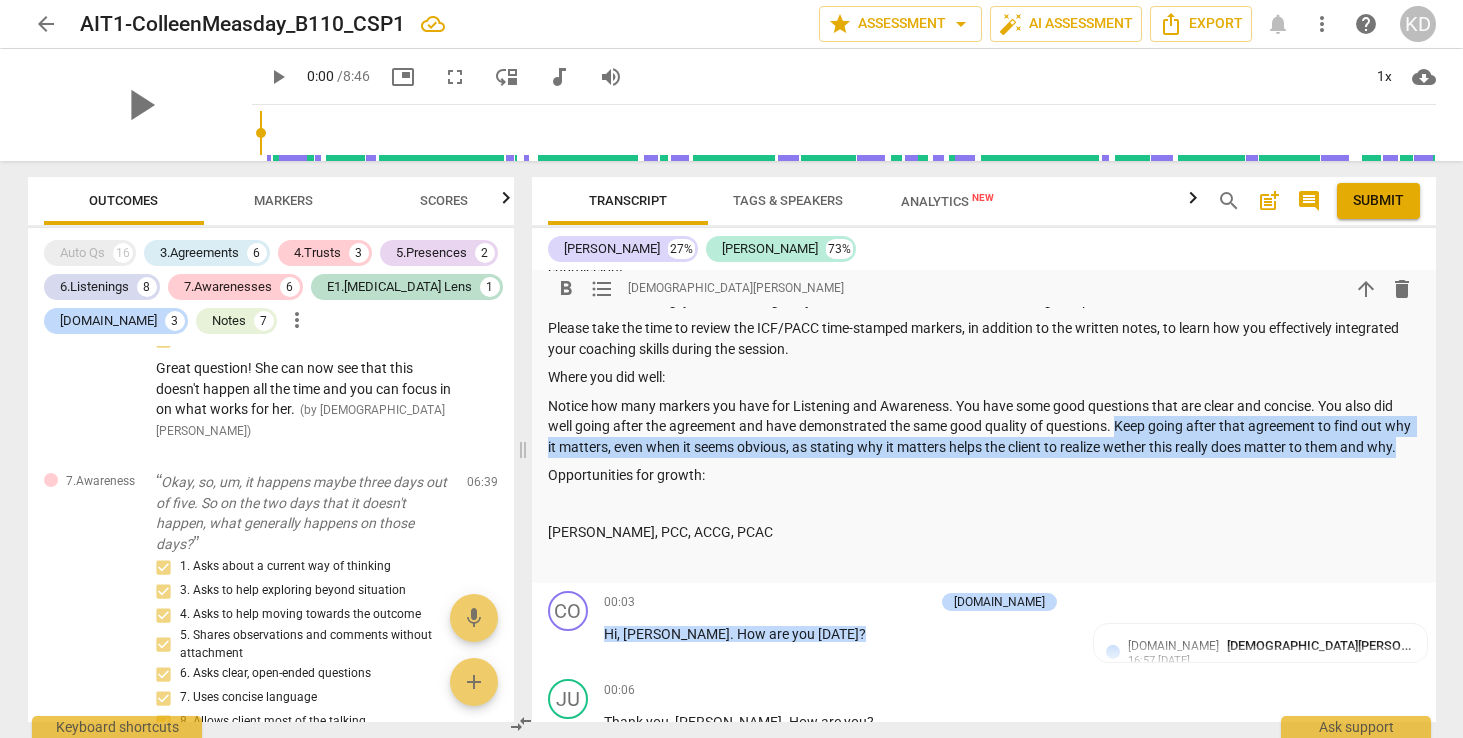 drag, startPoint x: 1117, startPoint y: 489, endPoint x: 1128, endPoint y: 529, distance: 41.484936 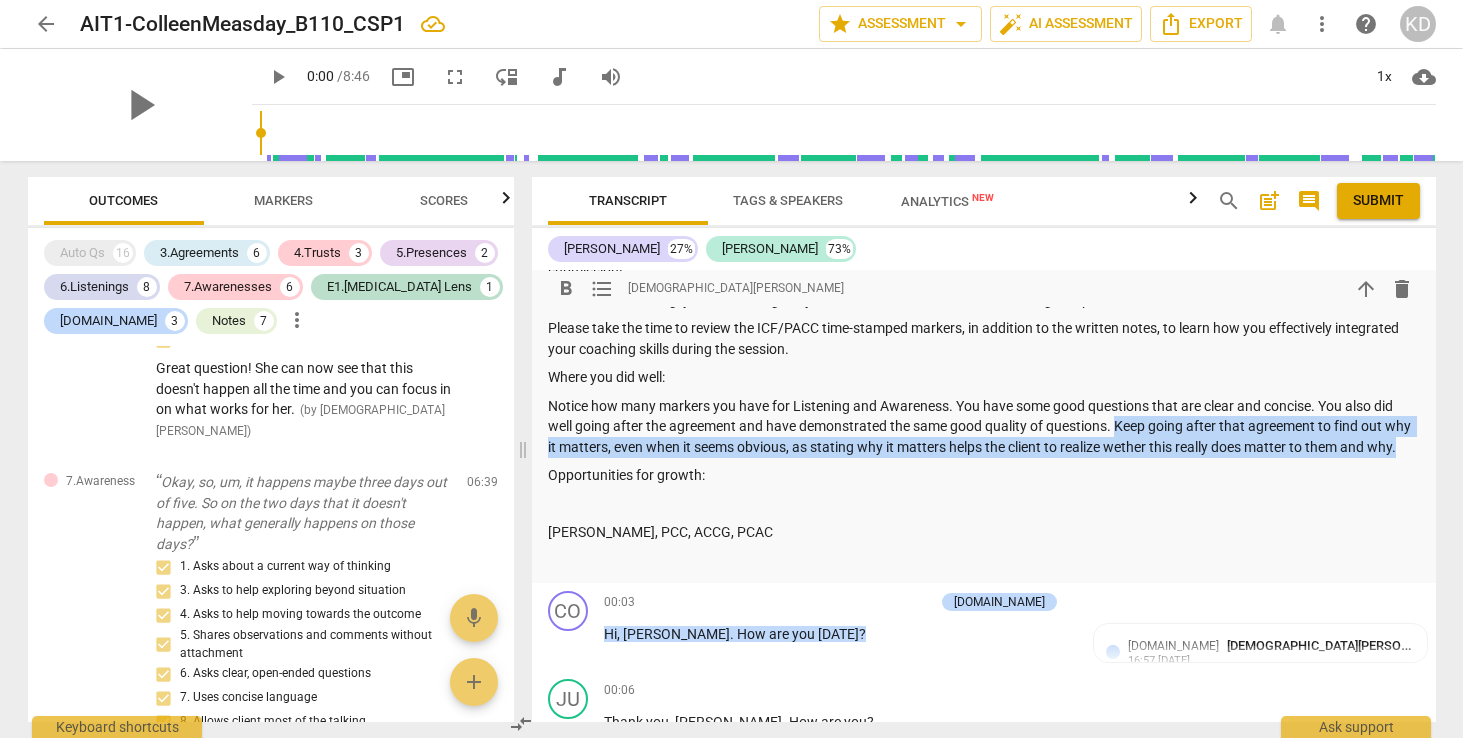 click on "Notice how many markers you have for Listening and Awareness. You have some good questions that are clear and concise. You also did well going after the agreement and have demonstrated the same good quality of questions. Keep going after that agreement to find out why it matters, even when it seems obvious, as stating why it matters helps the client to realize wether this really does matter to them and why." at bounding box center [984, 427] 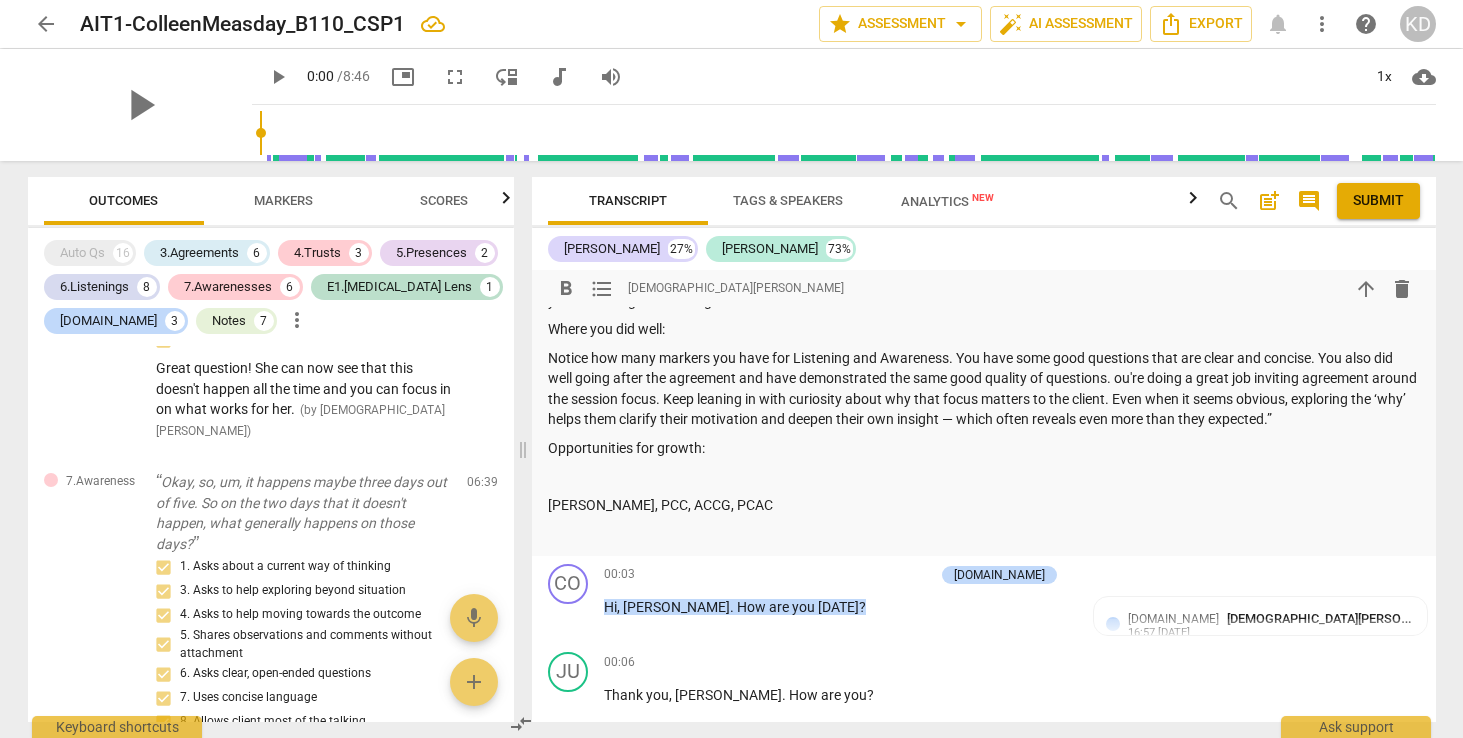scroll, scrollTop: 3635, scrollLeft: 0, axis: vertical 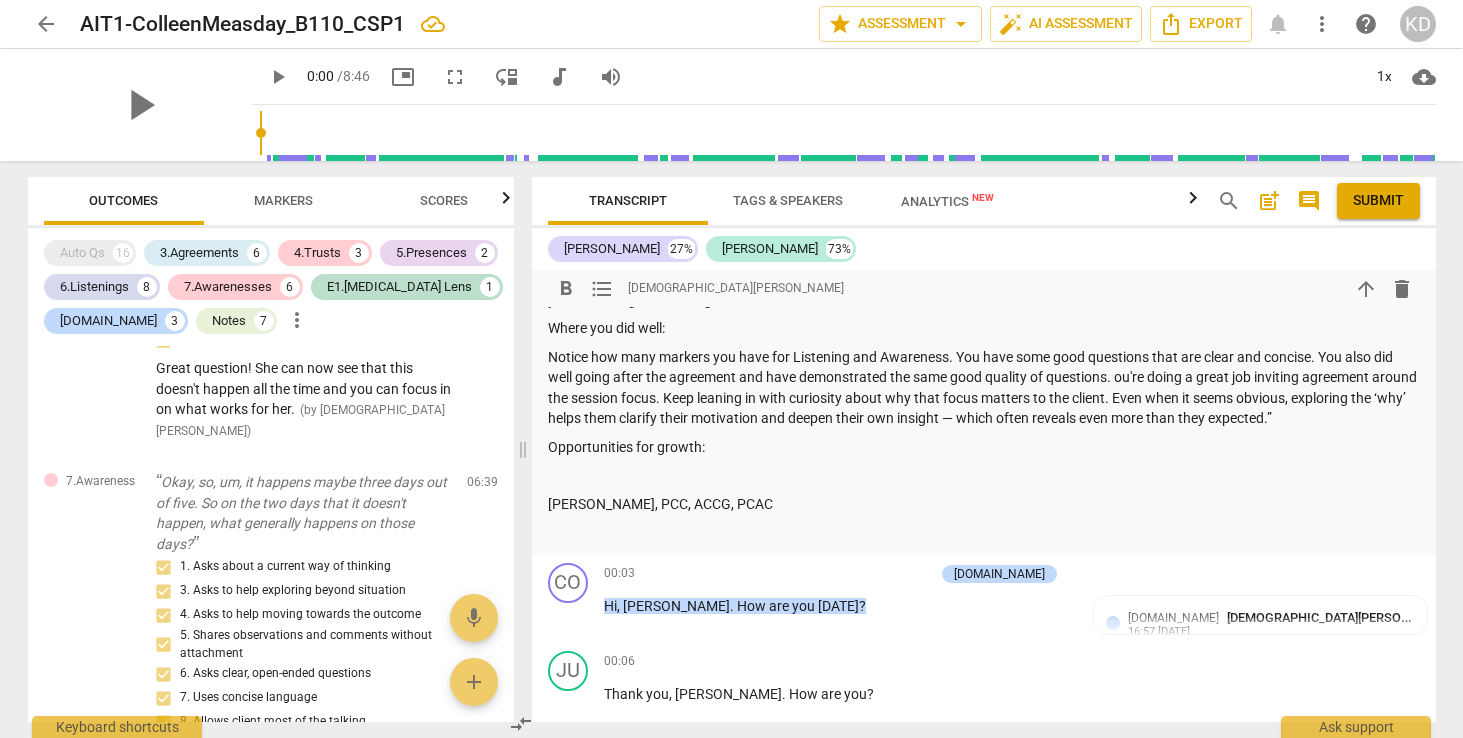 click on "Notice how many markers you have for Listening and Awareness. You have some good questions that are clear and concise. You also did well going after the agreement and have demonstrated the same good quality of questions. ou're doing a great job inviting agreement around the session focus. Keep leaning in with curiosity about why that focus matters to the client. Even when it seems obvious, exploring the ‘why’ helps them clarify their motivation and deepen their own insight — which often reveals even more than they expected.”" at bounding box center [984, 388] 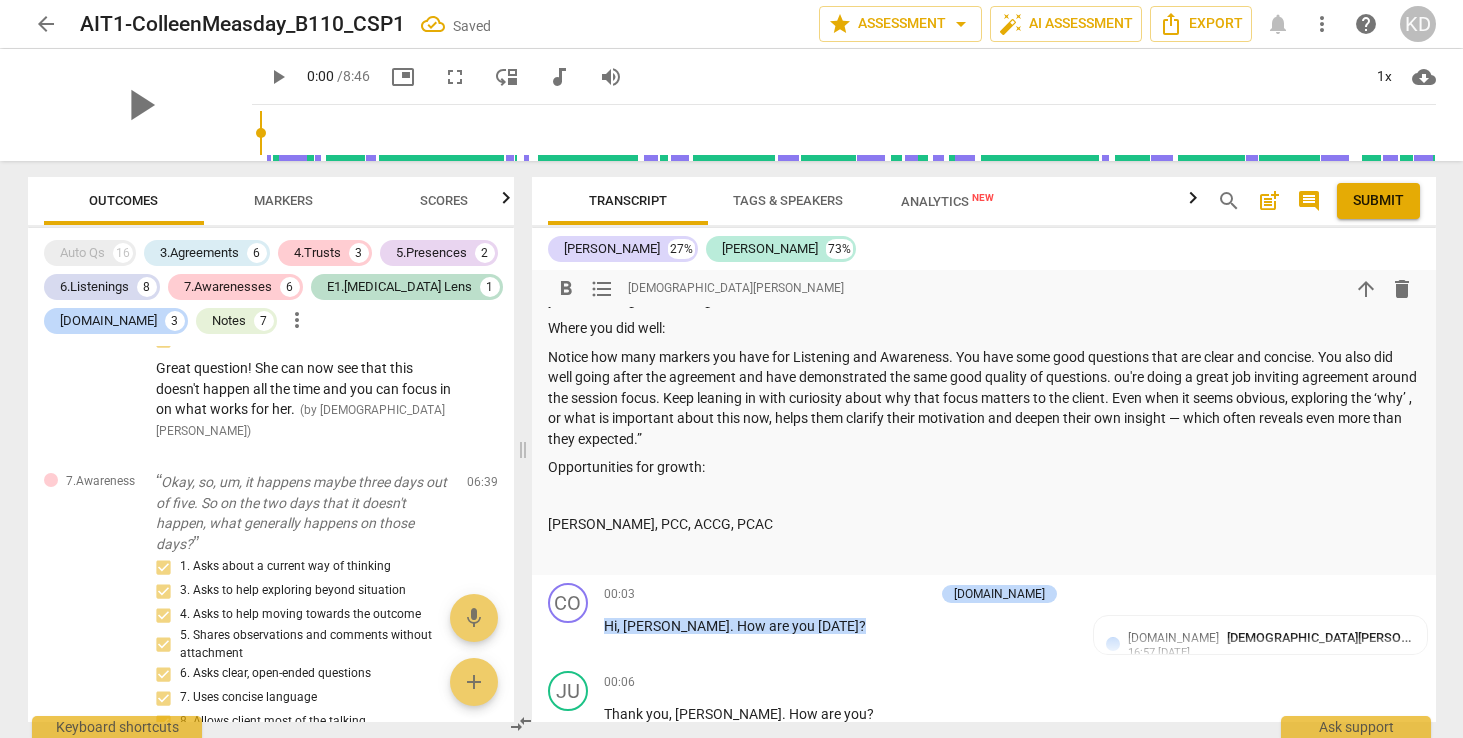 click on "Notice how many markers you have for Listening and Awareness. You have some good questions that are clear and concise. You also did well going after the agreement and have demonstrated the same good quality of questions. ou're doing a great job inviting agreement around the session focus. Keep leaning in with curiosity about why that focus matters to the client. Even when it seems obvious, exploring the ‘why’ , or what is important about this now, helps them clarify their motivation and deepen their own insight — which often reveals even more than they expected.”" at bounding box center [984, 398] 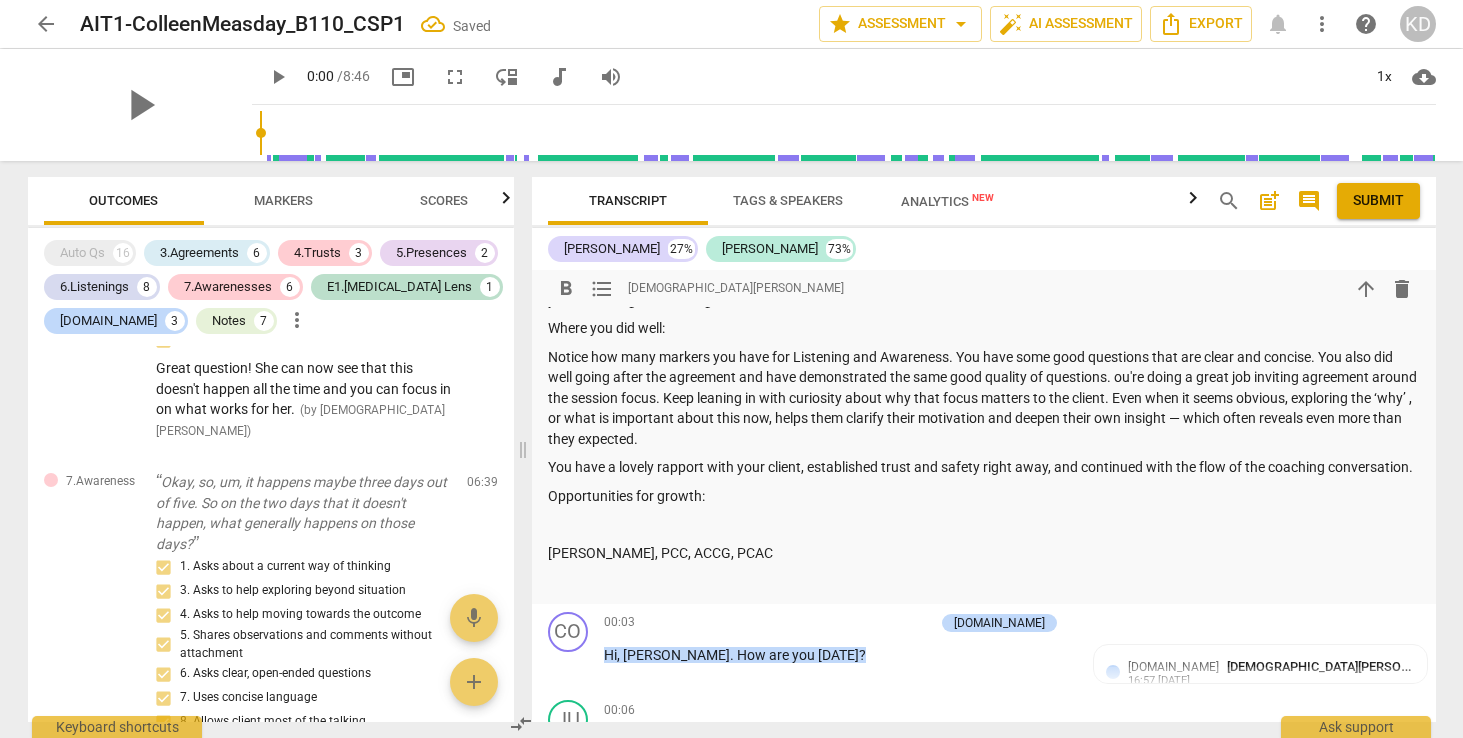 click on "Opportunities for growth:" at bounding box center (984, 496) 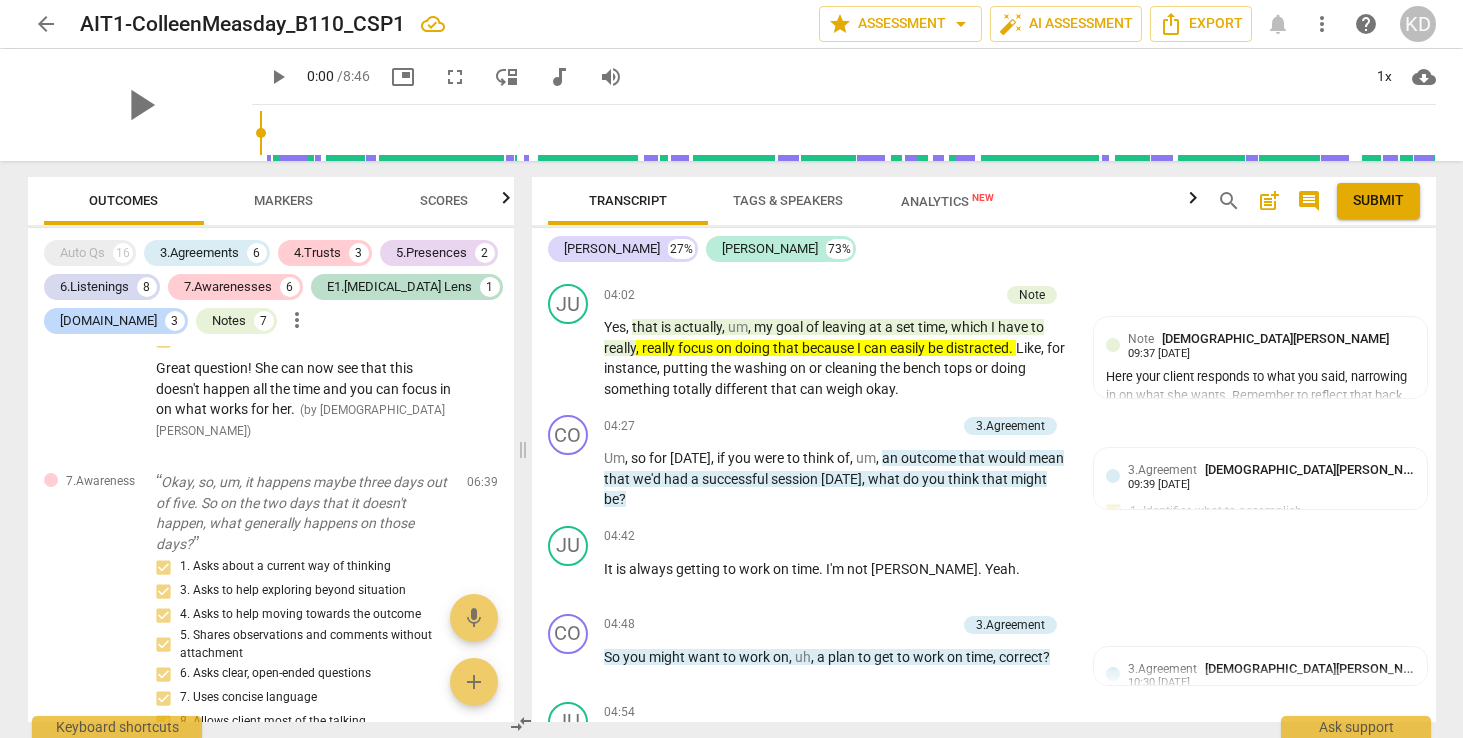 scroll, scrollTop: 5921, scrollLeft: 0, axis: vertical 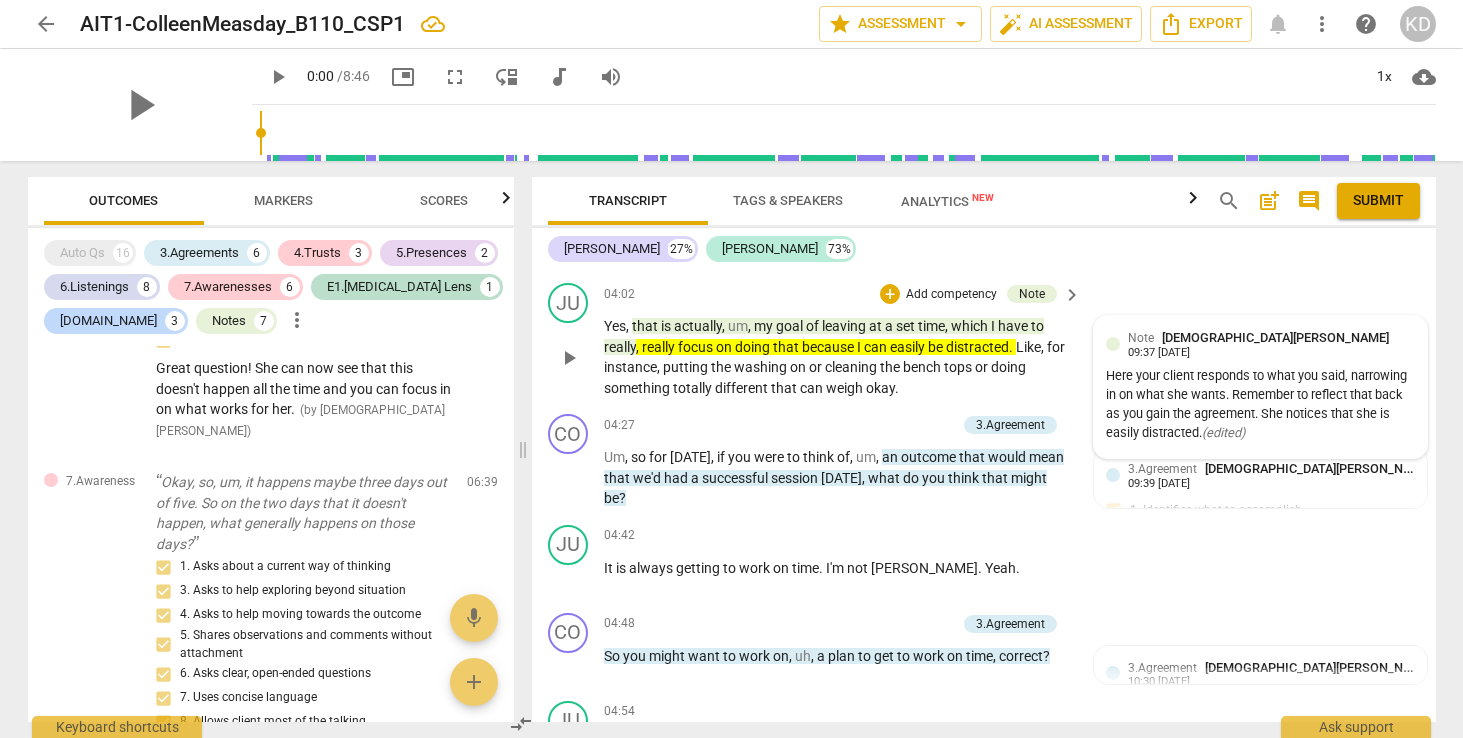 click on "[DEMOGRAPHIC_DATA][PERSON_NAME]" at bounding box center (1275, 337) 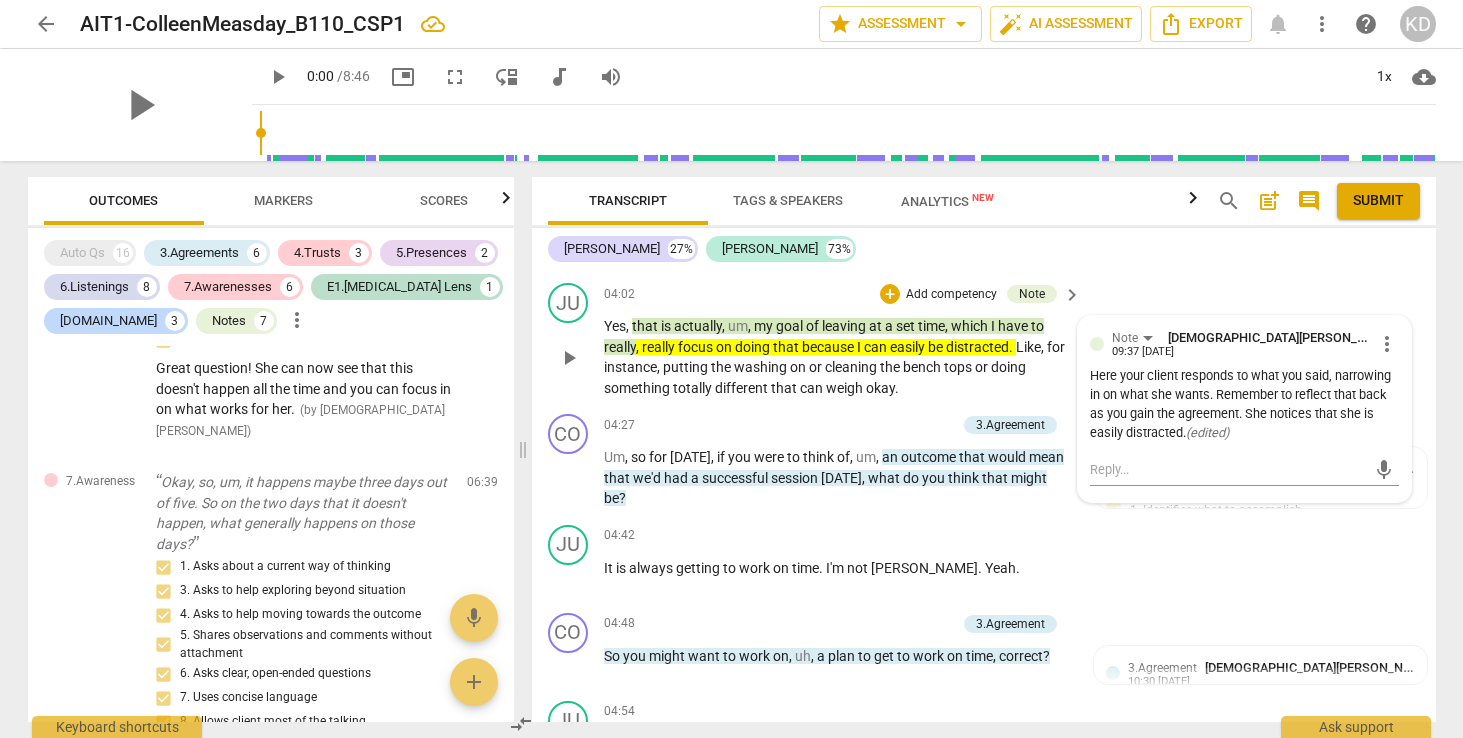 click on "more_vert" at bounding box center (1387, 344) 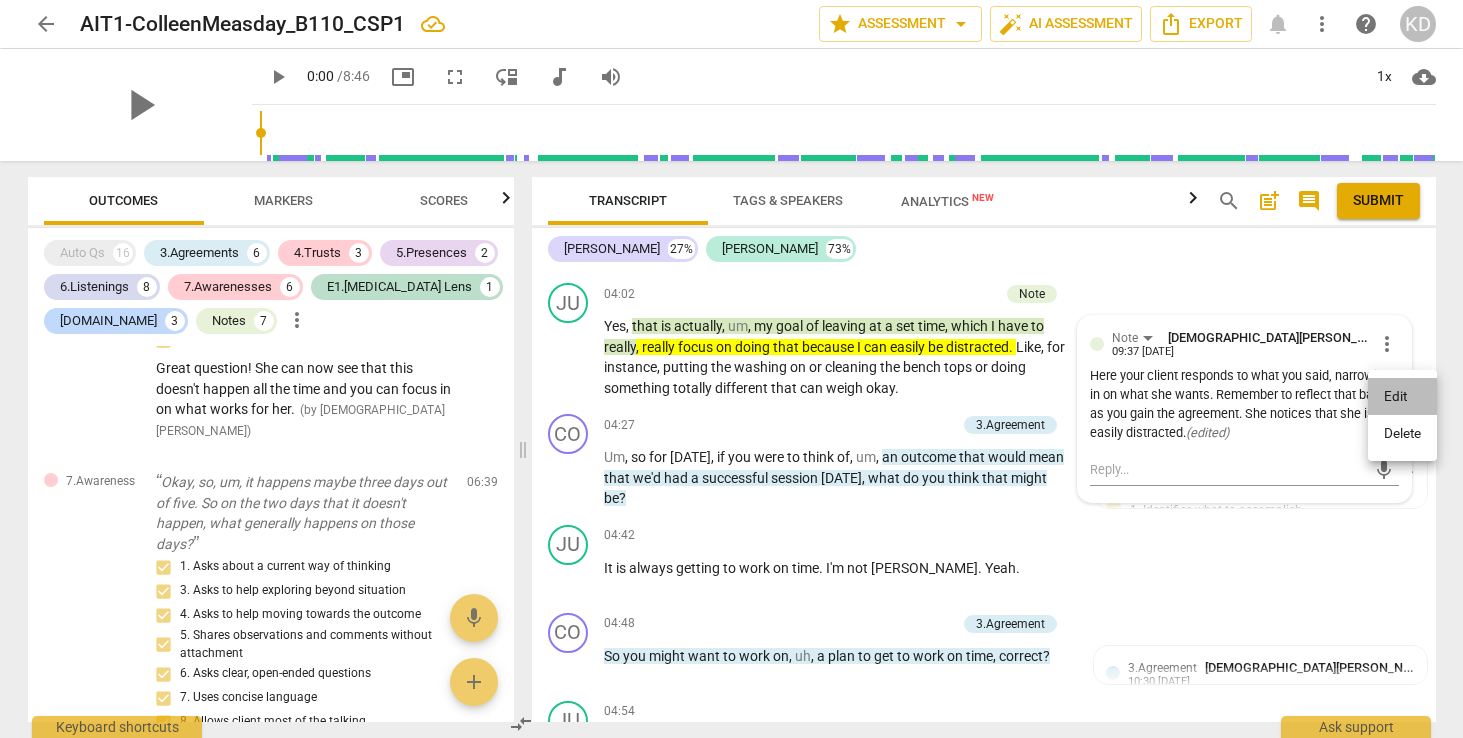 click on "Edit" at bounding box center [1402, 397] 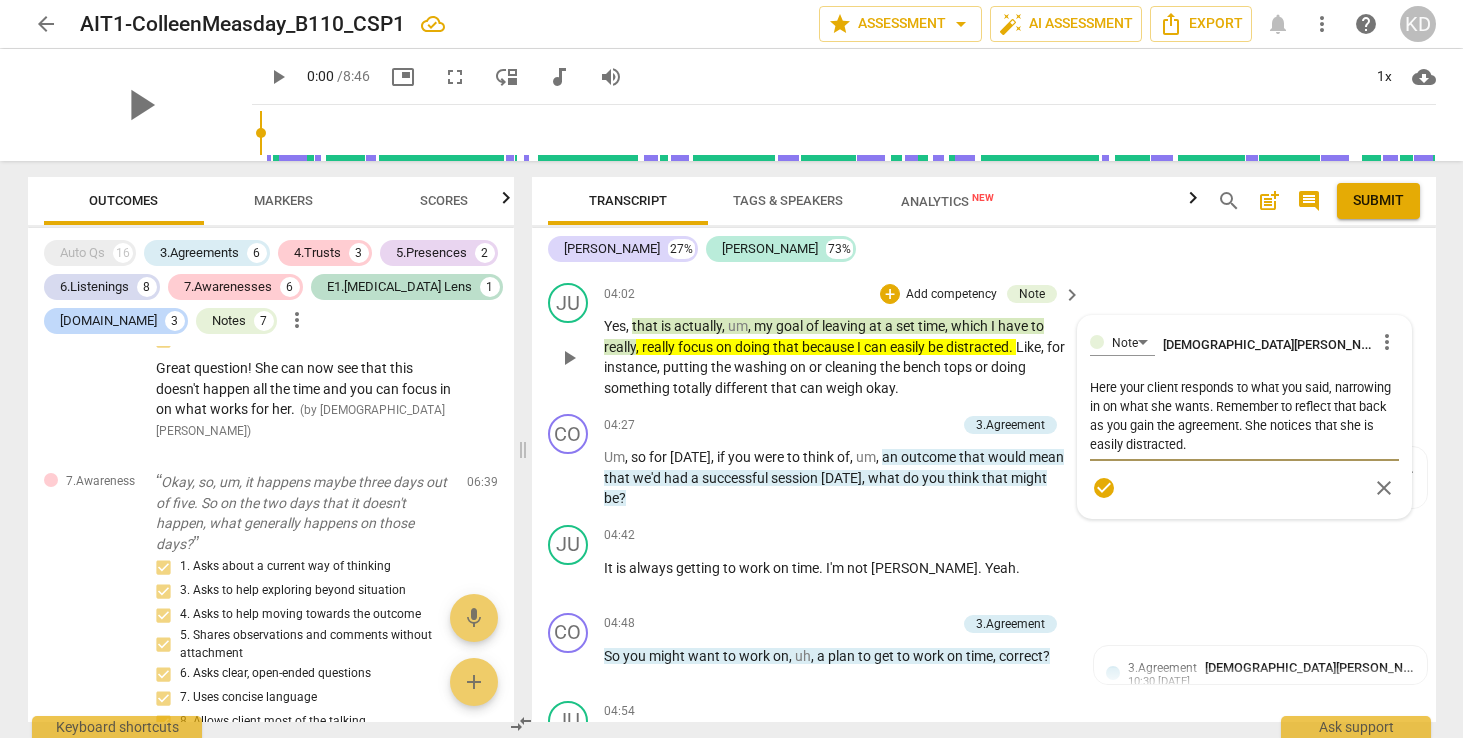click on "Here your client responds to what you said, narrowing in on what she wants. Remember to reflect that back as you gain the agreement. She notices that she is easily distracted." at bounding box center (1244, 416) 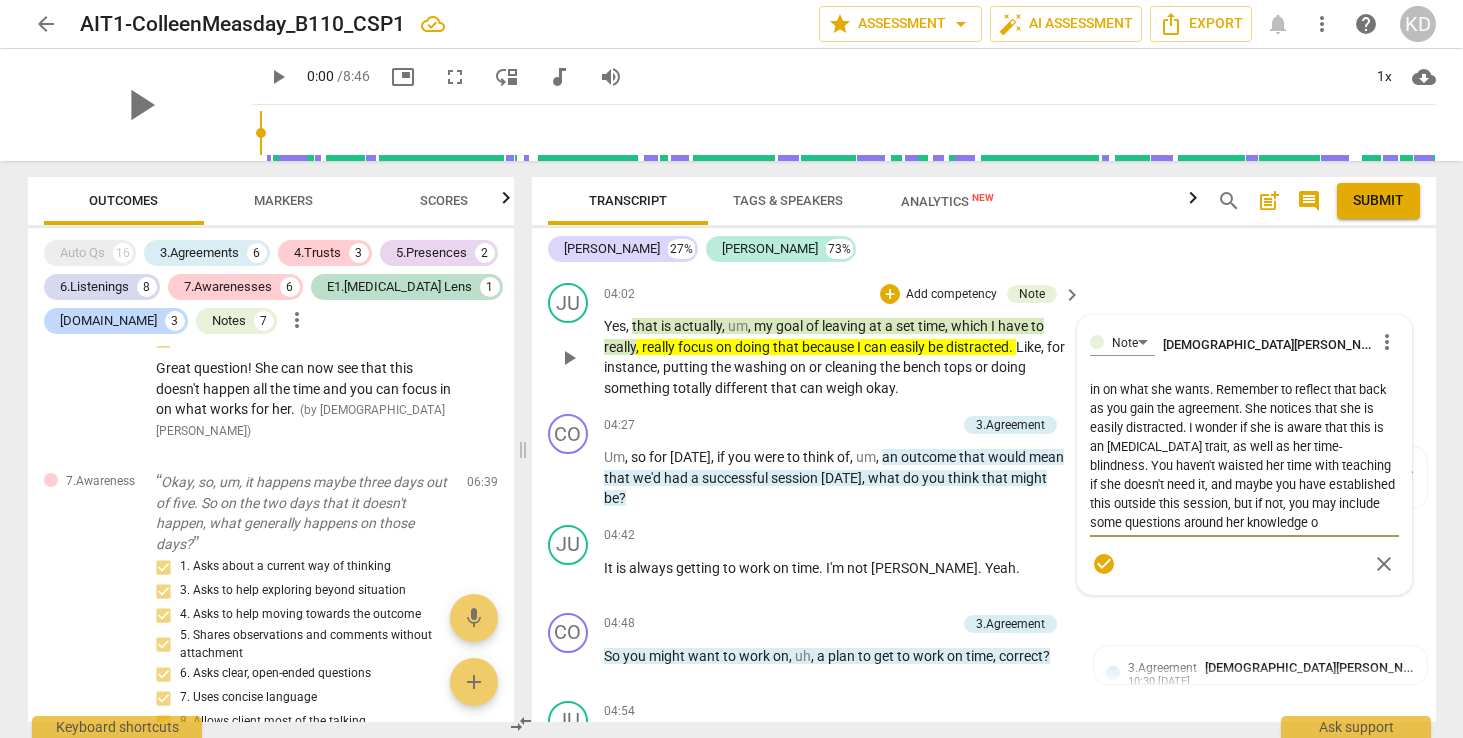 scroll, scrollTop: 36, scrollLeft: 0, axis: vertical 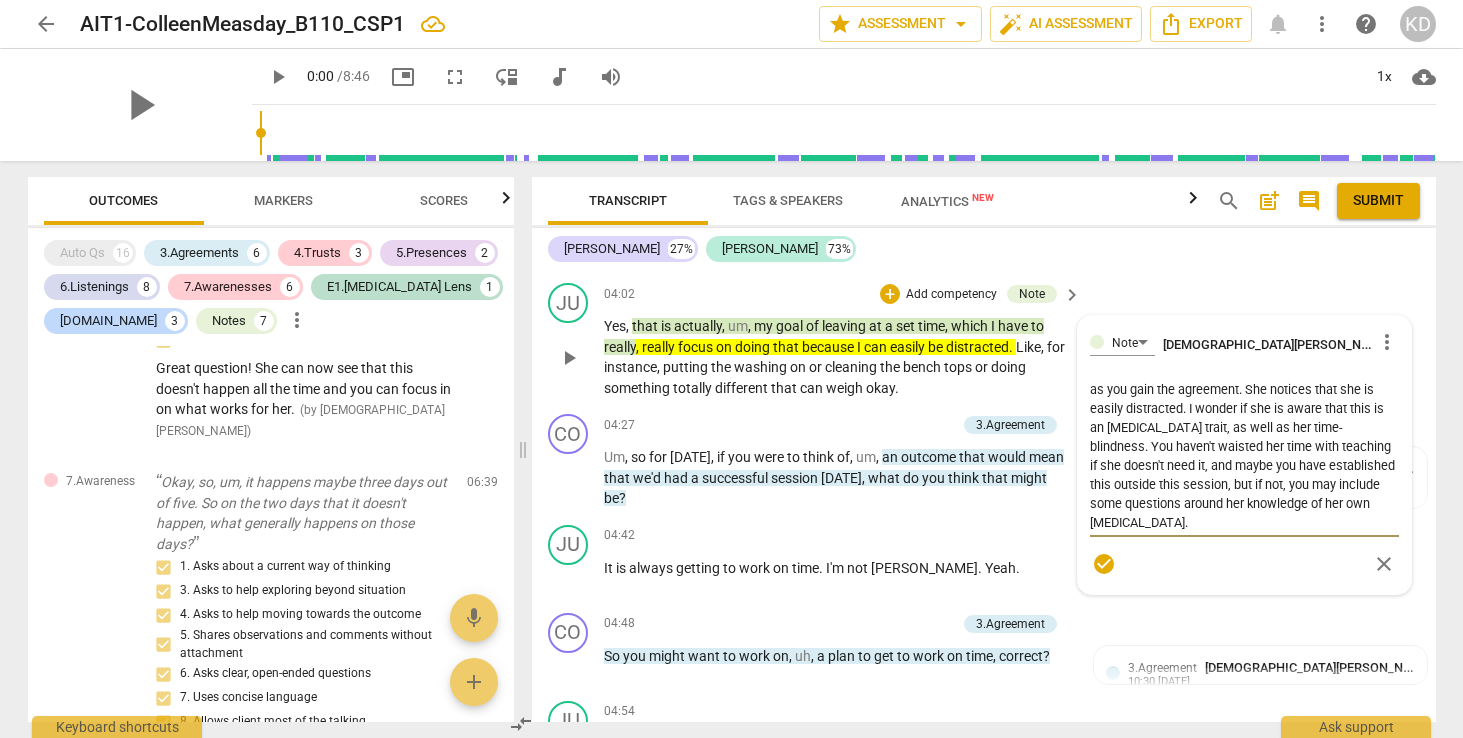 click on "JU play_arrow pause 04:02 + Add competency Note keyboard_arrow_right Yes ,   that   is   actually ,   um ,   my   goal   of   leaving   at   a   set   time ,   which   I   have   to   really ,   really   focus   on   doing   that   because   I   can   easily   be   distracted .   Like ,   for   instance ,   putting   the   washing   on   or   cleaning   the   bench   tops   or   doing   something   totally   different   that   can   weigh   okay . Note [DEMOGRAPHIC_DATA][PERSON_NAME] more_vert Here your client responds to what you said, narrowing in on what she wants. Remember to reflect that back as you gain the agreement. She notices that she is easily distracted. I wonder if she is aware that this is an [MEDICAL_DATA] trait, as well as her time-blindness. You haven't waisted her time with teaching if she doesn't need it, and maybe you have established this outside this session, but if not, you may include some questions around her knowledge of her own [MEDICAL_DATA]. check_circle close" at bounding box center [984, 340] 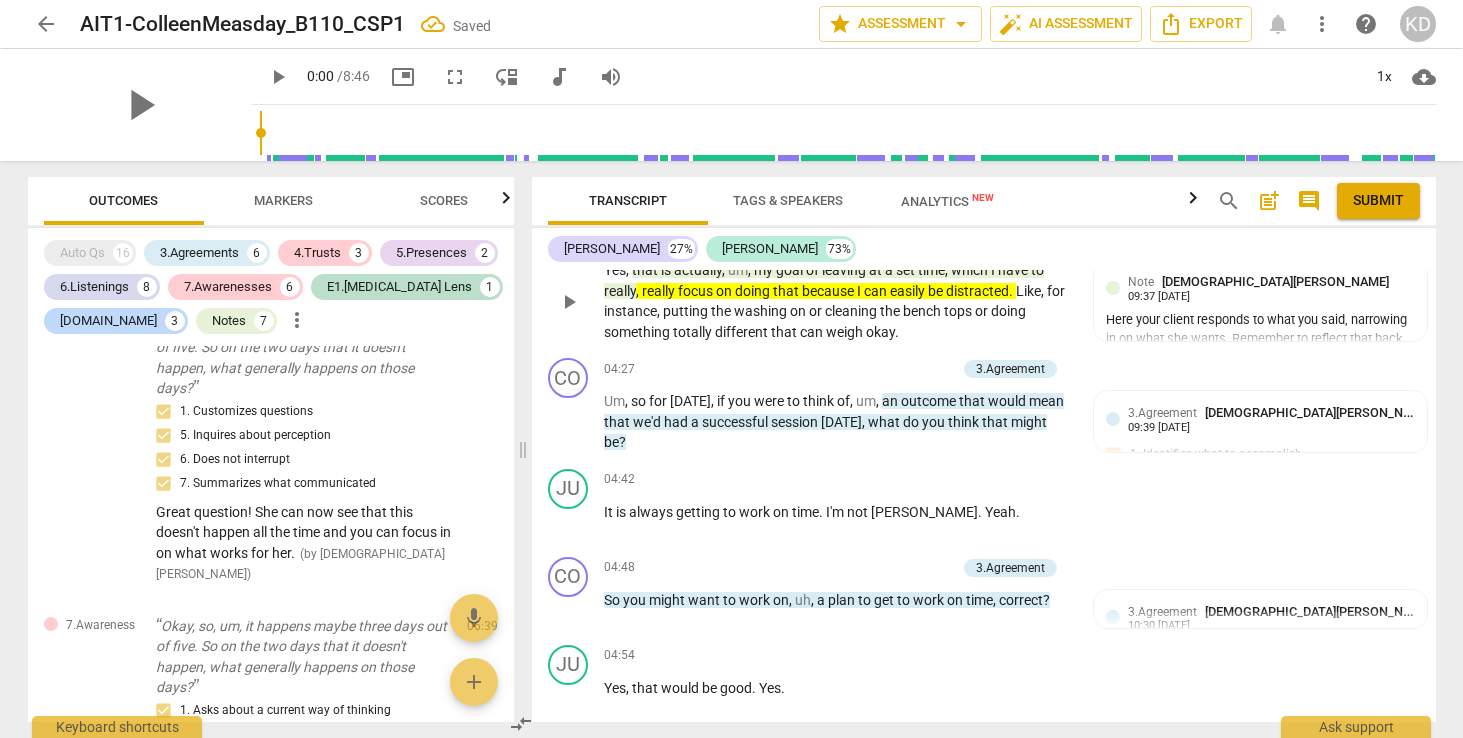 scroll, scrollTop: 6020, scrollLeft: 0, axis: vertical 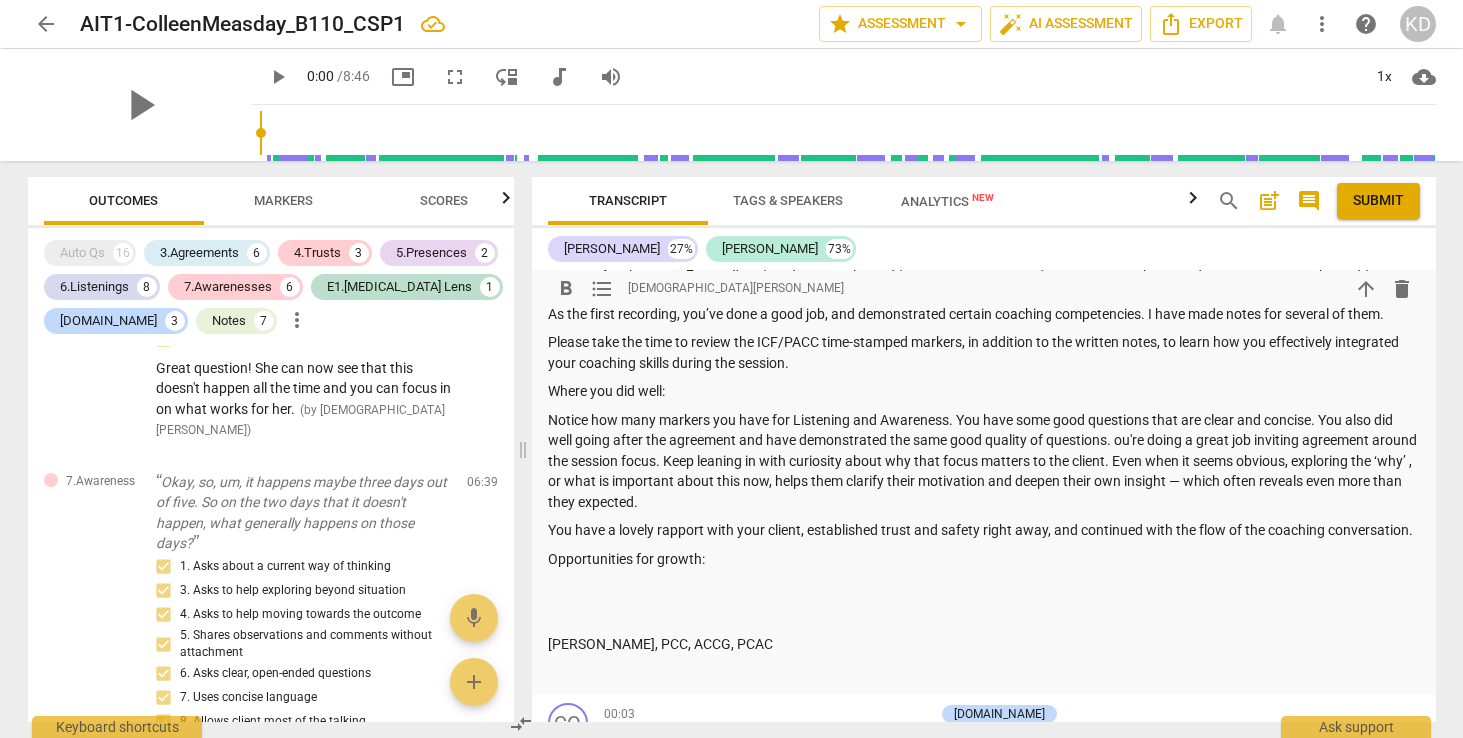 click on "Notice how many markers you have for Listening and Awareness. You have some good questions that are clear and concise. You also did well going after the agreement and have demonstrated the same good quality of questions. ou're doing a great job inviting agreement around the session focus. Keep leaning in with curiosity about why that focus matters to the client. Even when it seems obvious, exploring the ‘why’ , or what is important about this now, helps them clarify their motivation and deepen their own insight — which often reveals even more than they expected." at bounding box center (984, 461) 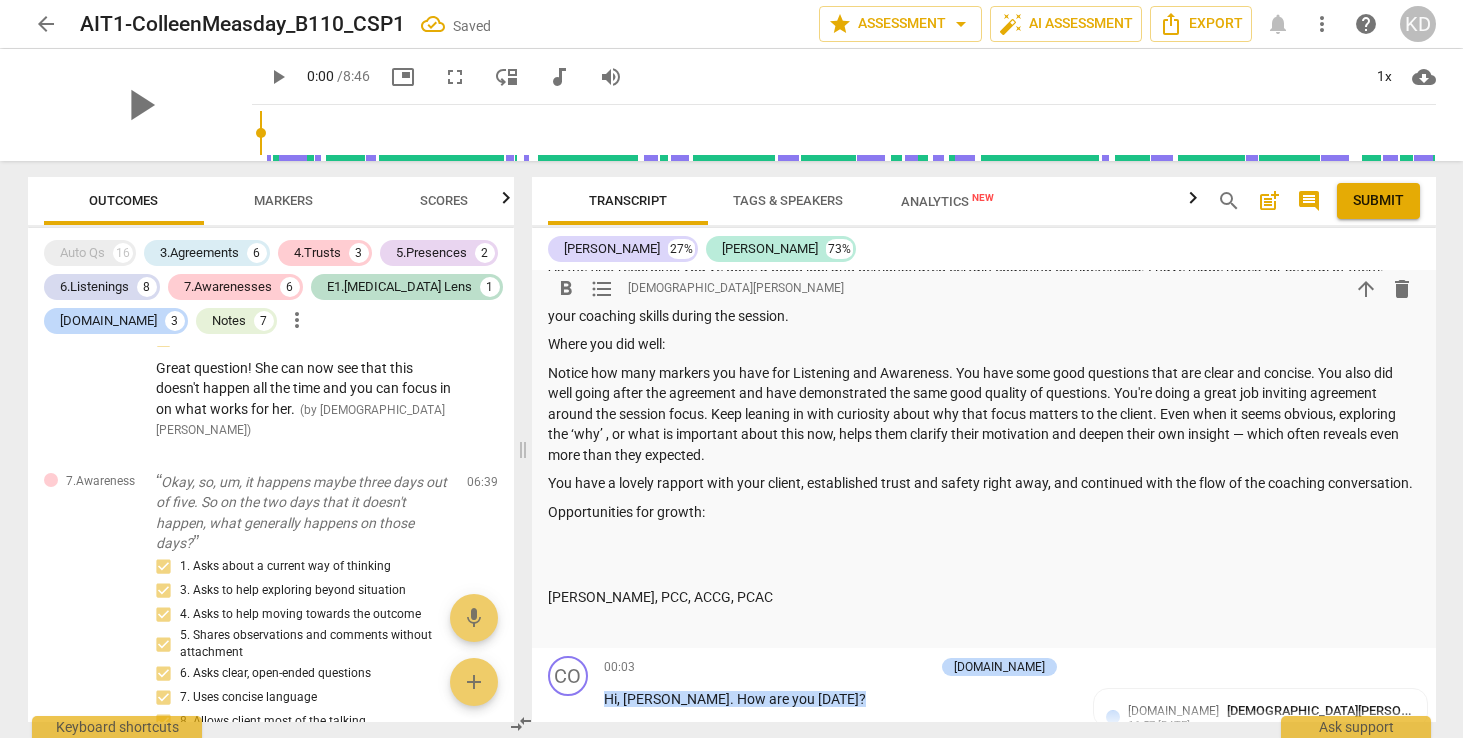 scroll, scrollTop: 3622, scrollLeft: 0, axis: vertical 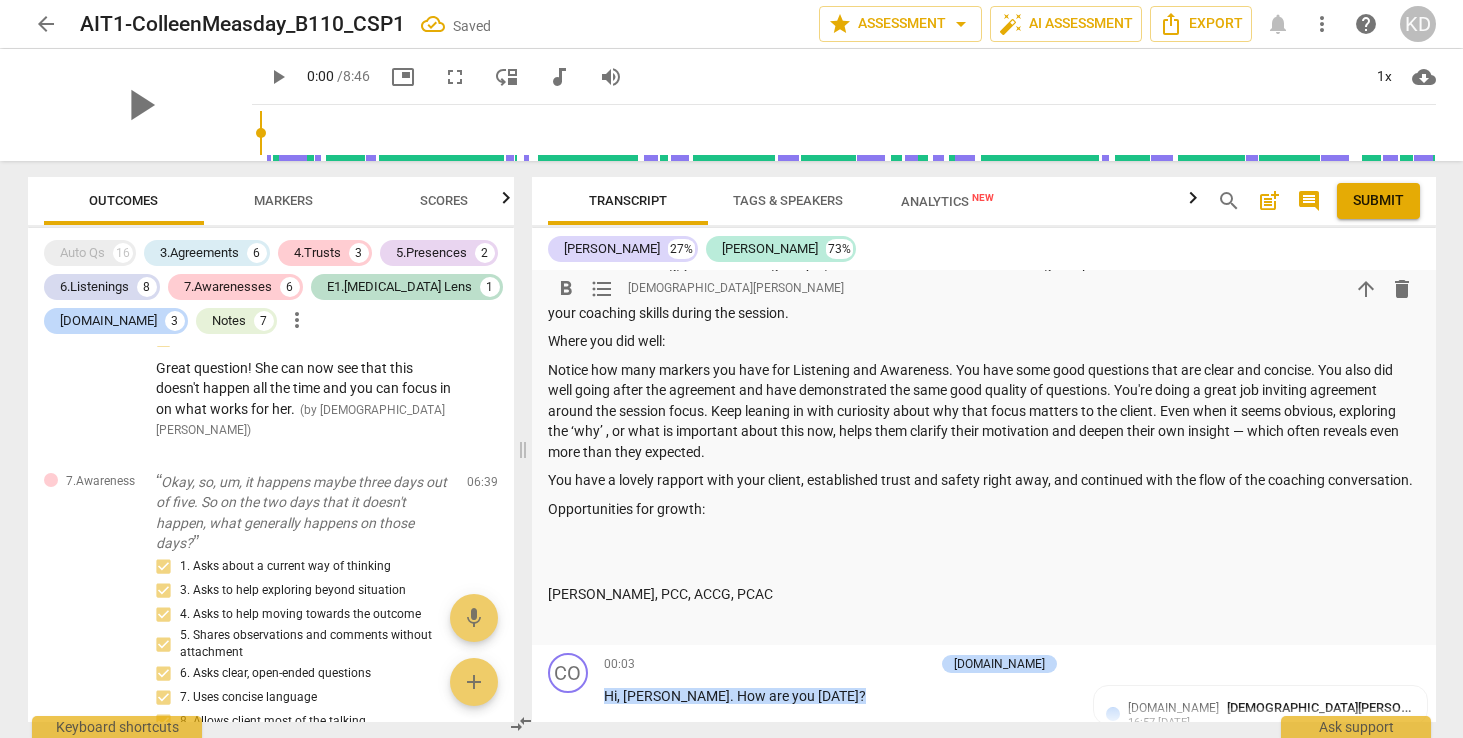 click on "Notice how many markers you have for Listening and Awareness. You have some good questions that are clear and concise. You also did well going after the agreement and have demonstrated the same good quality of questions. You're doing a great job inviting agreement around the session focus. Keep leaning in with curiosity about why that focus matters to the client. Even when it seems obvious, exploring the ‘why’ , or what is important about this now, helps them clarify their motivation and deepen their own insight — which often reveals even more than they expected." at bounding box center [984, 411] 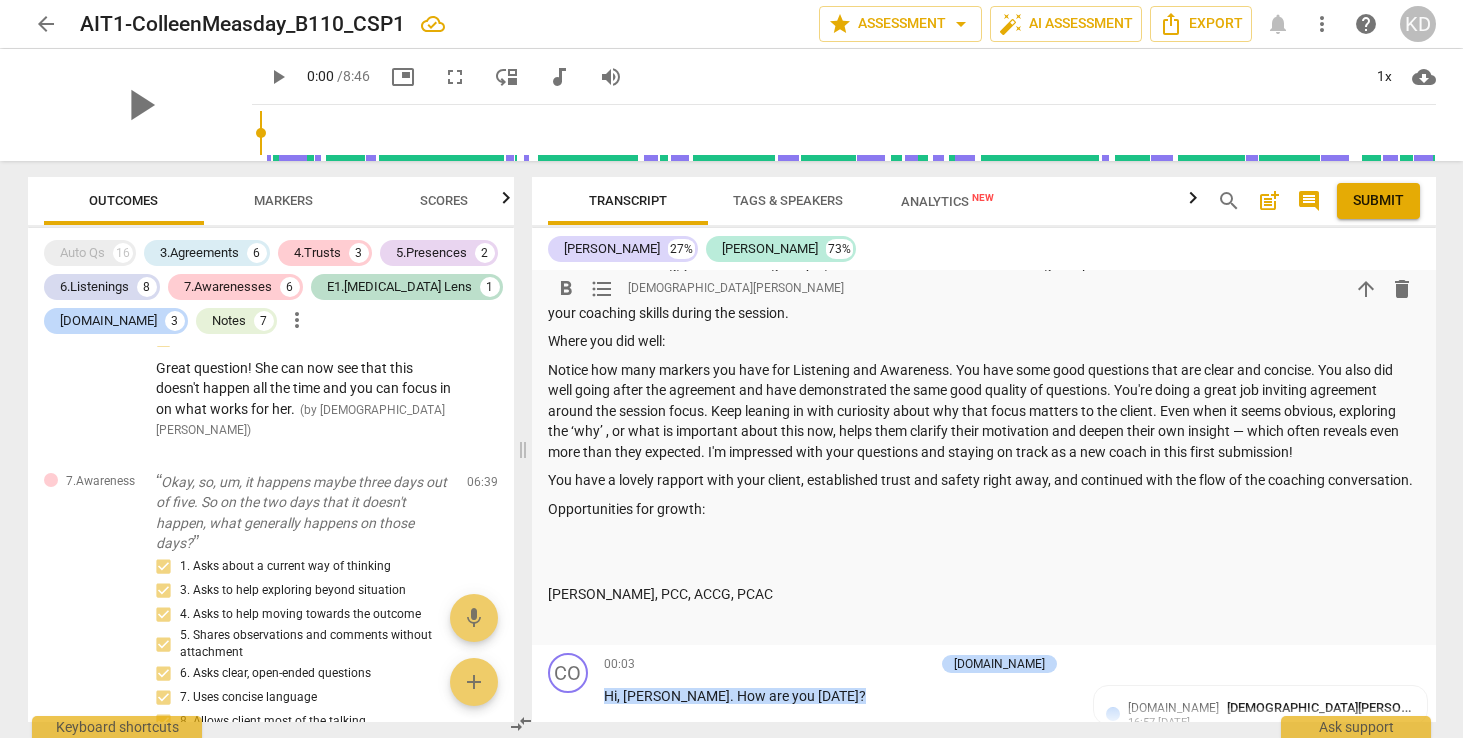 click on "You have a lovely rapport with your client, established trust and safety right away, and continued with the flow of the coaching conversation." at bounding box center [984, 480] 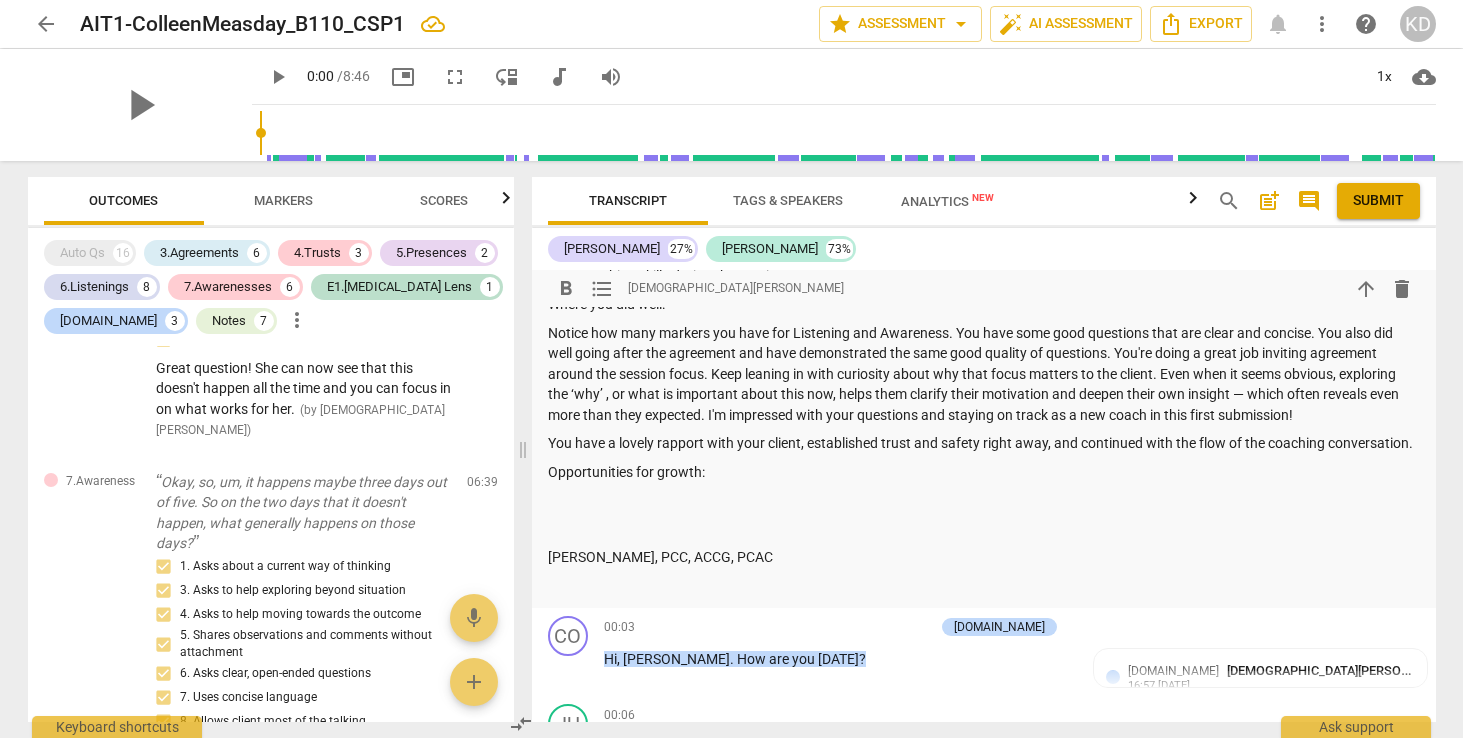 scroll, scrollTop: 3658, scrollLeft: 0, axis: vertical 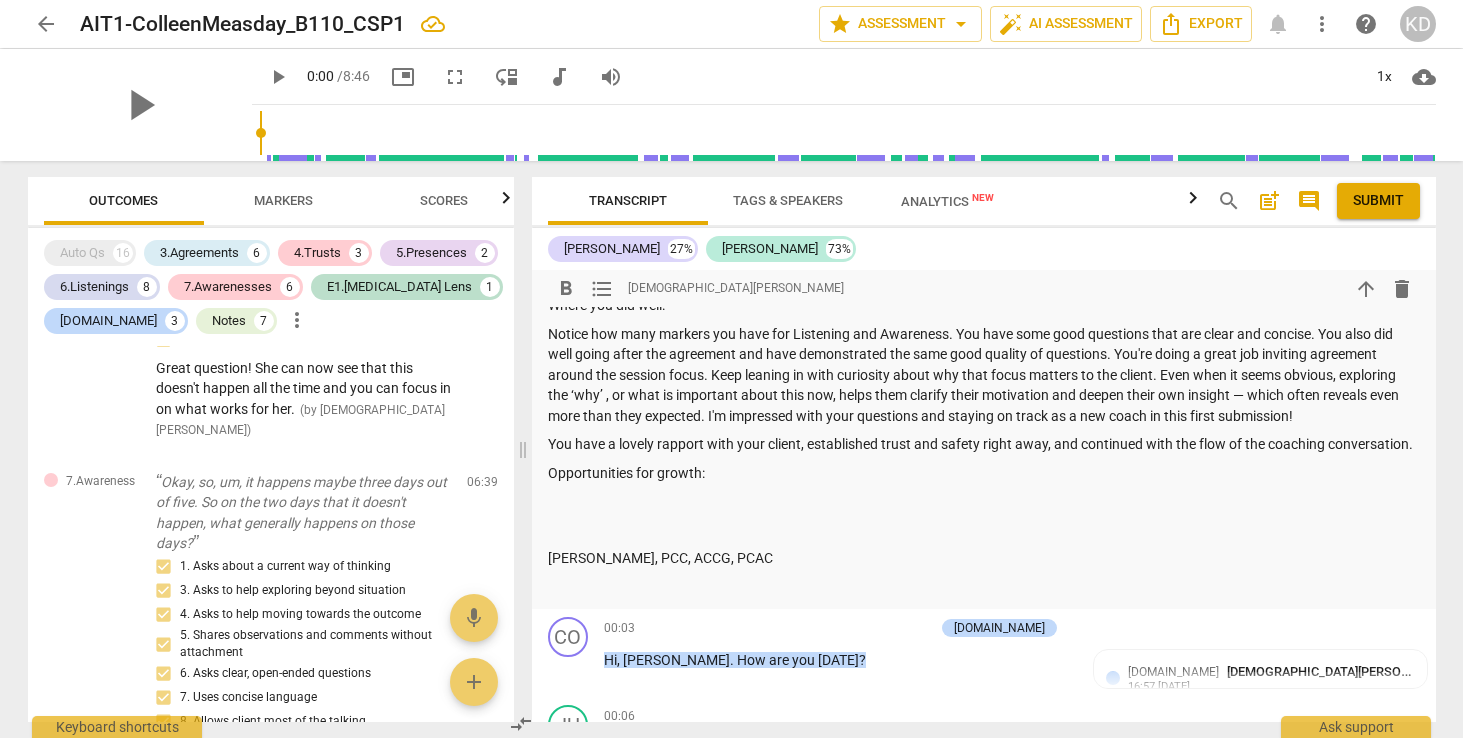 click on "You have a lovely rapport with your client, established trust and safety right away, and continued with the flow of the coaching conversation." at bounding box center [984, 444] 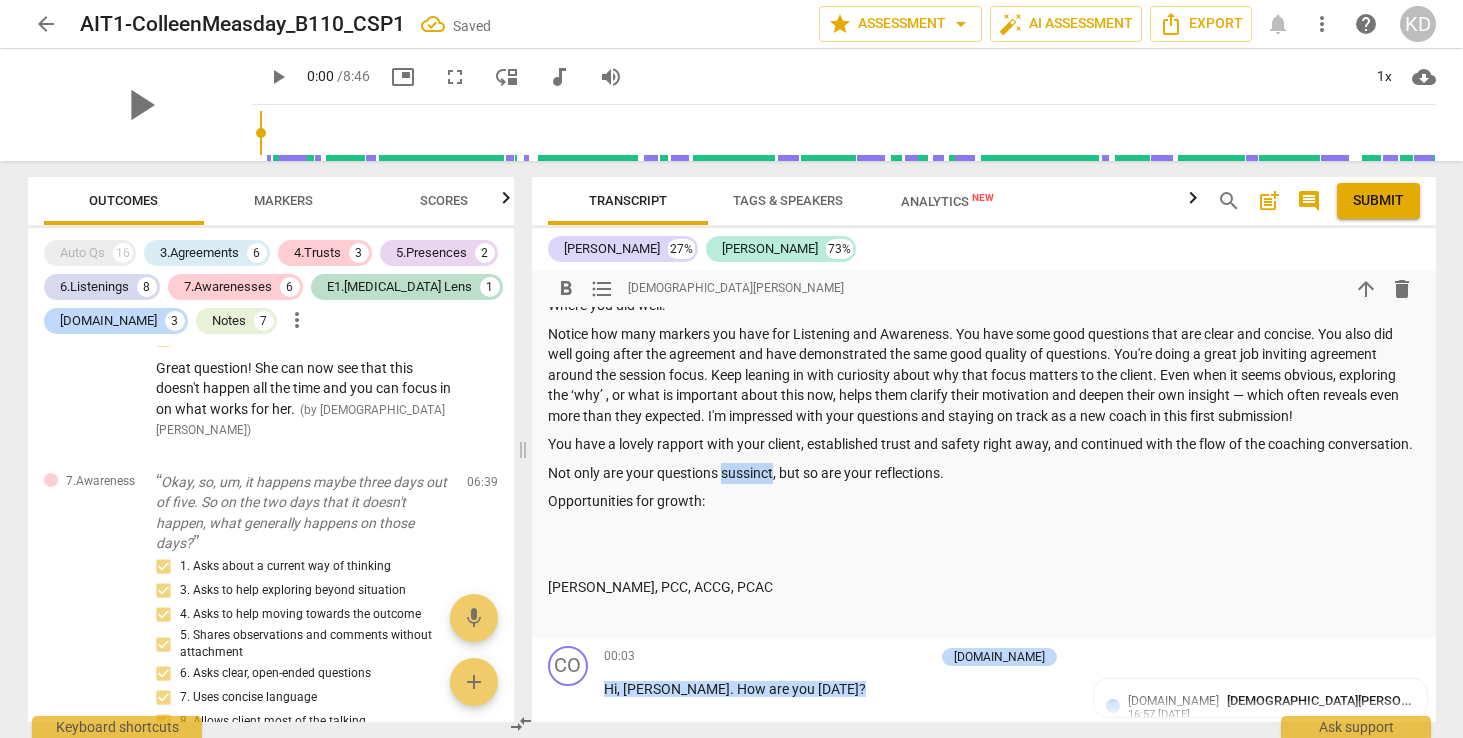 click on "Not only are your questions sussinct, but so are your reflections." at bounding box center (984, 473) 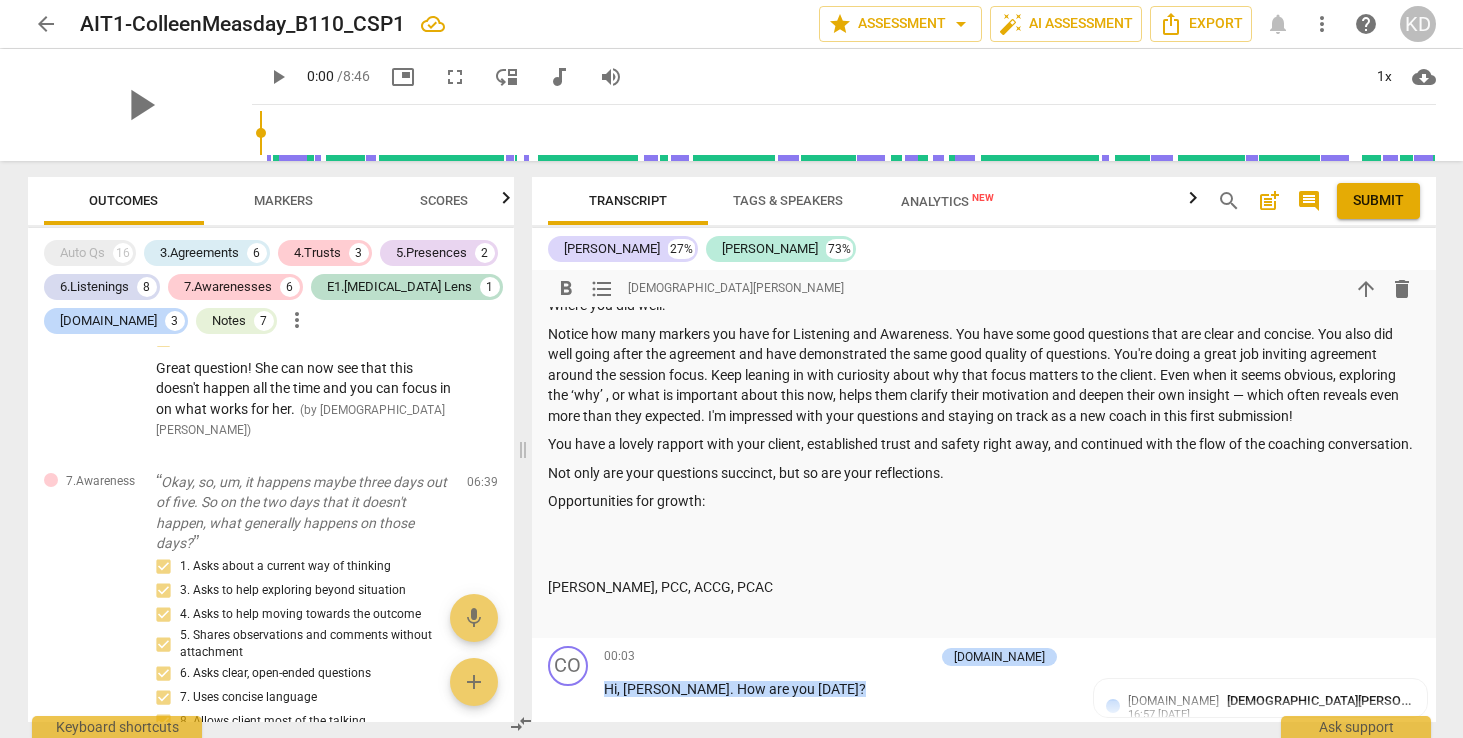 click on "Not only are your questions succinct, but so are your reflections." at bounding box center (984, 473) 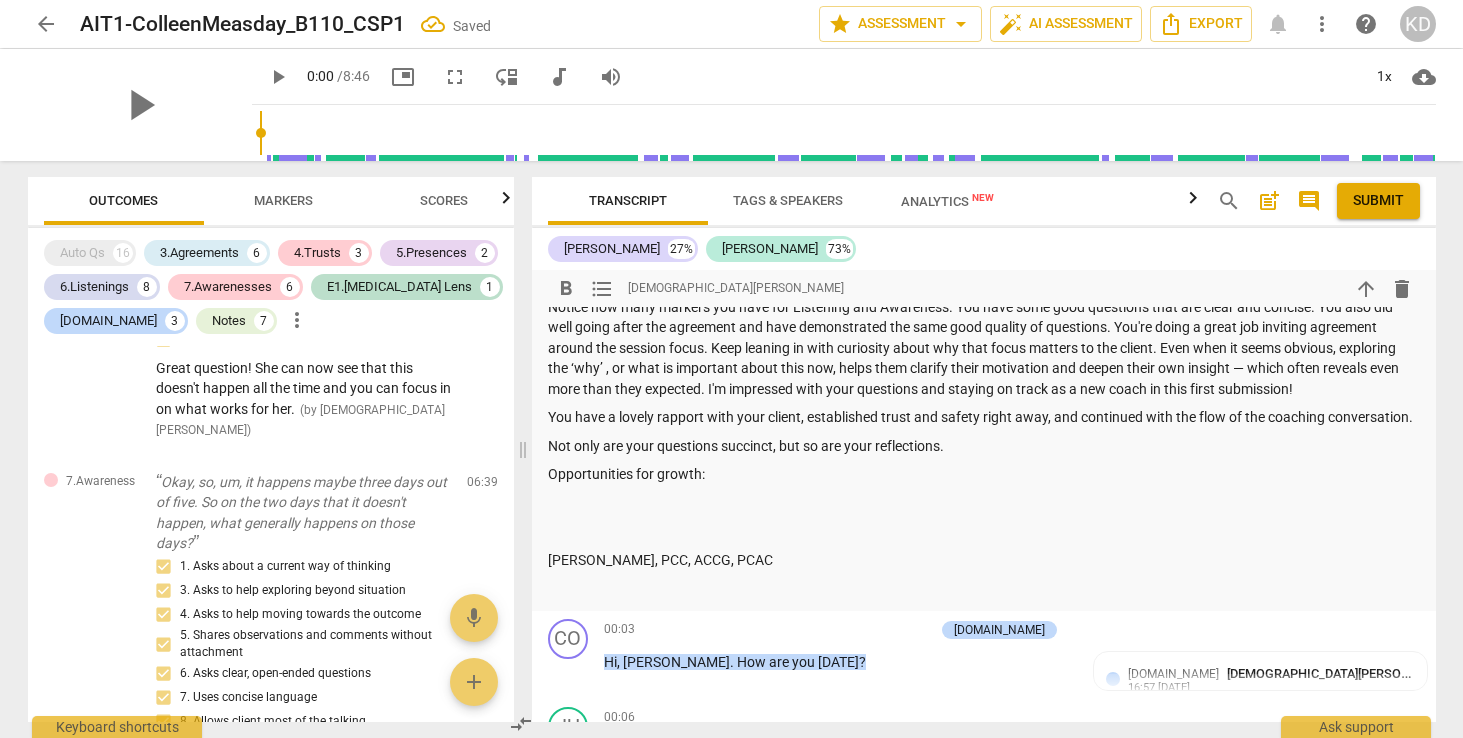 scroll, scrollTop: 3687, scrollLeft: 0, axis: vertical 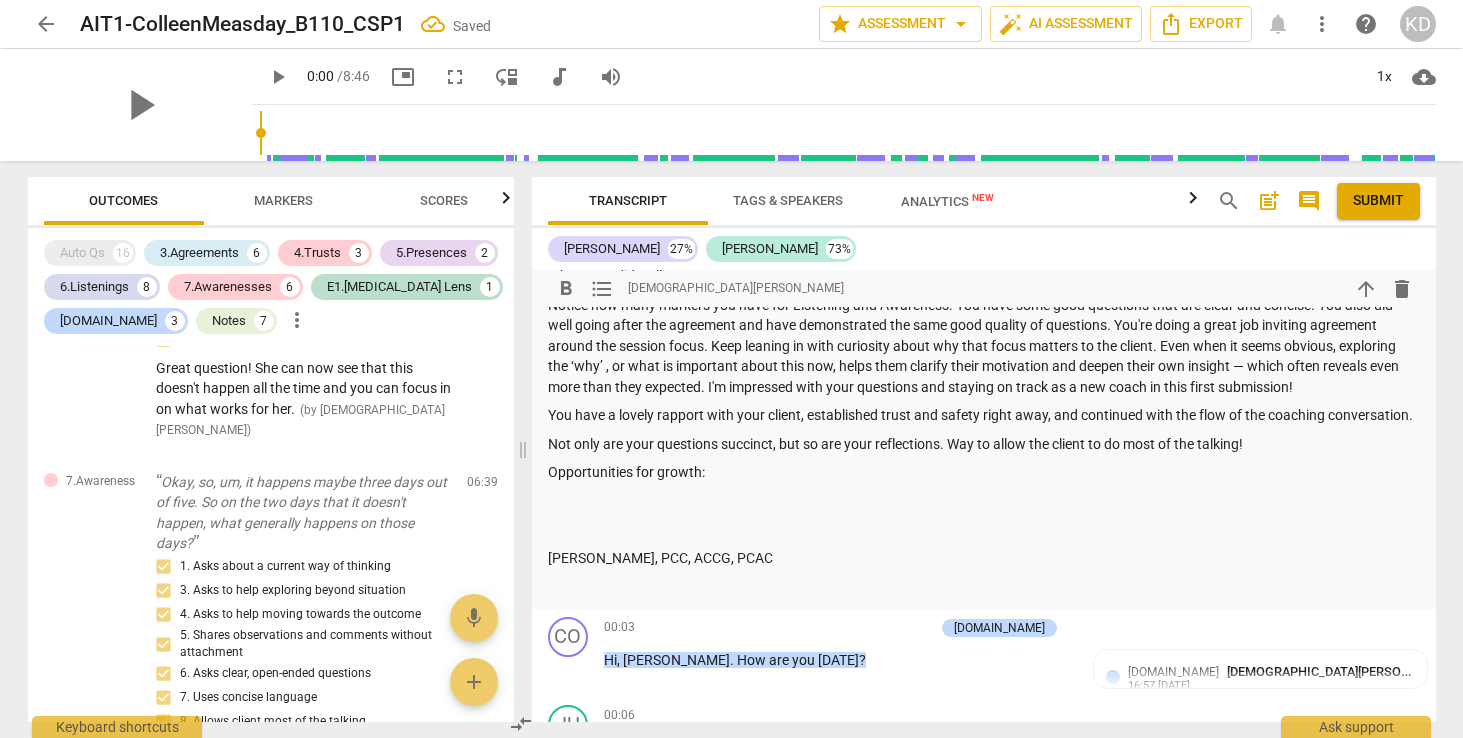 click on "Opportunities for growth:" at bounding box center [984, 472] 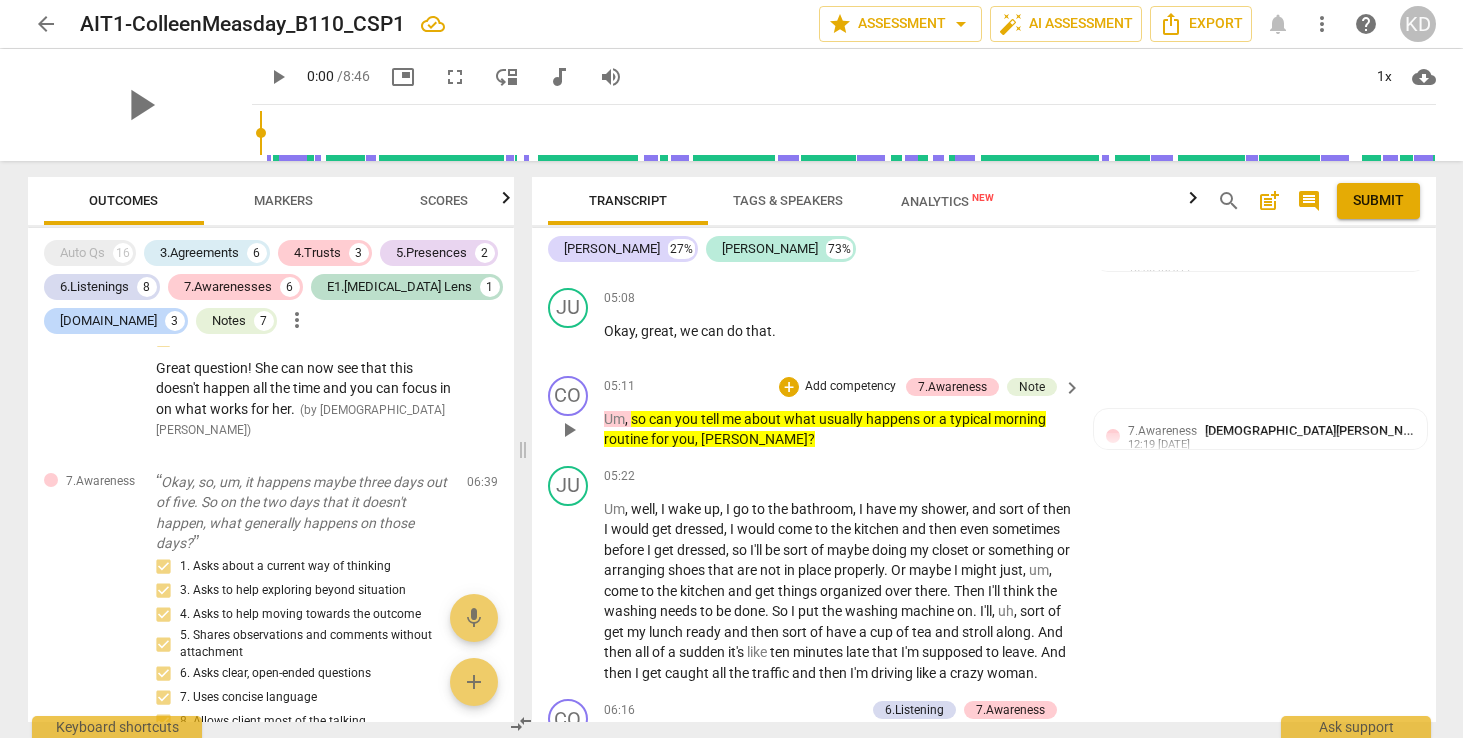 scroll, scrollTop: 6584, scrollLeft: 0, axis: vertical 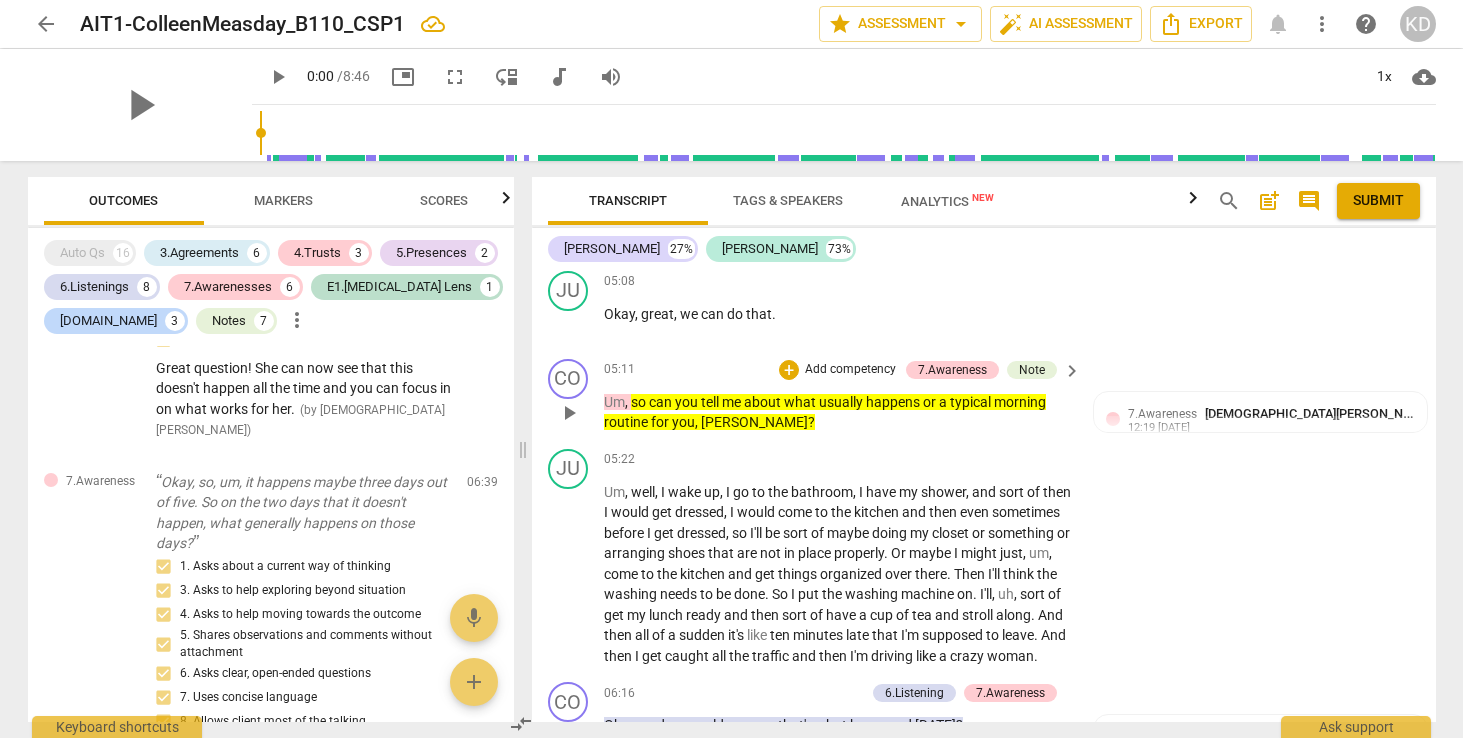 click on "Add competency" at bounding box center [850, 370] 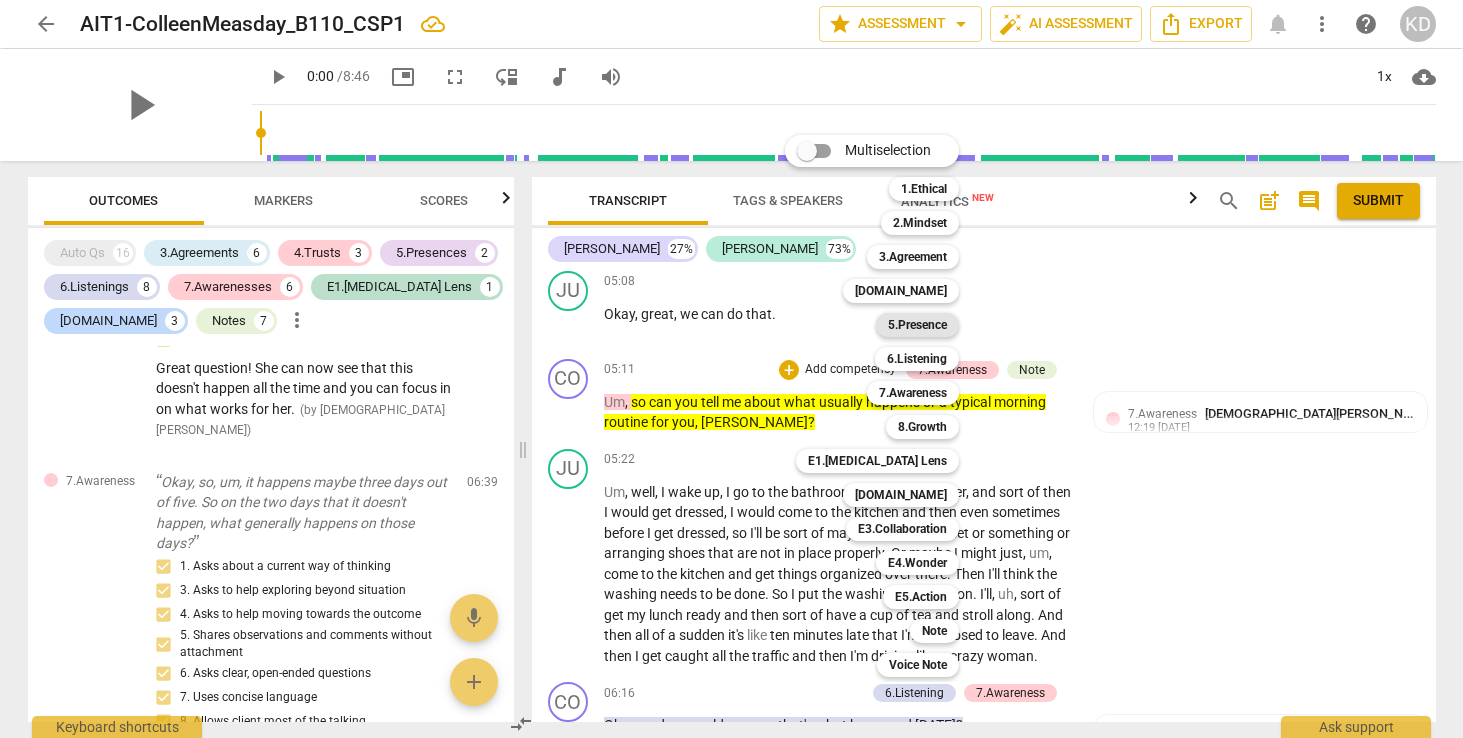 click on "5.Presence" at bounding box center [917, 325] 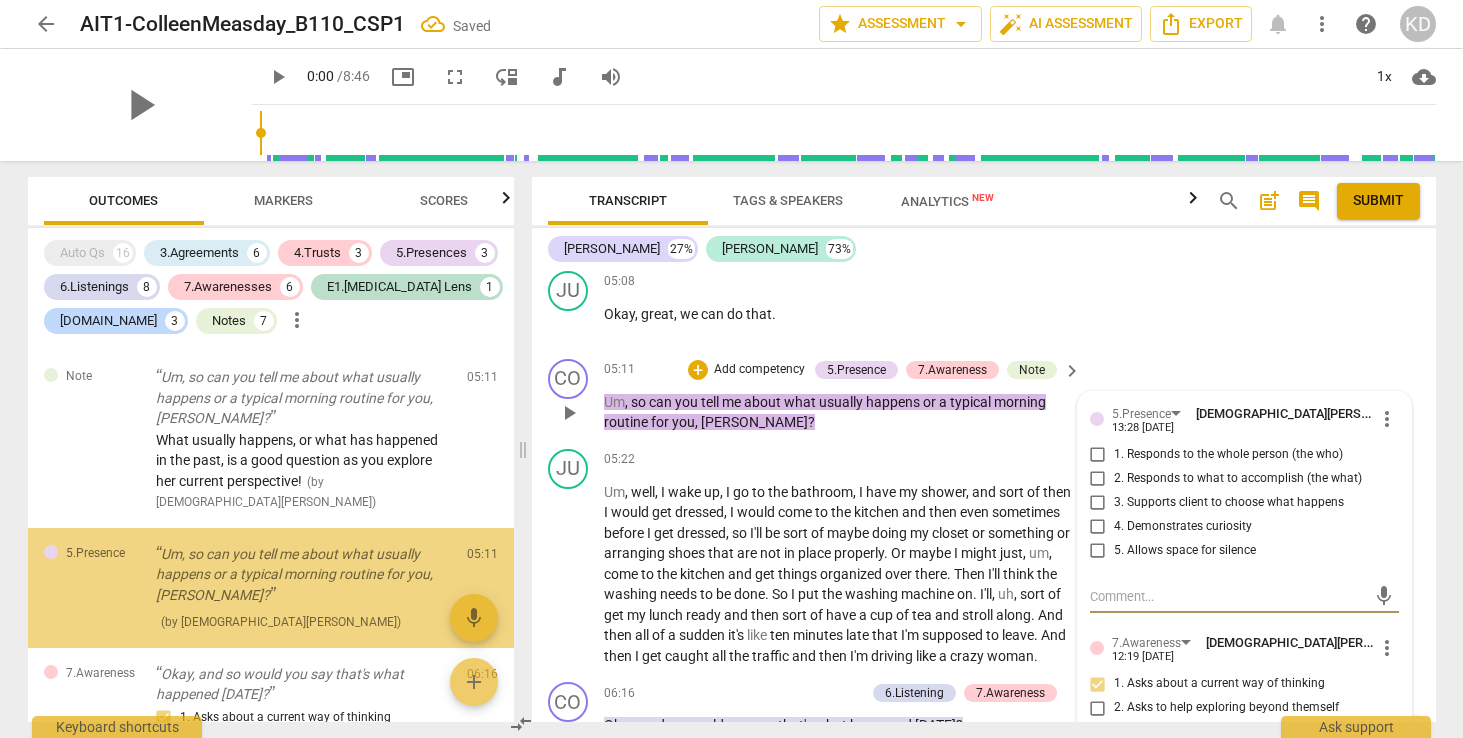 scroll, scrollTop: 3348, scrollLeft: 0, axis: vertical 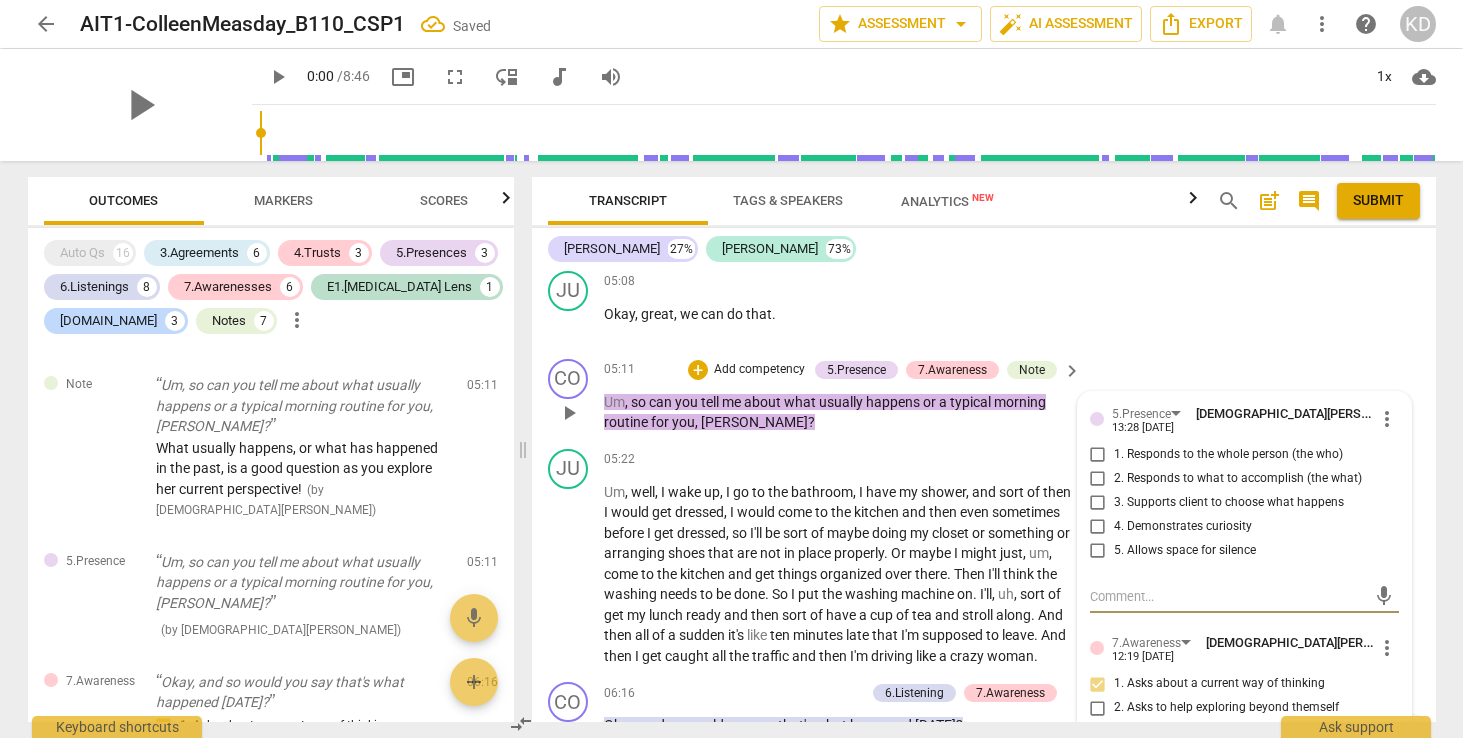 click on "4. Demonstrates curiosity" at bounding box center (1098, 527) 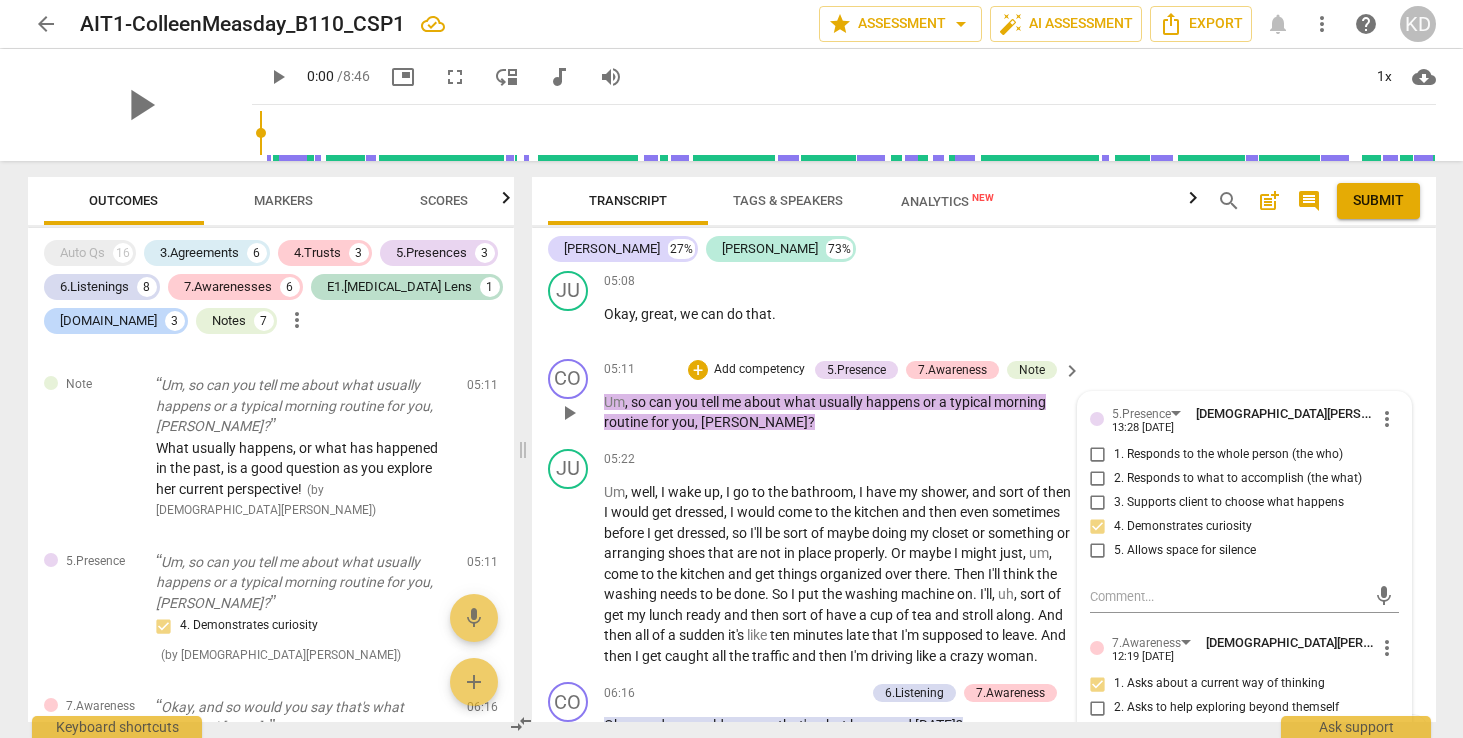 click on "1. Responds to the whole person (the who)" at bounding box center (1098, 455) 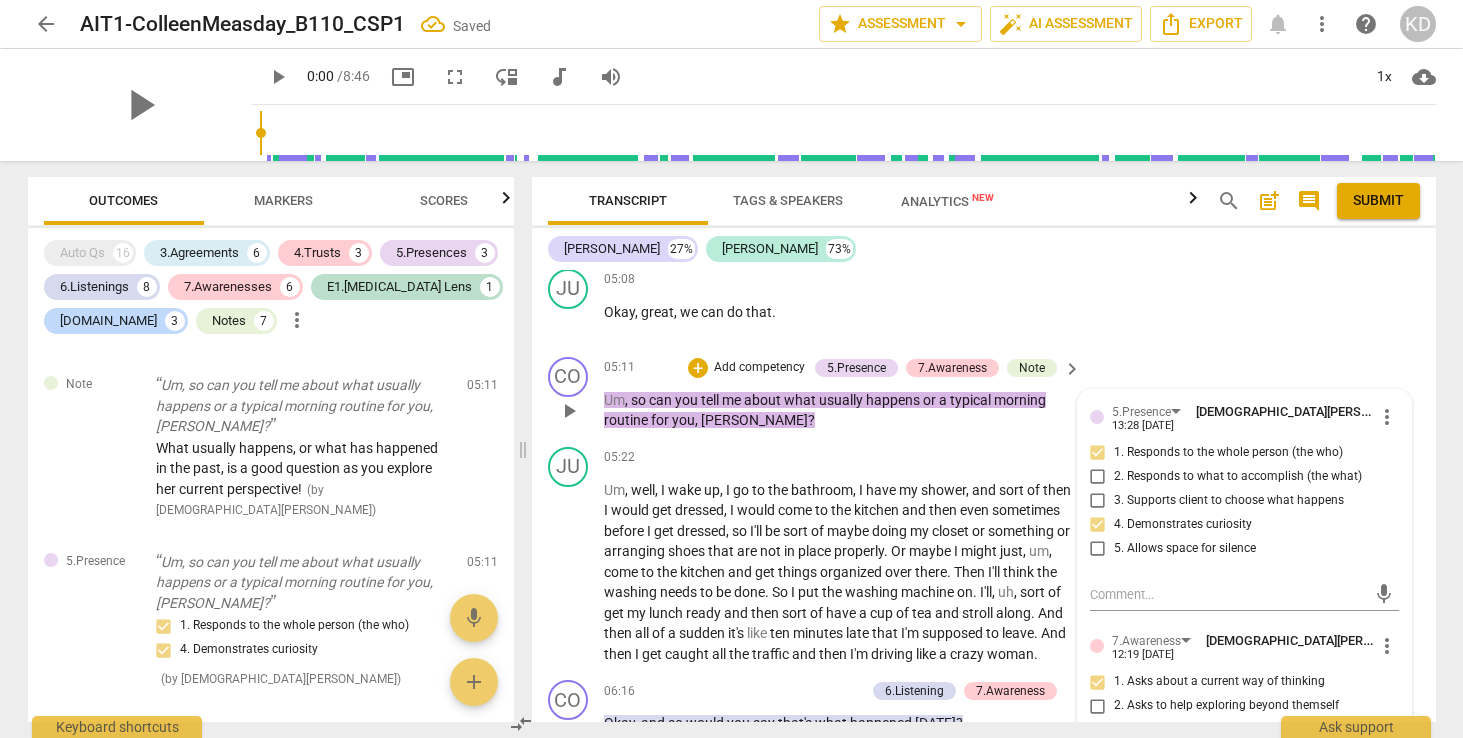 scroll, scrollTop: 6583, scrollLeft: 0, axis: vertical 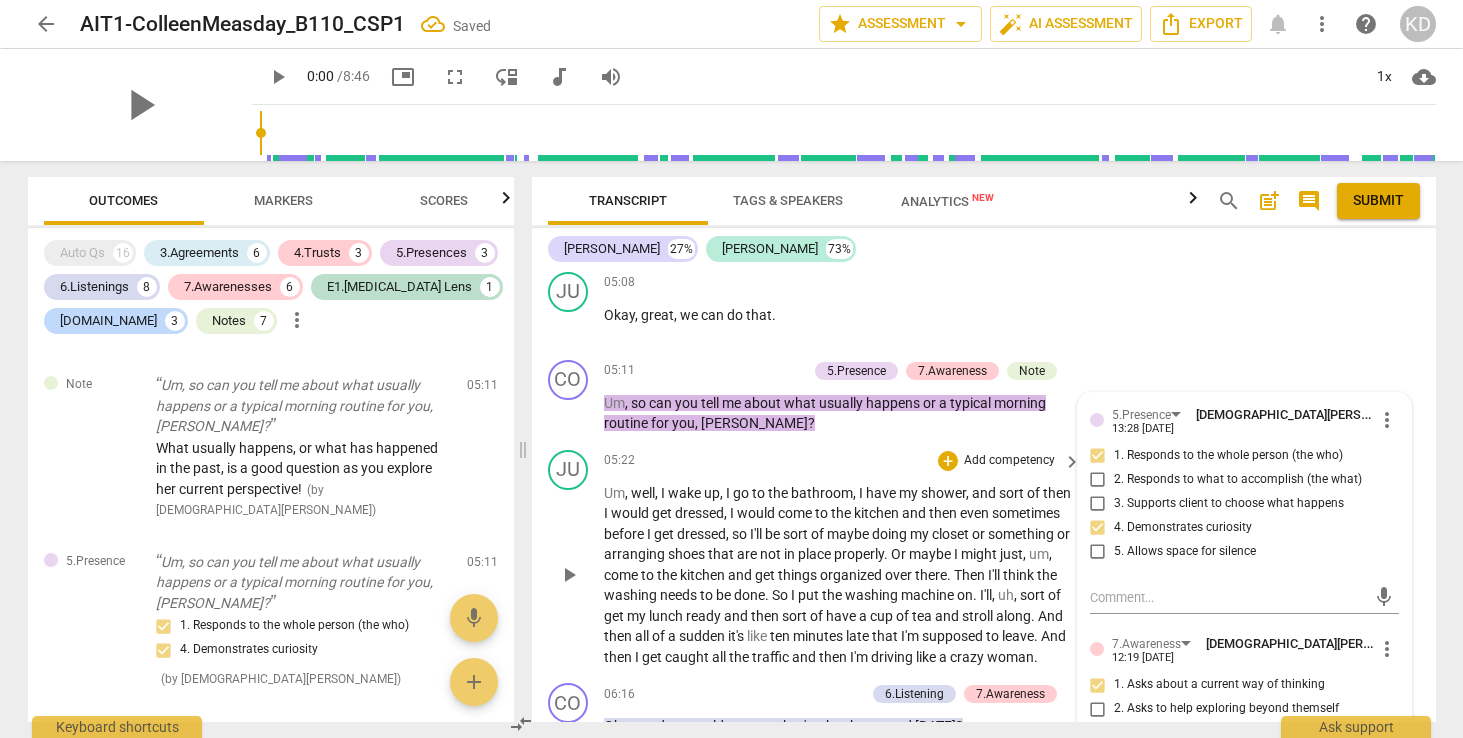 click on "JU play_arrow pause 05:22 + Add competency keyboard_arrow_right Um ,   well ,   I   wake   up ,   I   go   to   the   bathroom ,   I   have   my   shower ,   and   sort   of   then   I   would   get   dressed ,   I   would   come   to   the   kitchen   and   then   even   sometimes   before   I   get   dressed ,   so   I'll   be   sort   of   maybe   doing   my   closet   or   something   or   arranging   shoes   that   are   not   in   place   properly .   Or   maybe   I   might   just ,   um ,   come   to   the   kitchen   and   get   things   organized   over   there .   Then   I'll   think   the   washing   needs   to   be   done .   So   I   put   the   washing   machine   on .   I'll ,   uh ,   sort   of   get   my   lunch   ready   and   then   sort   of   have   a   cup   of   tea   and   stroll   along .   And   then   all   of   a   sudden   it's   like   ten   minutes   late   that   I'm   supposed   to   leave .   And   then   I   get   caught   all   the   traffic   and   then   I'm   driving" at bounding box center (984, 559) 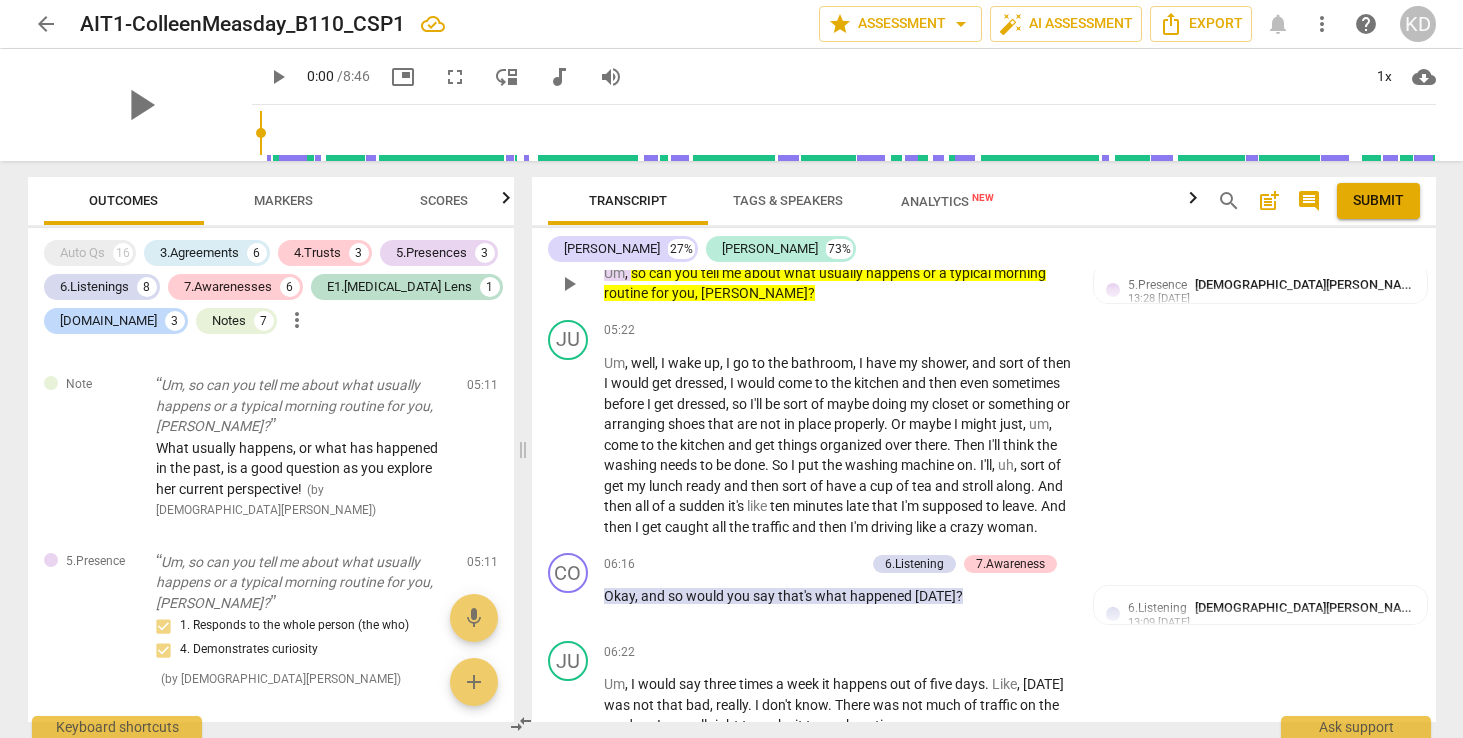 scroll, scrollTop: 6675, scrollLeft: 0, axis: vertical 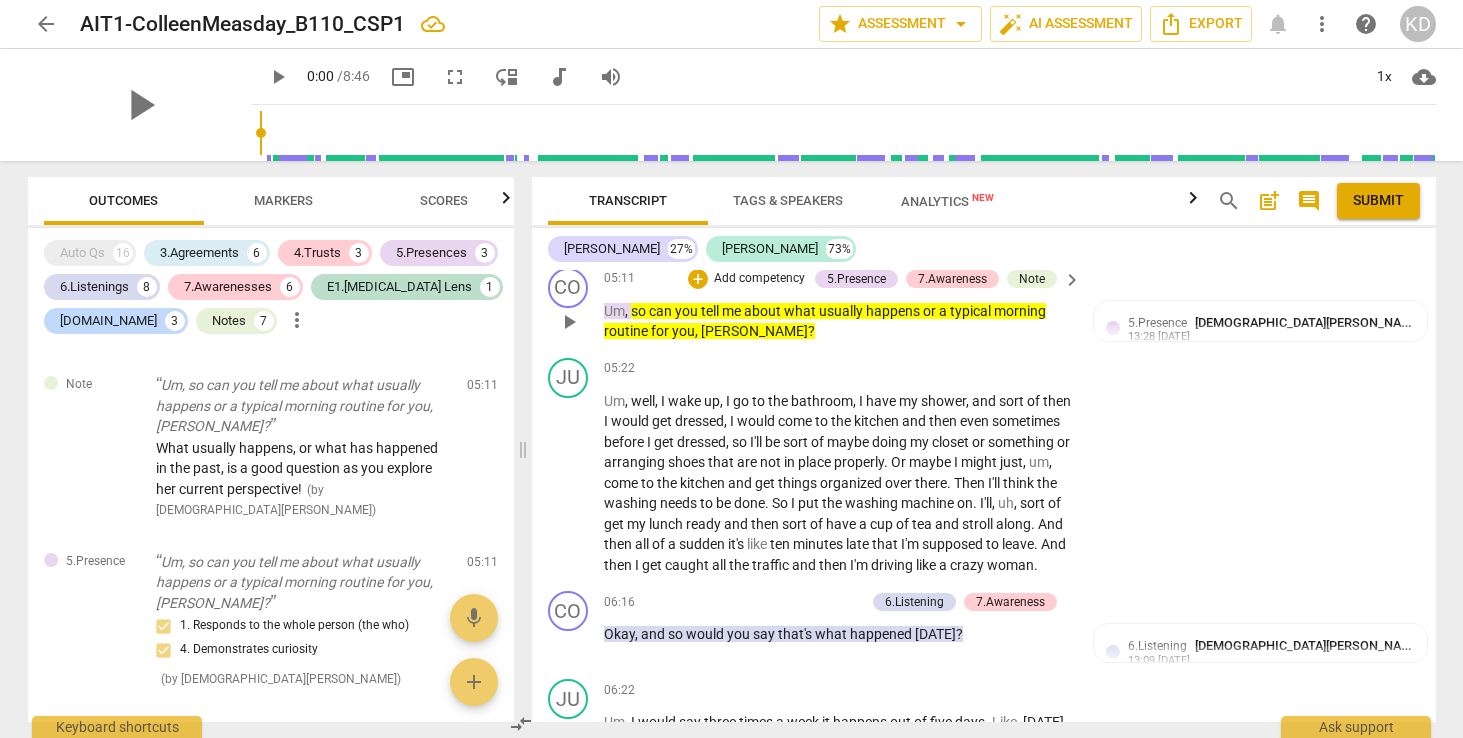 click on "Add competency" at bounding box center [759, 279] 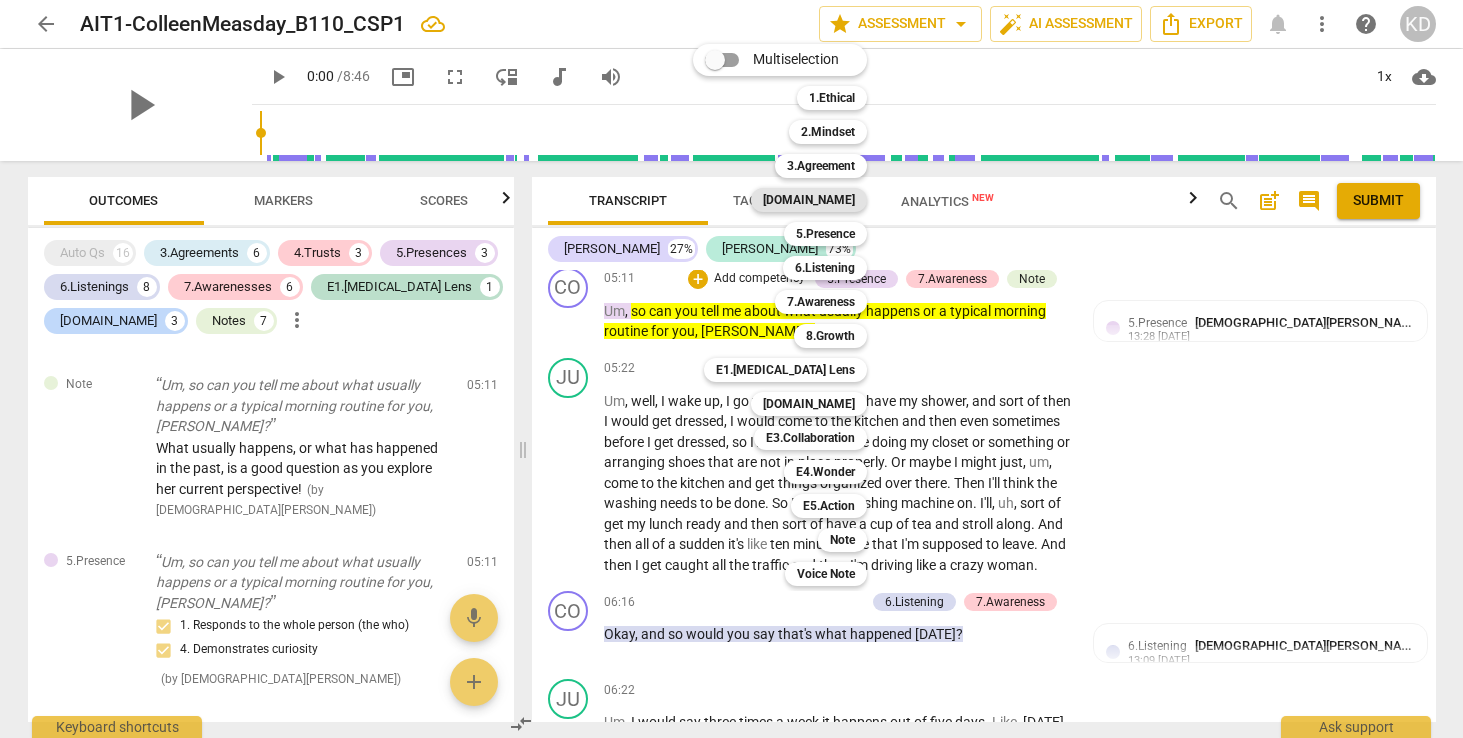 click on "[DOMAIN_NAME]" at bounding box center (809, 200) 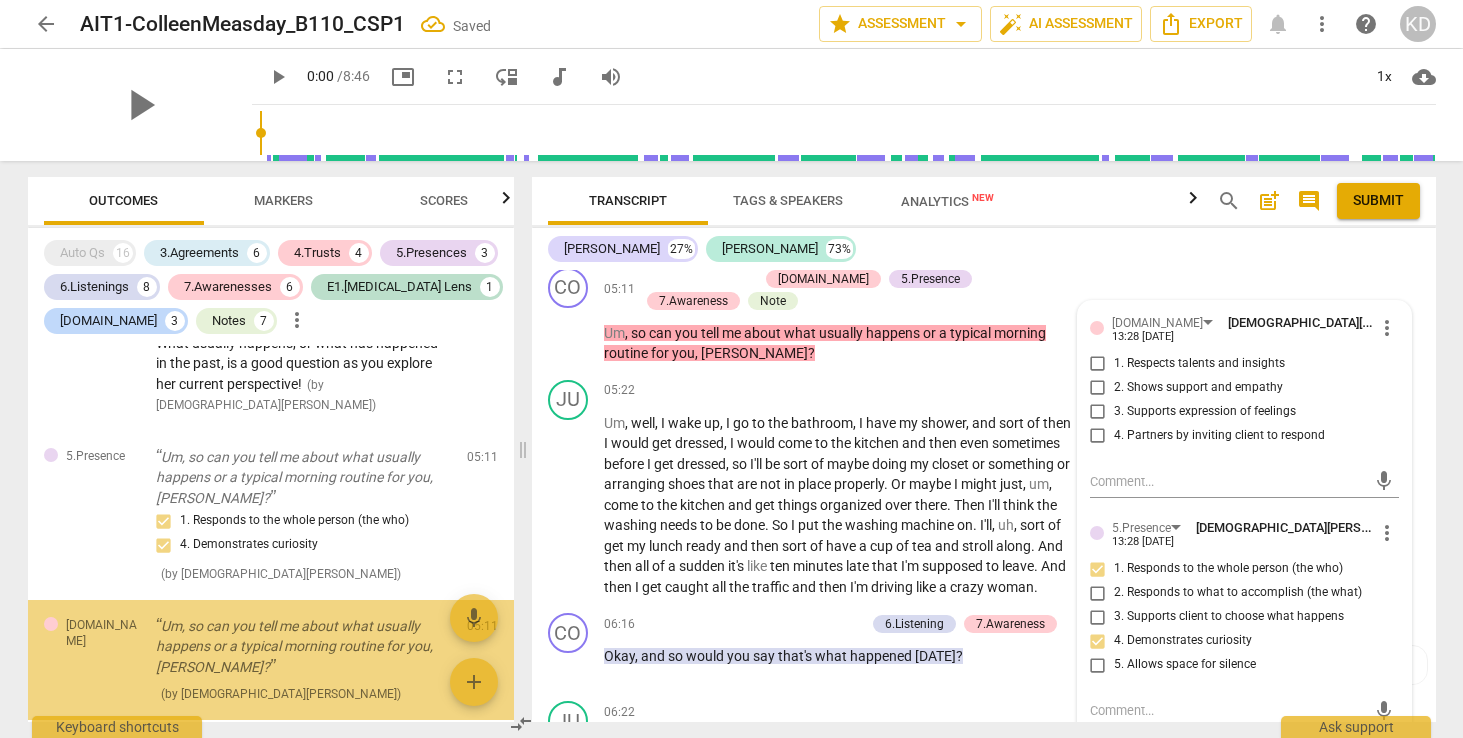 scroll, scrollTop: 3517, scrollLeft: 0, axis: vertical 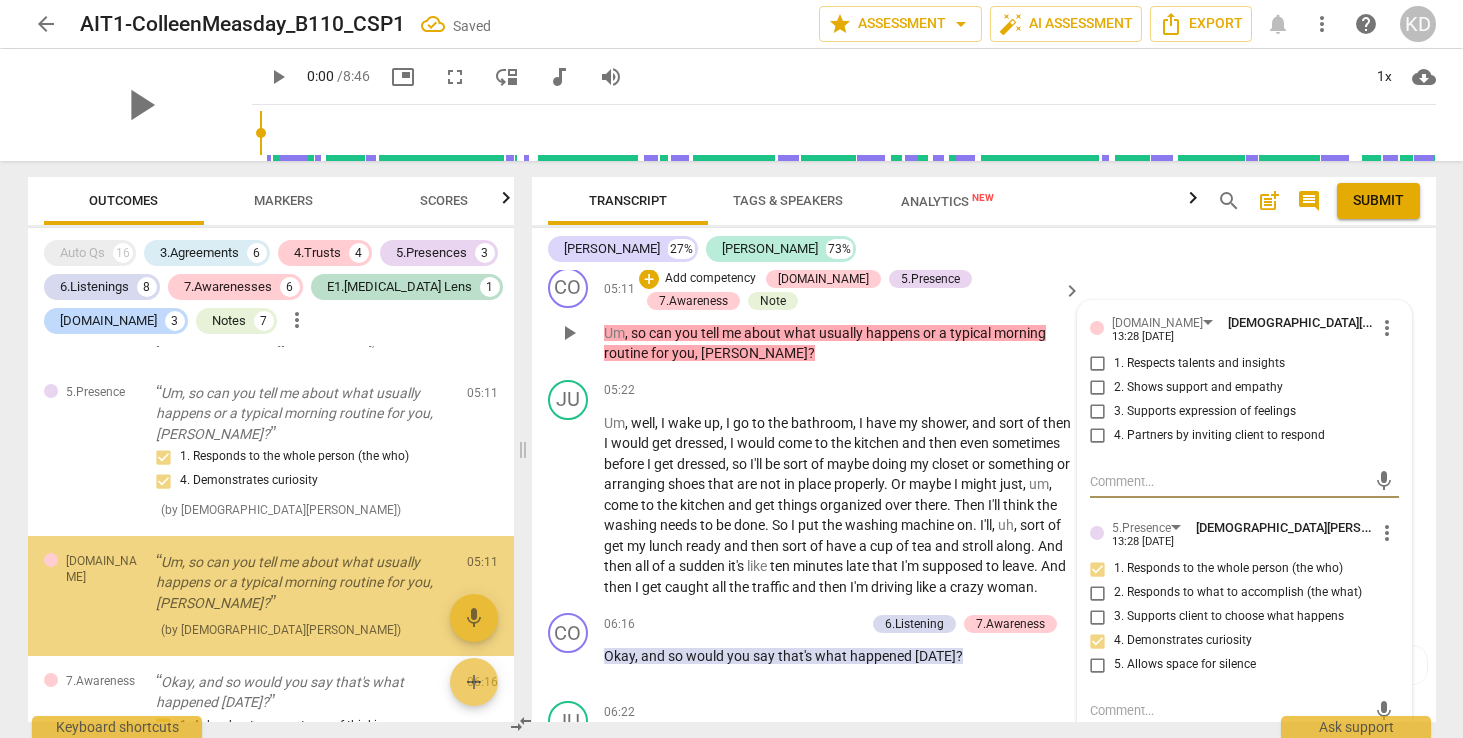 click on "4. Partners by inviting client to respond" at bounding box center [1098, 436] 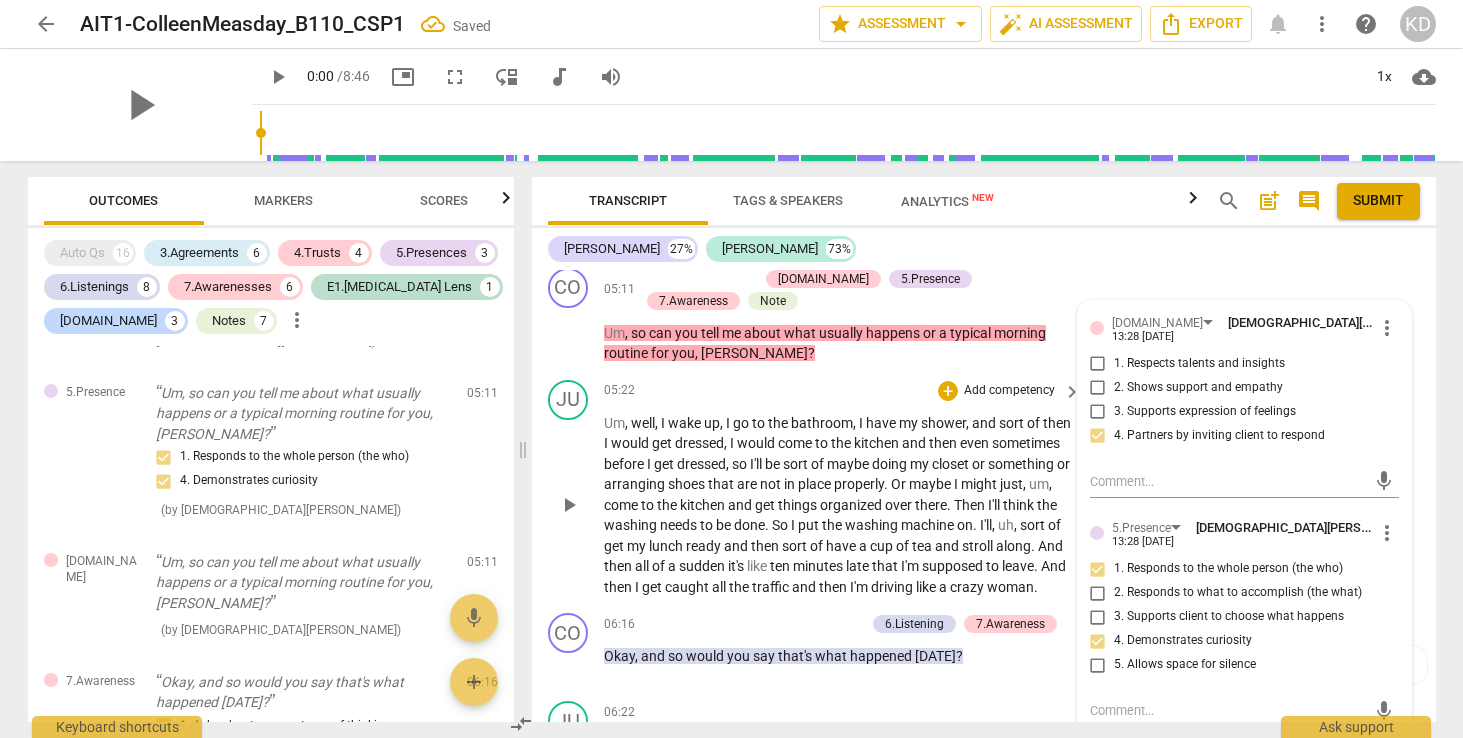 click on "JU play_arrow pause 05:22 + Add competency keyboard_arrow_right Um ,   well ,   I   wake   up ,   I   go   to   the   bathroom ,   I   have   my   shower ,   and   sort   of   then   I   would   get   dressed ,   I   would   come   to   the   kitchen   and   then   even   sometimes   before   I   get   dressed ,   so   I'll   be   sort   of   maybe   doing   my   closet   or   something   or   arranging   shoes   that   are   not   in   place   properly .   Or   maybe   I   might   just ,   um ,   come   to   the   kitchen   and   get   things   organized   over   there .   Then   I'll   think   the   washing   needs   to   be   done .   So   I   put   the   washing   machine   on .   I'll ,   uh ,   sort   of   get   my   lunch   ready   and   then   sort   of   have   a   cup   of   tea   and   stroll   along .   And   then   all   of   a   sudden   it's   like   ten   minutes   late   that   I'm   supposed   to   leave .   And   then   I   get   caught   all   the   traffic   and   then   I'm   driving" at bounding box center (984, 489) 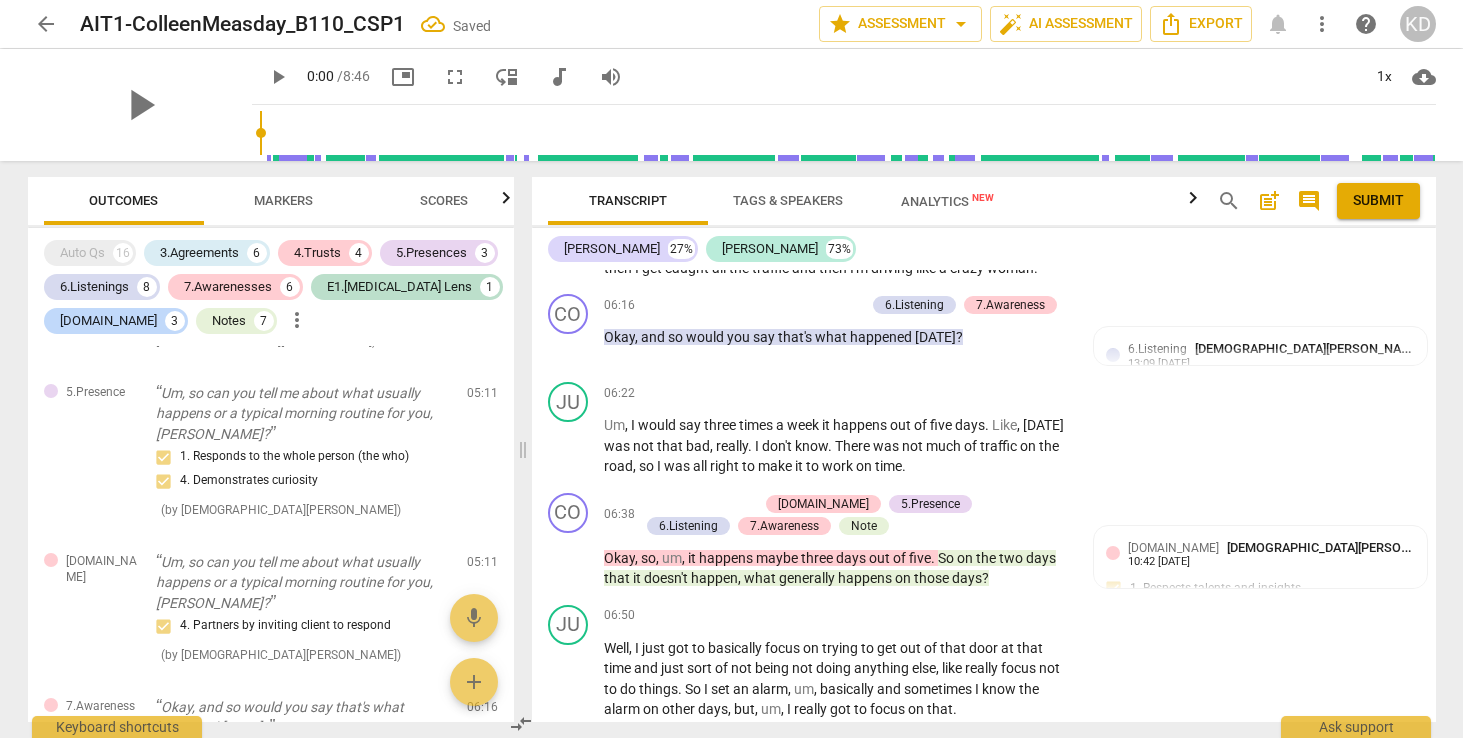 scroll, scrollTop: 6982, scrollLeft: 0, axis: vertical 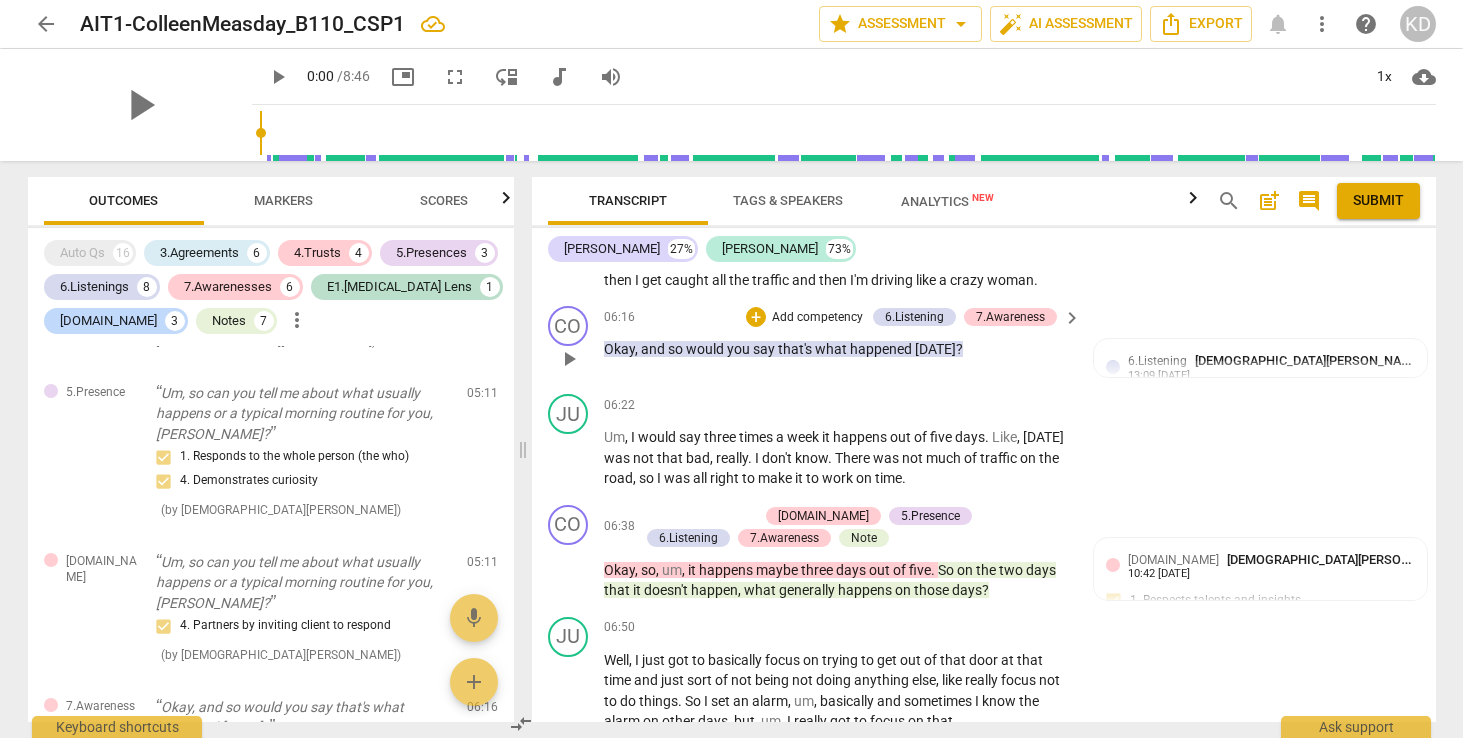click on "Add competency" at bounding box center [817, 318] 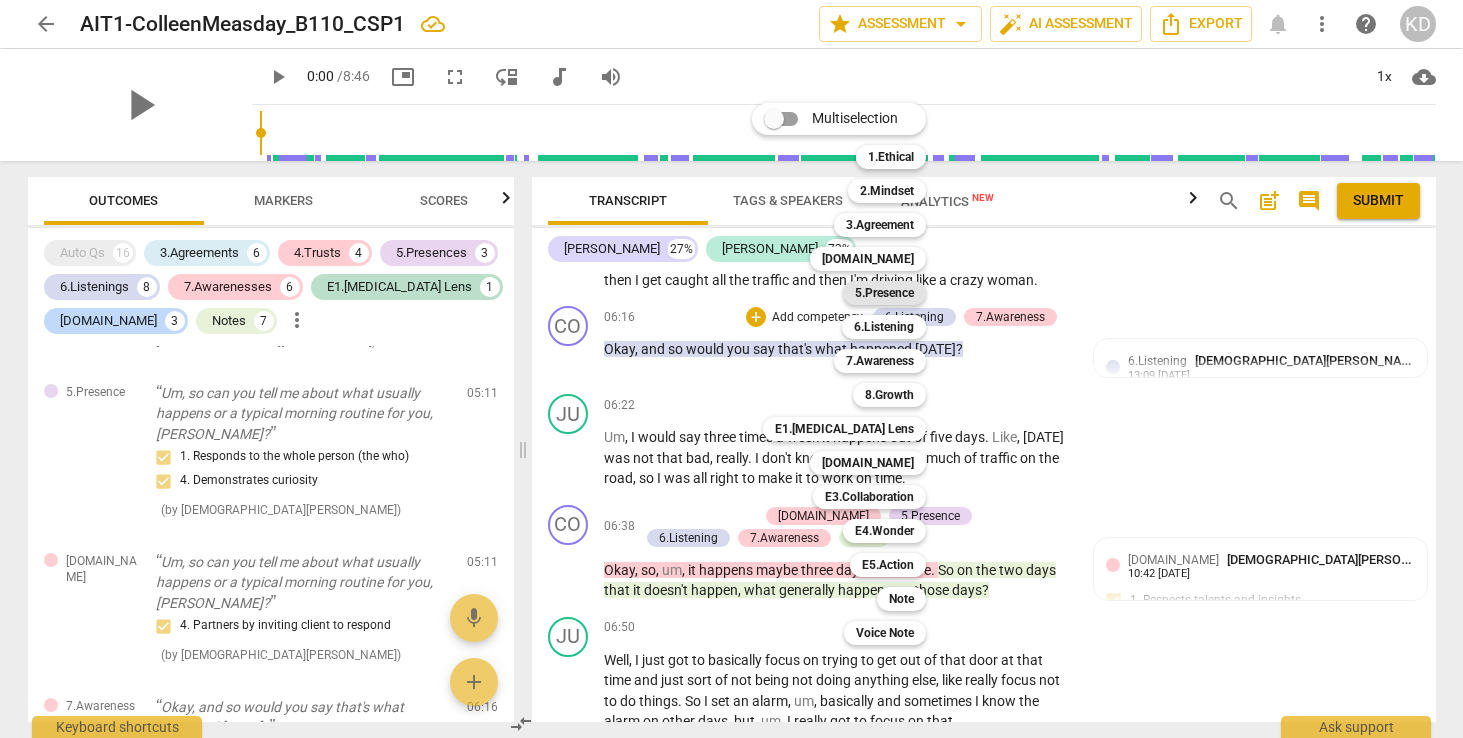 click on "5.Presence" at bounding box center [884, 293] 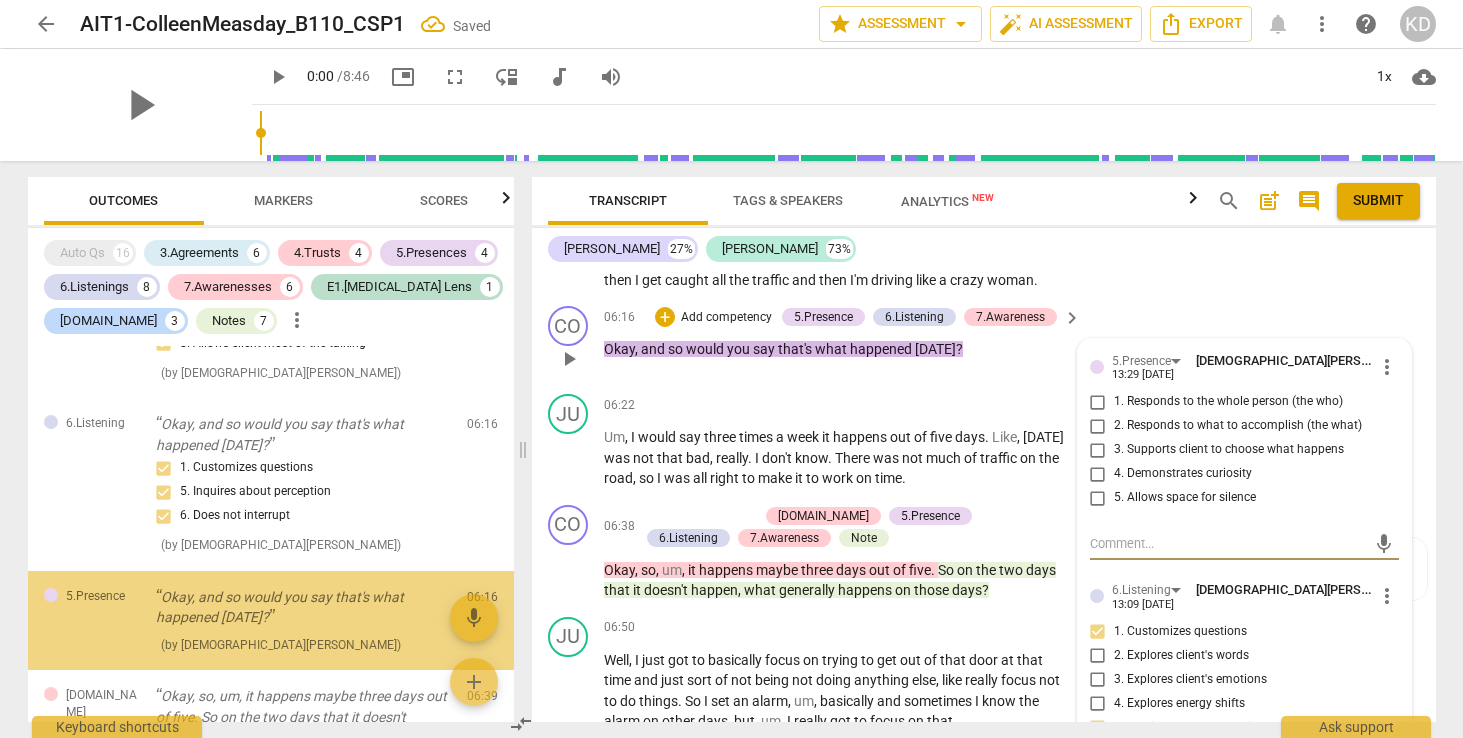 scroll, scrollTop: 3997, scrollLeft: 0, axis: vertical 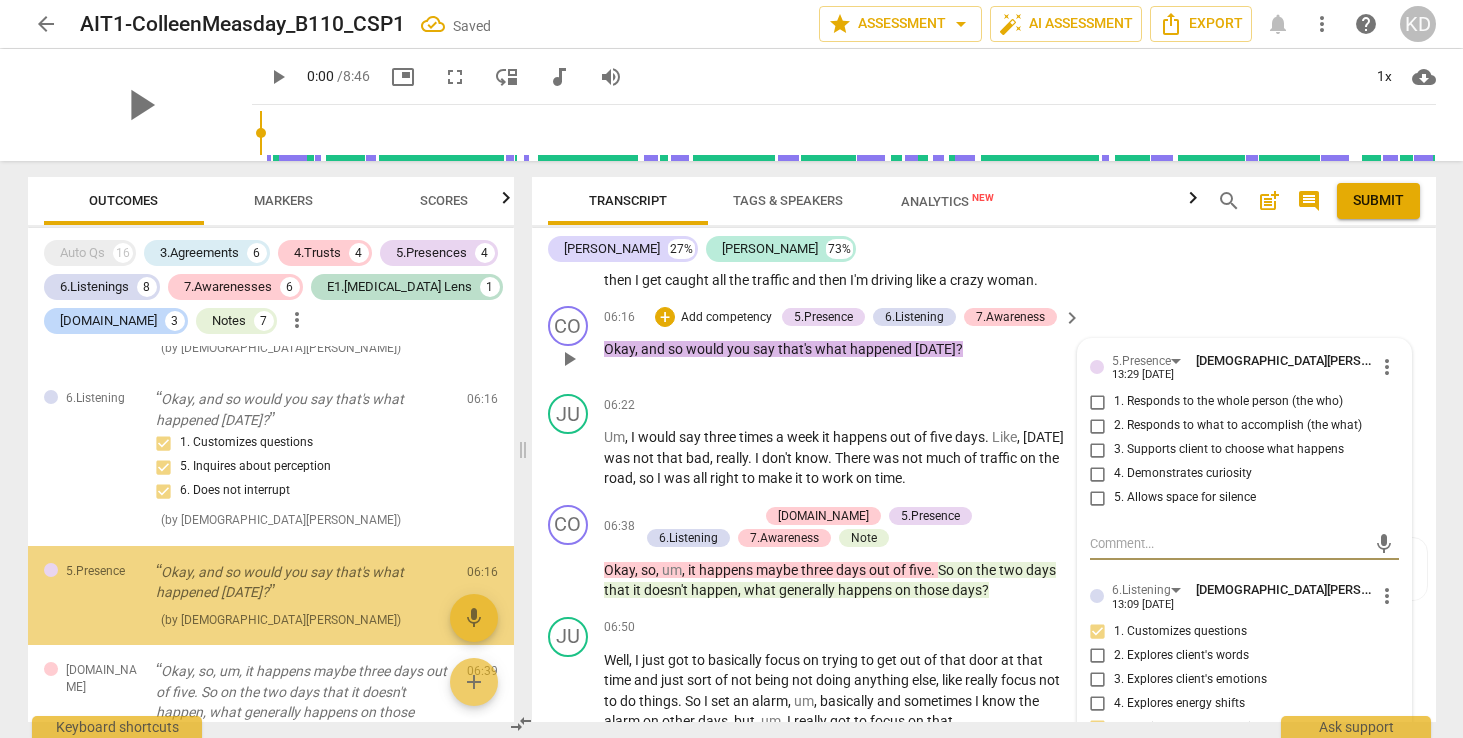 click on "4. Demonstrates curiosity" at bounding box center [1098, 474] 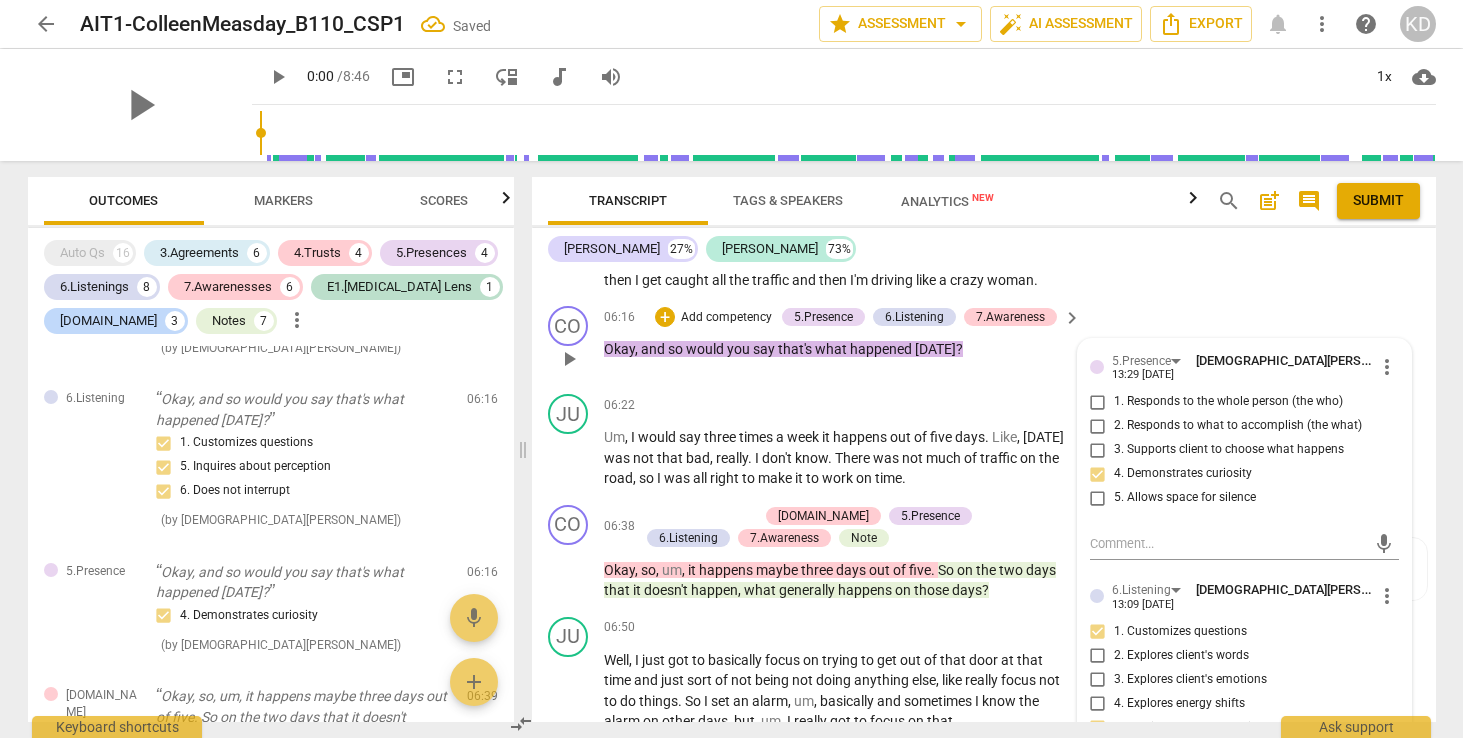 click on "2. Responds to what to accomplish (the what)" at bounding box center [1098, 426] 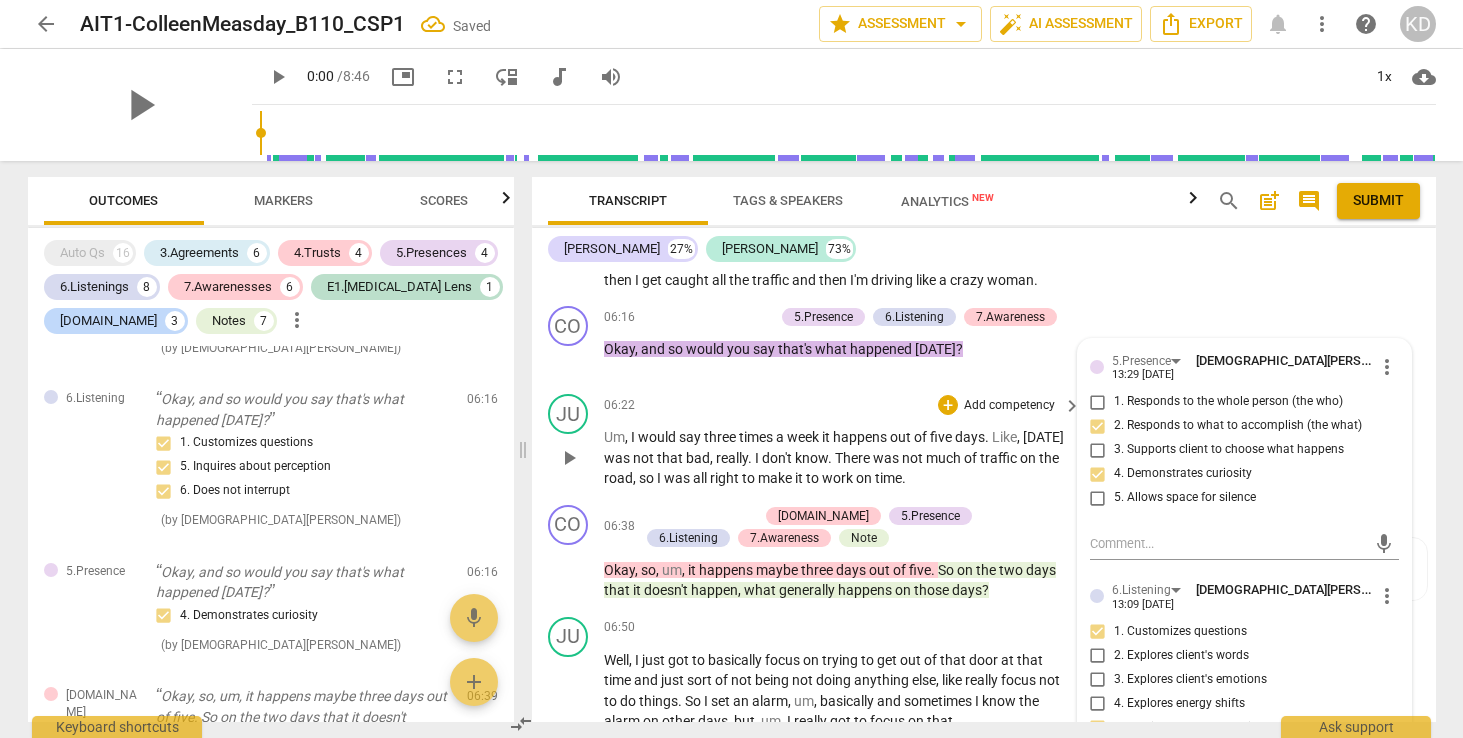 click on "JU play_arrow pause 06:22 + Add competency keyboard_arrow_right Um ,   I   would   say   three   times   a   week   it   happens   out   of   five   days .   Like ,   [DATE]   was   not   that   bad ,   really .   I   don't   know .   There   was   not   much   of   traffic   on   the   road ,   so   I   was   all   right   to   make   it   to   work   on   time ." at bounding box center (984, 441) 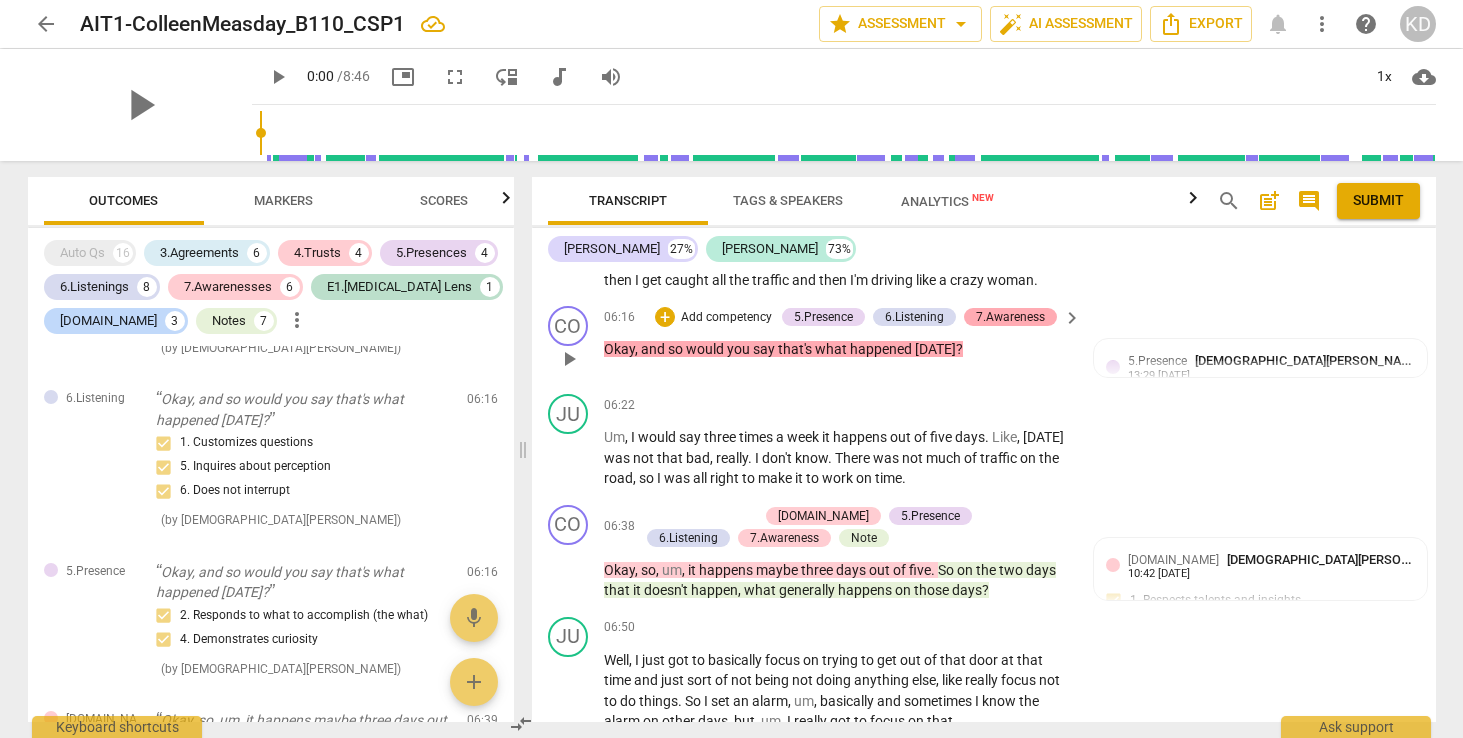 click on "7.Awareness" at bounding box center (1010, 317) 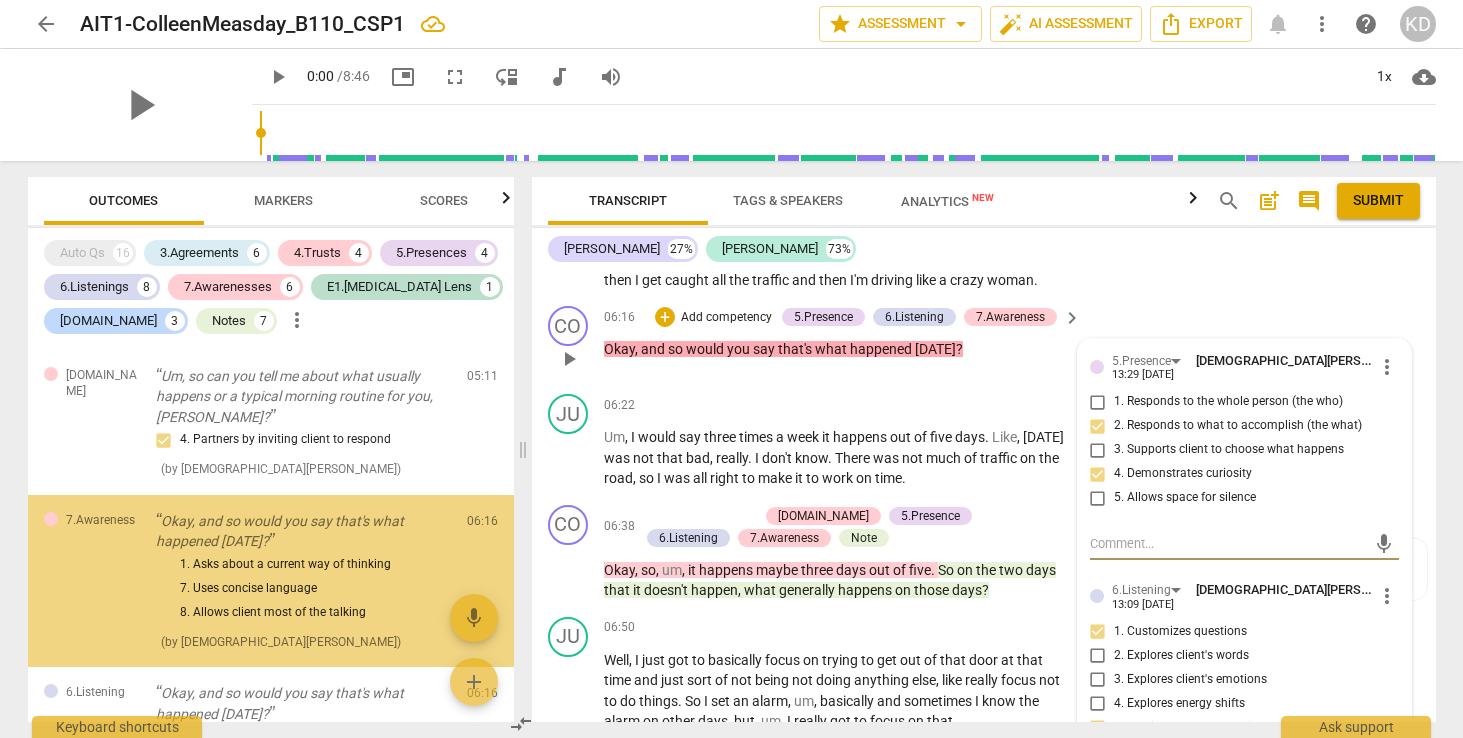 scroll, scrollTop: 3688, scrollLeft: 0, axis: vertical 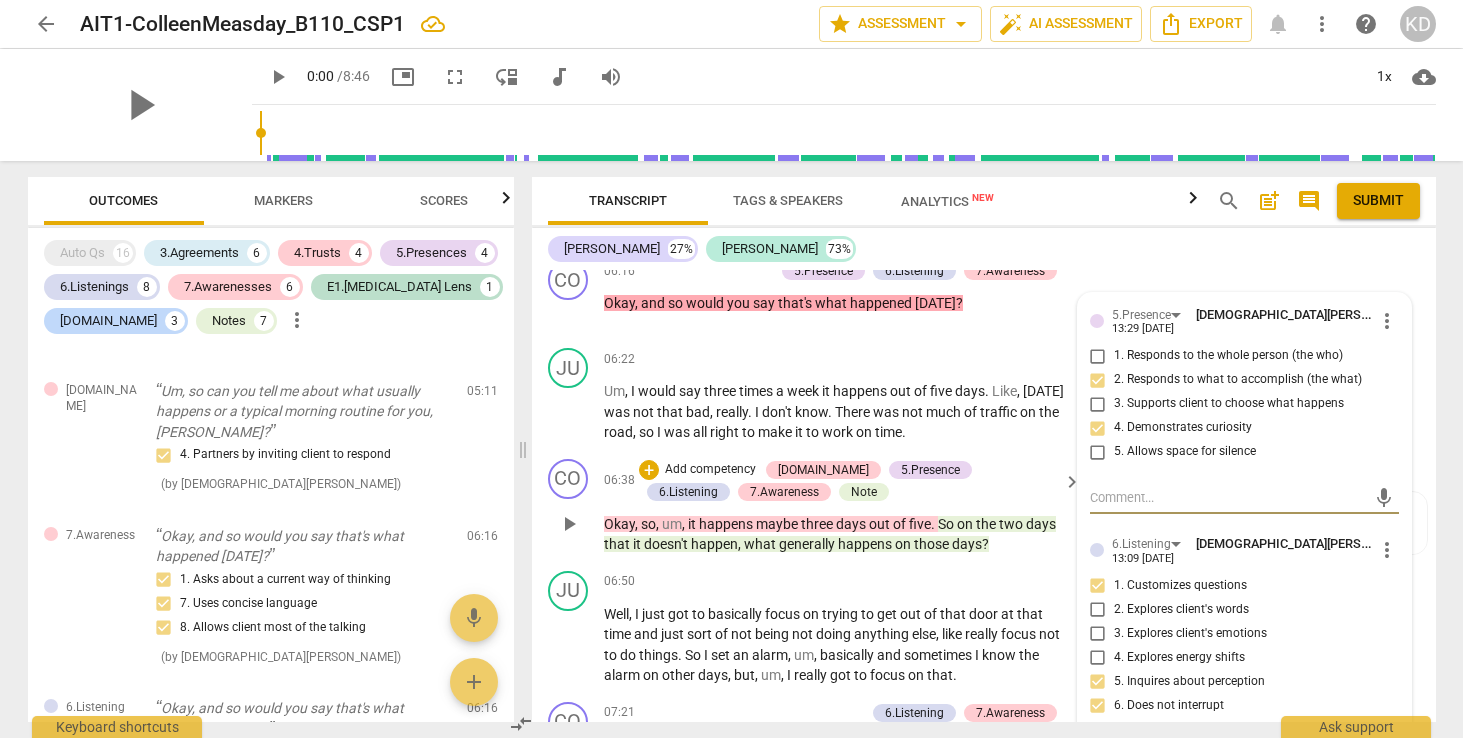 click on "+ Add competency [DOMAIN_NAME] 5.Presence 6.Listening 7.Awareness Note" at bounding box center (848, 481) 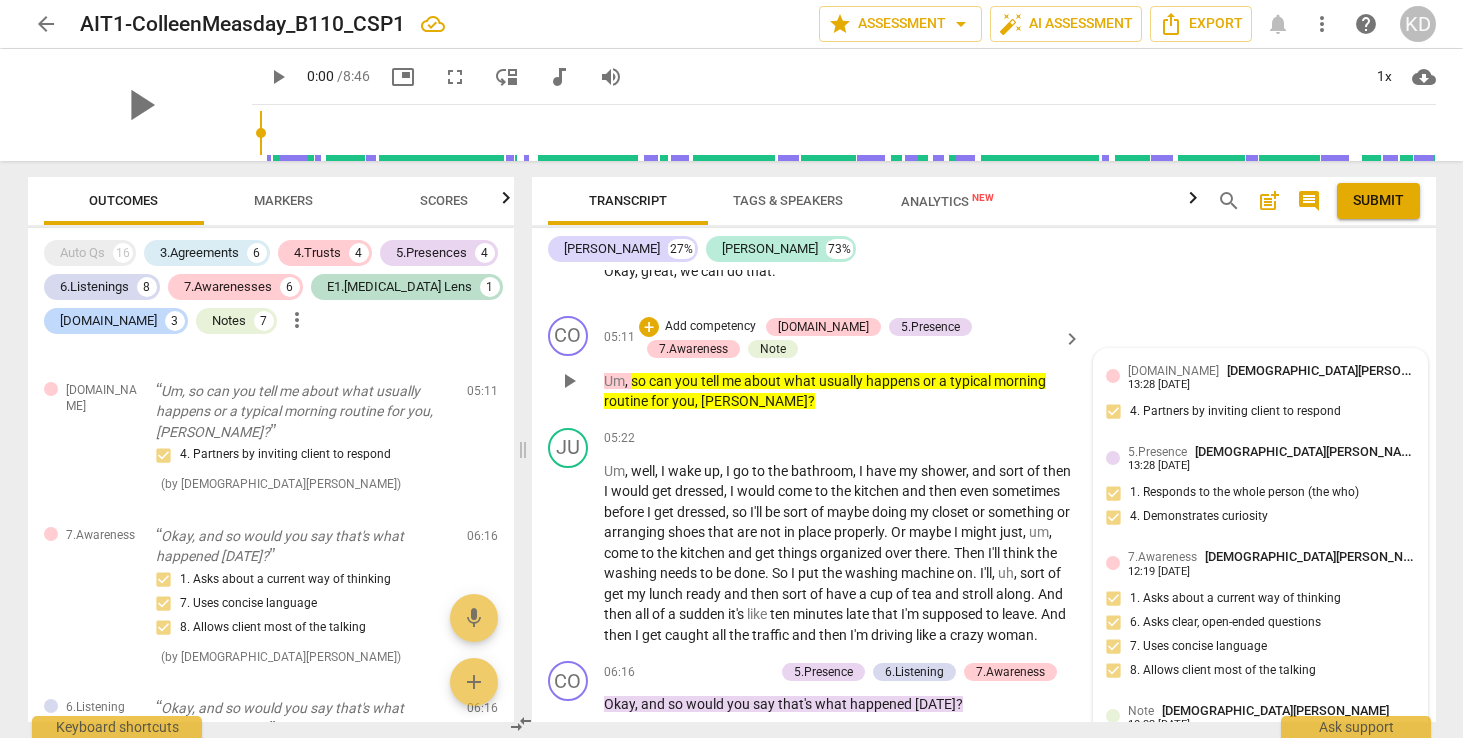 scroll, scrollTop: 6631, scrollLeft: 0, axis: vertical 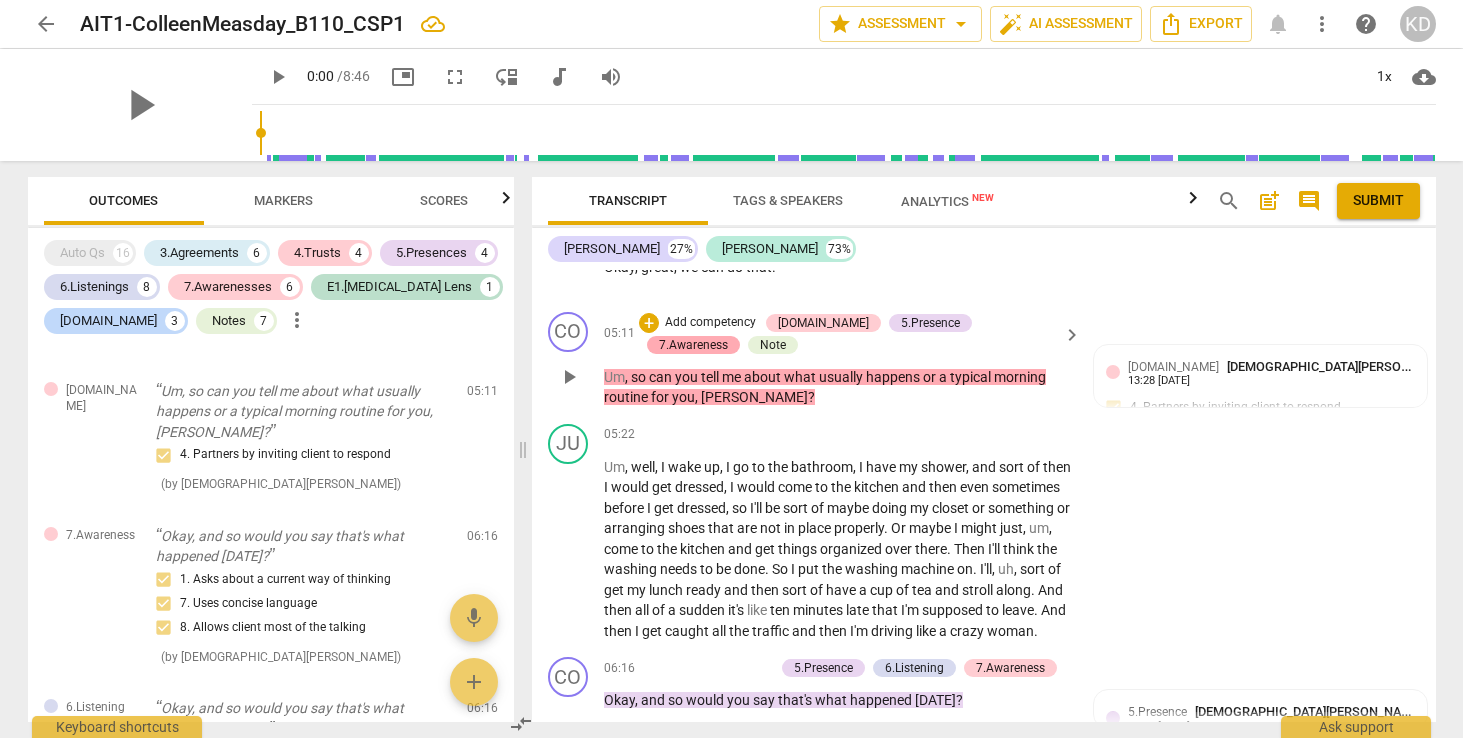 click on "7.Awareness" at bounding box center [693, 345] 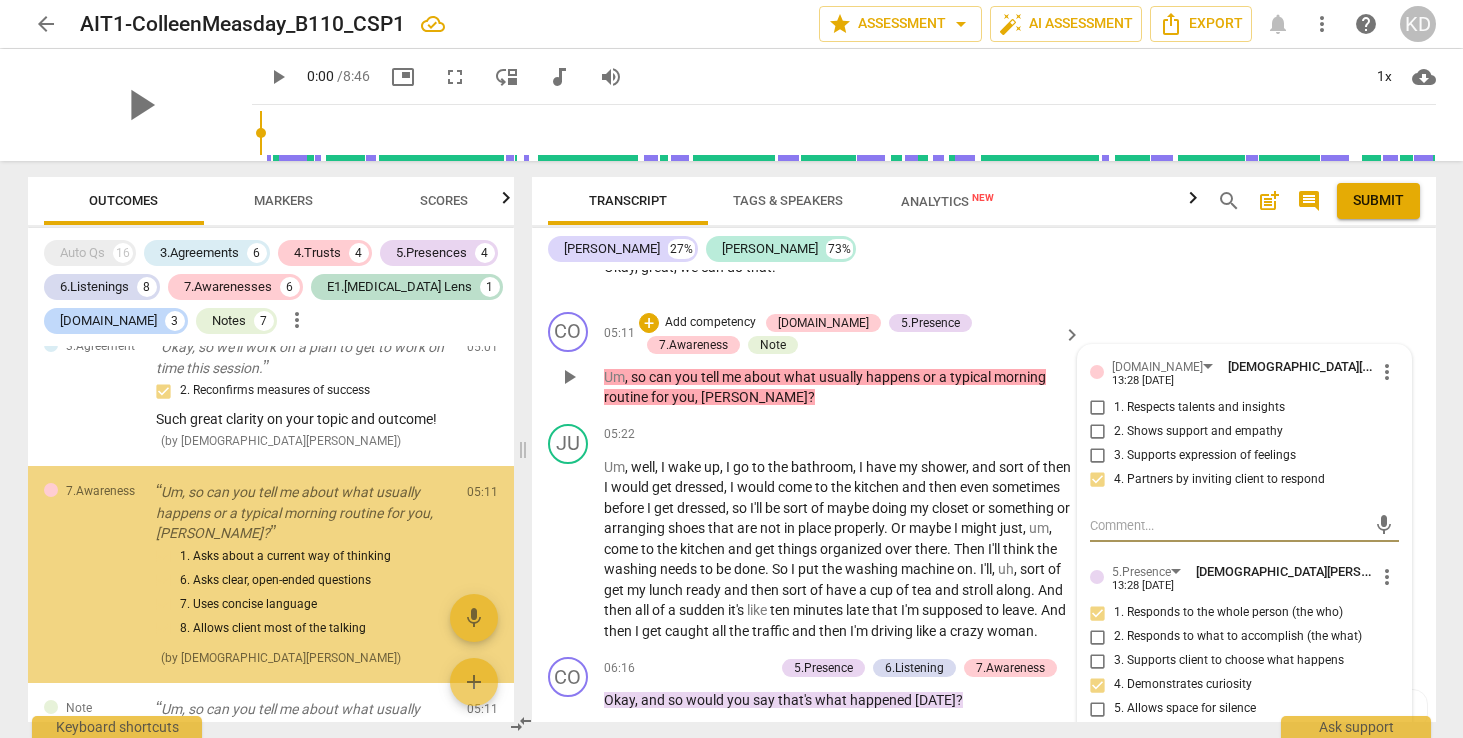 scroll, scrollTop: 3023, scrollLeft: 0, axis: vertical 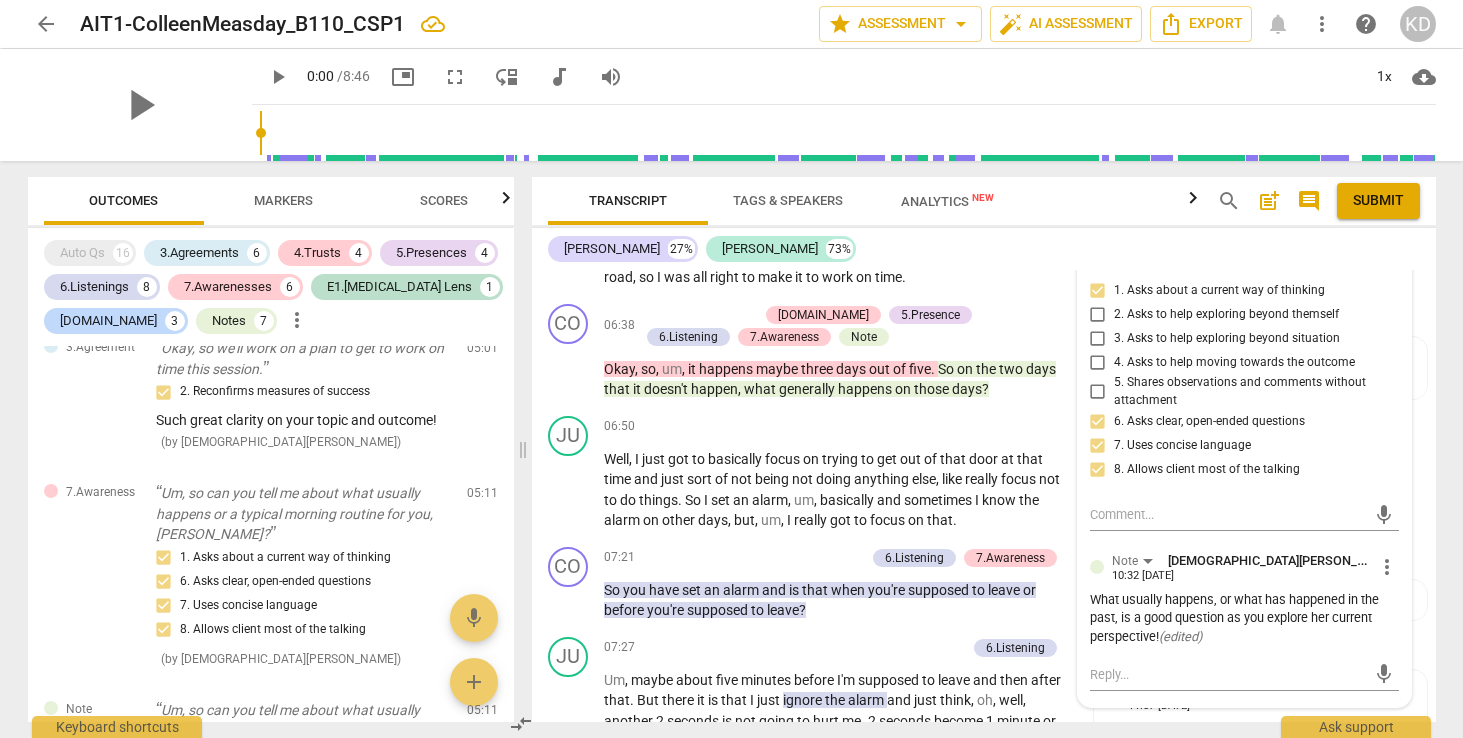 click on "[PERSON_NAME] 27% [PERSON_NAME] 73%" at bounding box center [984, 249] 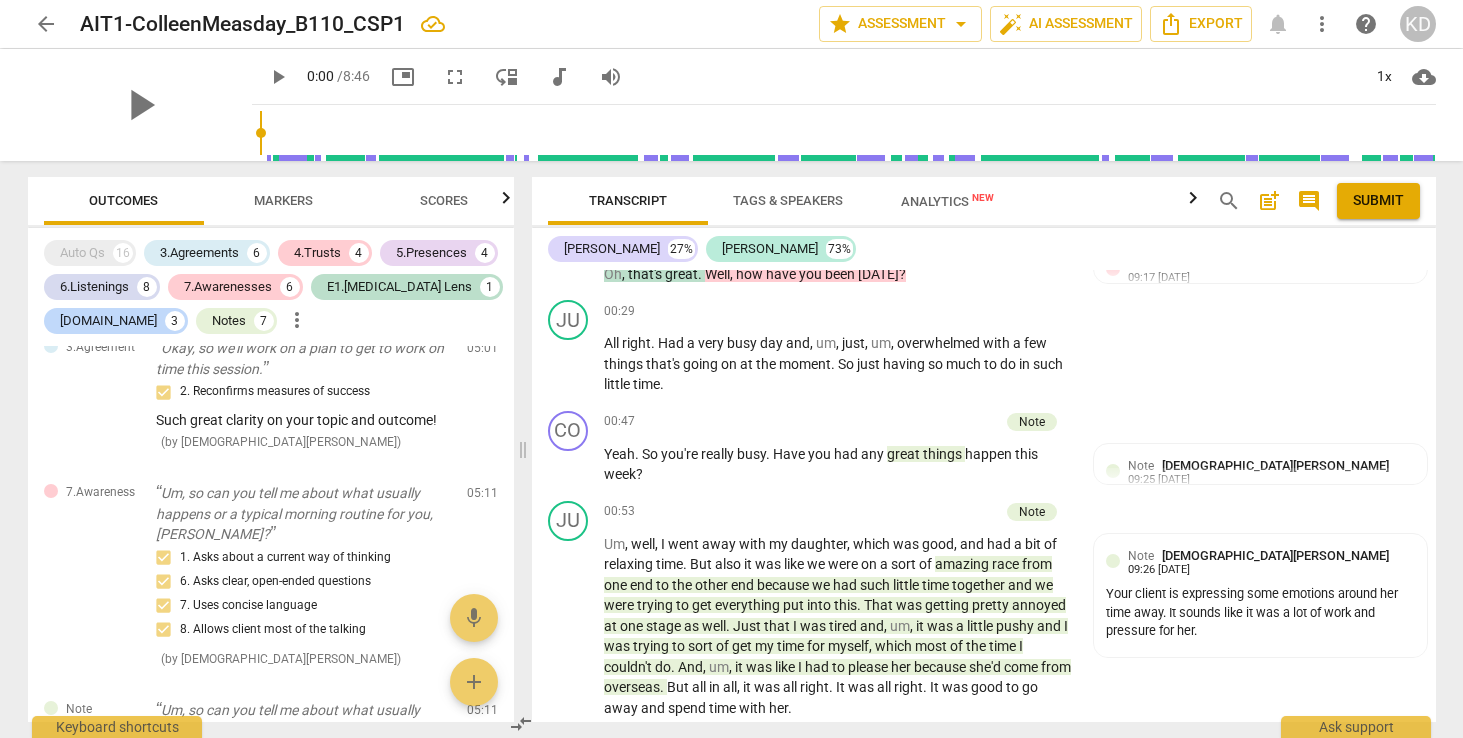 scroll, scrollTop: 4497, scrollLeft: 0, axis: vertical 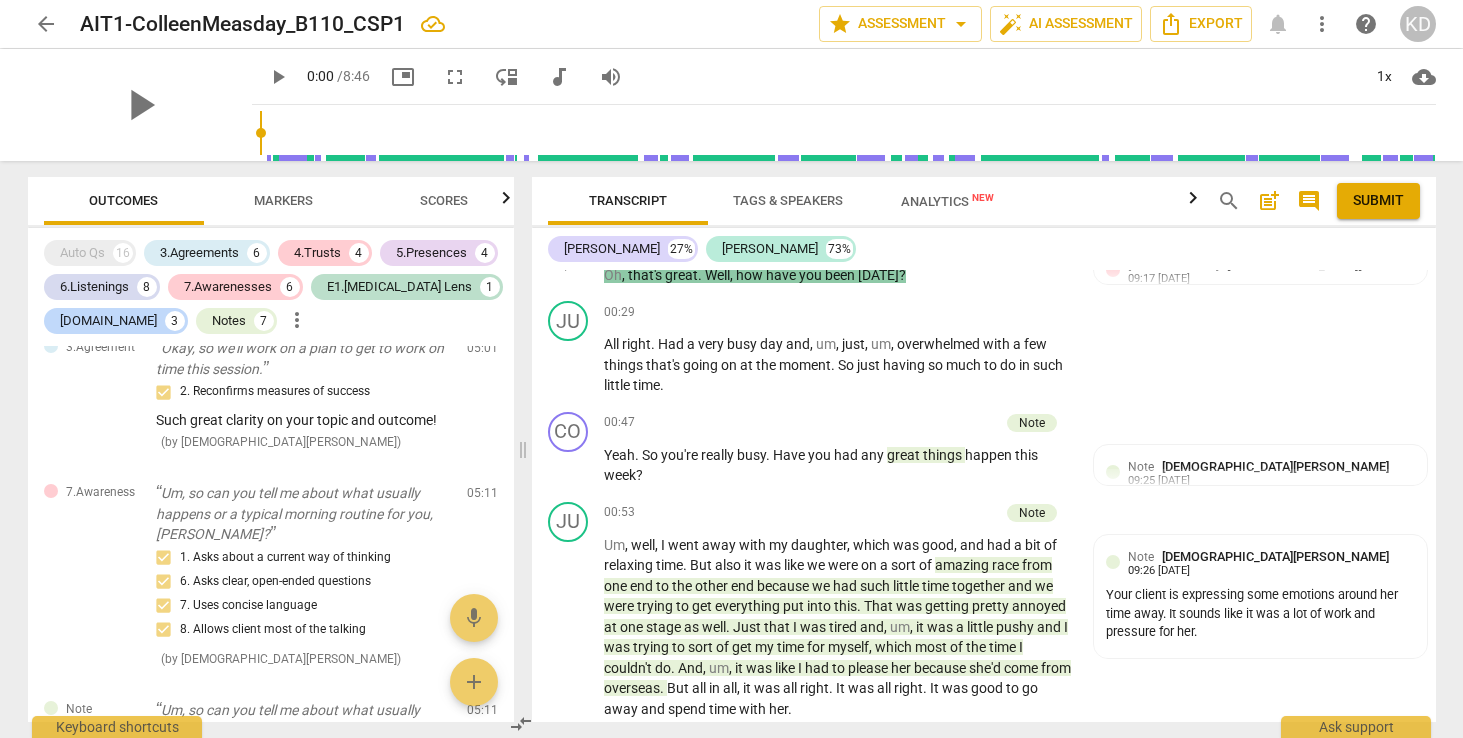 click on "E1.[MEDICAL_DATA] Lens" at bounding box center [969, 221] 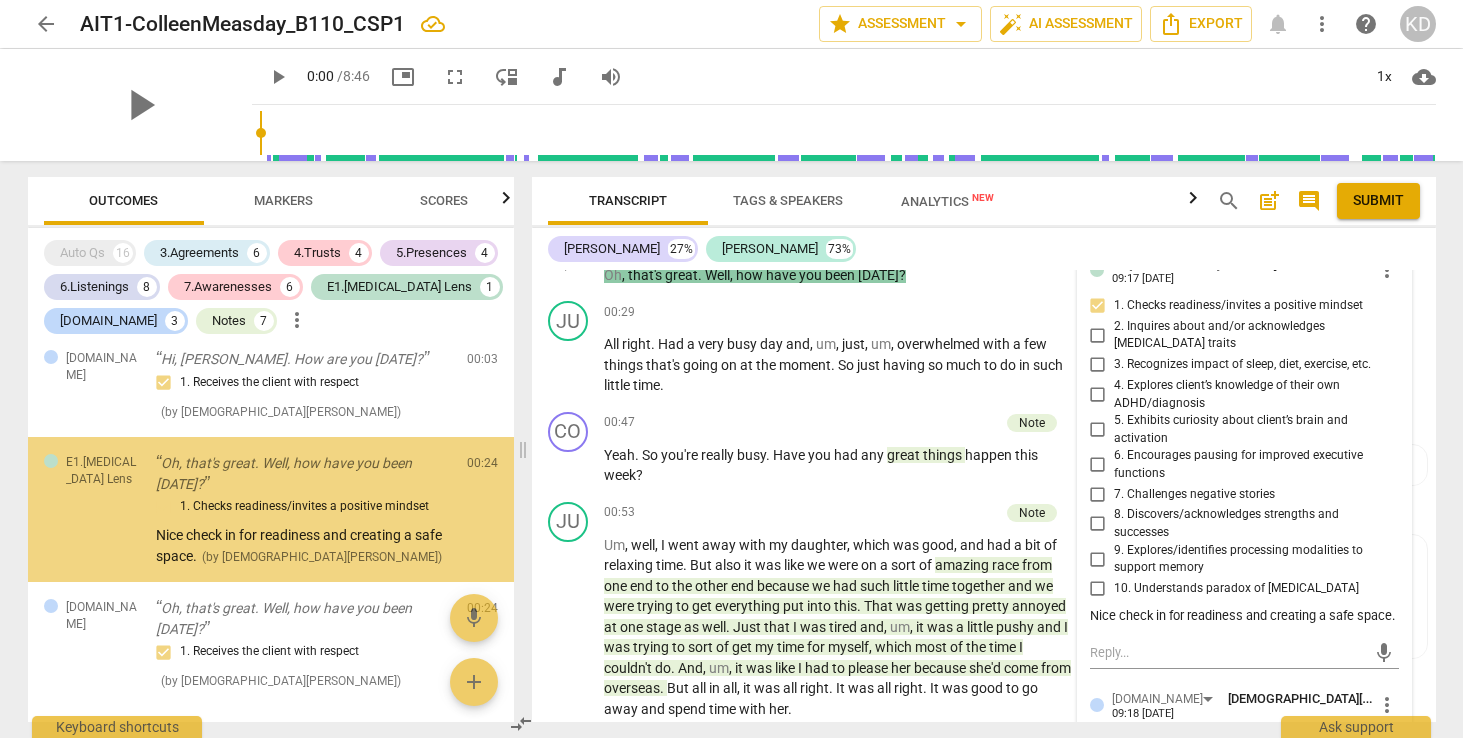 scroll, scrollTop: 0, scrollLeft: 0, axis: both 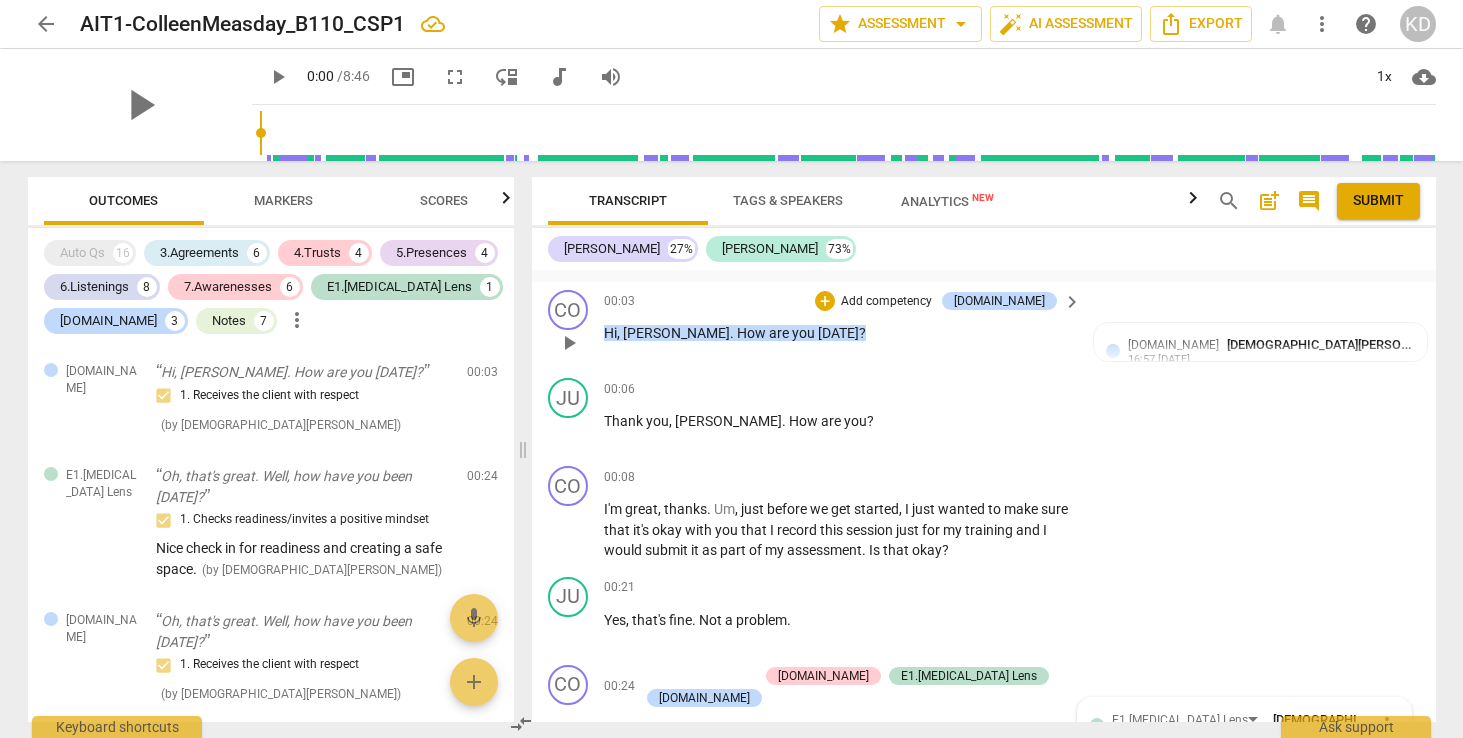 click on "00:03 + Add competency [DOMAIN_NAME] keyboard_arrow_right" at bounding box center [844, 301] 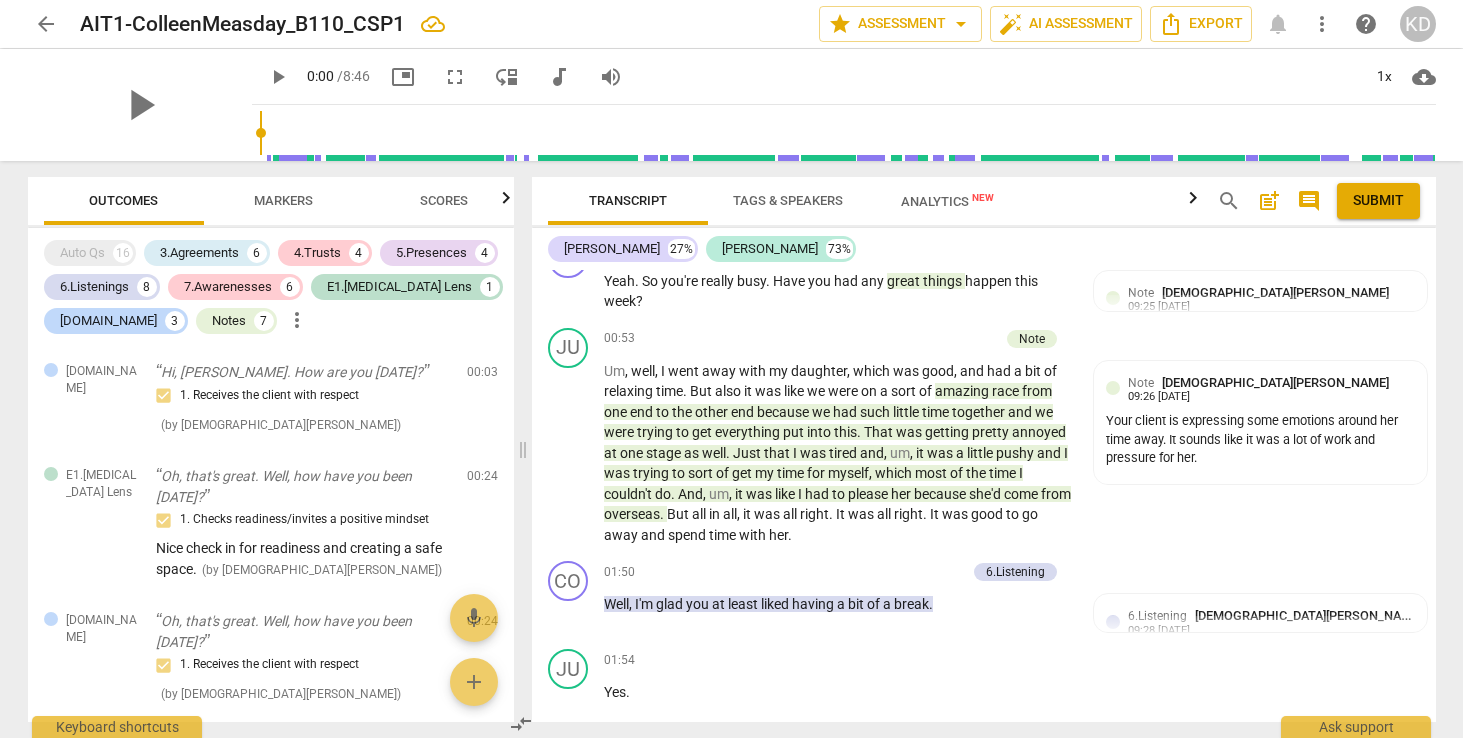 scroll, scrollTop: 4672, scrollLeft: 0, axis: vertical 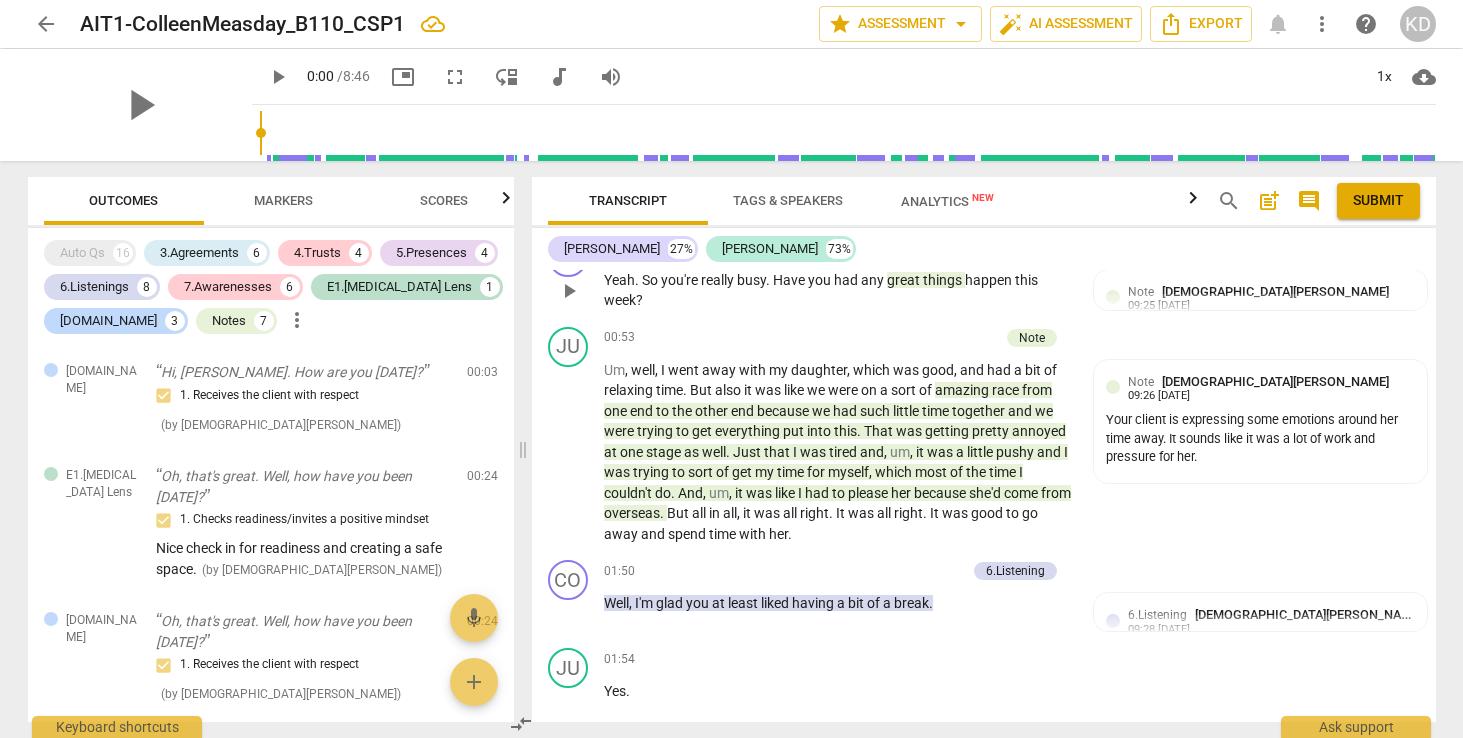 click on "Add competency" at bounding box center [951, 248] 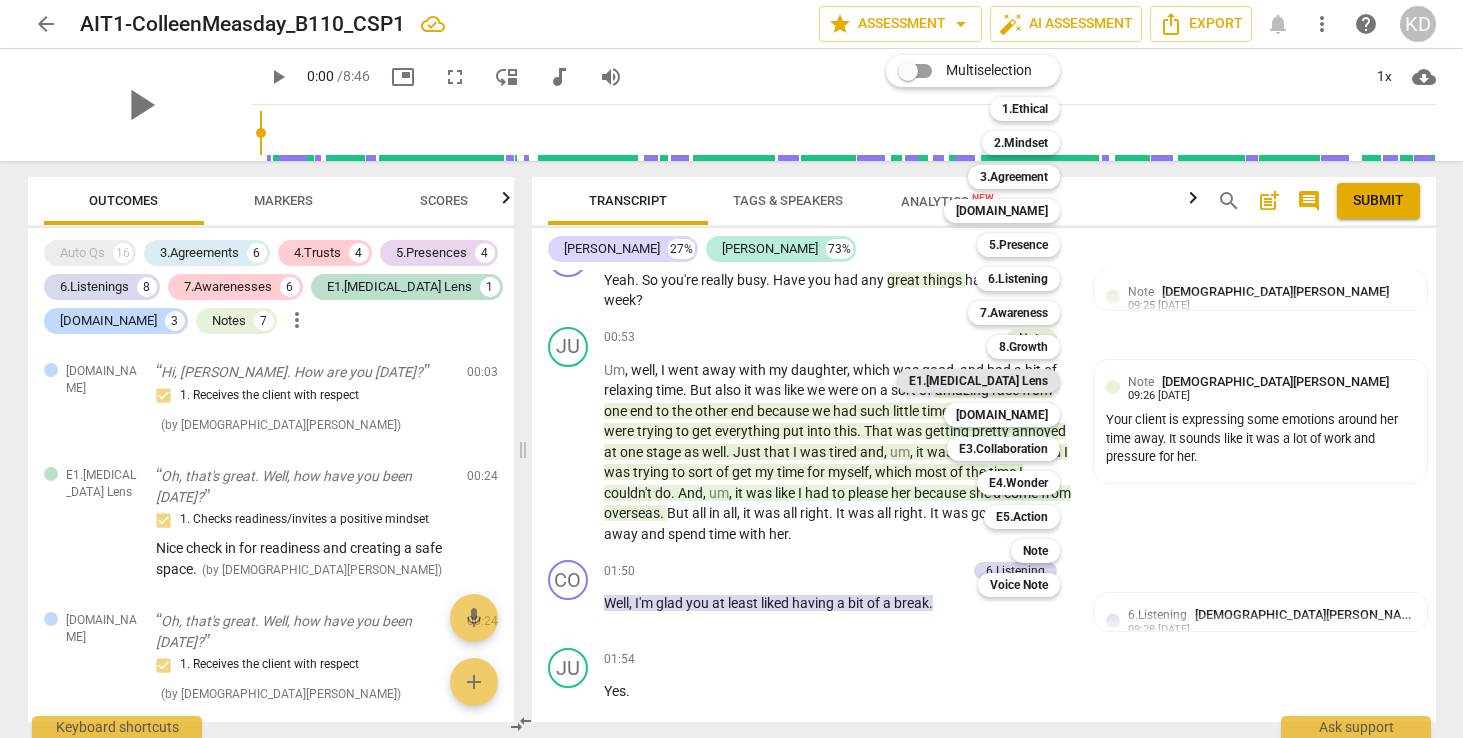 click on "E1.[MEDICAL_DATA] Lens" at bounding box center [978, 381] 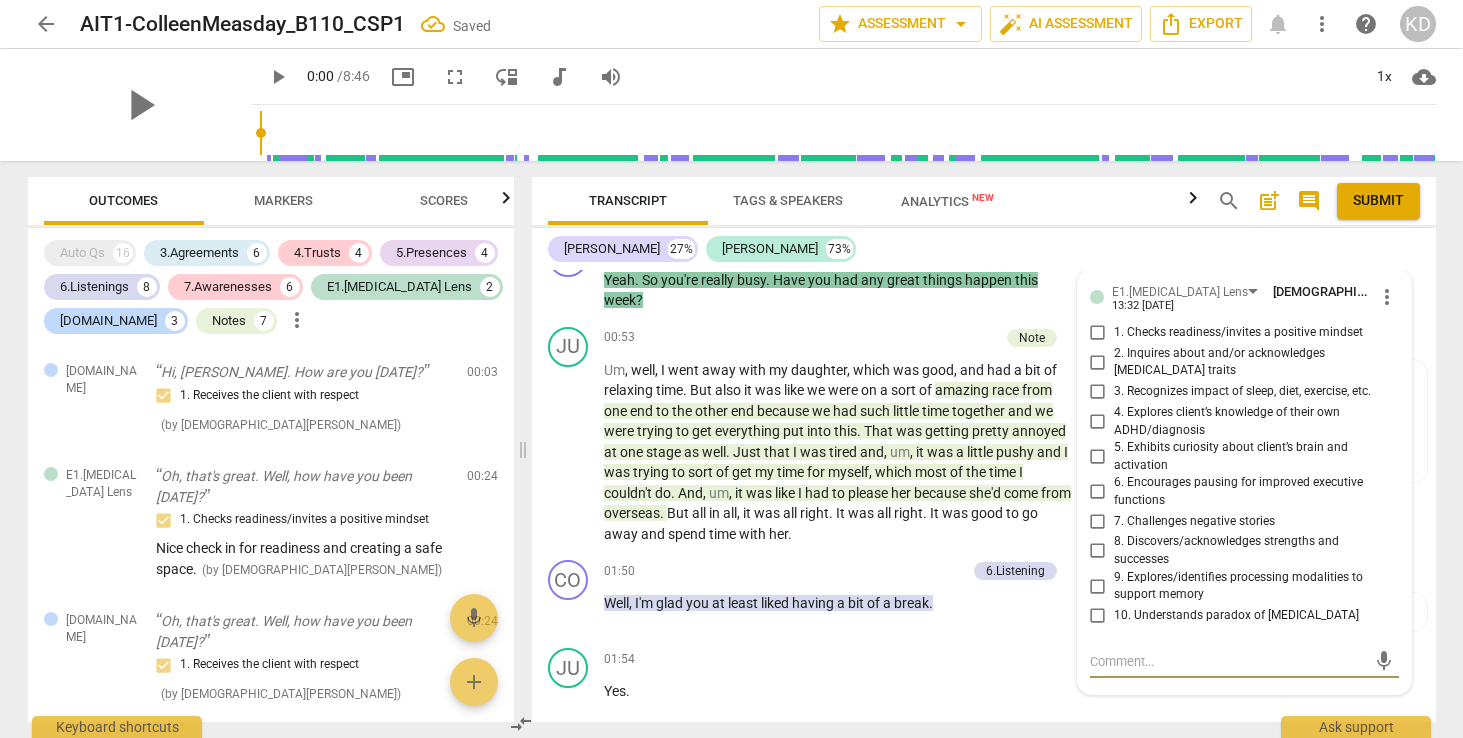 scroll, scrollTop: 4686, scrollLeft: 0, axis: vertical 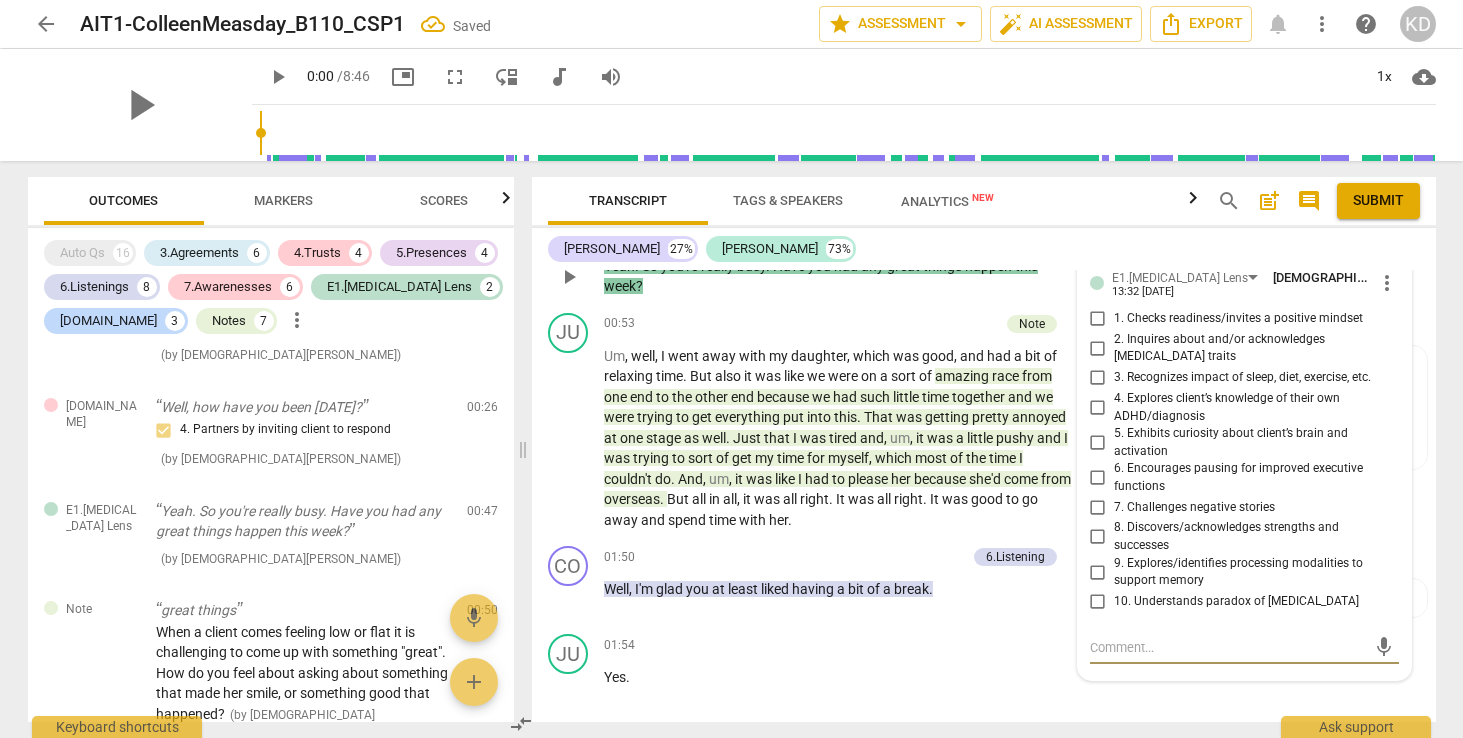 click on "1. Checks readiness/invites a positive mindset" at bounding box center (1098, 319) 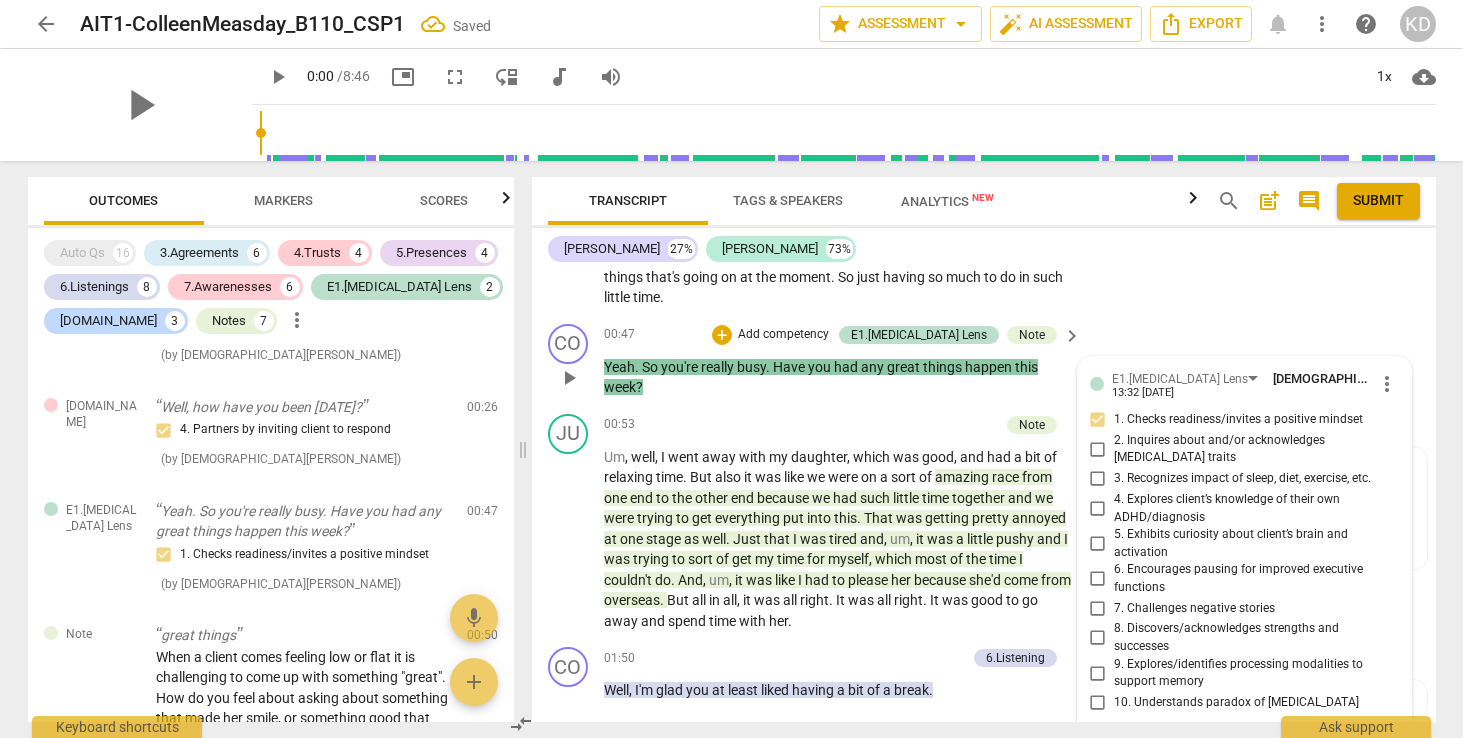 scroll, scrollTop: 4579, scrollLeft: 0, axis: vertical 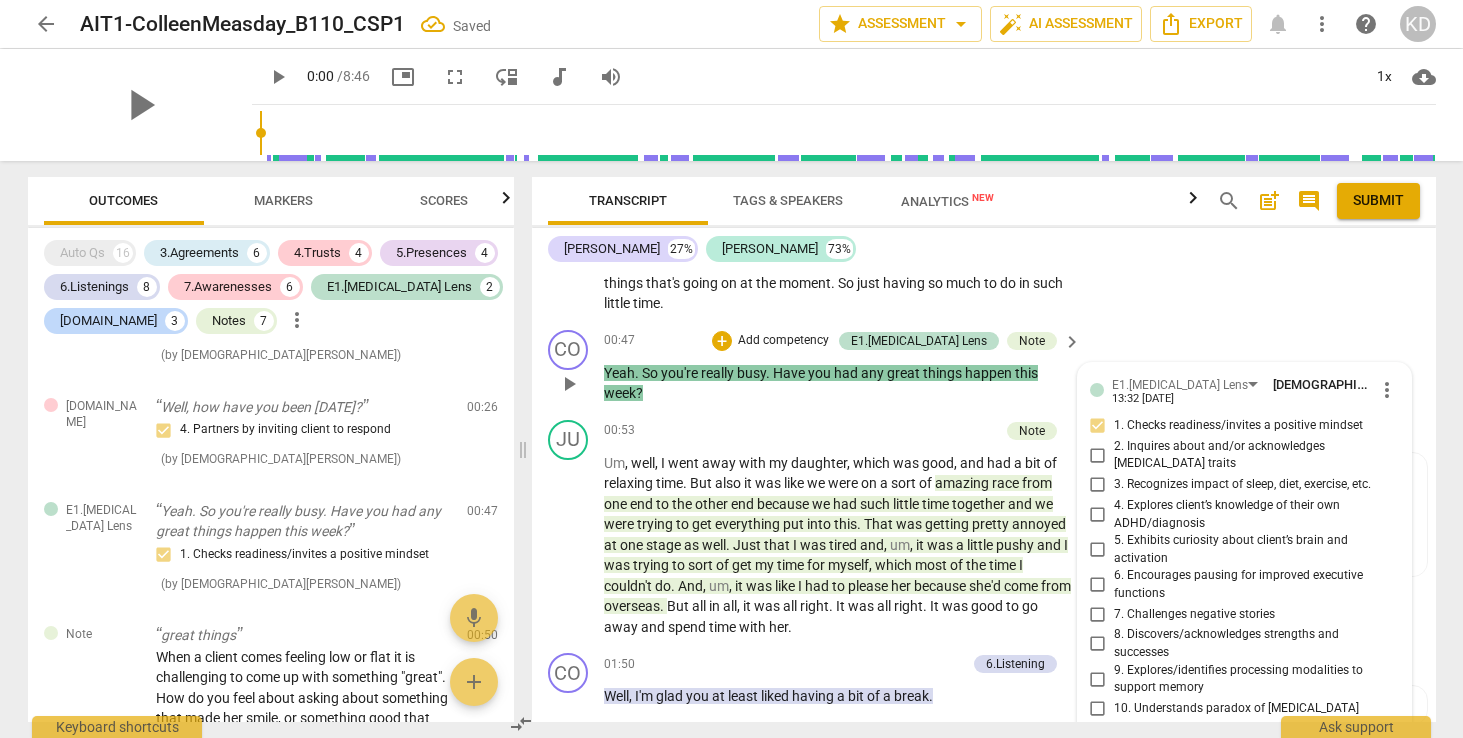 click on "00:47 + Add competency E1.[MEDICAL_DATA] Lens Note keyboard_arrow_right" at bounding box center [844, 341] 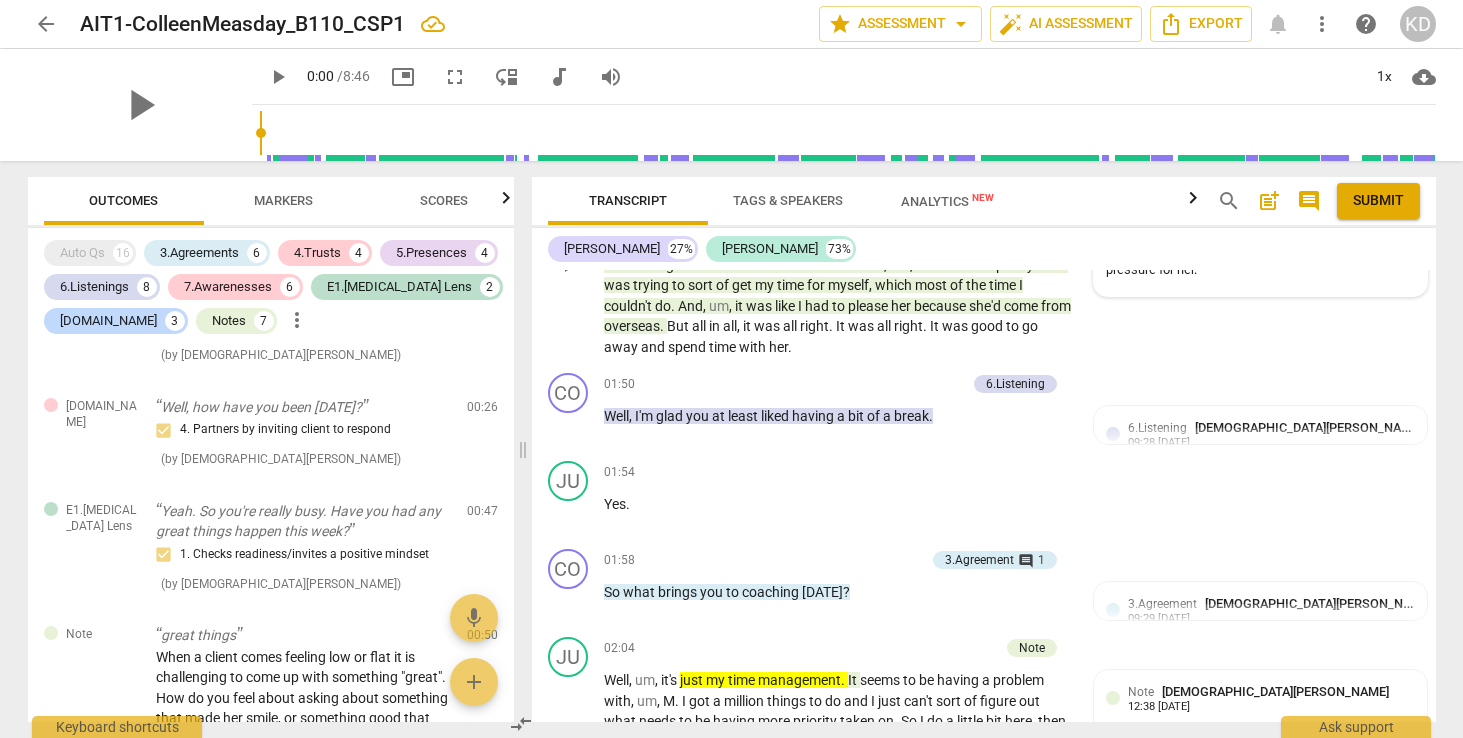 scroll, scrollTop: 4855, scrollLeft: 0, axis: vertical 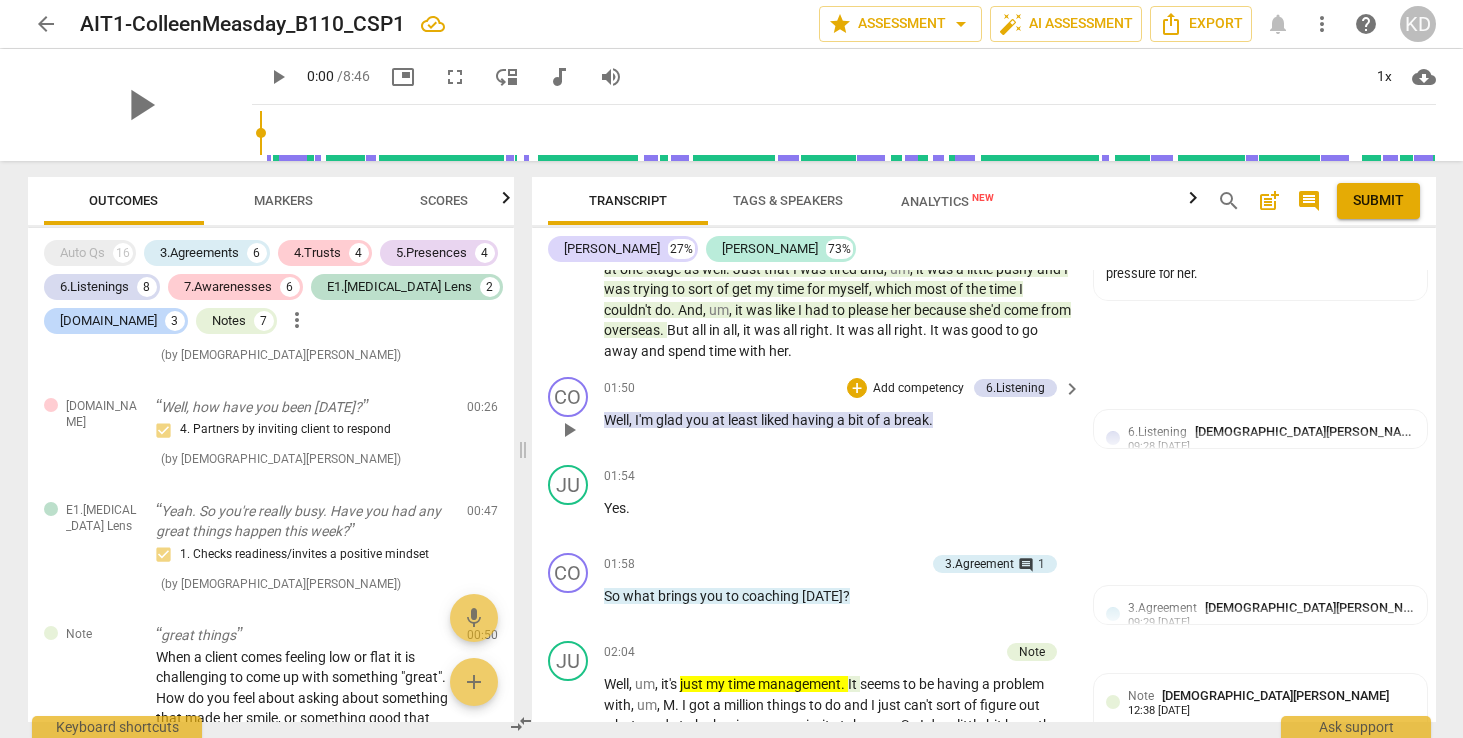 click on "Add competency" at bounding box center [918, 389] 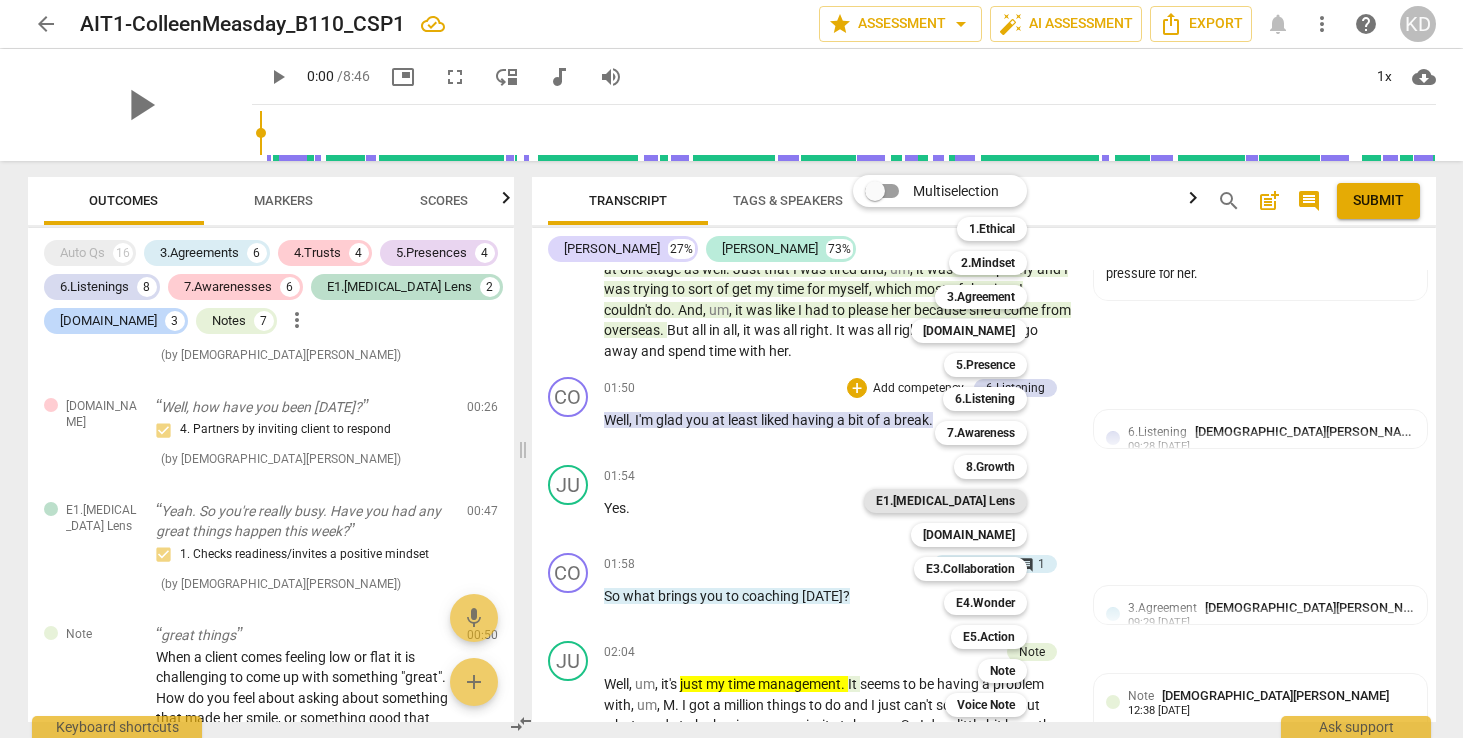 click on "E1.[MEDICAL_DATA] Lens" at bounding box center [945, 501] 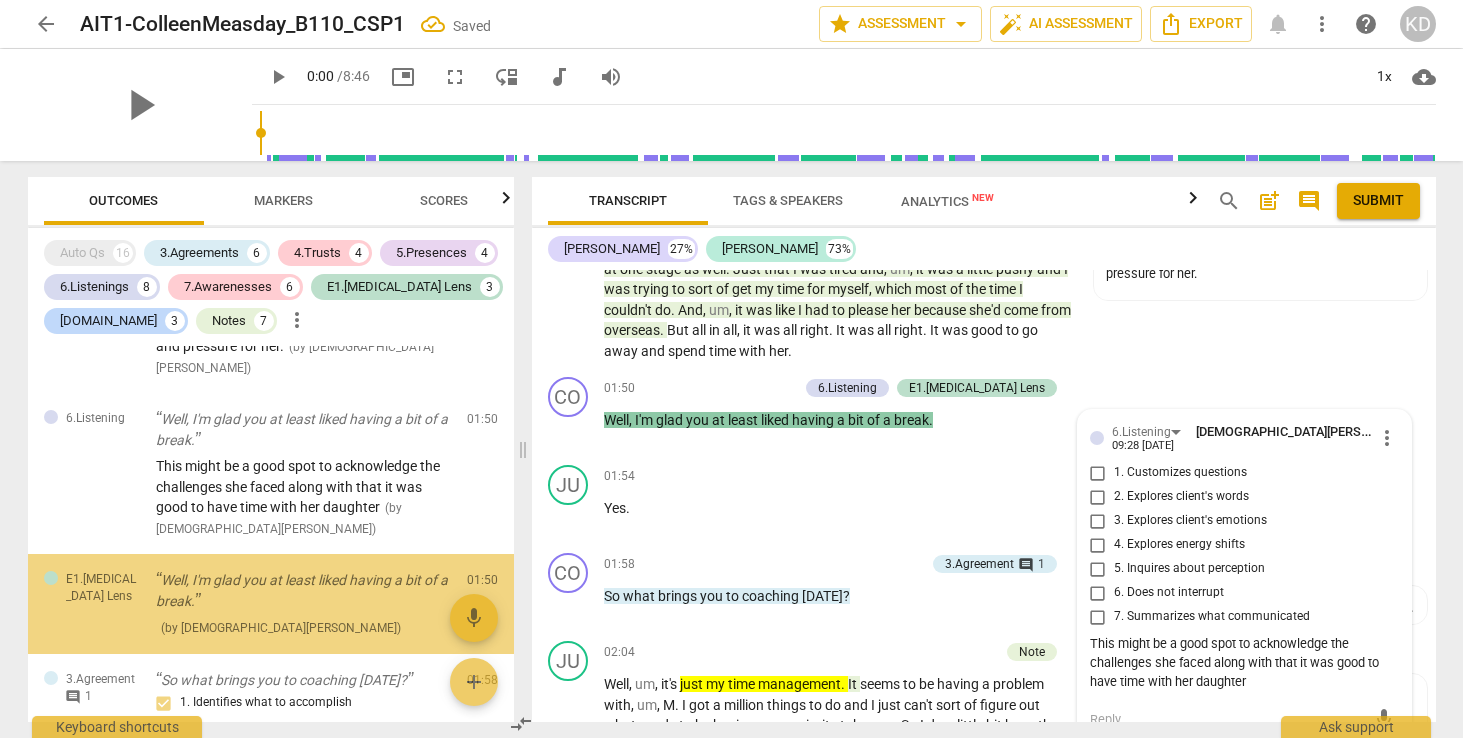 scroll, scrollTop: 1080, scrollLeft: 0, axis: vertical 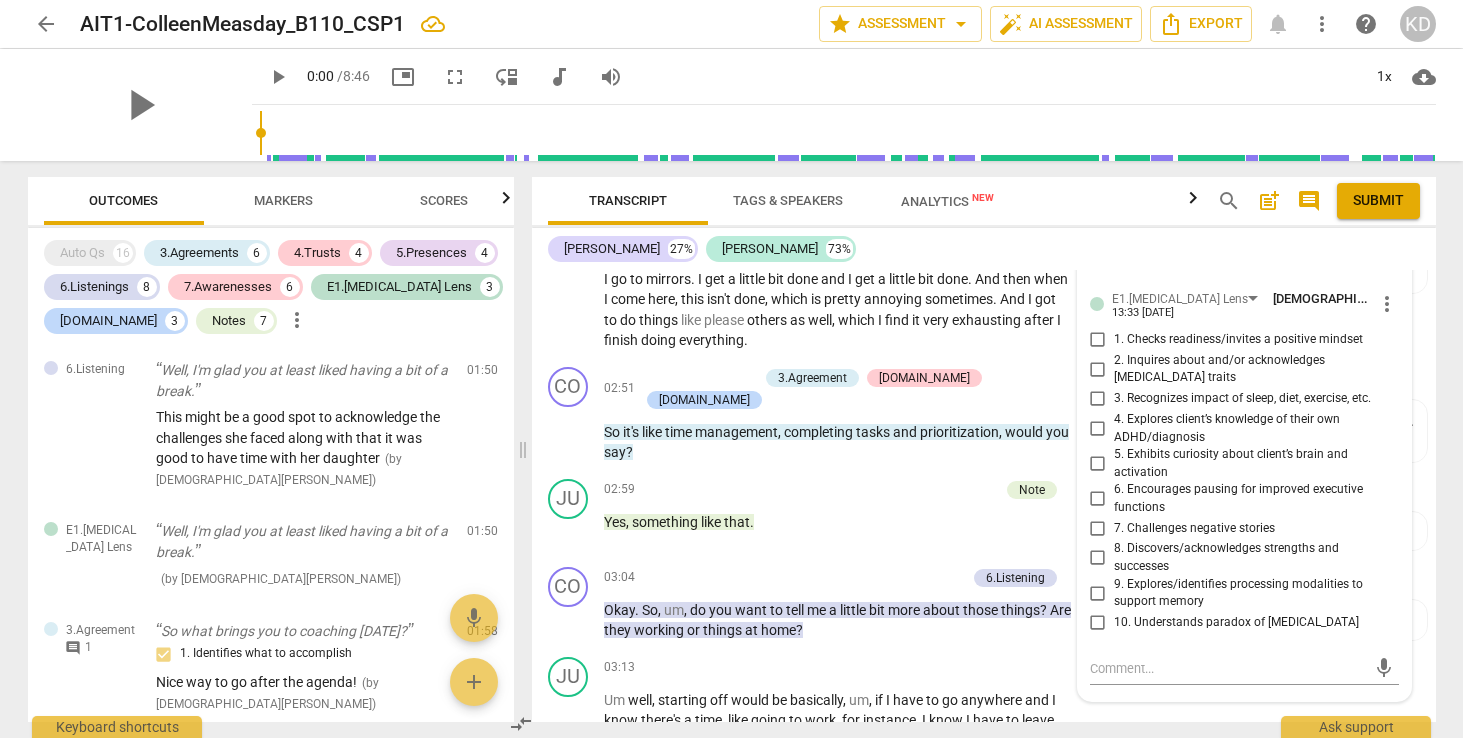 click on "7. Challenges negative stories" at bounding box center (1098, 528) 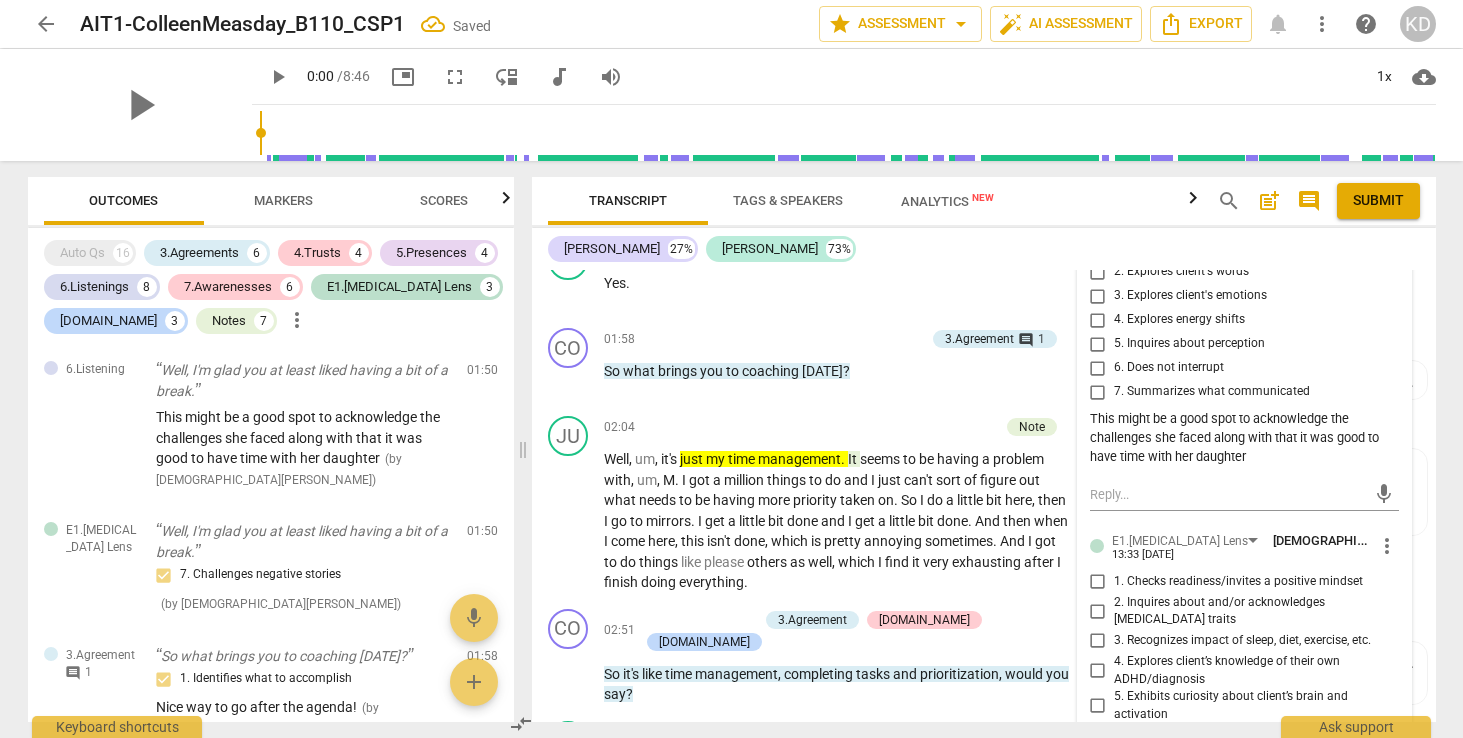 scroll, scrollTop: 5037, scrollLeft: 0, axis: vertical 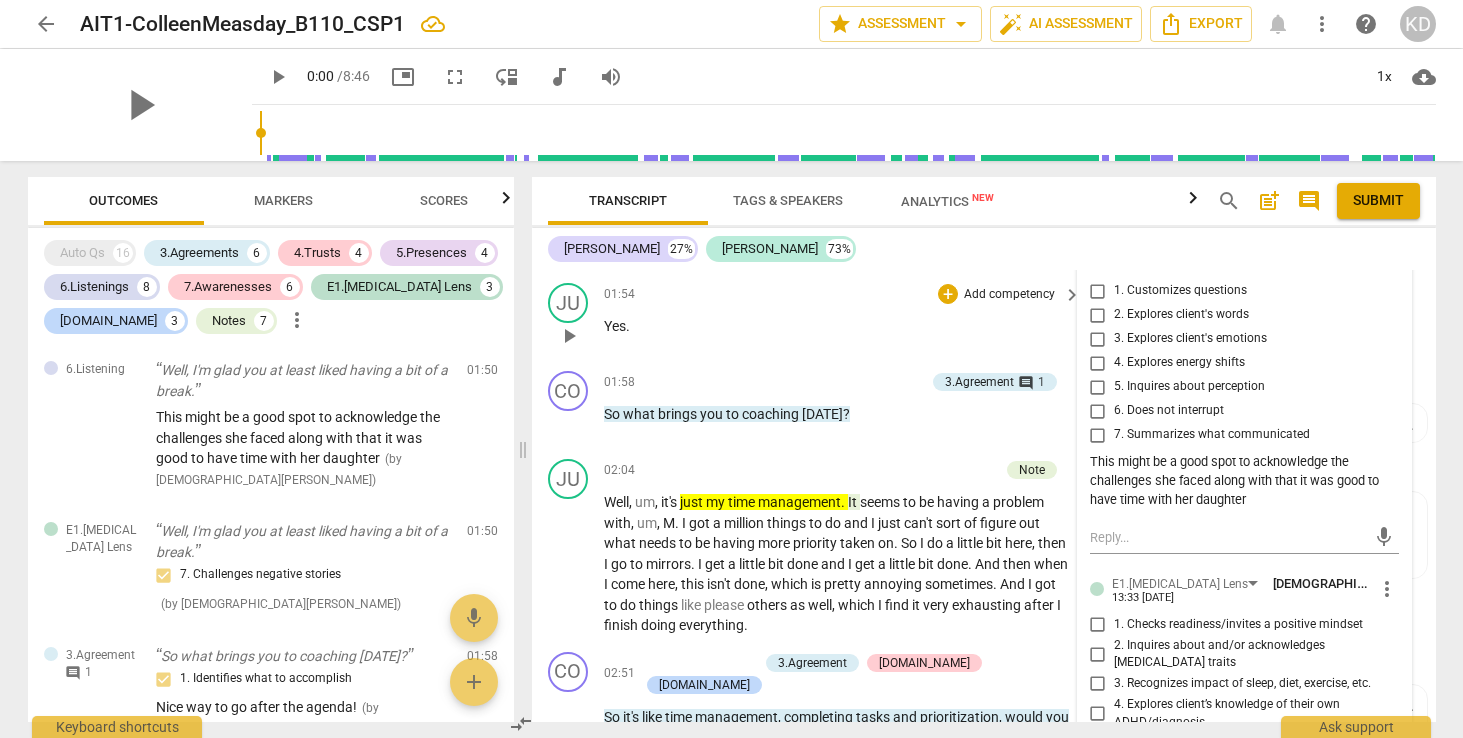 click on "01:54 + Add competency keyboard_arrow_right" at bounding box center [844, 294] 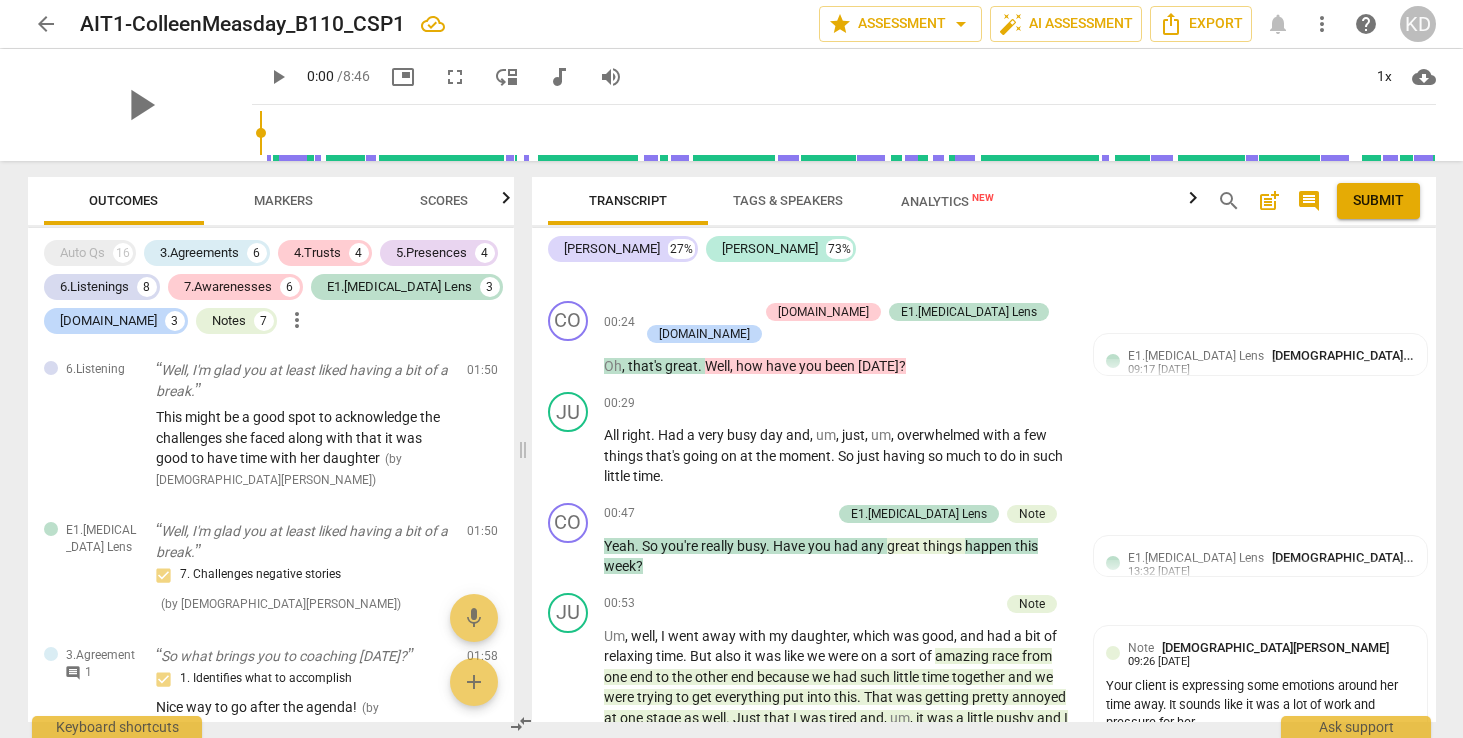 scroll, scrollTop: 4409, scrollLeft: 0, axis: vertical 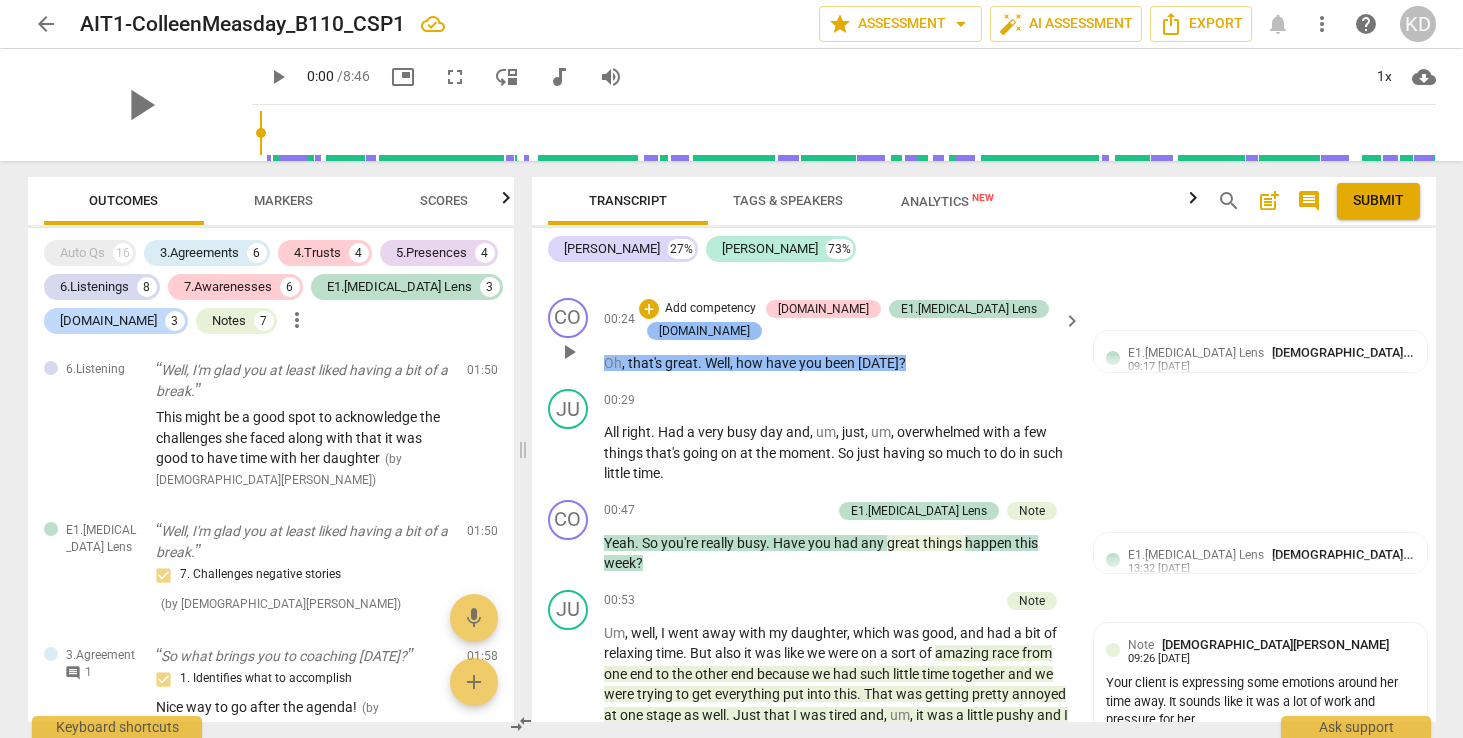click on "[DOMAIN_NAME]" at bounding box center [704, 331] 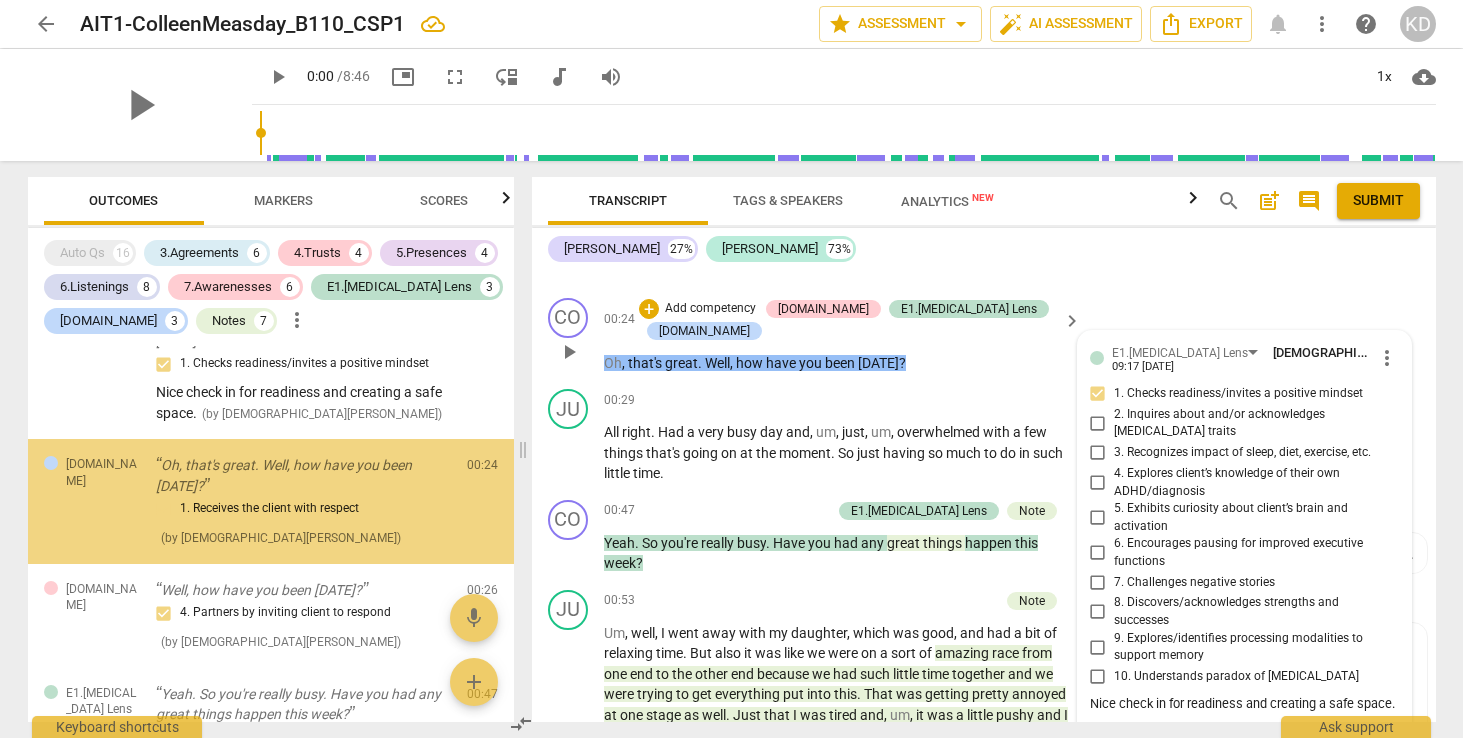 scroll, scrollTop: 123, scrollLeft: 0, axis: vertical 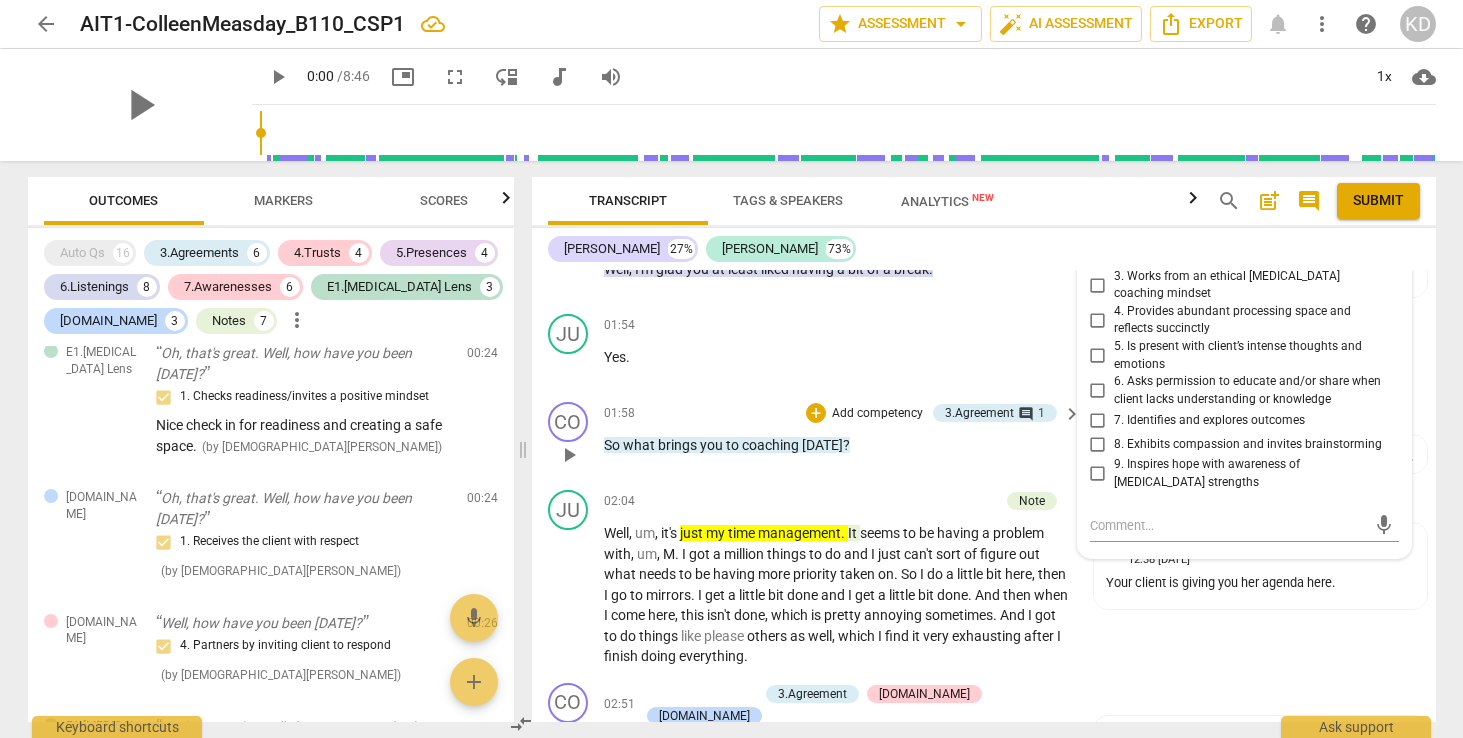 click on "01:58 + Add competency 3.Agreement comment 1 keyboard_arrow_right So   what   brings   you   to   coaching   [DATE] ?" at bounding box center [844, 438] 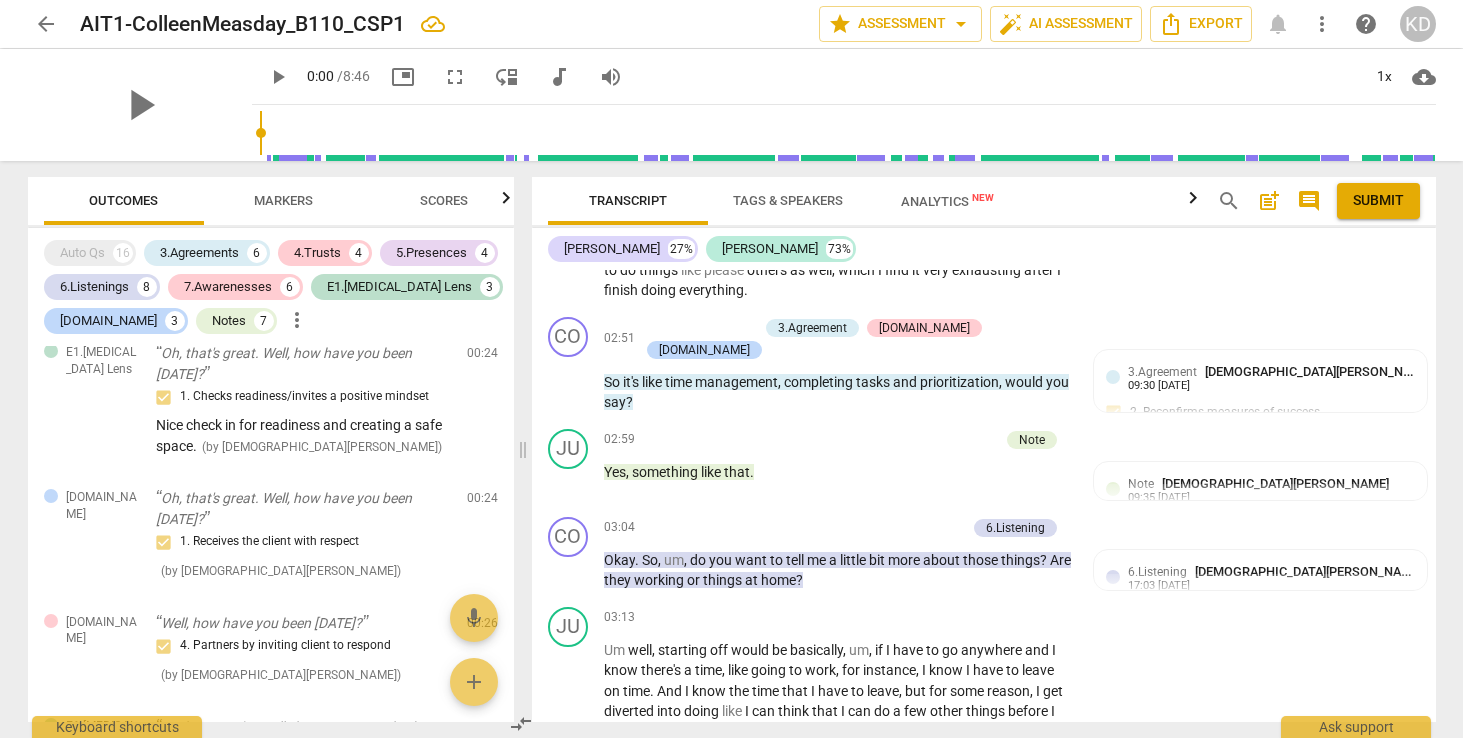 scroll, scrollTop: 5374, scrollLeft: 0, axis: vertical 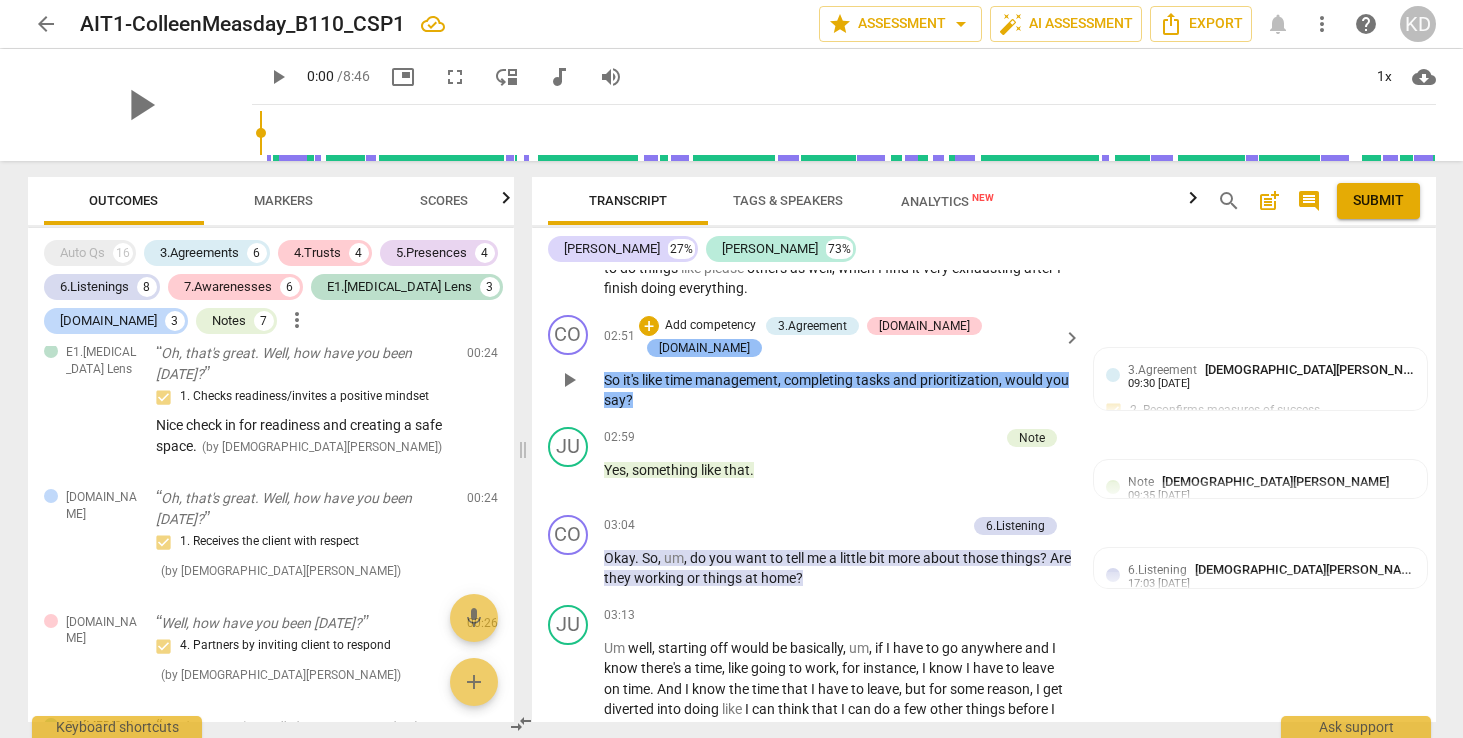 click on "[DOMAIN_NAME]" at bounding box center [704, 348] 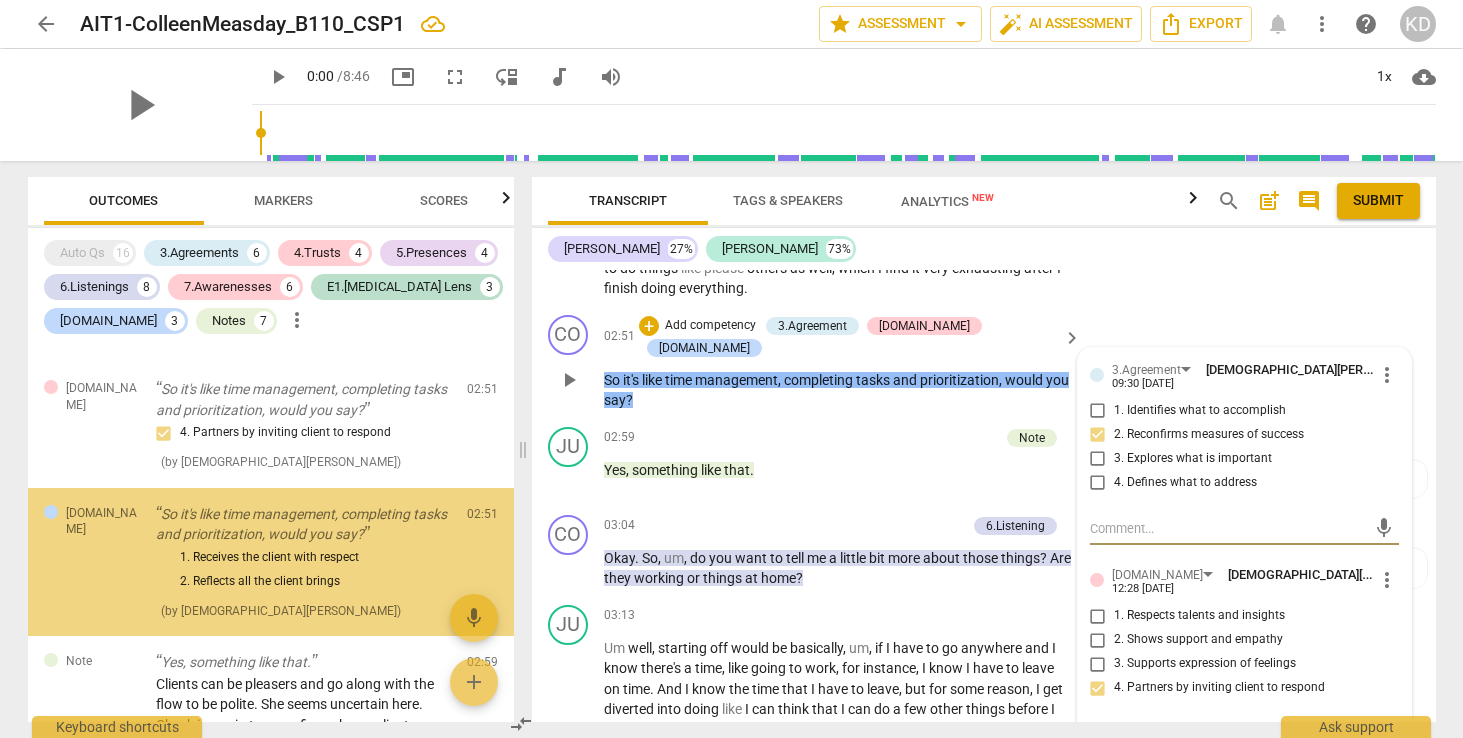 scroll, scrollTop: 1697, scrollLeft: 0, axis: vertical 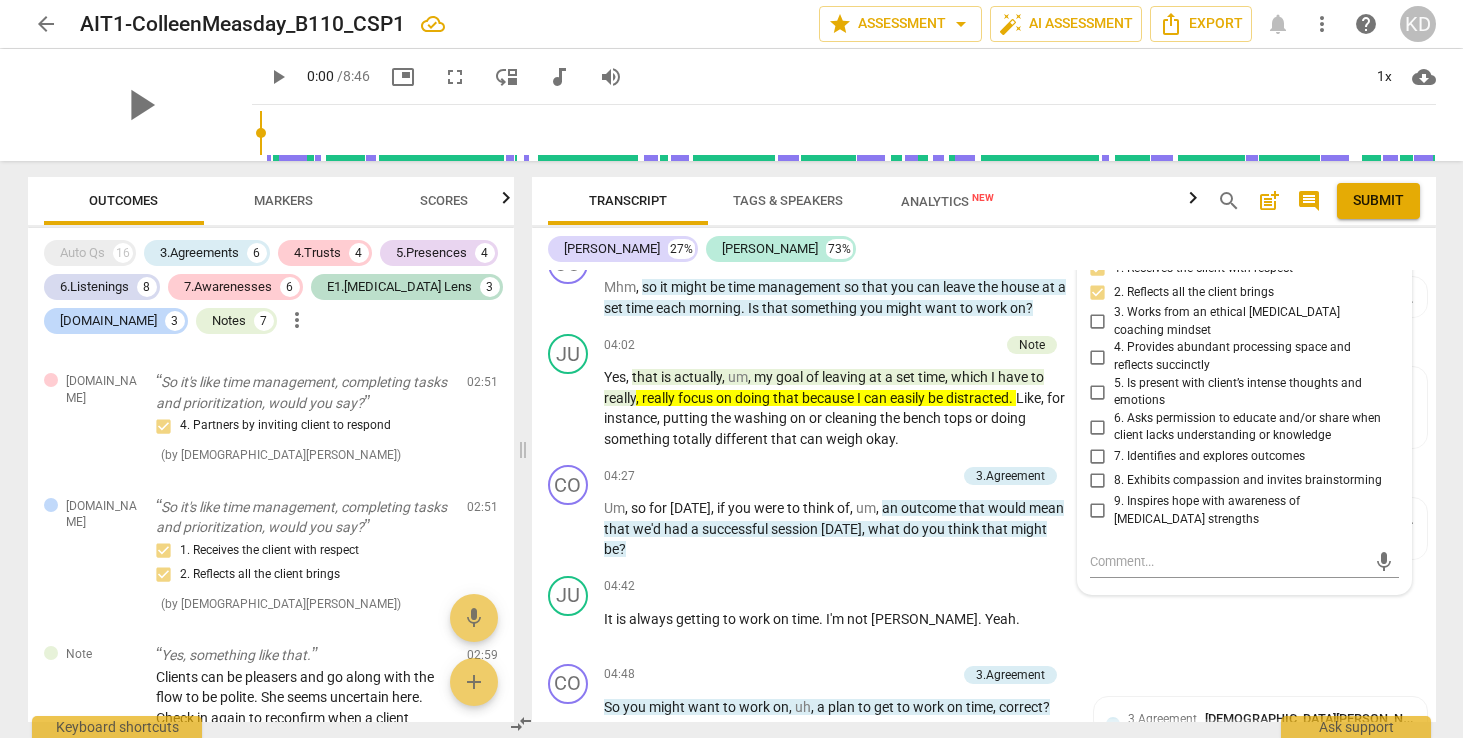 click on "4. Provides abundant processing space and reflects succinctly" at bounding box center (1098, 357) 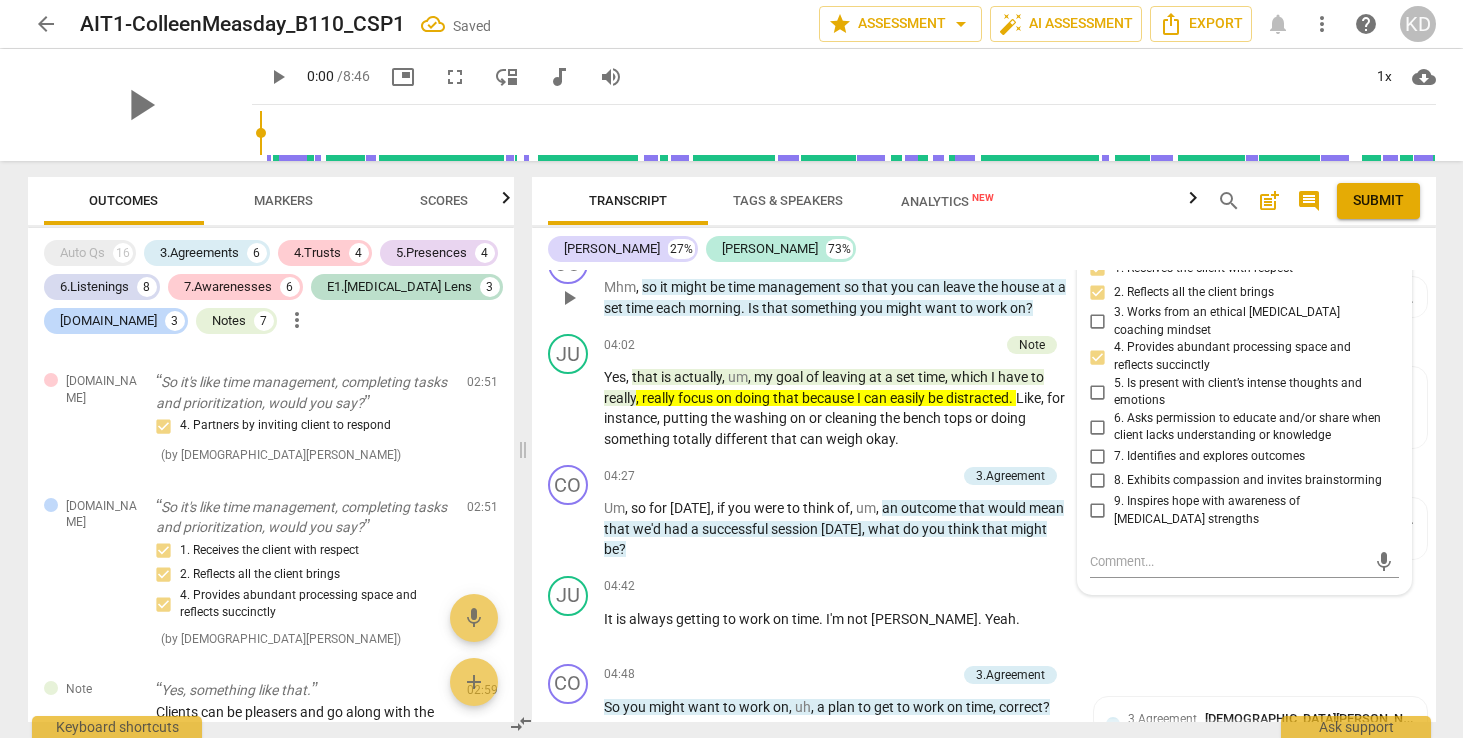 click on "CO play_arrow pause 03:52 + Add competency 3.Agreement keyboard_arrow_right Mhm ,   so   it   might   be   time   management   so   that   you   can   leave   the   house   at   a   set   time   each   morning .   Is   that   something   you   might   want   to   work   on ? 3.Agreement [PERSON_NAME] 09:36 [DATE] 2. Reconfirms measures of success Nice way to narrow in and get clarity, being open to how she responds." at bounding box center [984, 281] 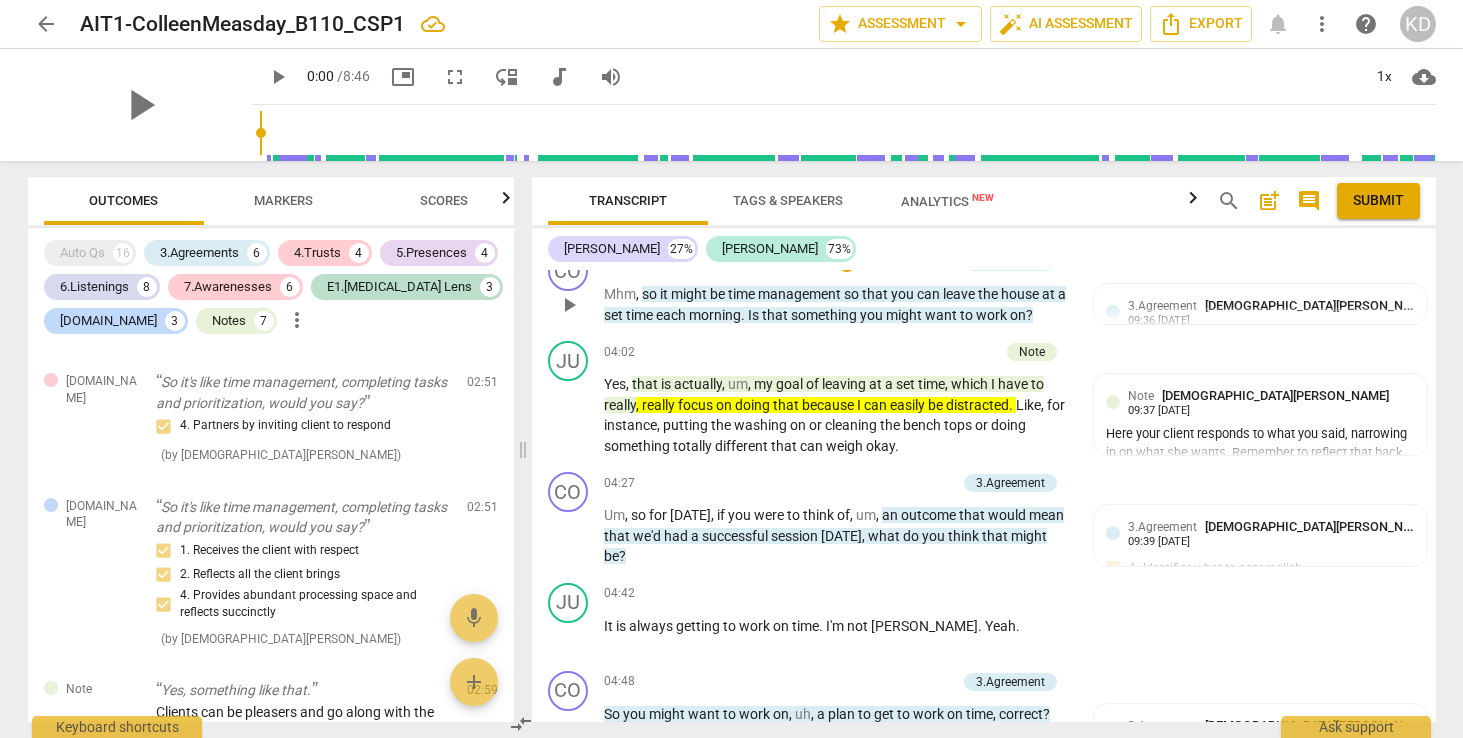 scroll, scrollTop: 5921, scrollLeft: 0, axis: vertical 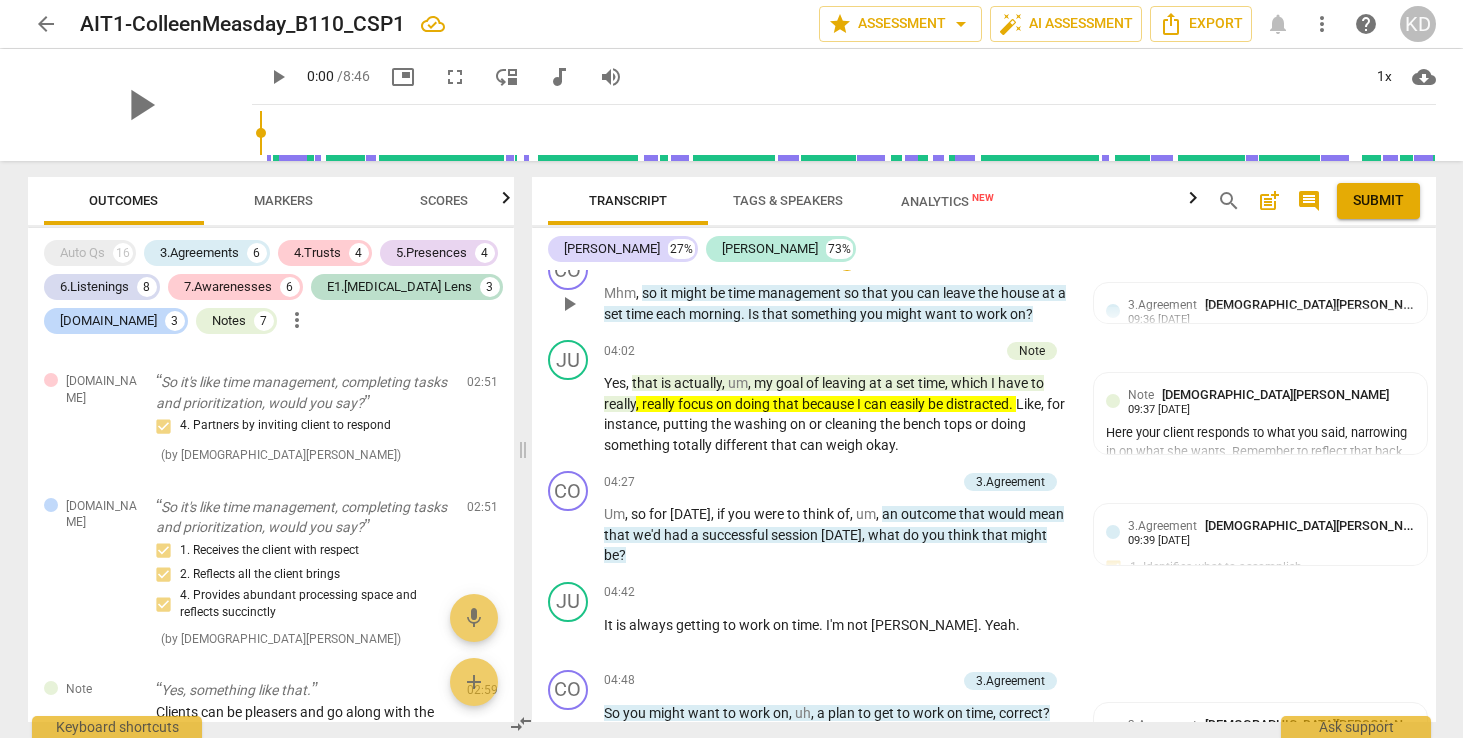 click on "+" at bounding box center [847, 261] 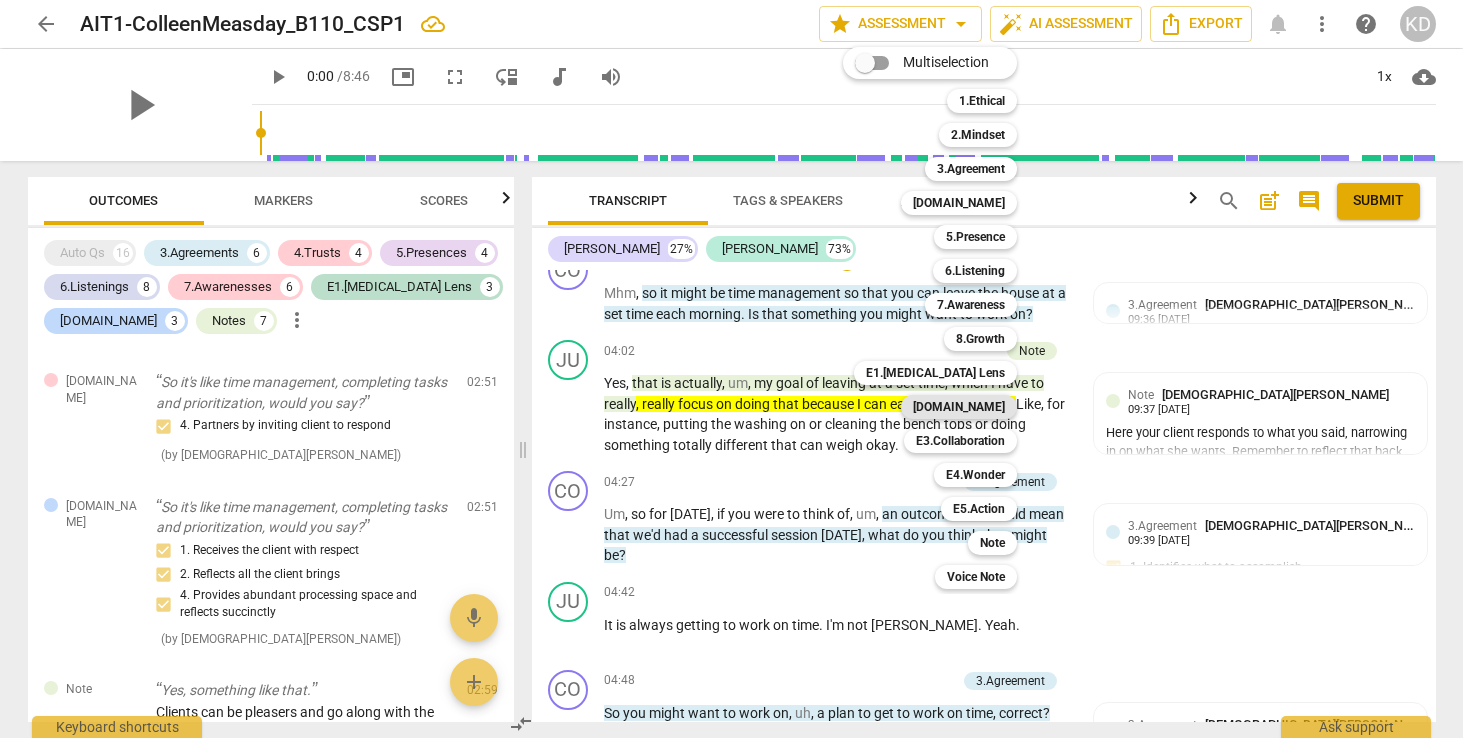 click on "[DOMAIN_NAME]" at bounding box center (959, 407) 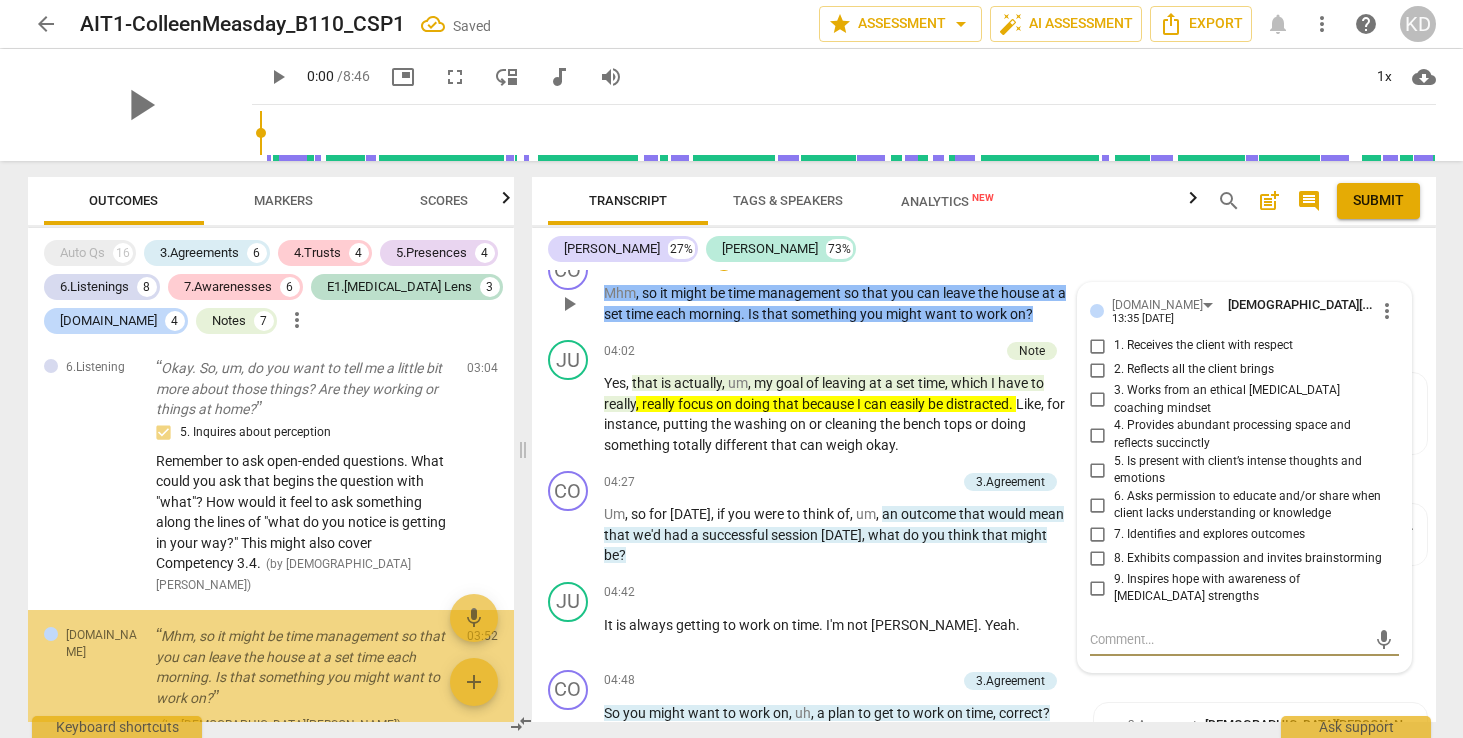 scroll, scrollTop: 2260, scrollLeft: 0, axis: vertical 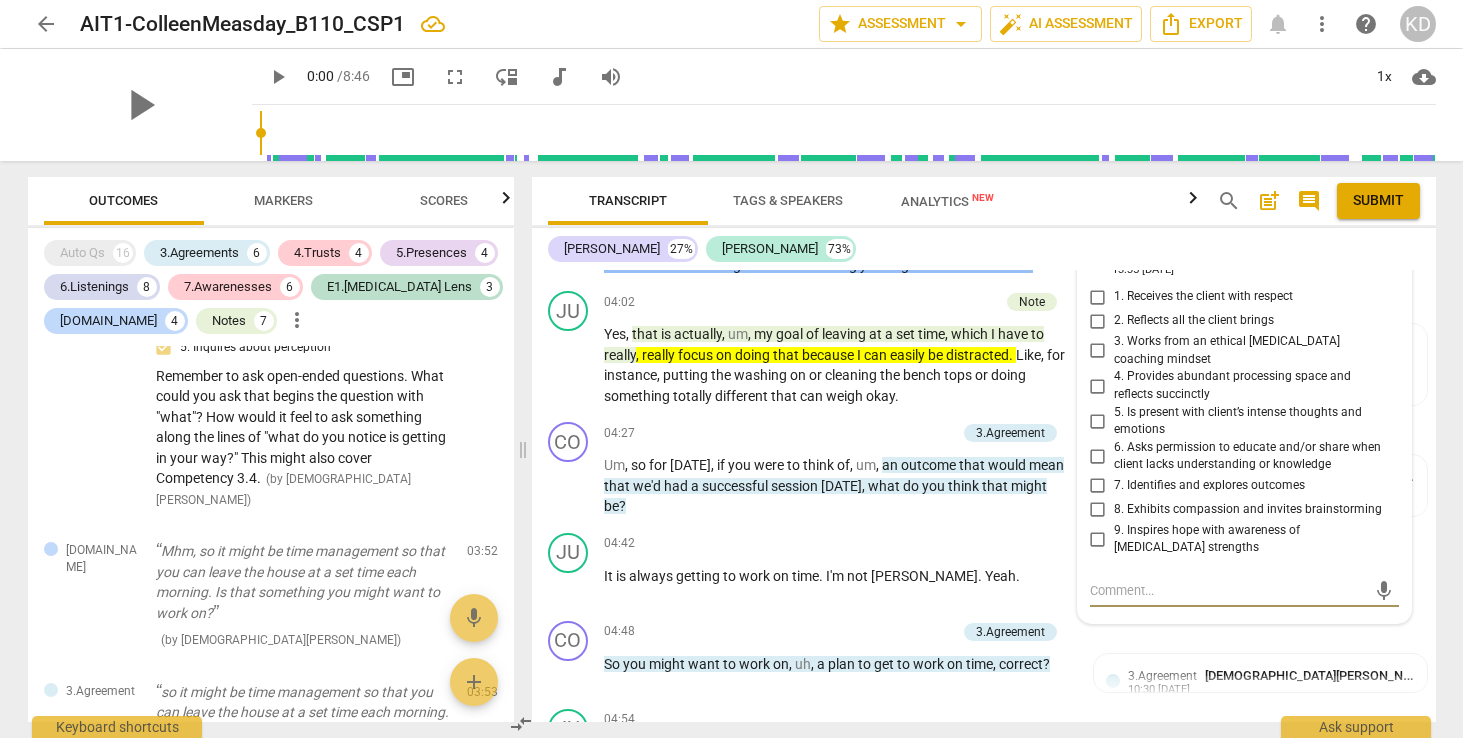 click on "4. Provides abundant processing space and reflects succinctly" at bounding box center [1098, 386] 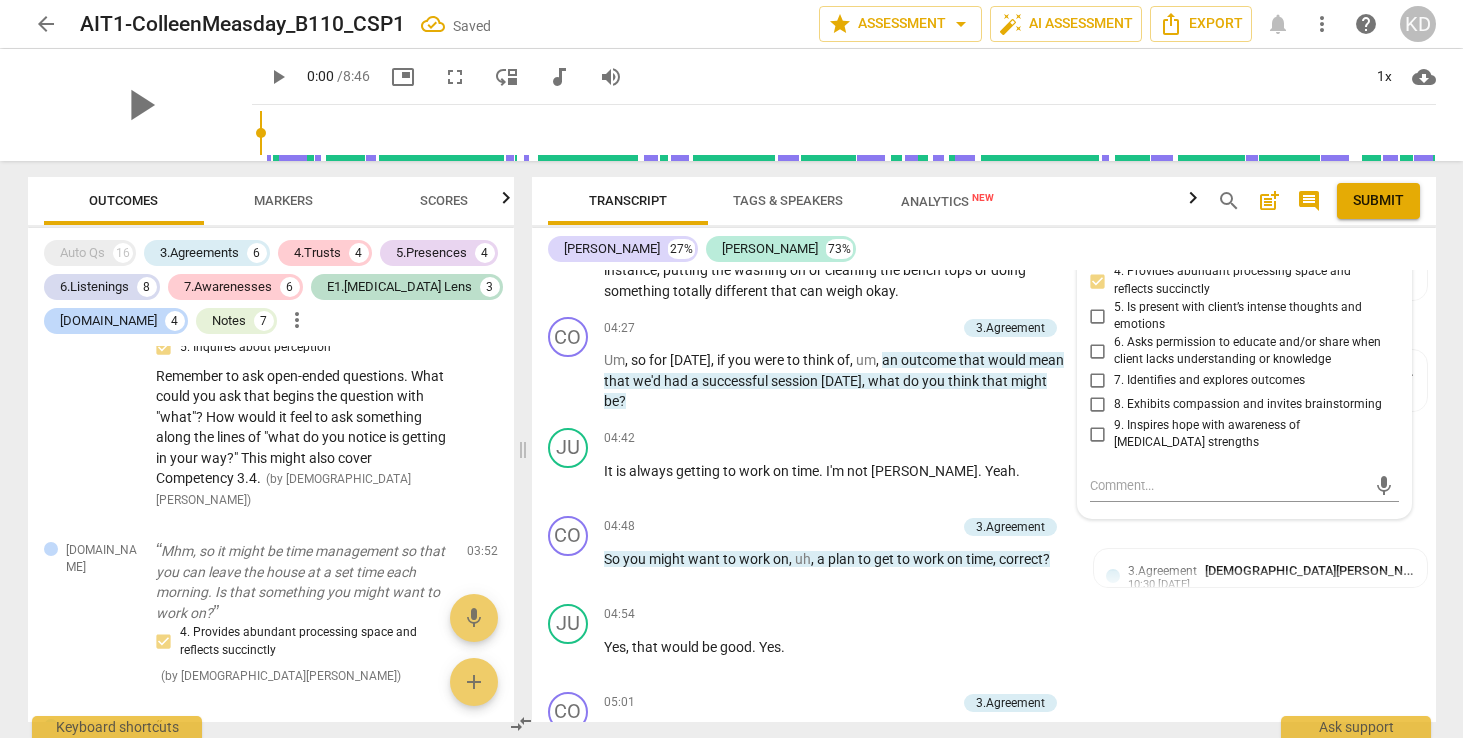 scroll, scrollTop: 6076, scrollLeft: 0, axis: vertical 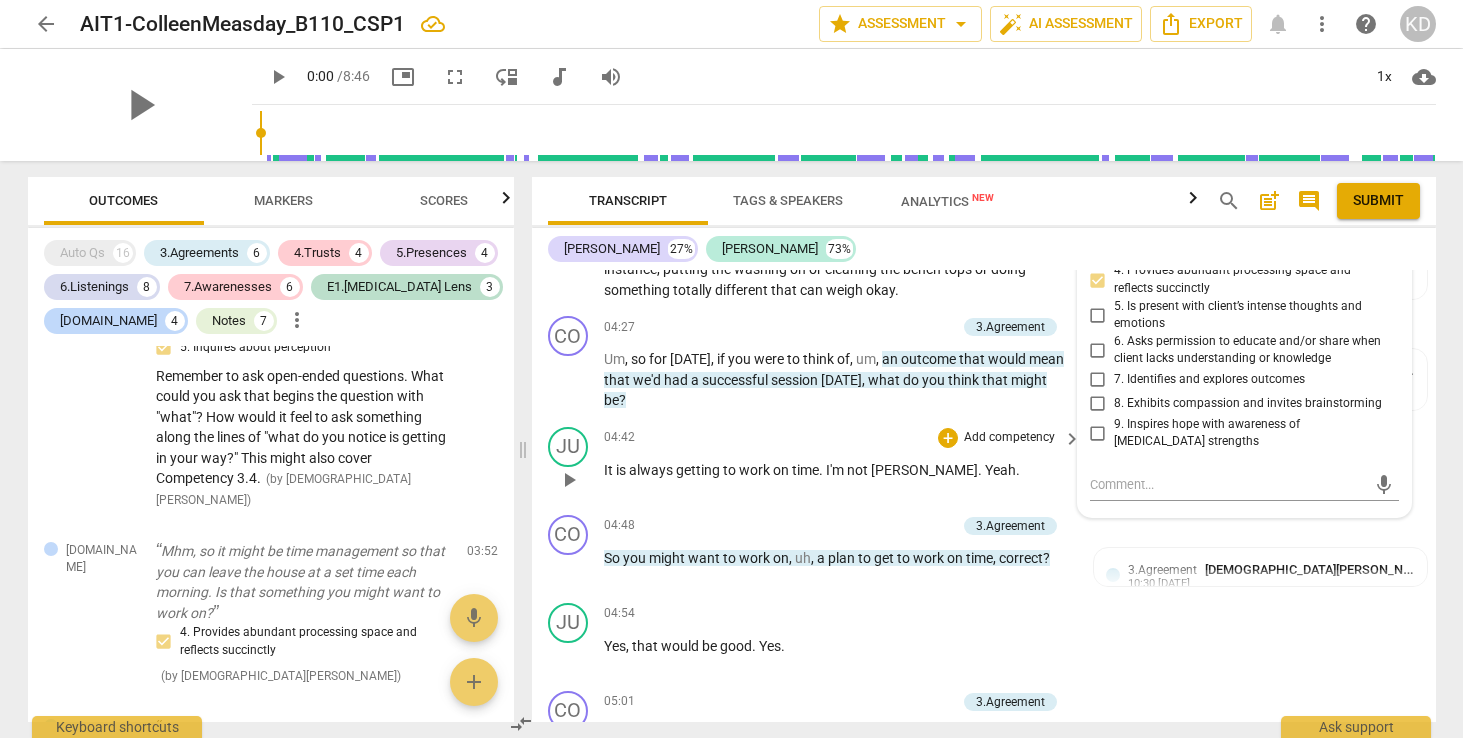 click on "JU play_arrow pause 04:42 + Add competency keyboard_arrow_right It   is   always   getting   to   work   on   time .   I'm   not   [PERSON_NAME] .   Yeah ." at bounding box center [984, 463] 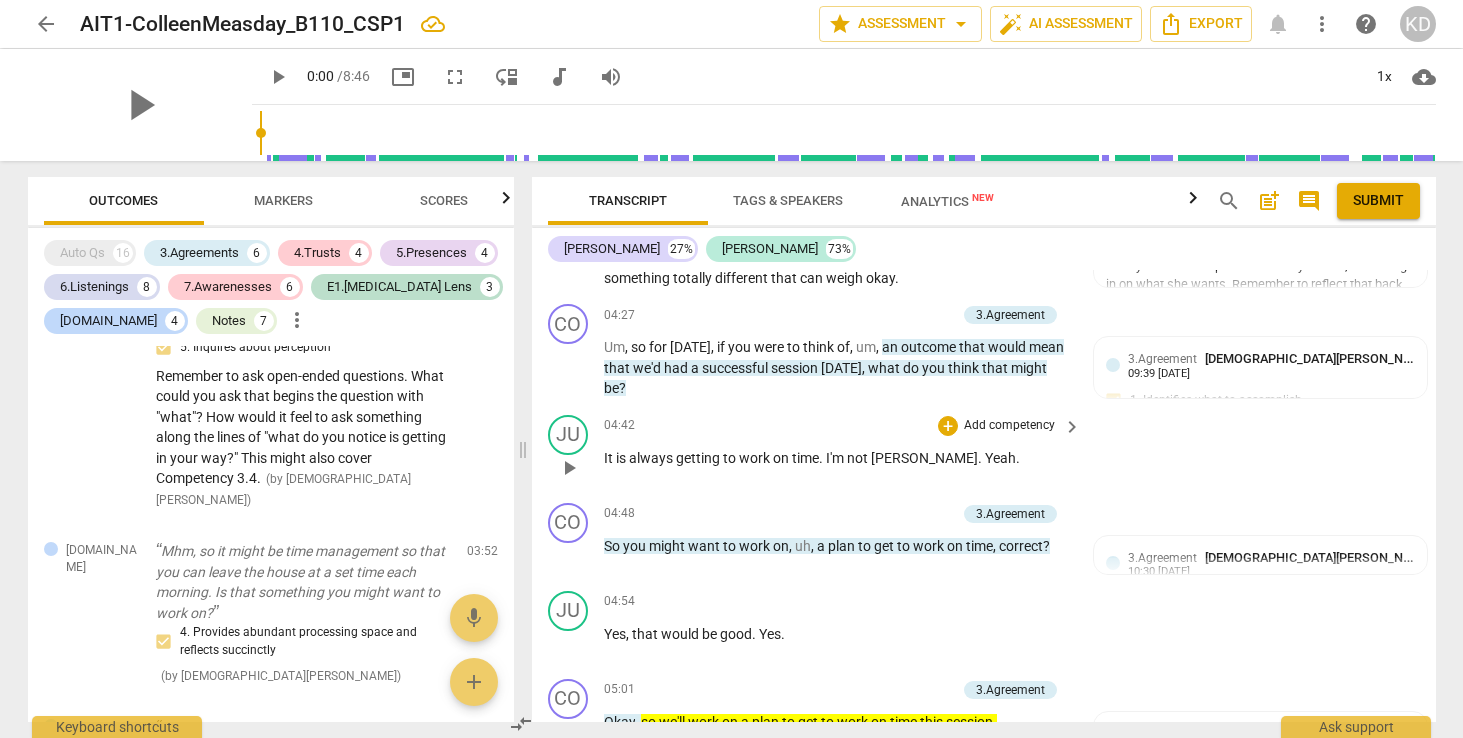 scroll, scrollTop: 6090, scrollLeft: 0, axis: vertical 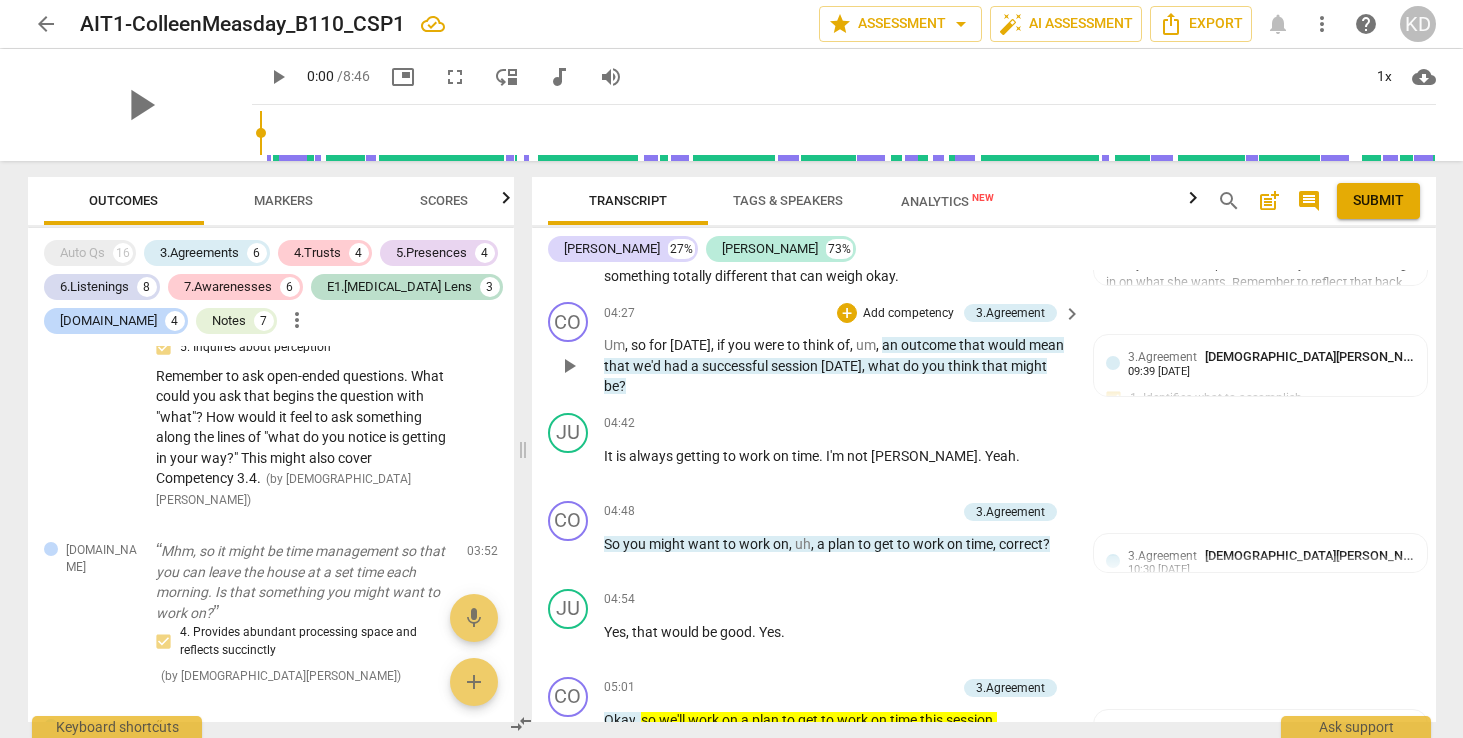 click on "Add competency" at bounding box center [908, 314] 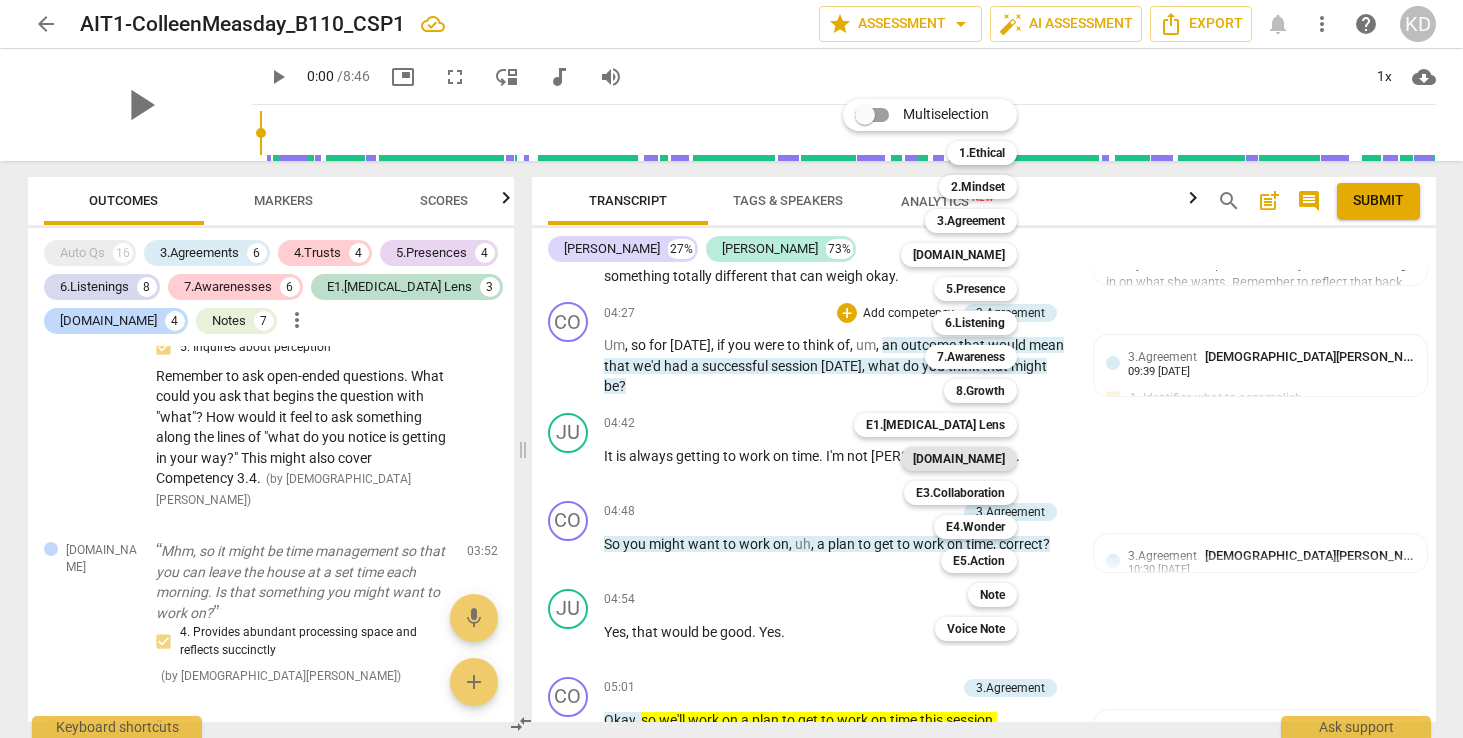 click on "[DOMAIN_NAME]" at bounding box center (959, 459) 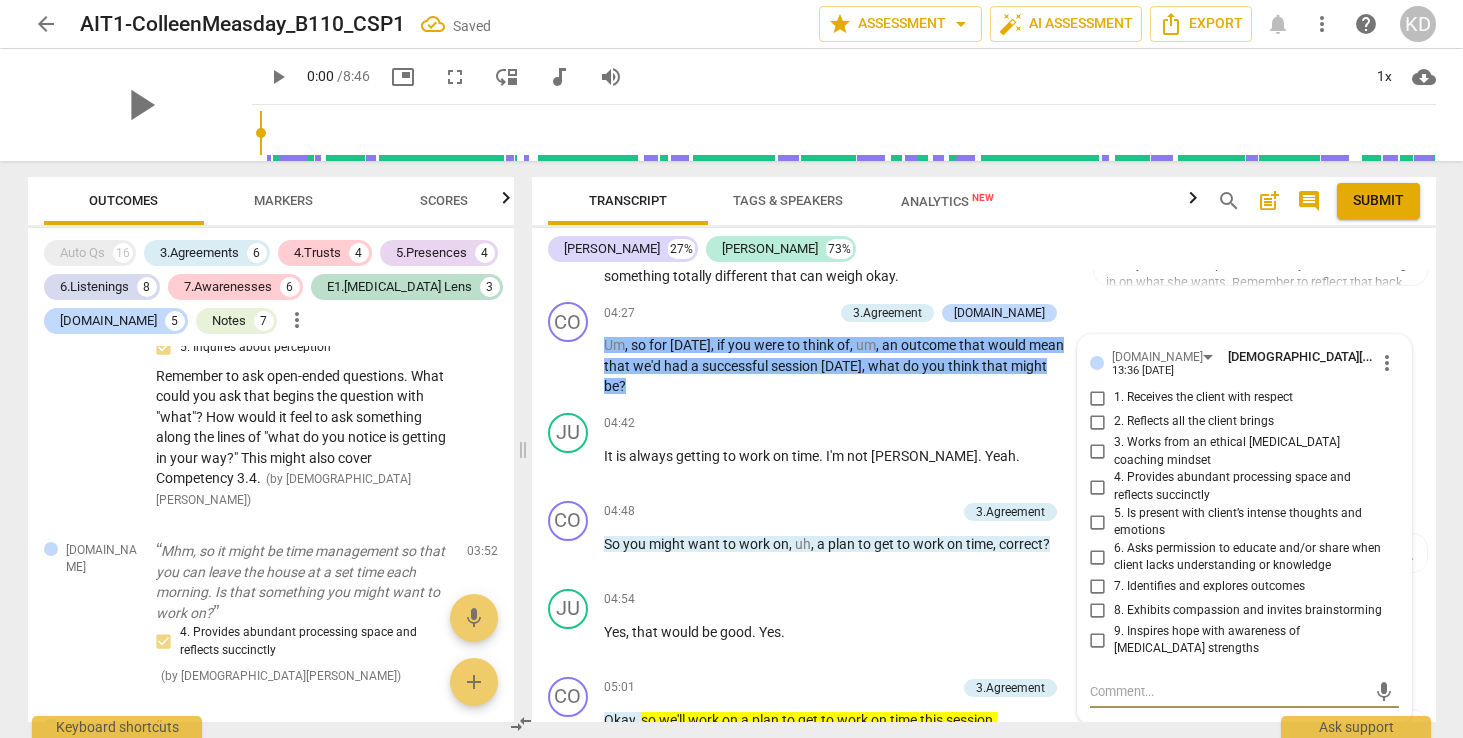 scroll, scrollTop: 6101, scrollLeft: 0, axis: vertical 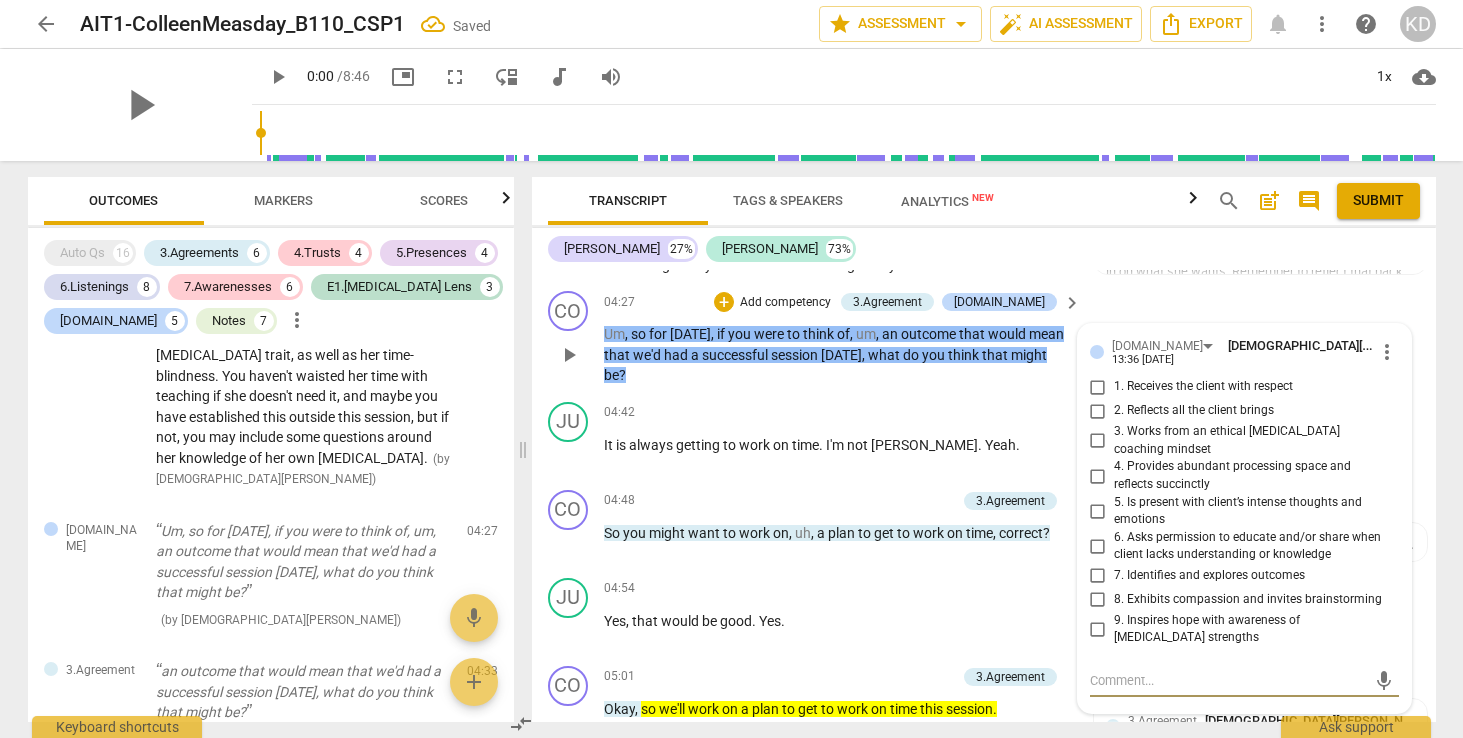 click on "7. Identifies and explores outcomes" at bounding box center (1098, 576) 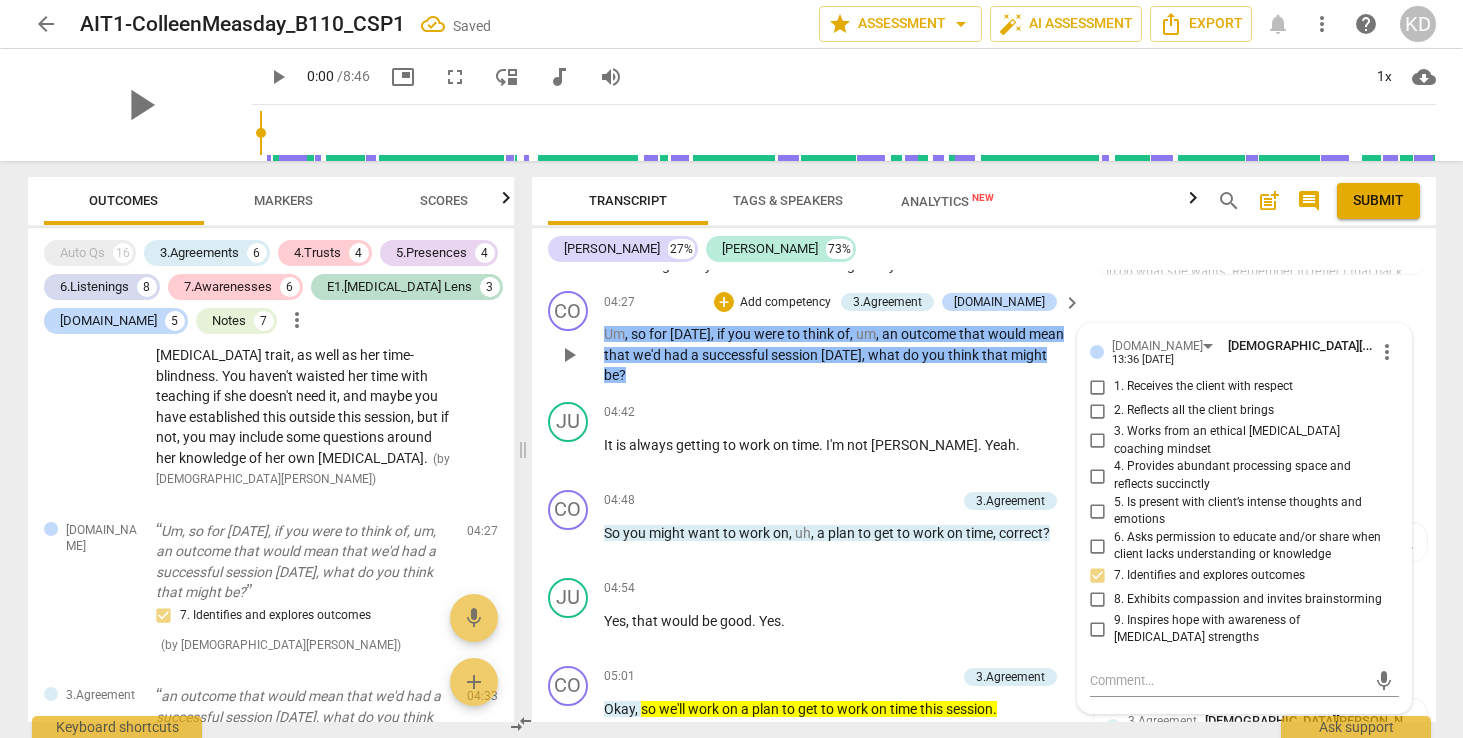 click on "1. Receives the client with respect" at bounding box center (1098, 387) 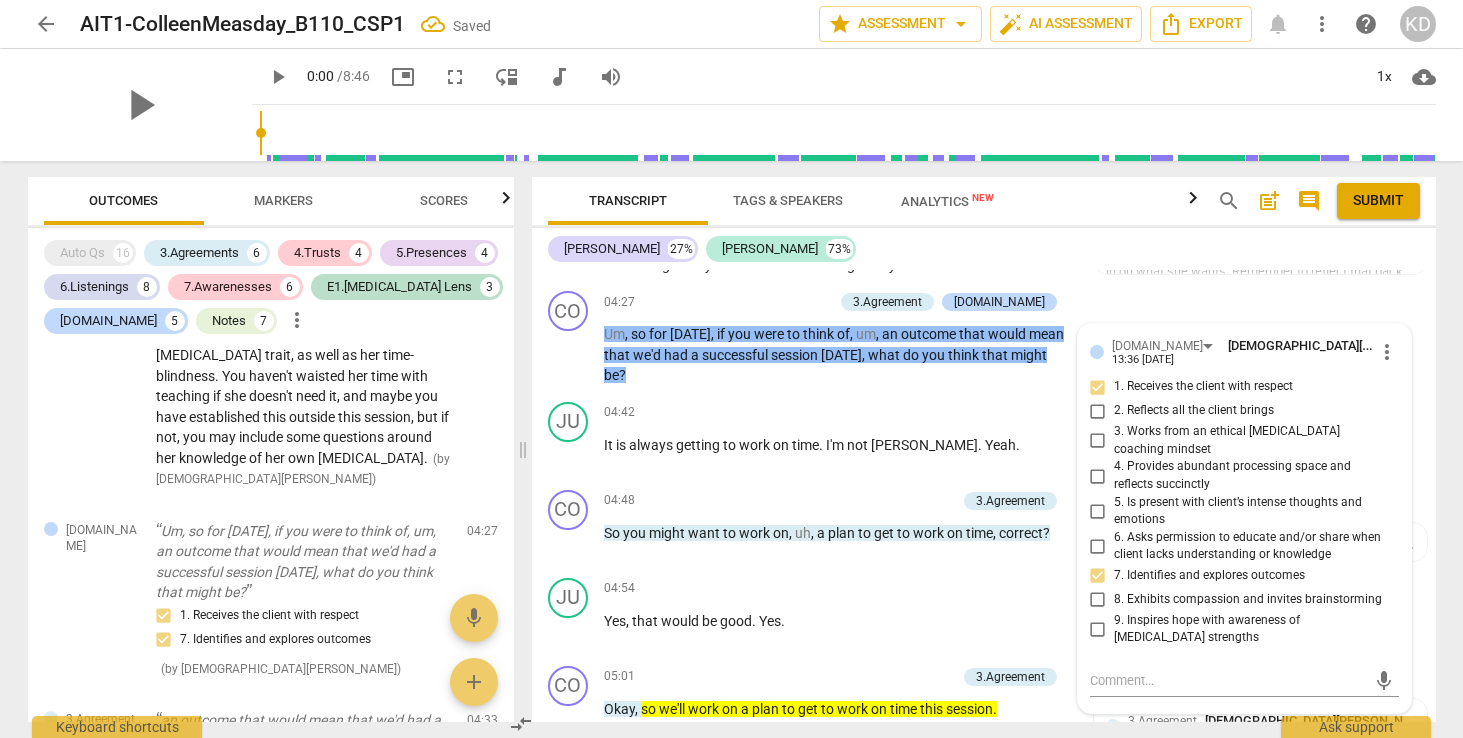 click on "[PERSON_NAME] 27% [PERSON_NAME] 73%" at bounding box center [984, 249] 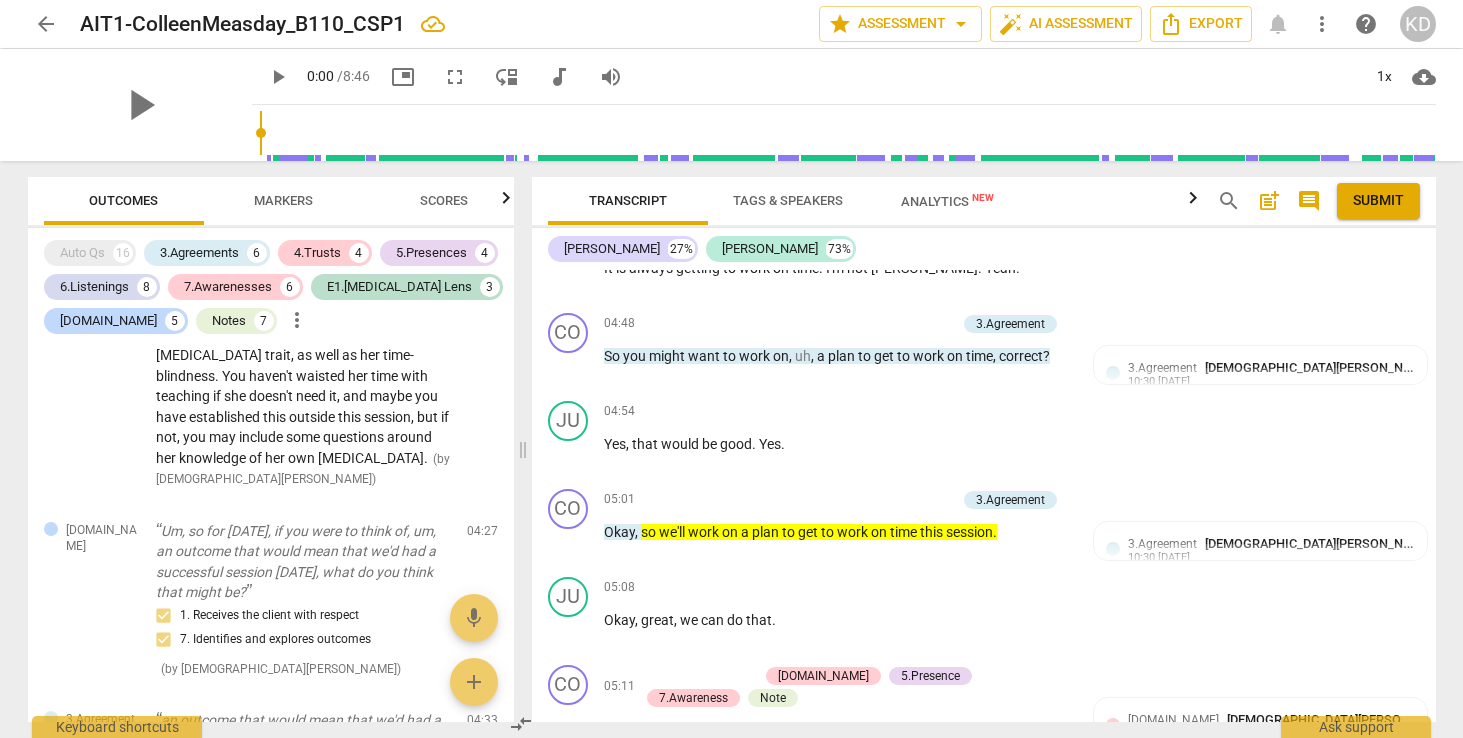 scroll, scrollTop: 6258, scrollLeft: 0, axis: vertical 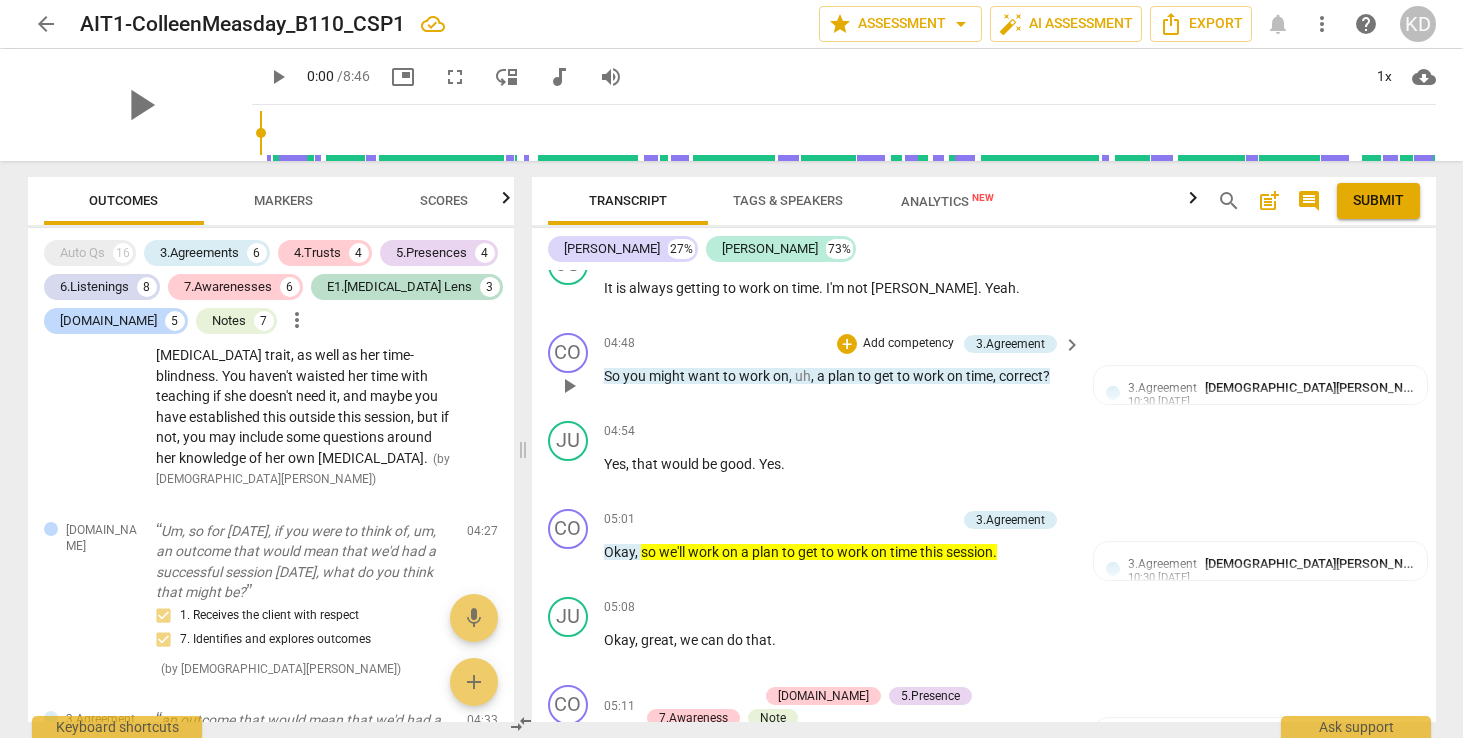 click on "Add competency" at bounding box center [908, 344] 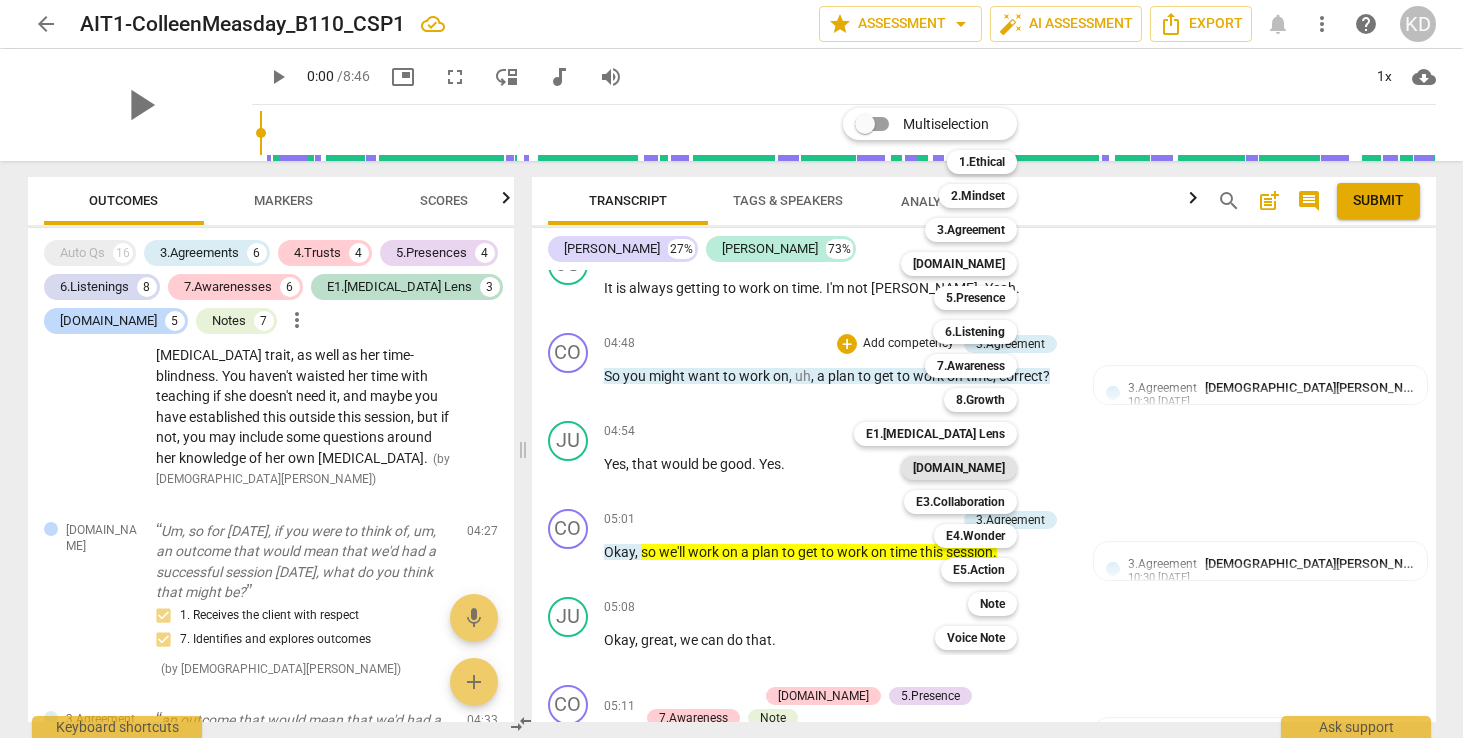 click on "[DOMAIN_NAME]" at bounding box center (959, 468) 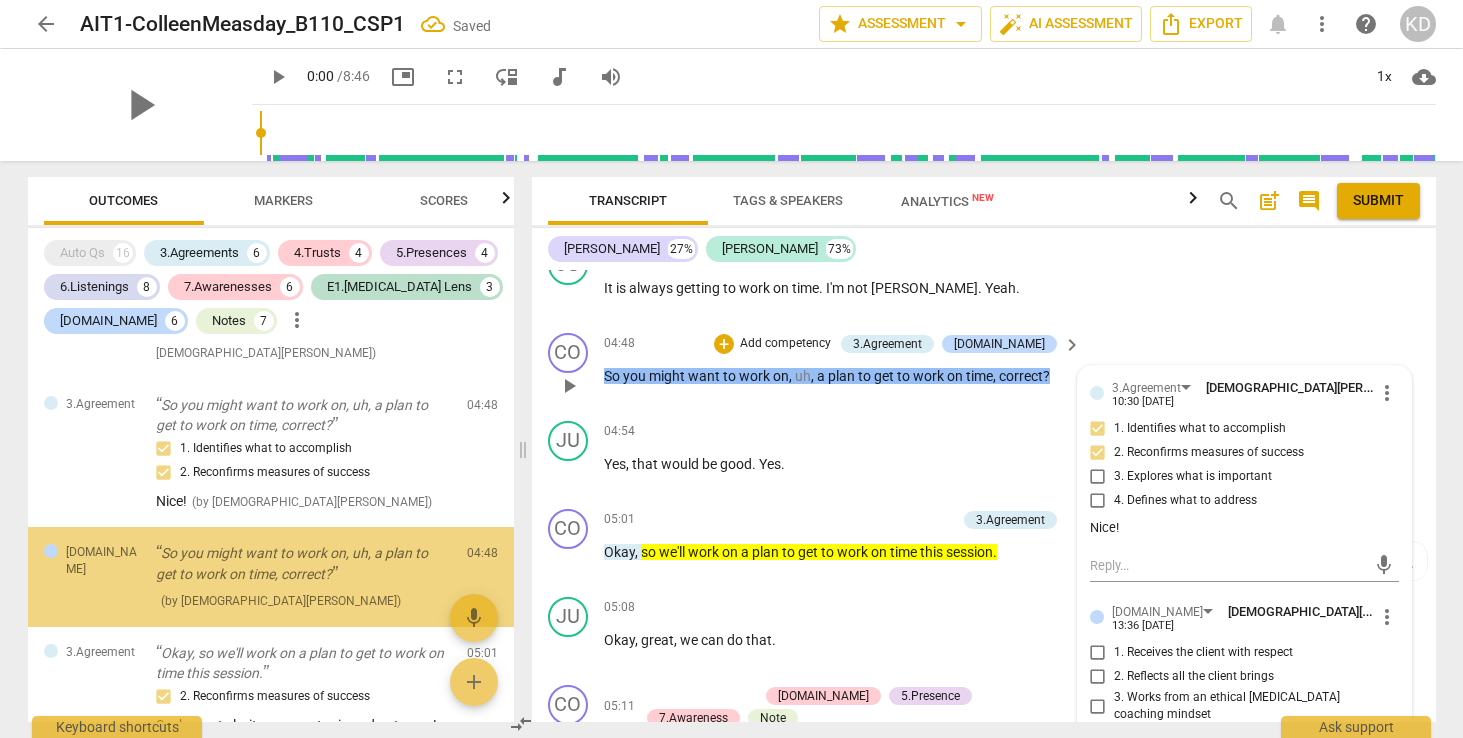 scroll, scrollTop: 3470, scrollLeft: 0, axis: vertical 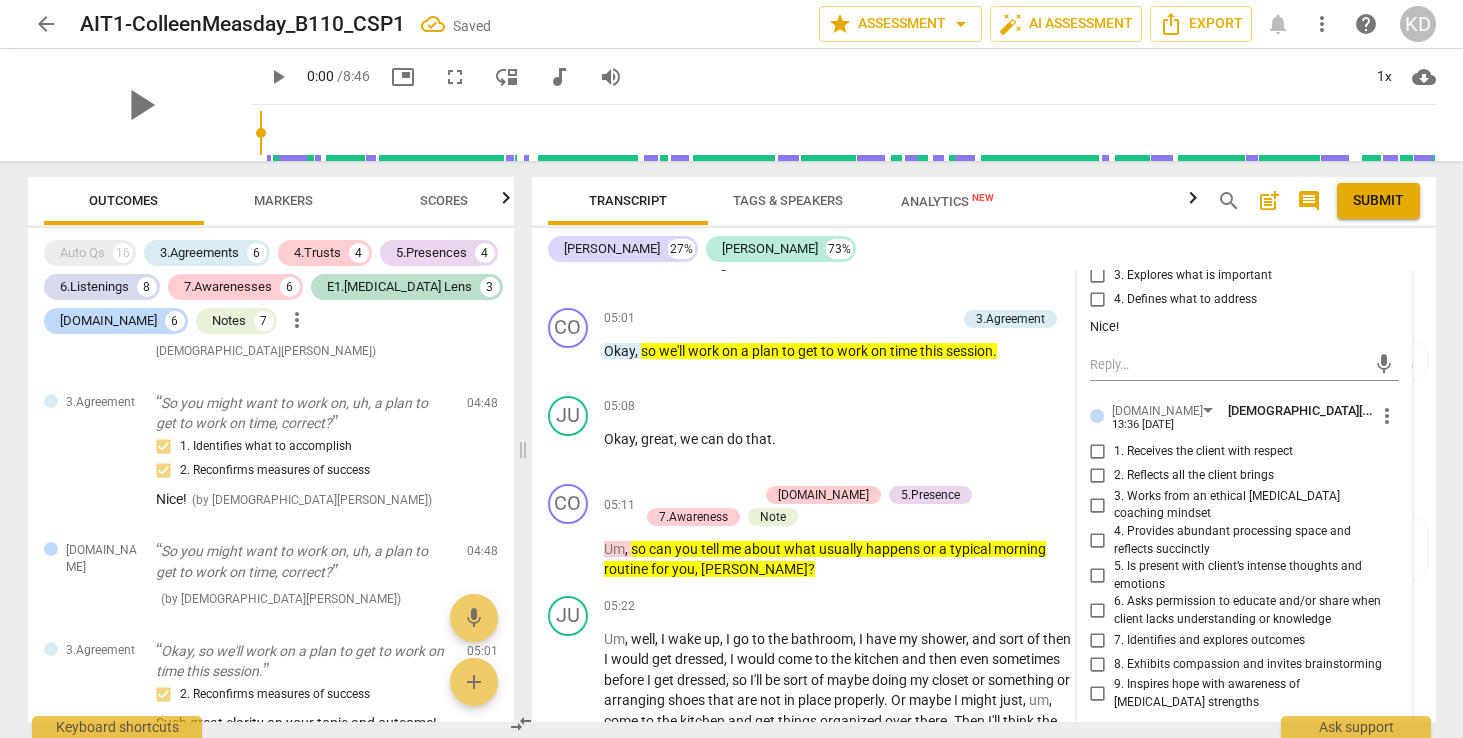 click on "4. Provides abundant processing space and reflects succinctly" at bounding box center (1098, 541) 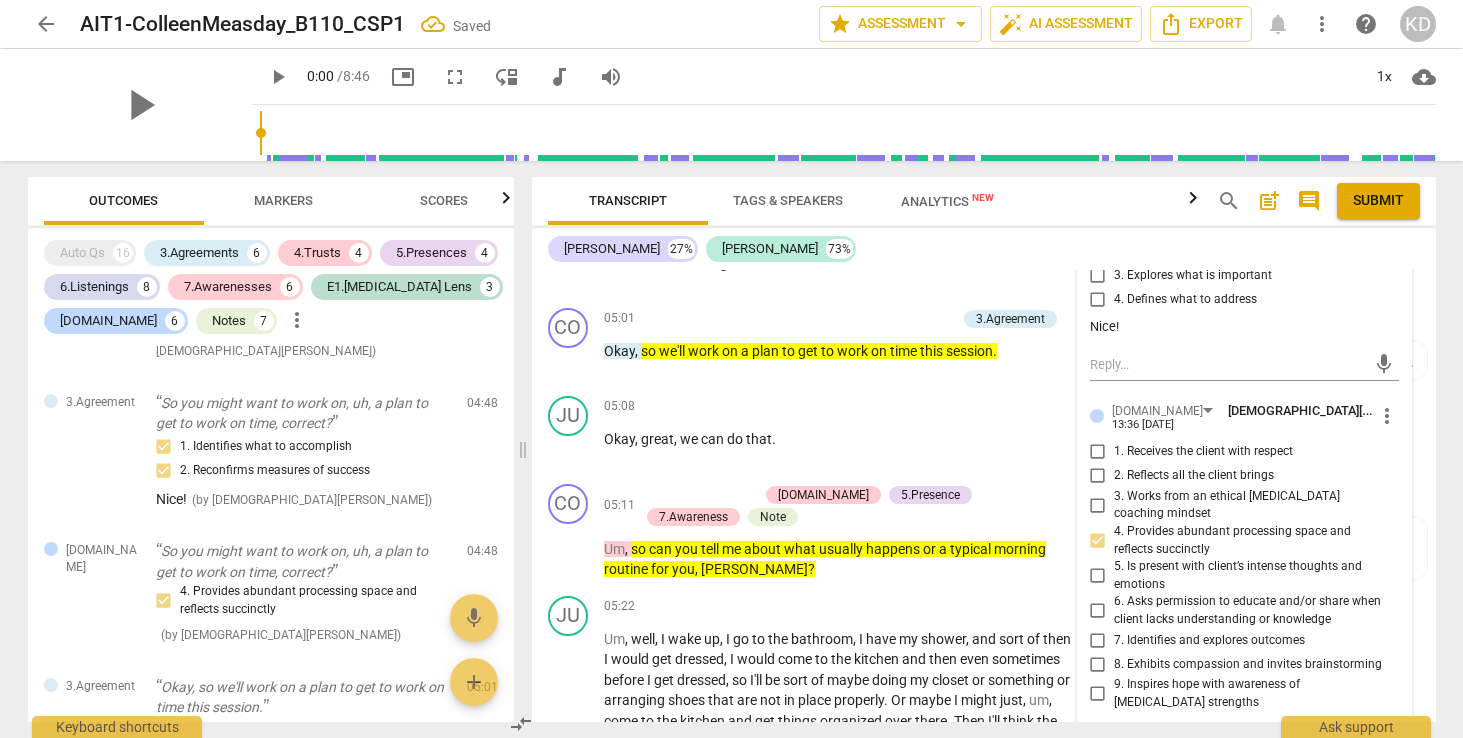 click on "1. Receives the client with respect" at bounding box center [1098, 452] 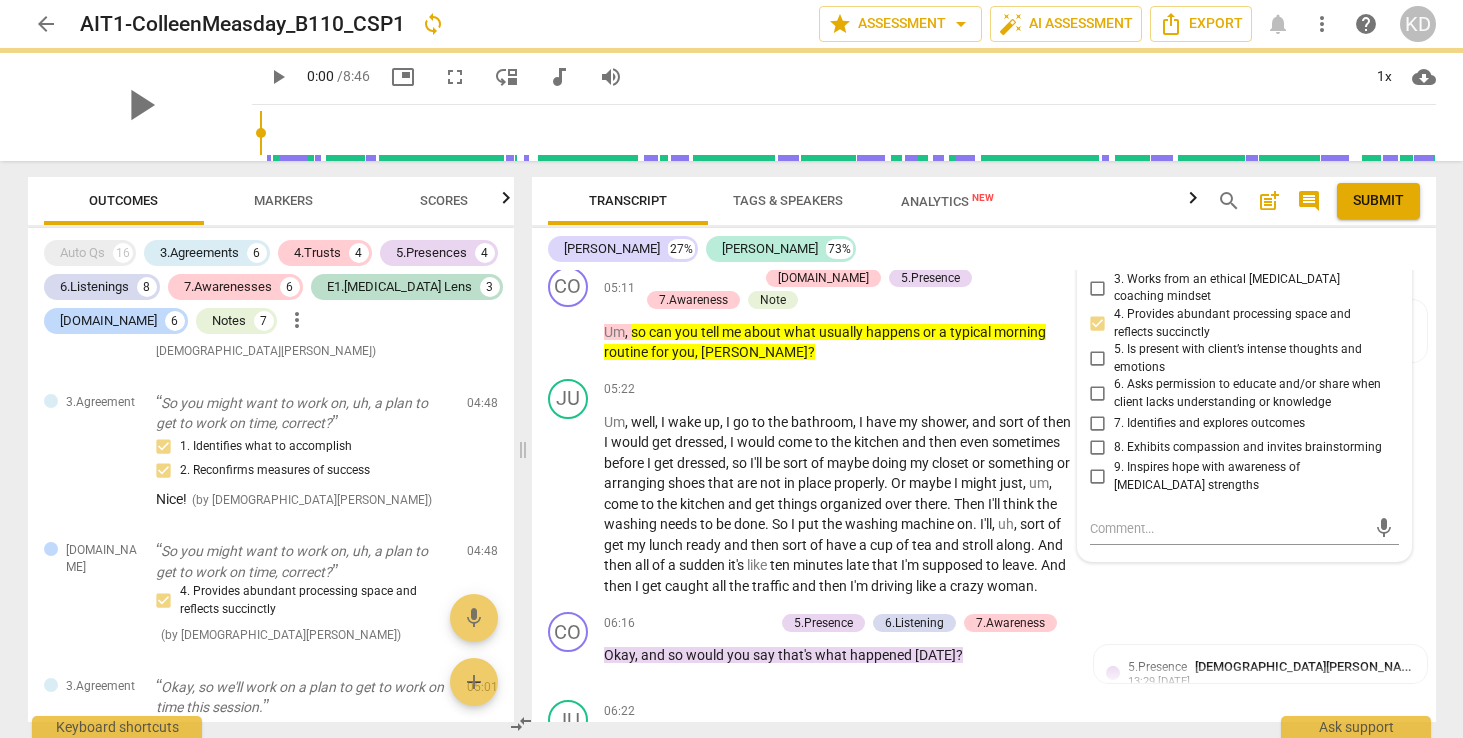 scroll, scrollTop: 6663, scrollLeft: 0, axis: vertical 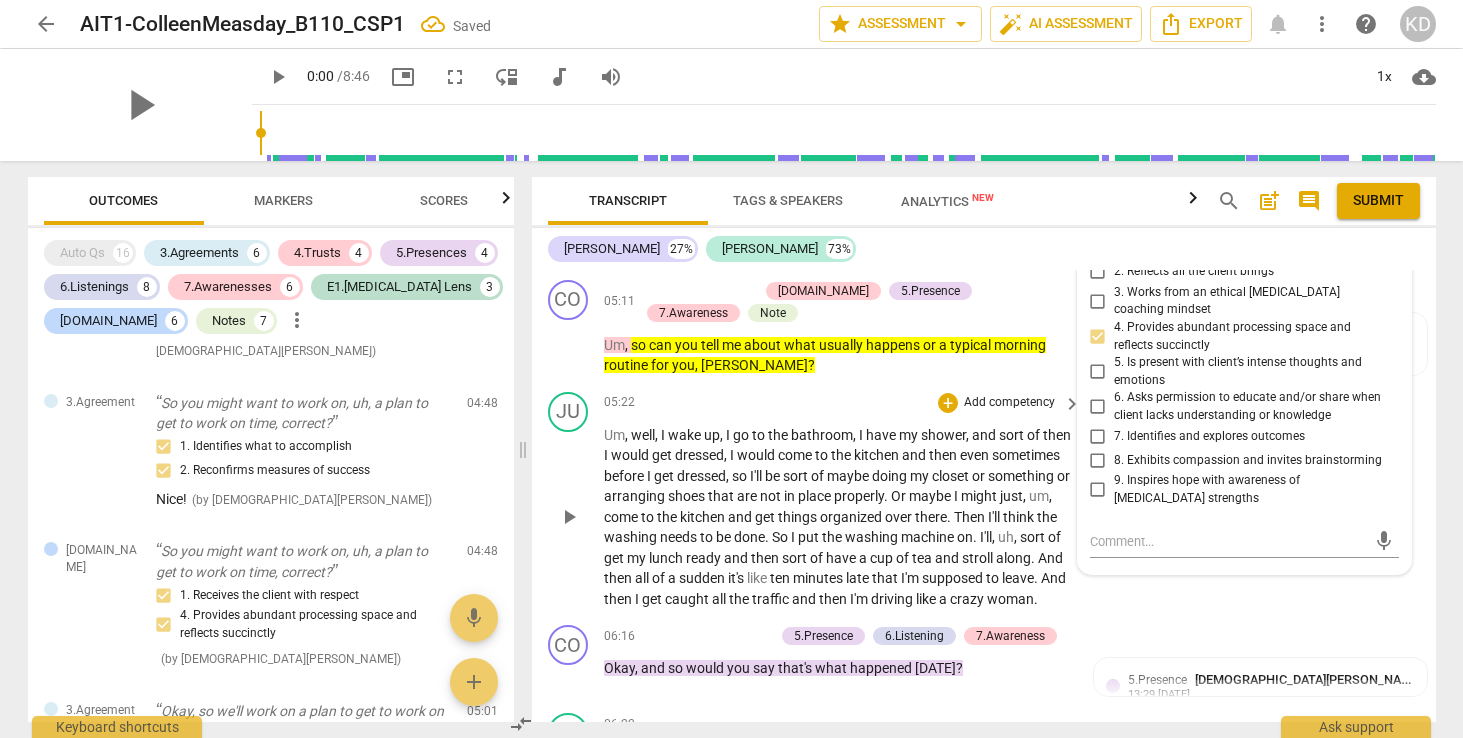 click on "JU play_arrow pause 05:22 + Add competency keyboard_arrow_right Um ,   well ,   I   wake   up ,   I   go   to   the   bathroom ,   I   have   my   shower ,   and   sort   of   then   I   would   get   dressed ,   I   would   come   to   the   kitchen   and   then   even   sometimes   before   I   get   dressed ,   so   I'll   be   sort   of   maybe   doing   my   closet   or   something   or   arranging   shoes   that   are   not   in   place   properly .   Or   maybe   I   might   just ,   um ,   come   to   the   kitchen   and   get   things   organized   over   there .   Then   I'll   think   the   washing   needs   to   be   done .   So   I   put   the   washing   machine   on .   I'll ,   uh ,   sort   of   get   my   lunch   ready   and   then   sort   of   have   a   cup   of   tea   and   stroll   along .   And   then   all   of   a   sudden   it's   like   ten   minutes   late   that   I'm   supposed   to   leave .   And   then   I   get   caught   all   the   traffic   and   then   I'm   driving" at bounding box center (984, 501) 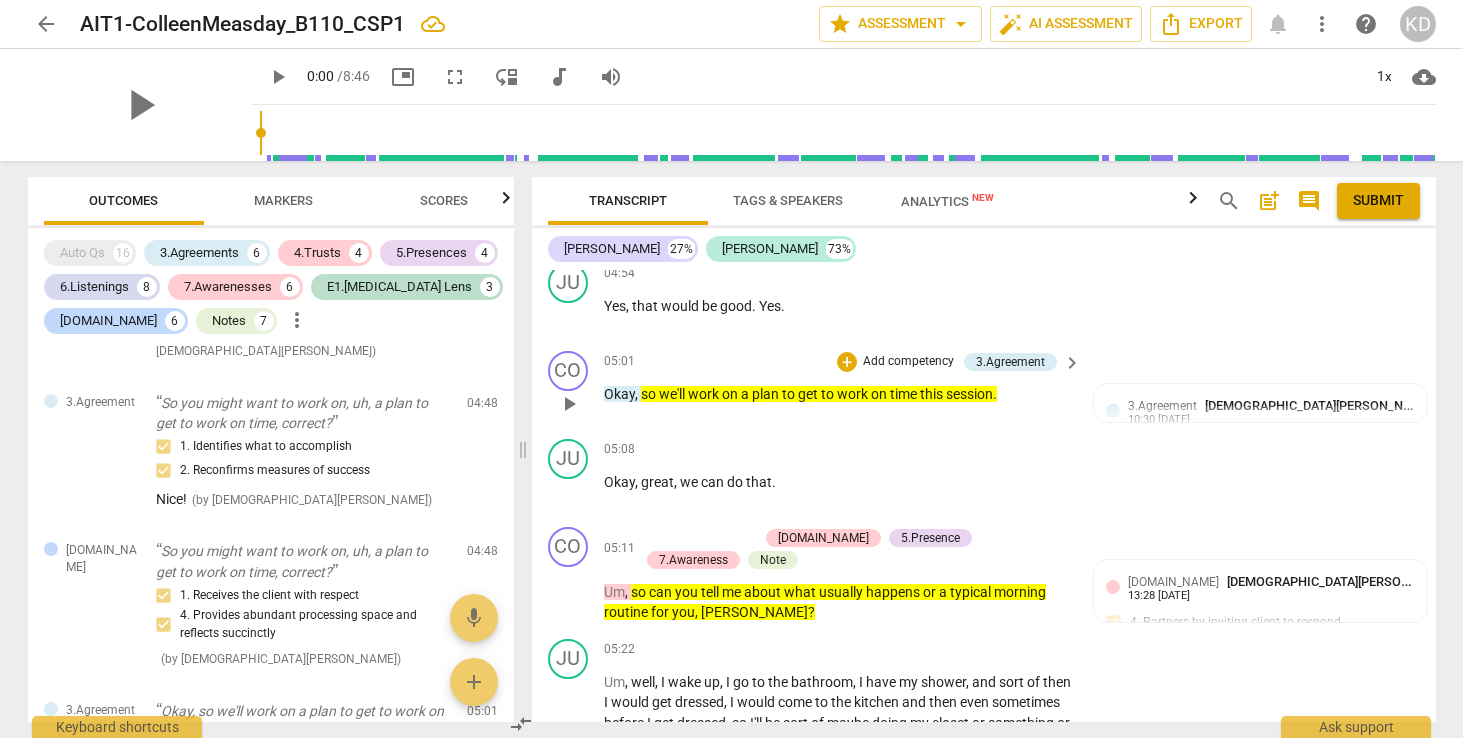 scroll, scrollTop: 6420, scrollLeft: 0, axis: vertical 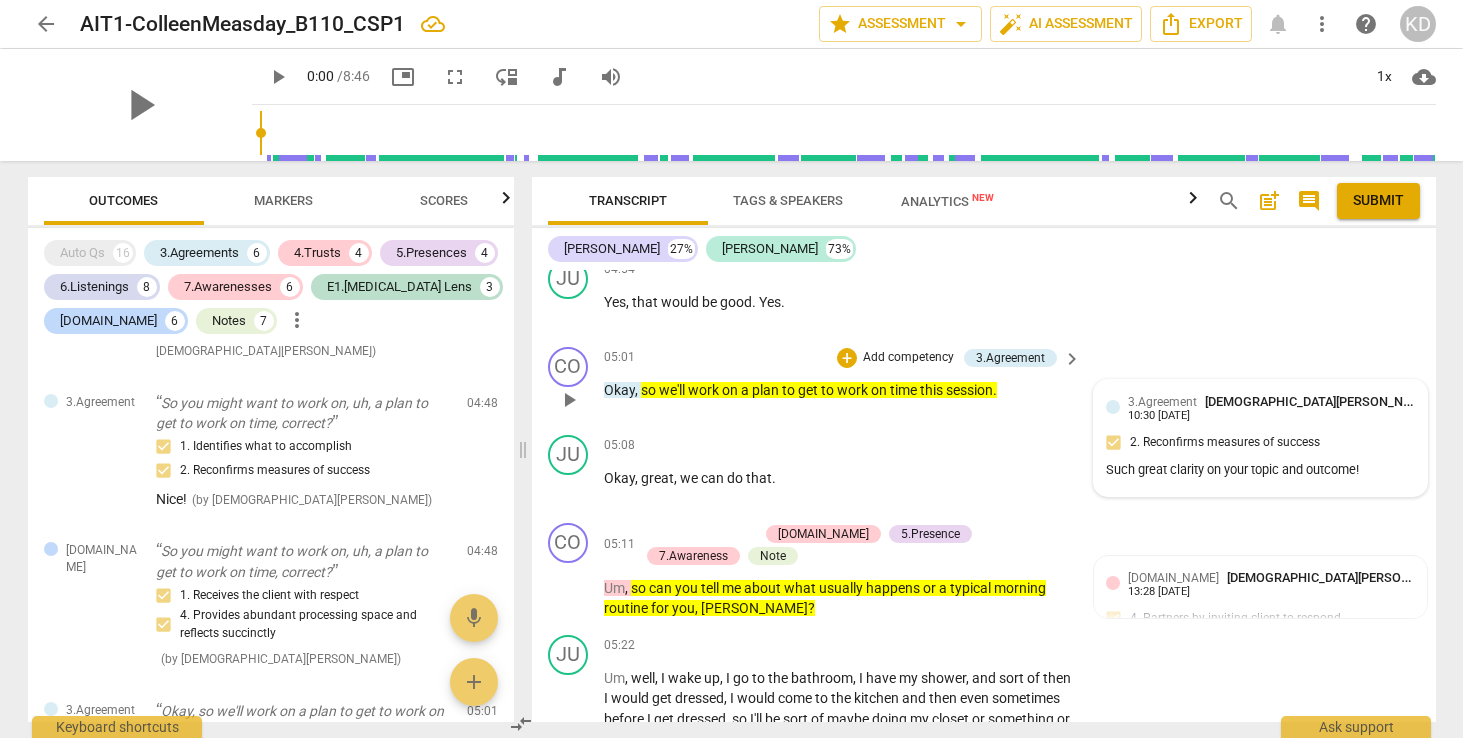 click on "3.Agreement" at bounding box center (1162, 402) 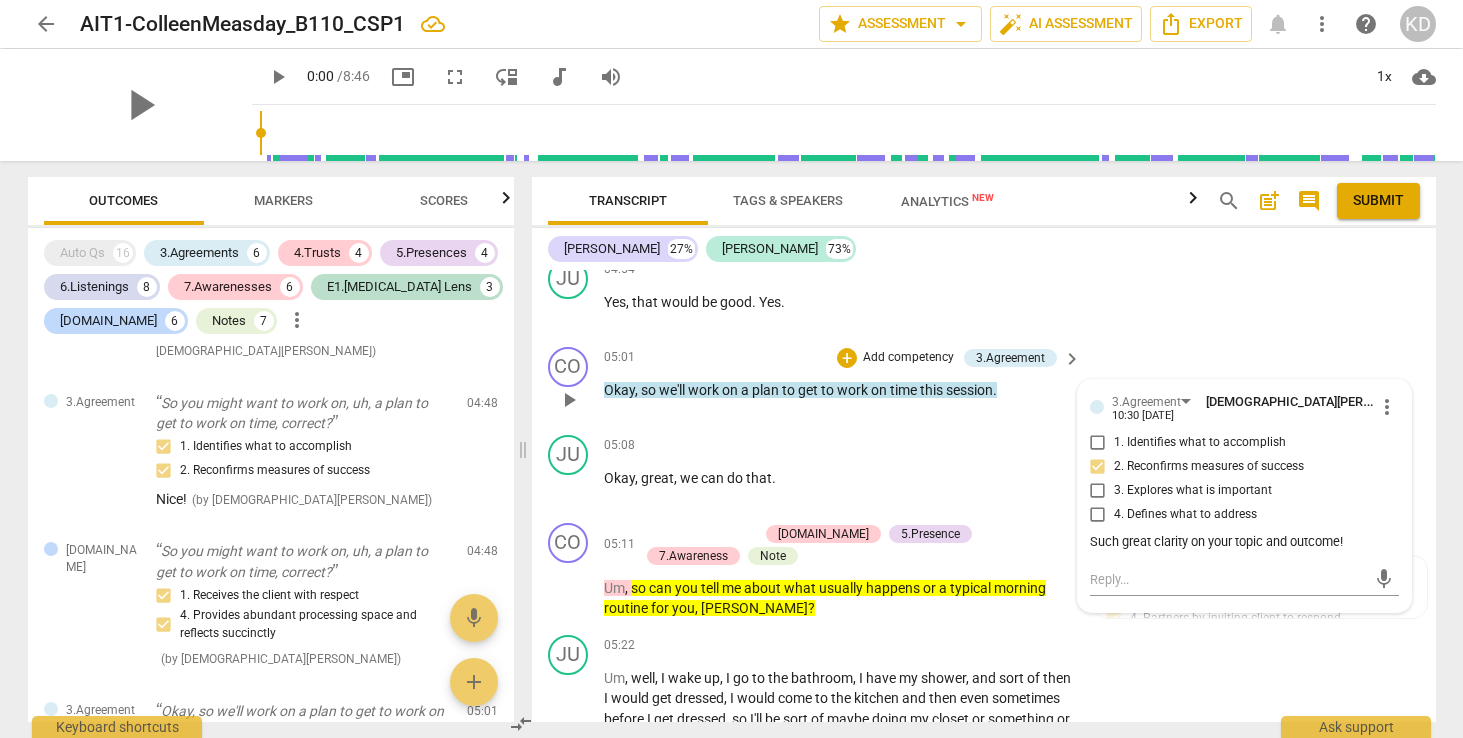 click on "more_vert" at bounding box center [1387, 407] 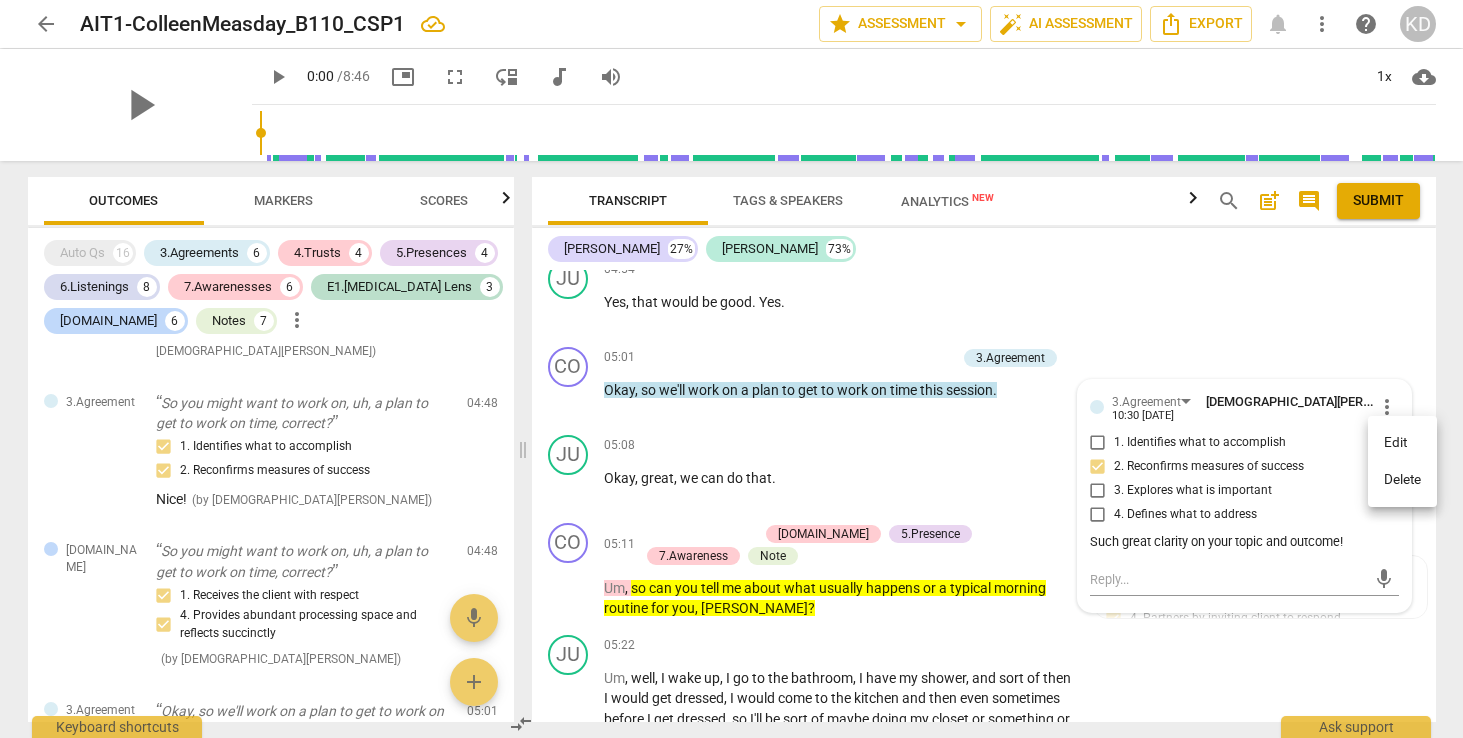 click on "Edit" at bounding box center (1402, 443) 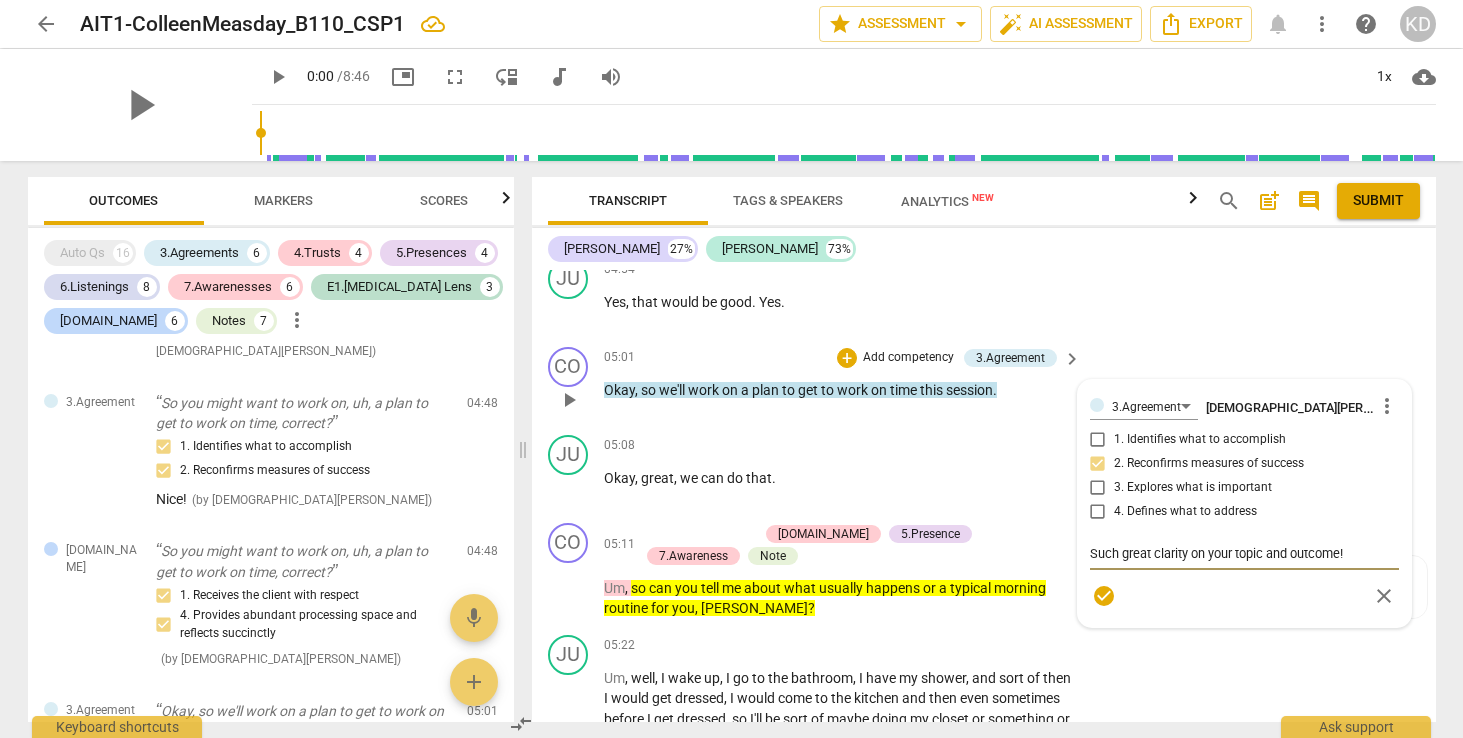 click on "Such great clarity on your topic and outcome!" at bounding box center (1244, 553) 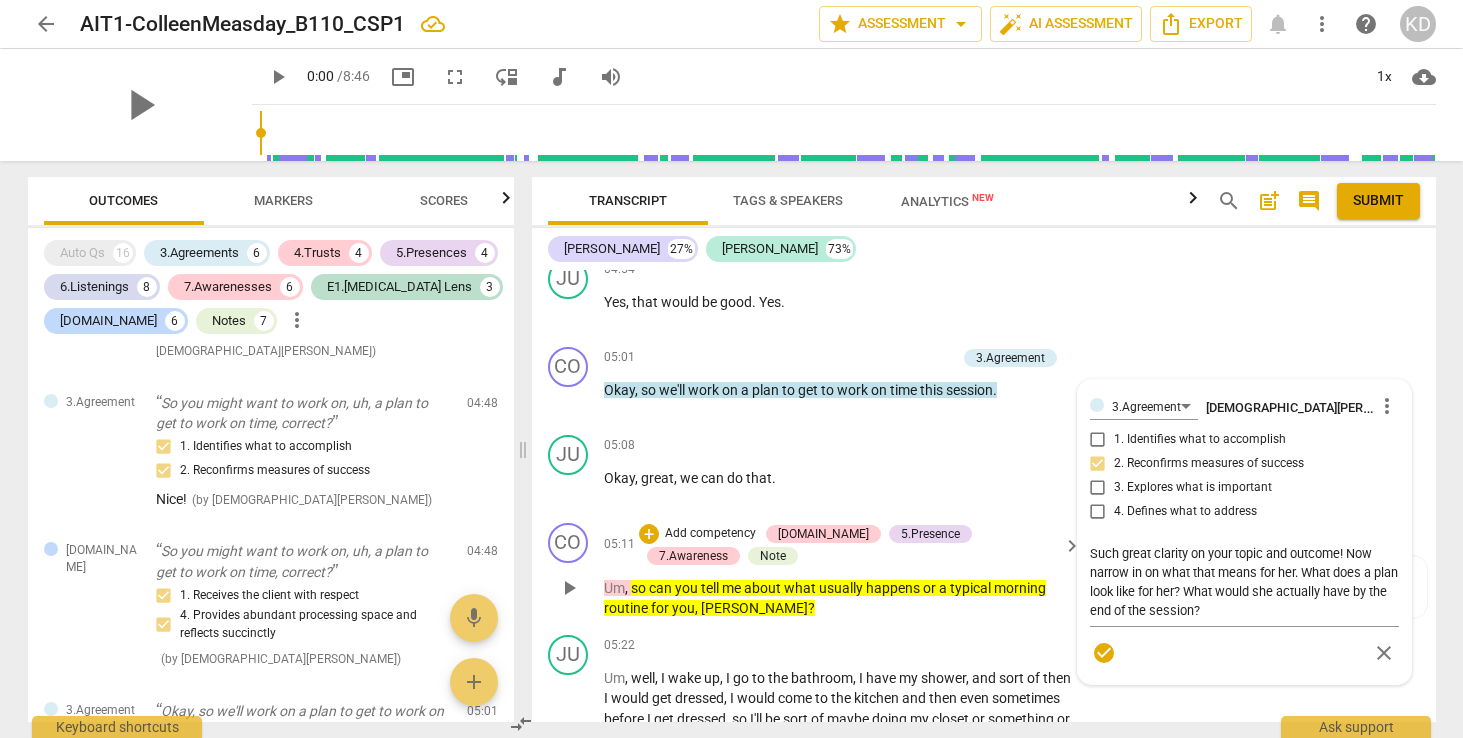 click on "CO play_arrow pause 05:11 + Add competency [DOMAIN_NAME] 5.Presence 7.Awareness Note keyboard_arrow_right Um ,   so   can   you   tell   me   about   what   usually   happens   or   a   typical   morning   routine   for   you ,   [PERSON_NAME] ? [DOMAIN_NAME] [DEMOGRAPHIC_DATA][PERSON_NAME] 13:28 [DATE] 4. Partners by inviting client to respond 5.Presence [DEMOGRAPHIC_DATA][PERSON_NAME] 13:28 [DATE] 1. Responds to the whole person (the who) 4. Demonstrates curiosity 7.Awareness [DEMOGRAPHIC_DATA][PERSON_NAME] 12:19 [DATE] 1. Asks about a current way of thinking 6. Asks clear, open-ended questions 7. Uses concise language 8. Allows client most of the talking Note [DEMOGRAPHIC_DATA][PERSON_NAME] 10:32 [DATE] What usually happens, or what has happened in the past, is a good question as you explore her current perspective!  ( edited )" at bounding box center [984, 571] 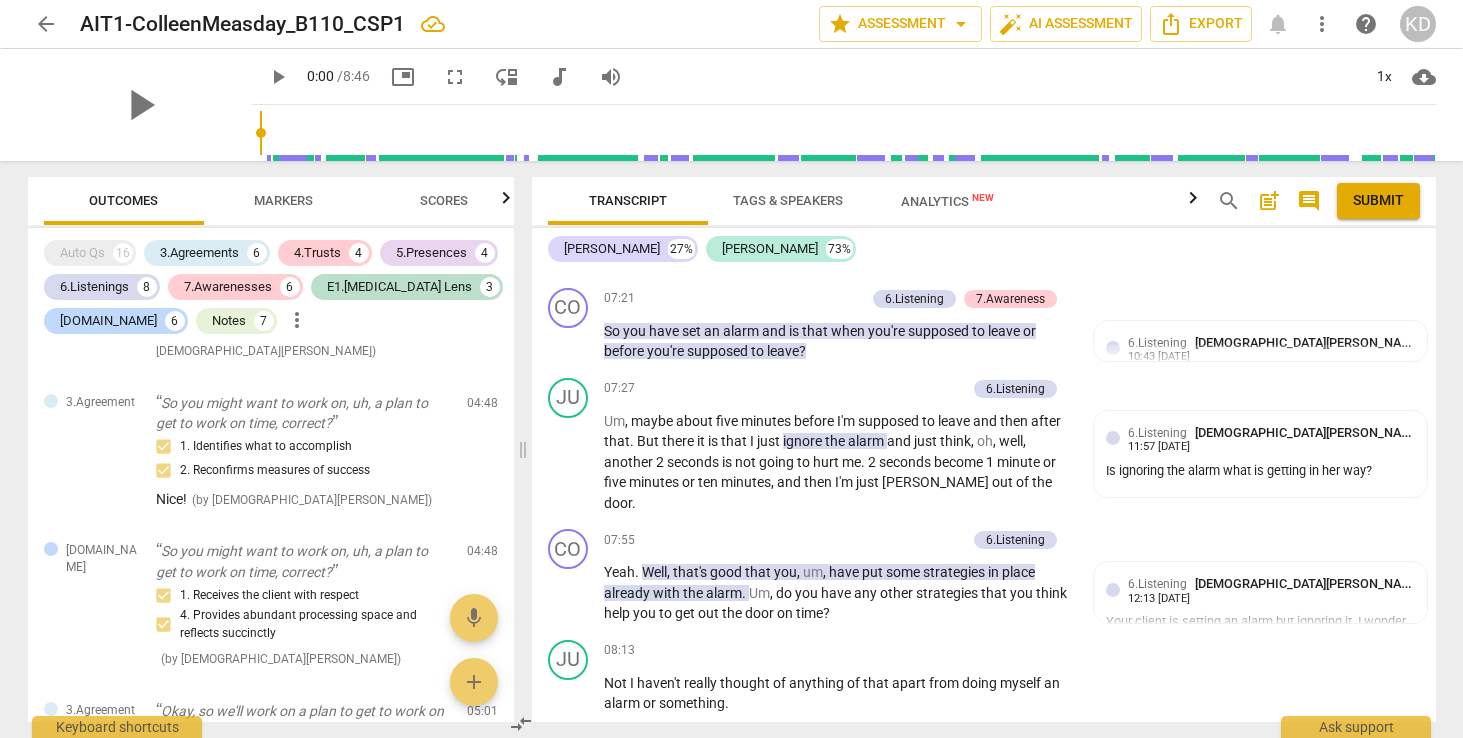 scroll, scrollTop: 7455, scrollLeft: 0, axis: vertical 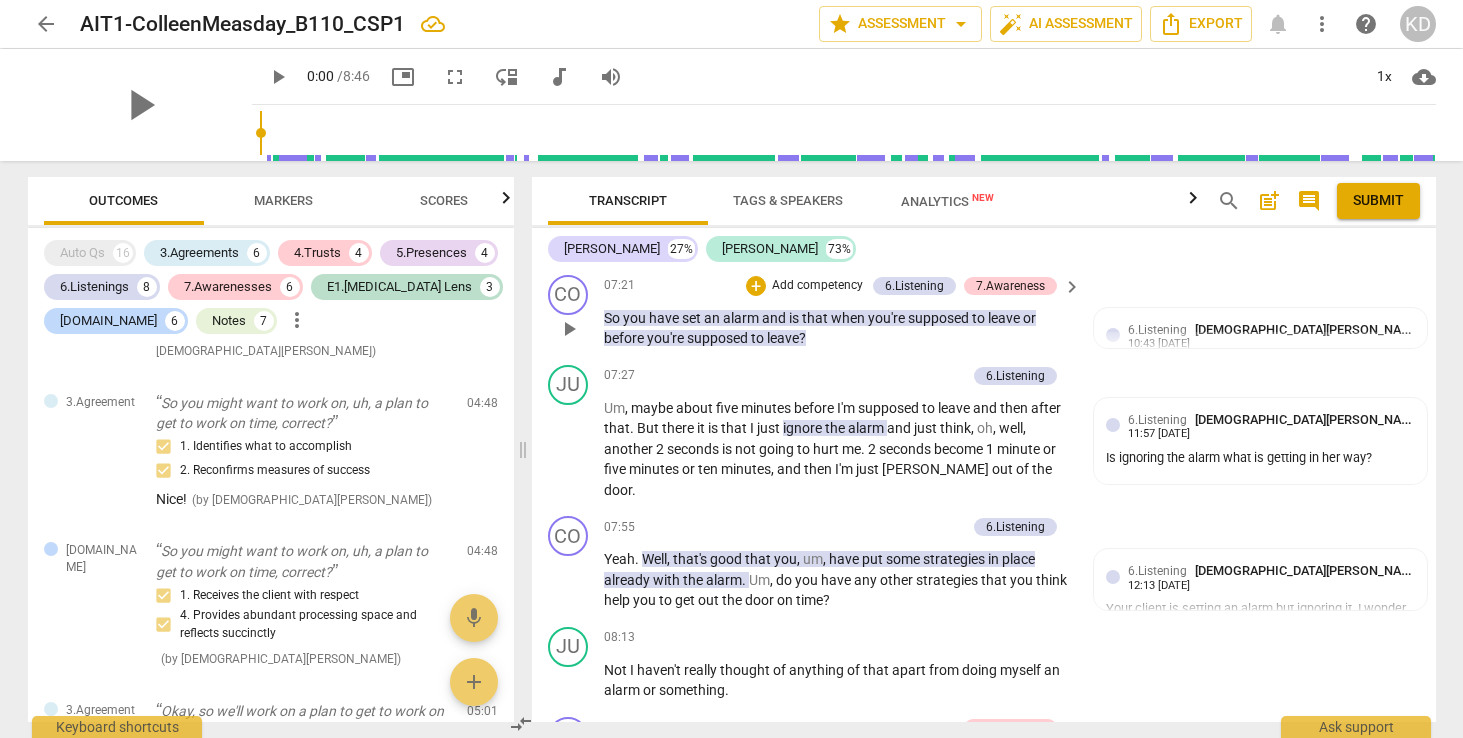 click on "Add competency" at bounding box center [817, 286] 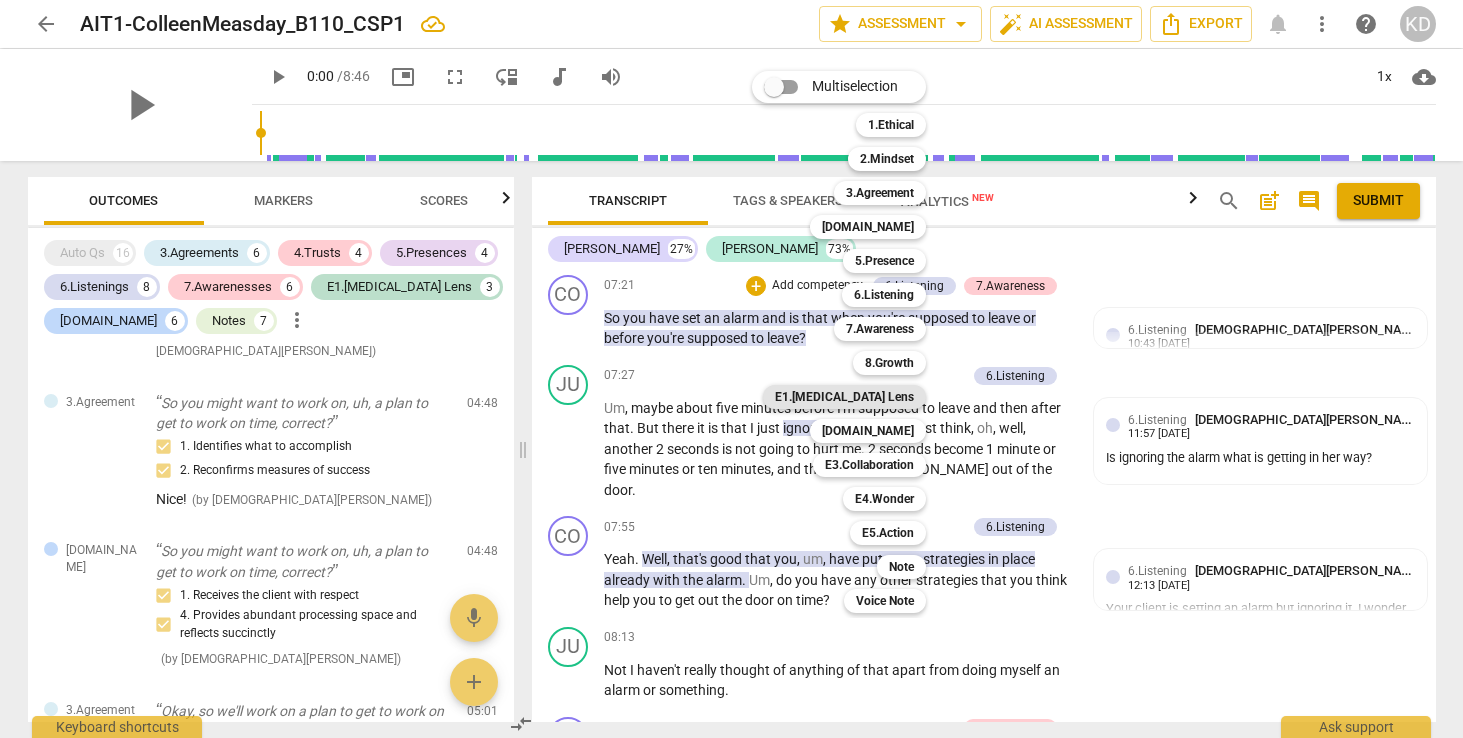 click on "E1.[MEDICAL_DATA] Lens" at bounding box center [844, 397] 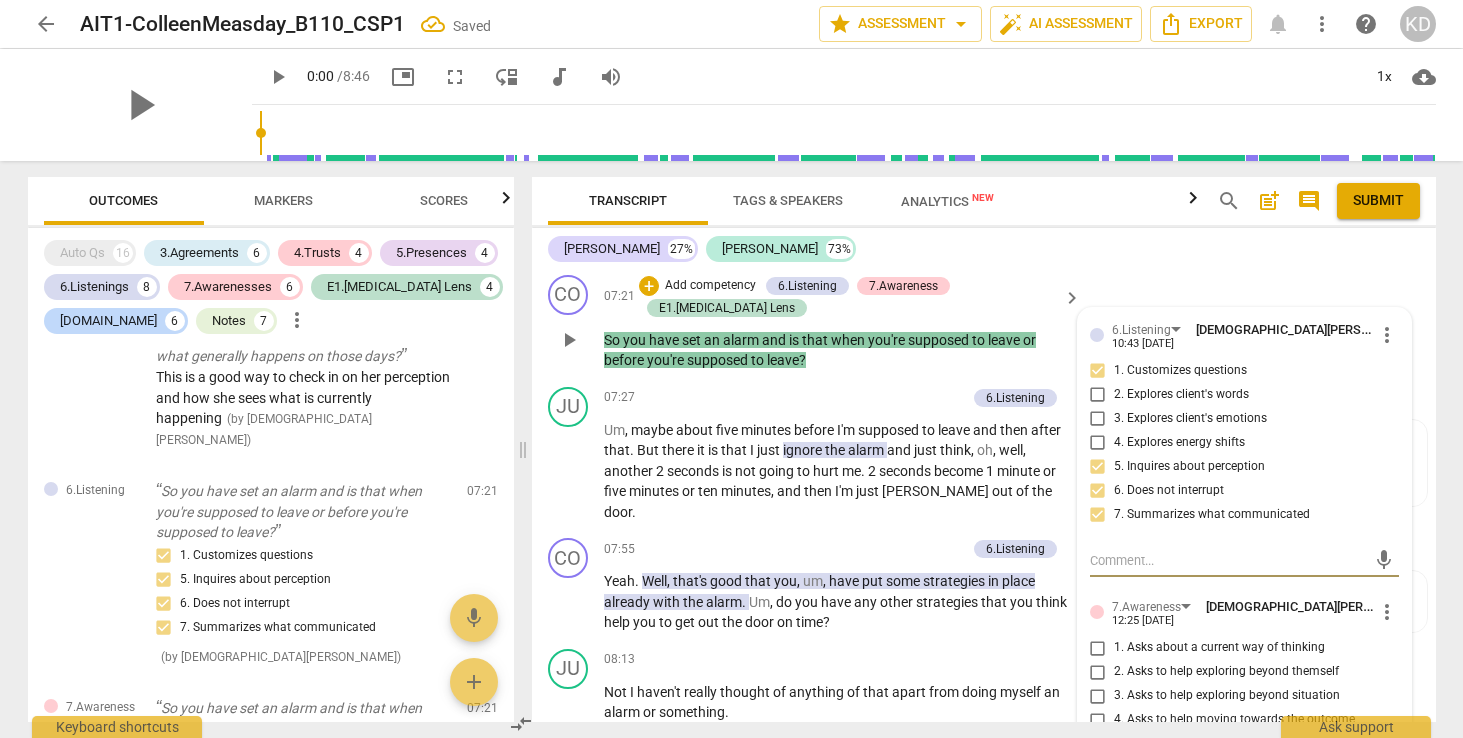 scroll, scrollTop: 6525, scrollLeft: 0, axis: vertical 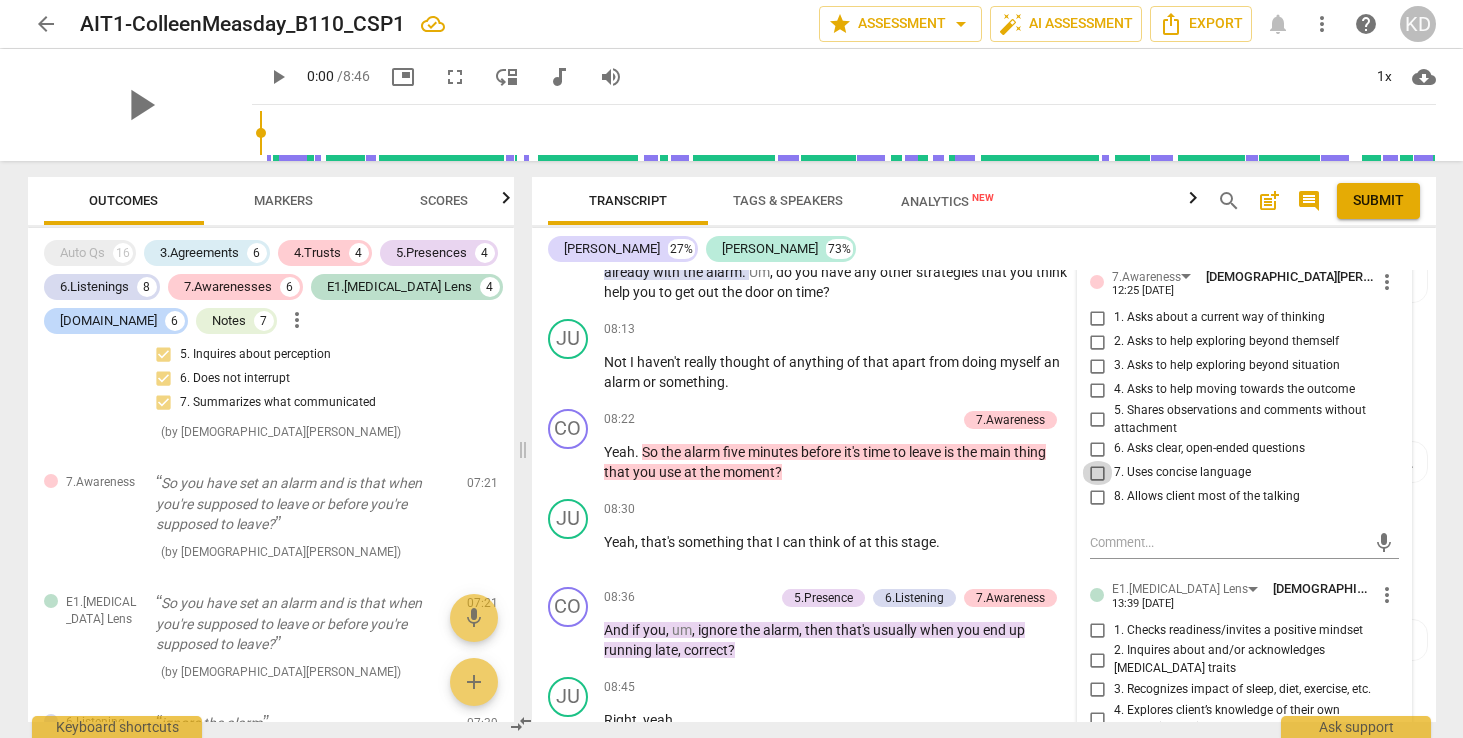 click on "7. Uses concise language" at bounding box center [1098, 473] 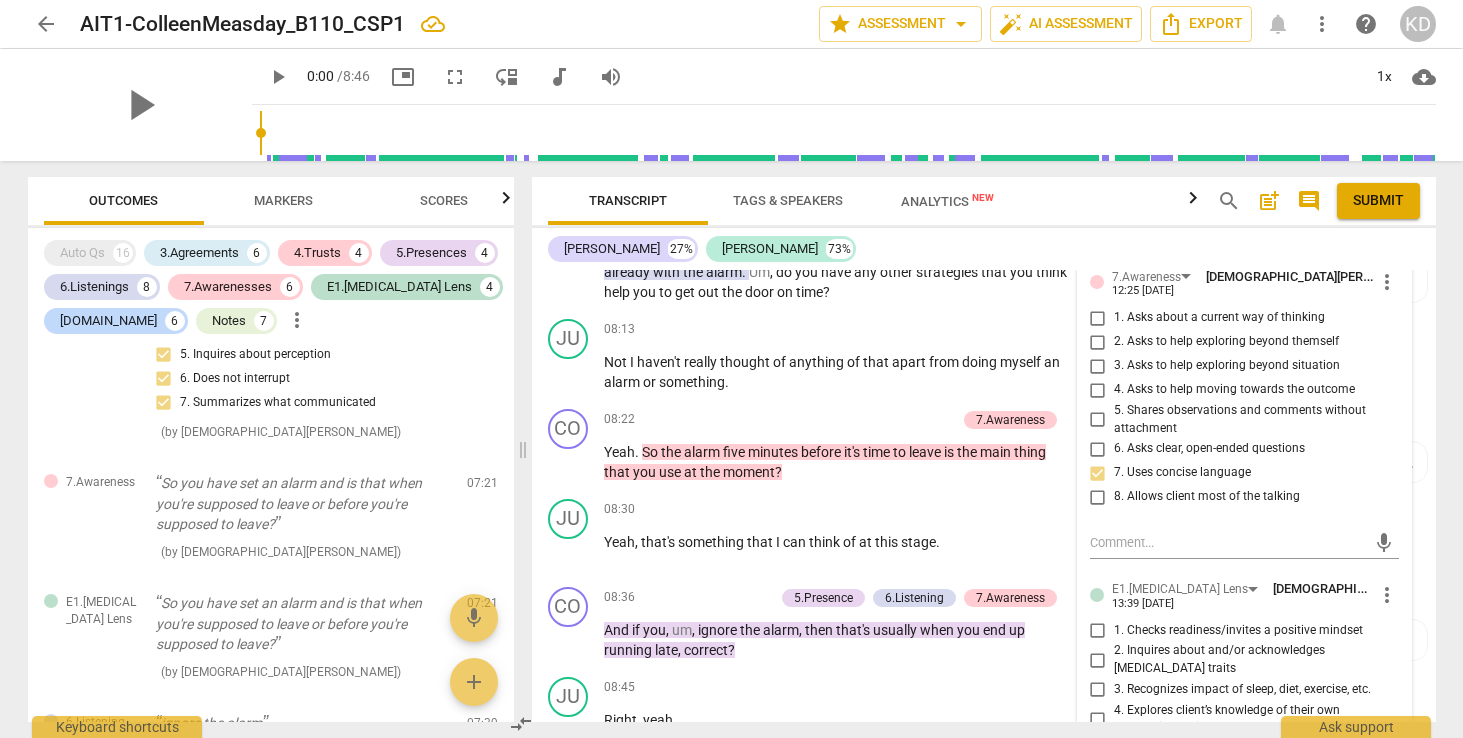 click on "8. Allows client most of the talking" at bounding box center (1098, 497) 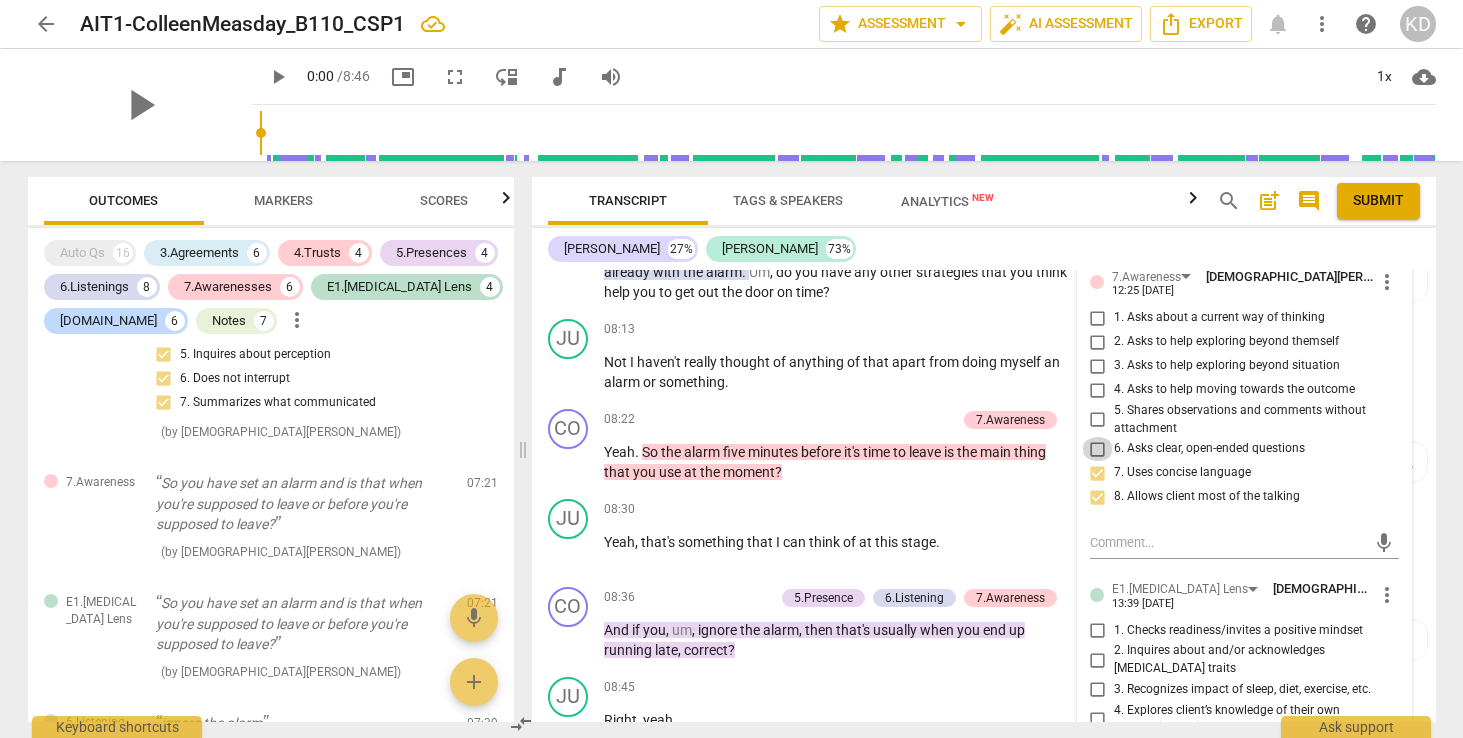 click on "6. Asks clear, open-ended questions" at bounding box center (1098, 449) 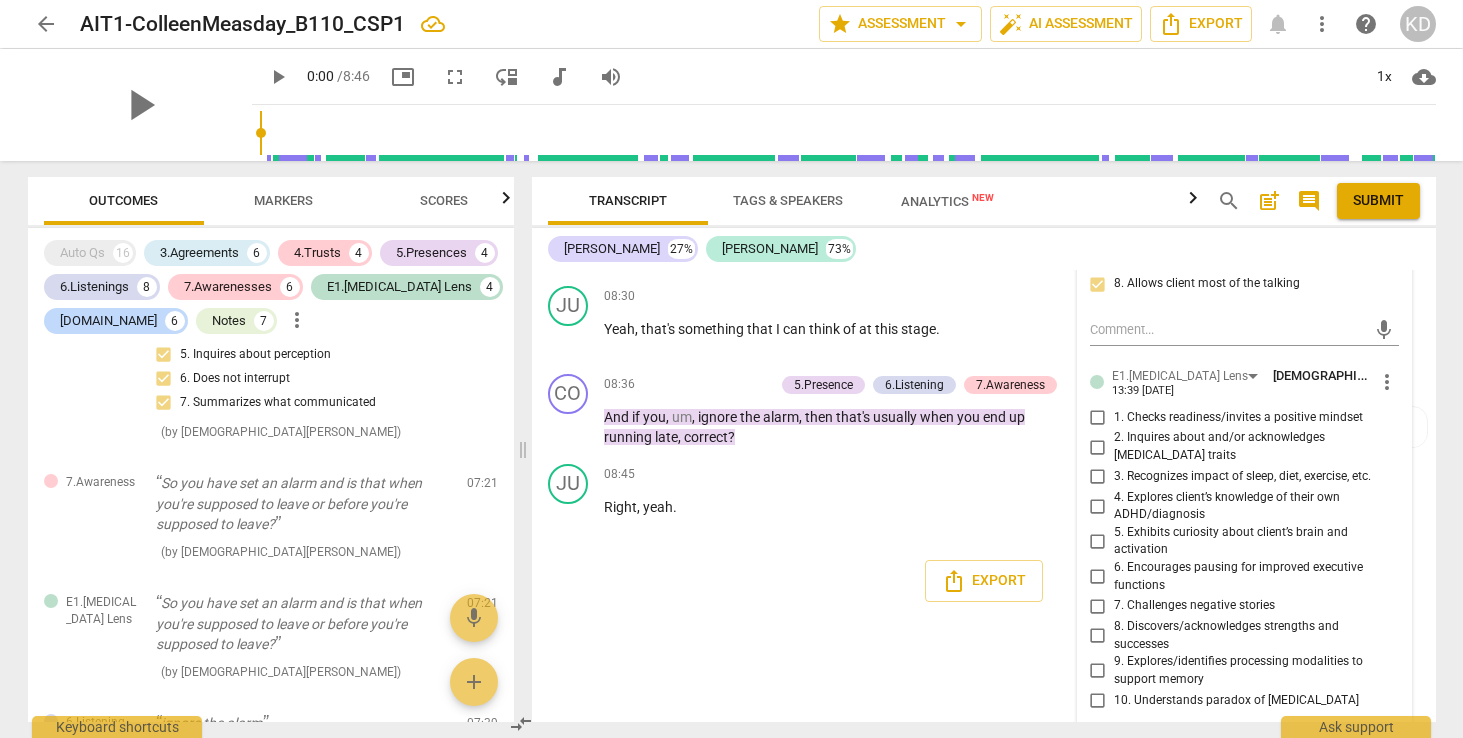 scroll, scrollTop: 7999, scrollLeft: 0, axis: vertical 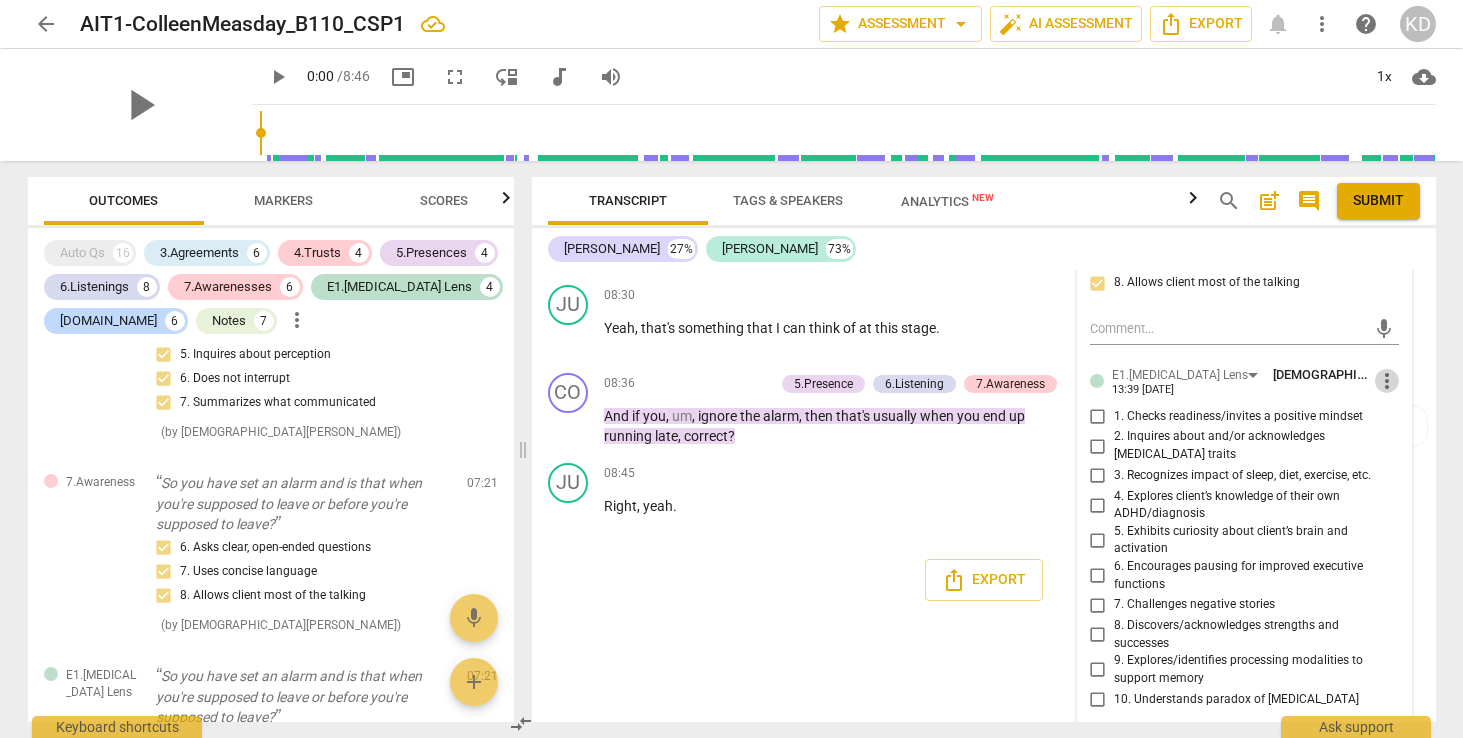 click on "more_vert" at bounding box center [1387, 381] 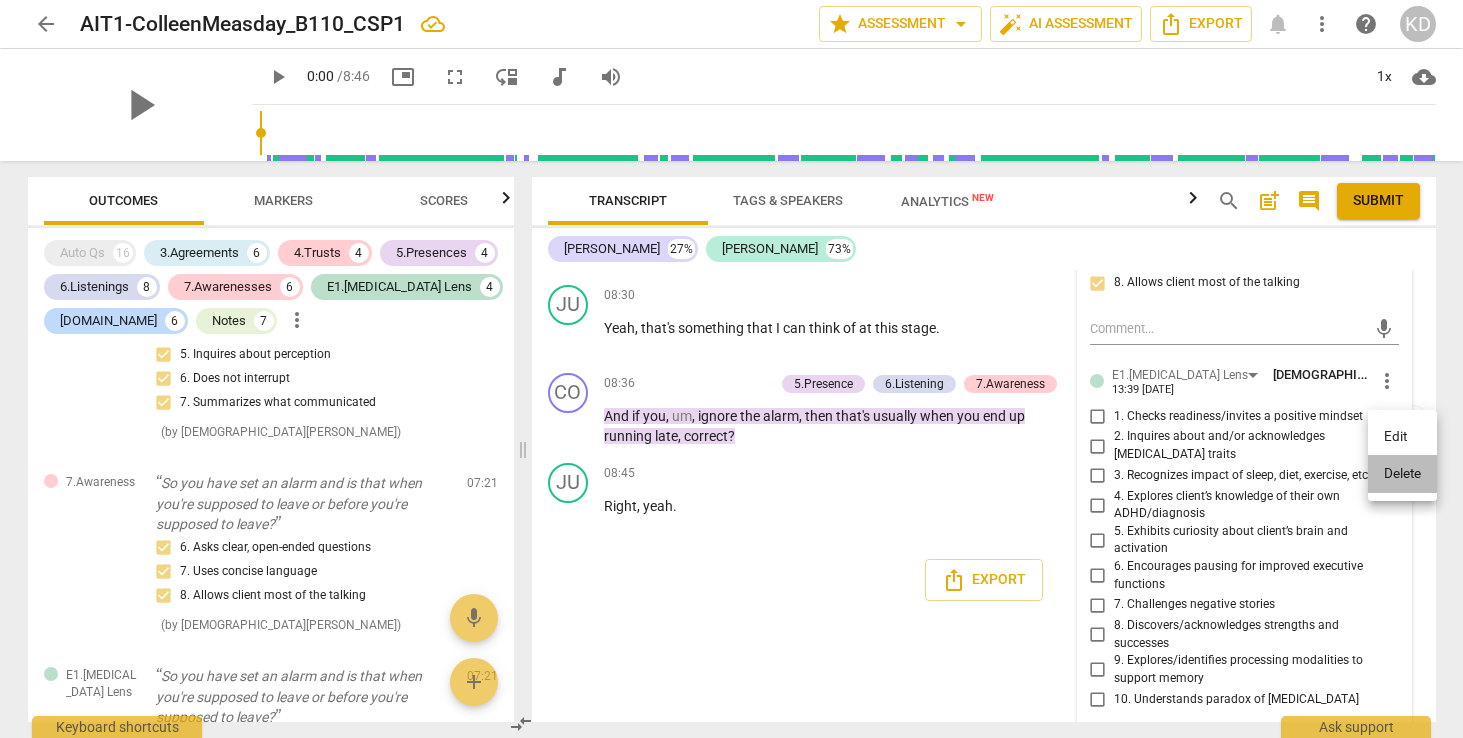 click on "Delete" at bounding box center [1402, 474] 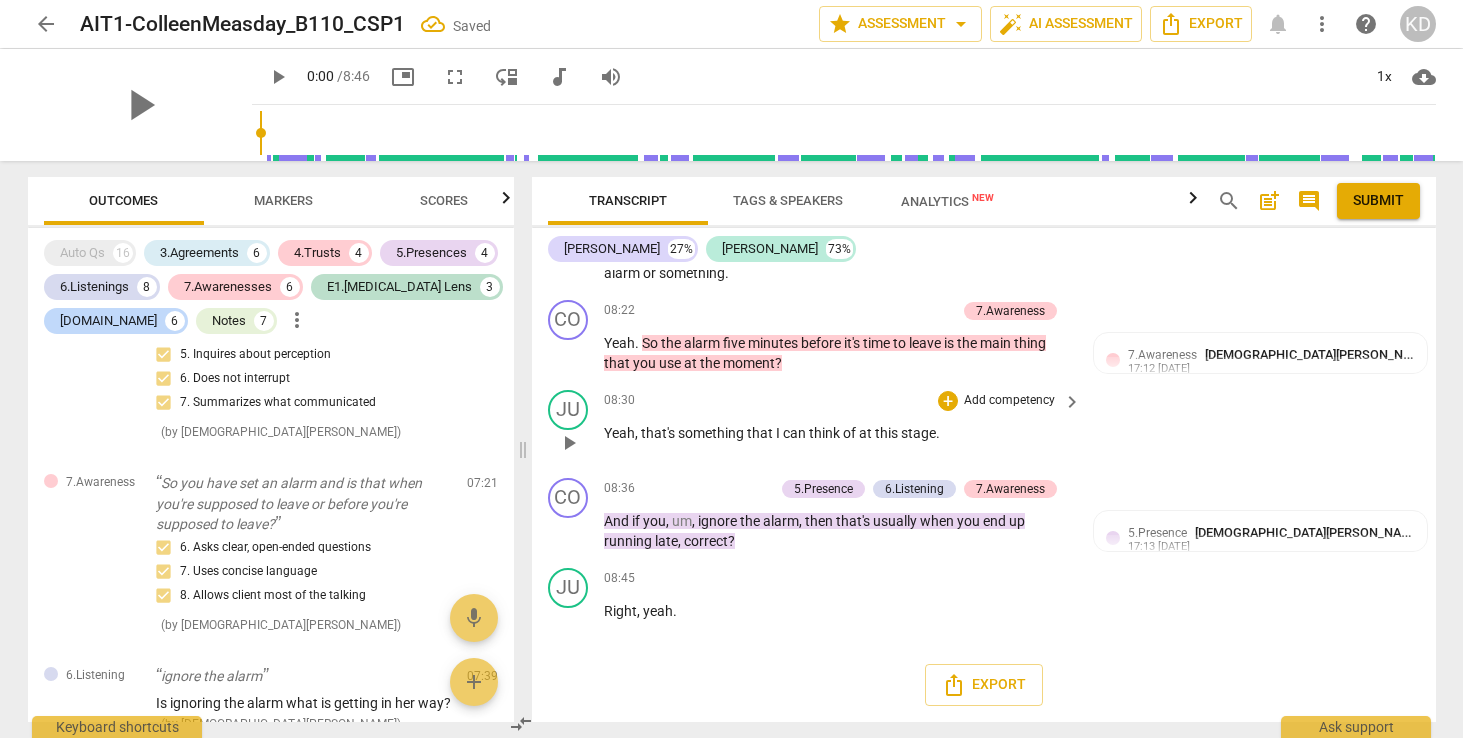 scroll, scrollTop: 7907, scrollLeft: 0, axis: vertical 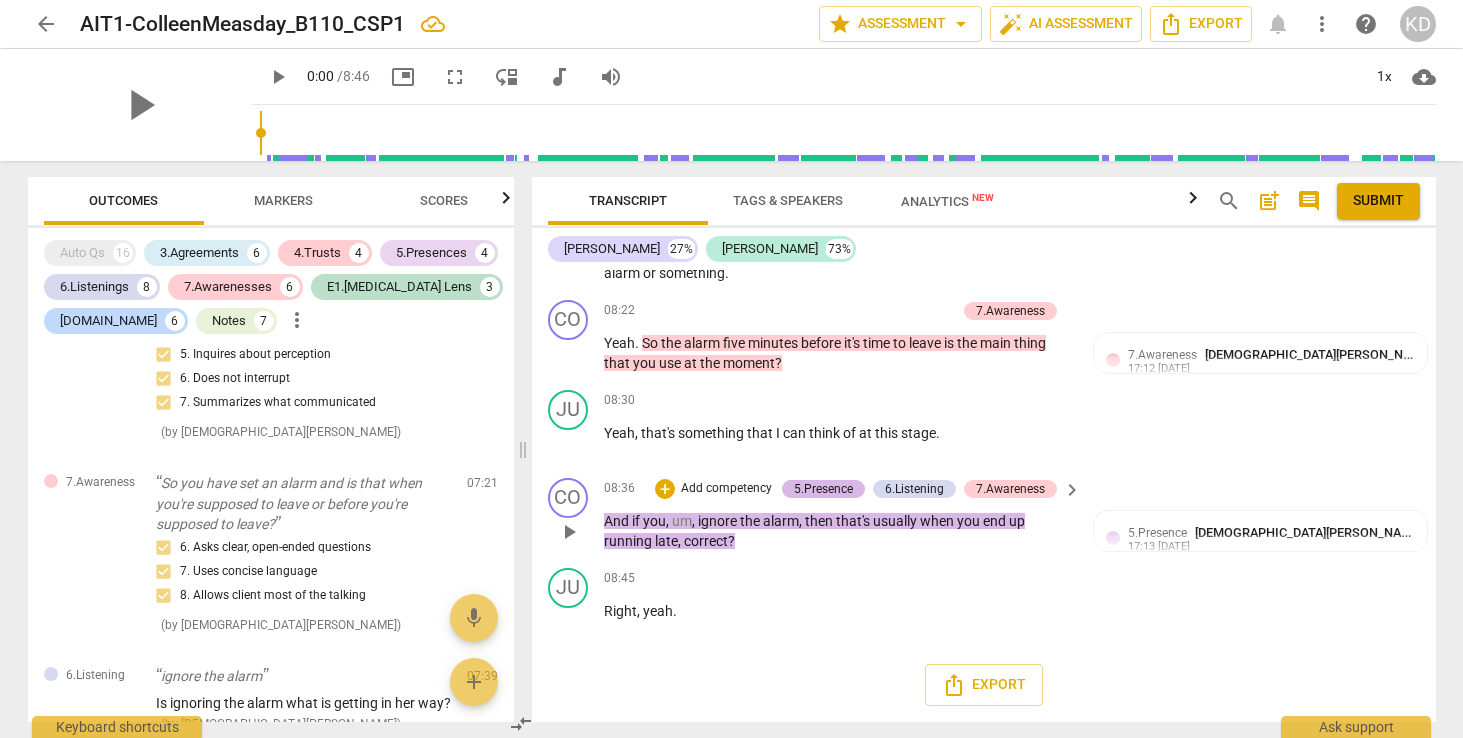 click on "5.Presence" at bounding box center [823, 489] 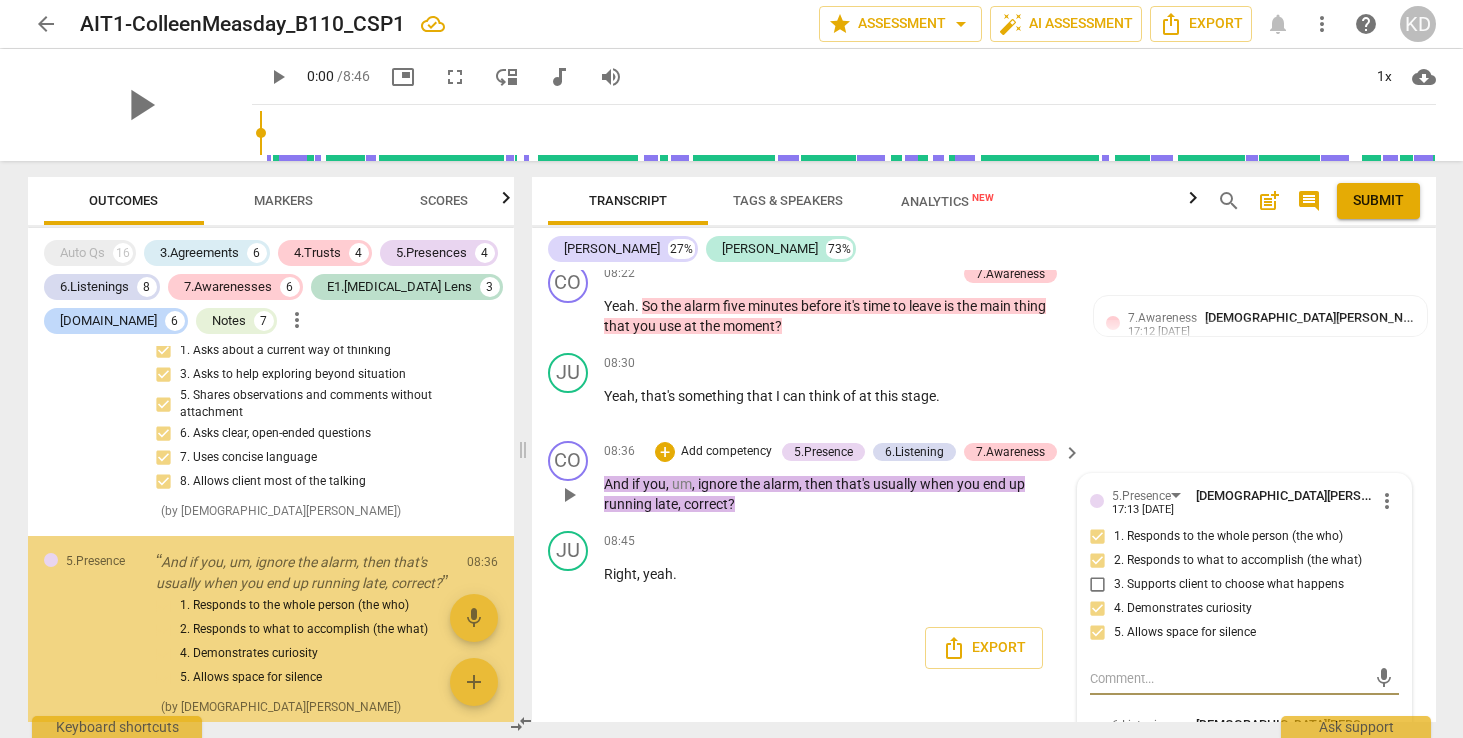 scroll, scrollTop: 7204, scrollLeft: 0, axis: vertical 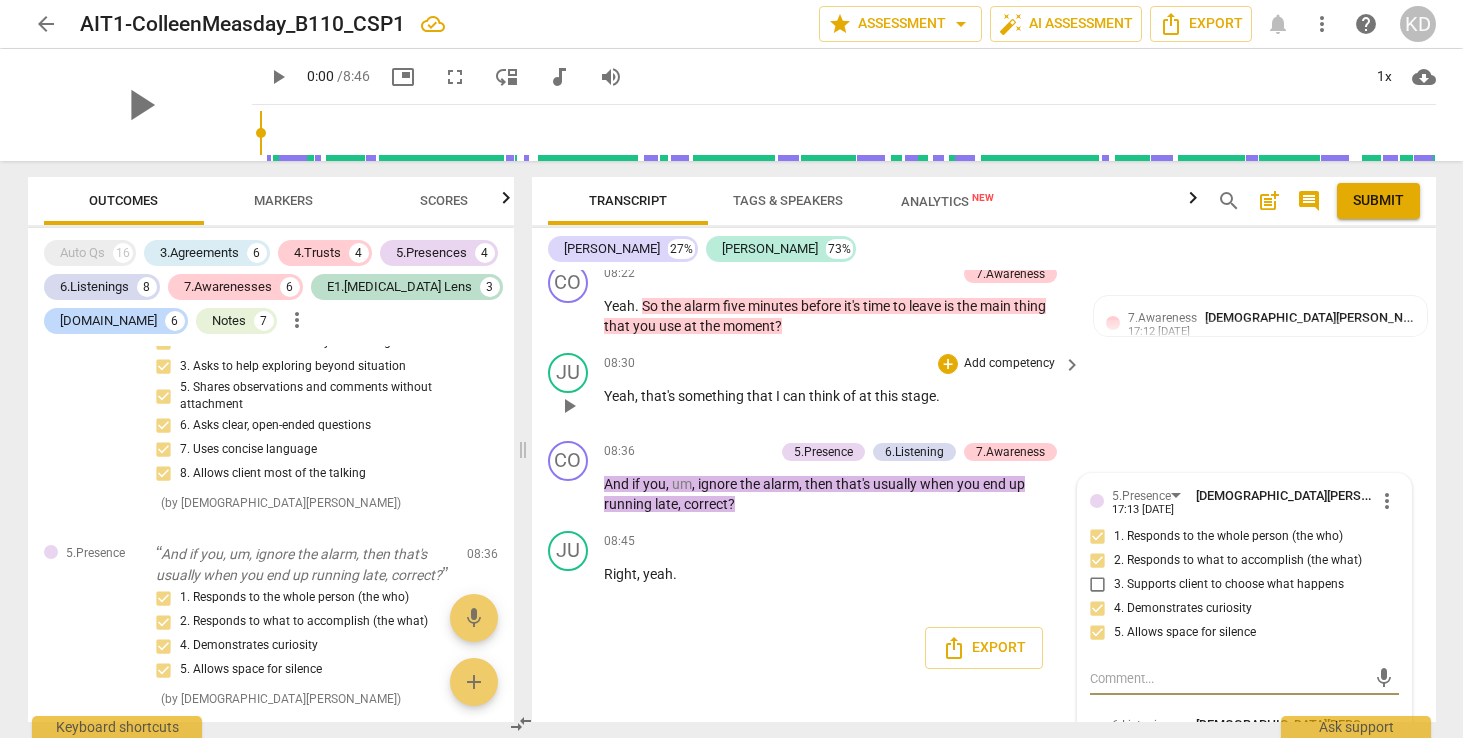 click on "08:30 + Add competency keyboard_arrow_right" at bounding box center [844, 364] 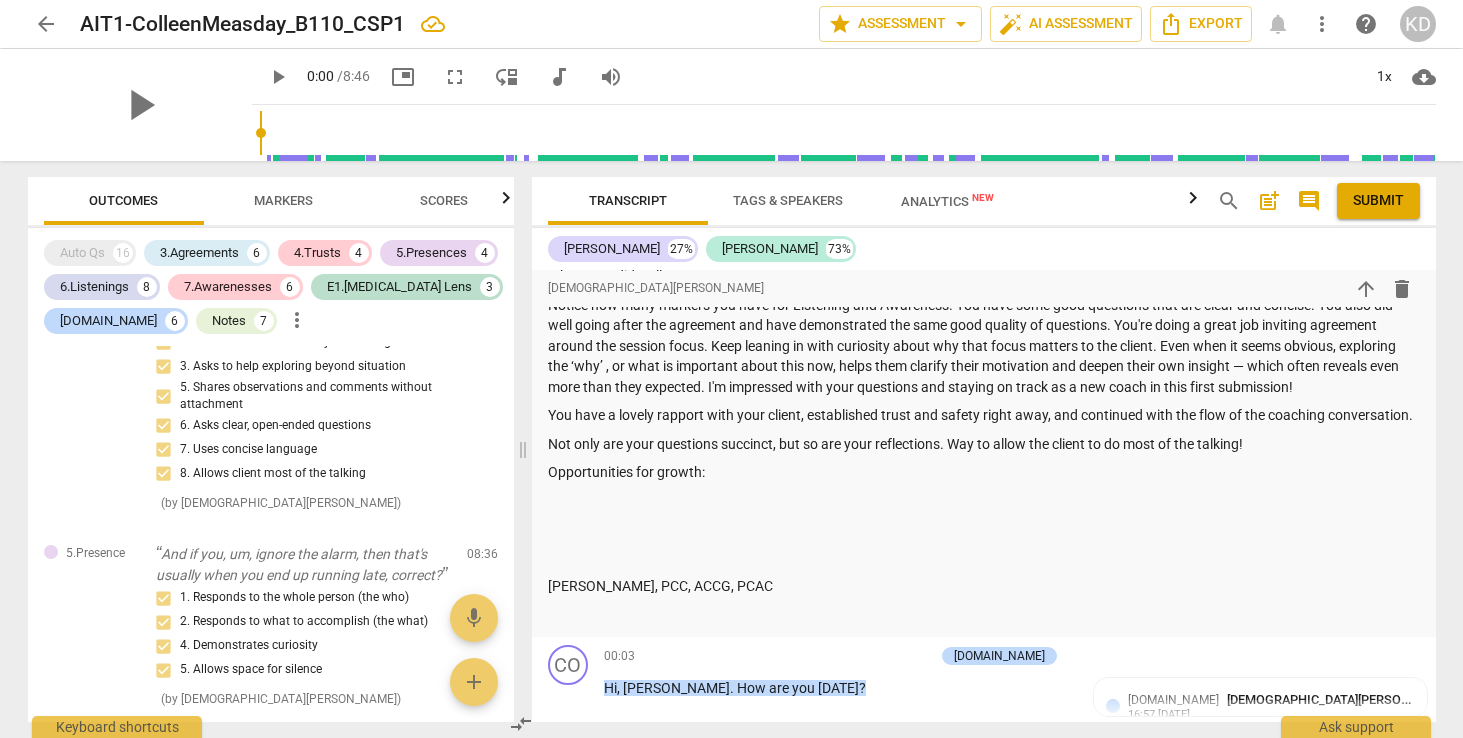scroll, scrollTop: 3689, scrollLeft: 0, axis: vertical 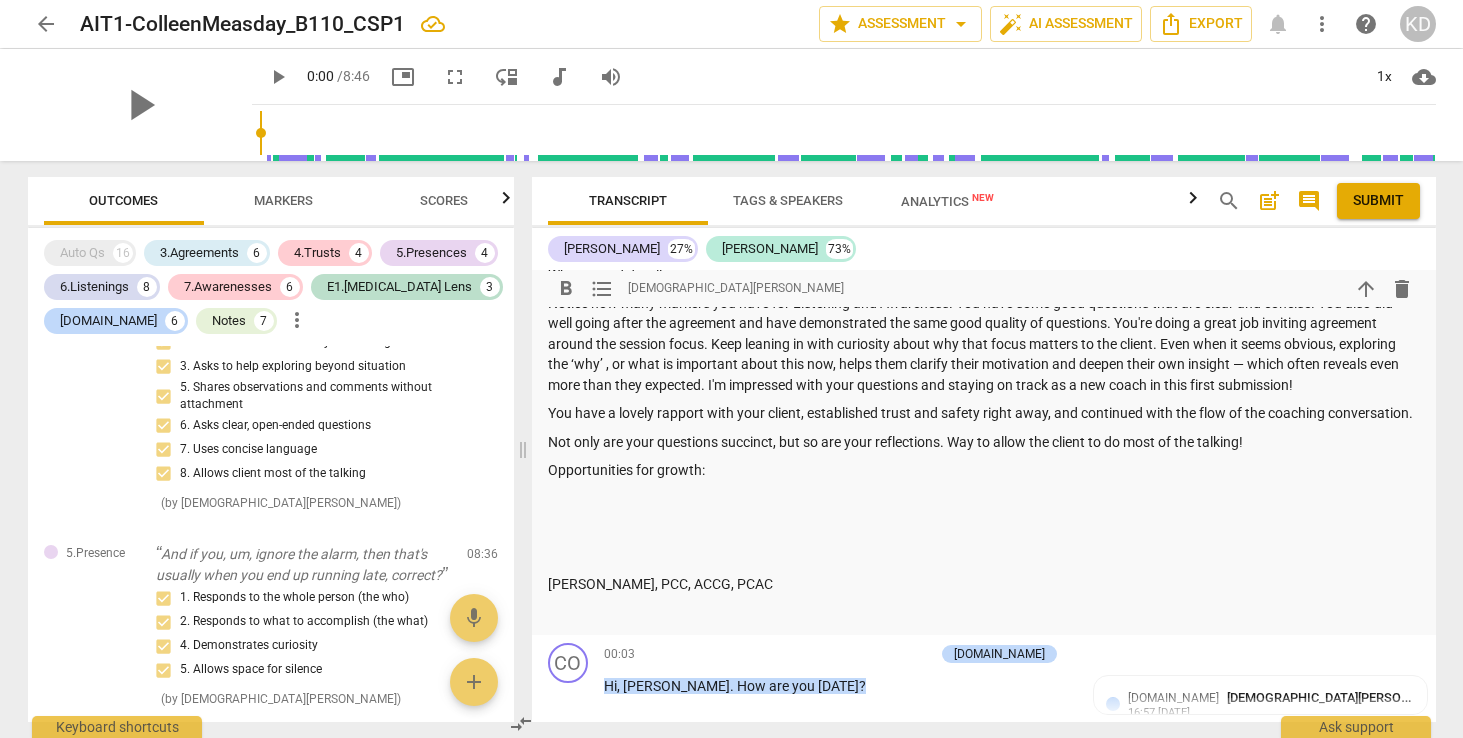 click at bounding box center (984, 499) 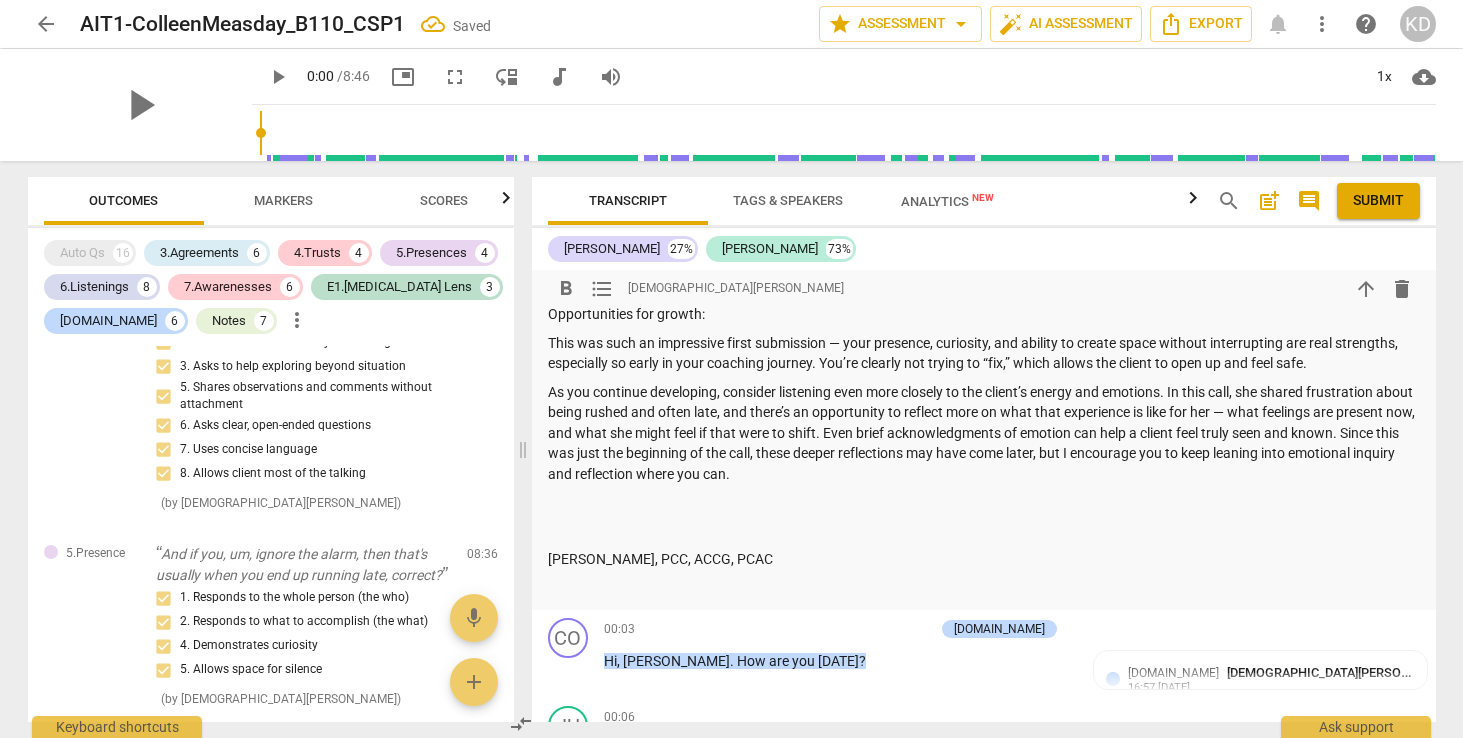 scroll, scrollTop: 3847, scrollLeft: 0, axis: vertical 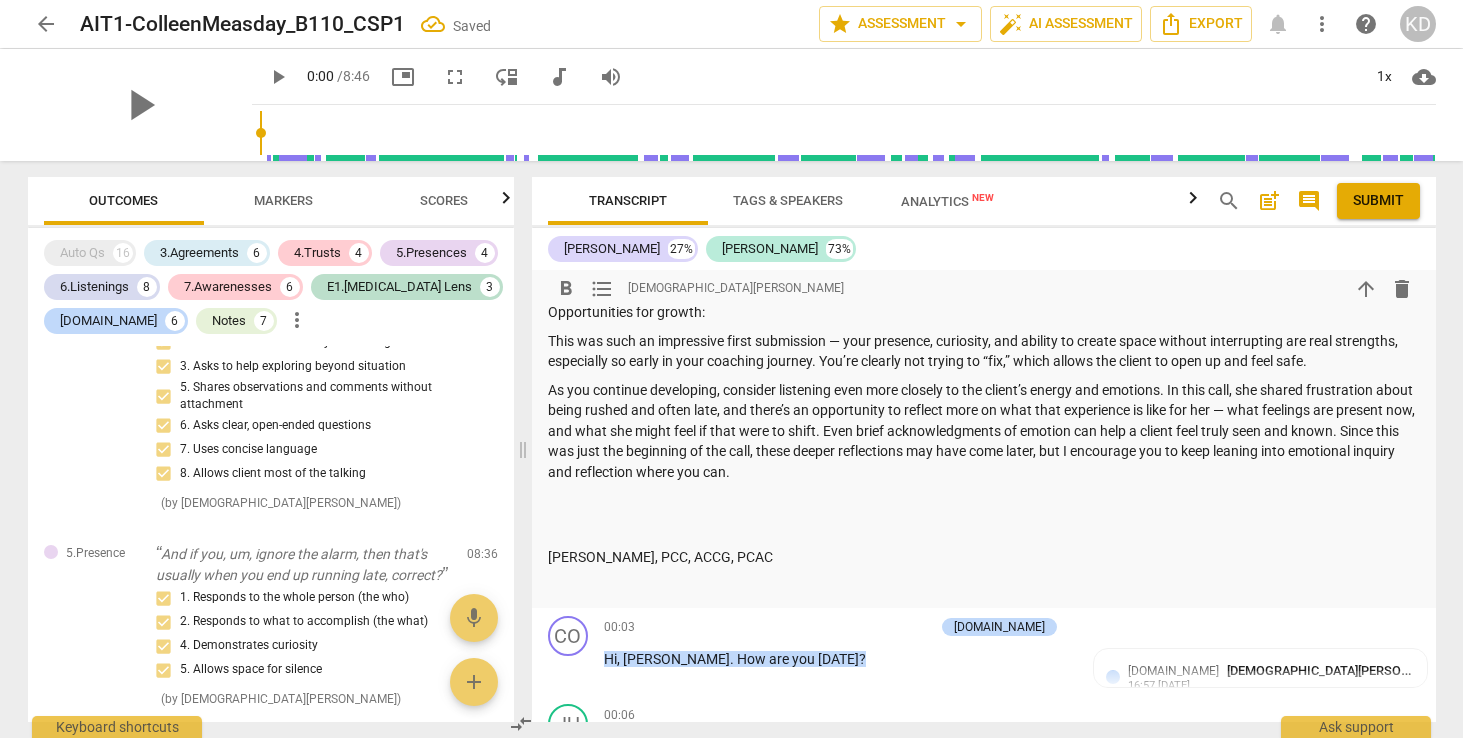 click on "[PERSON_NAME], PCC, ACCG, PCAC" at bounding box center [984, 557] 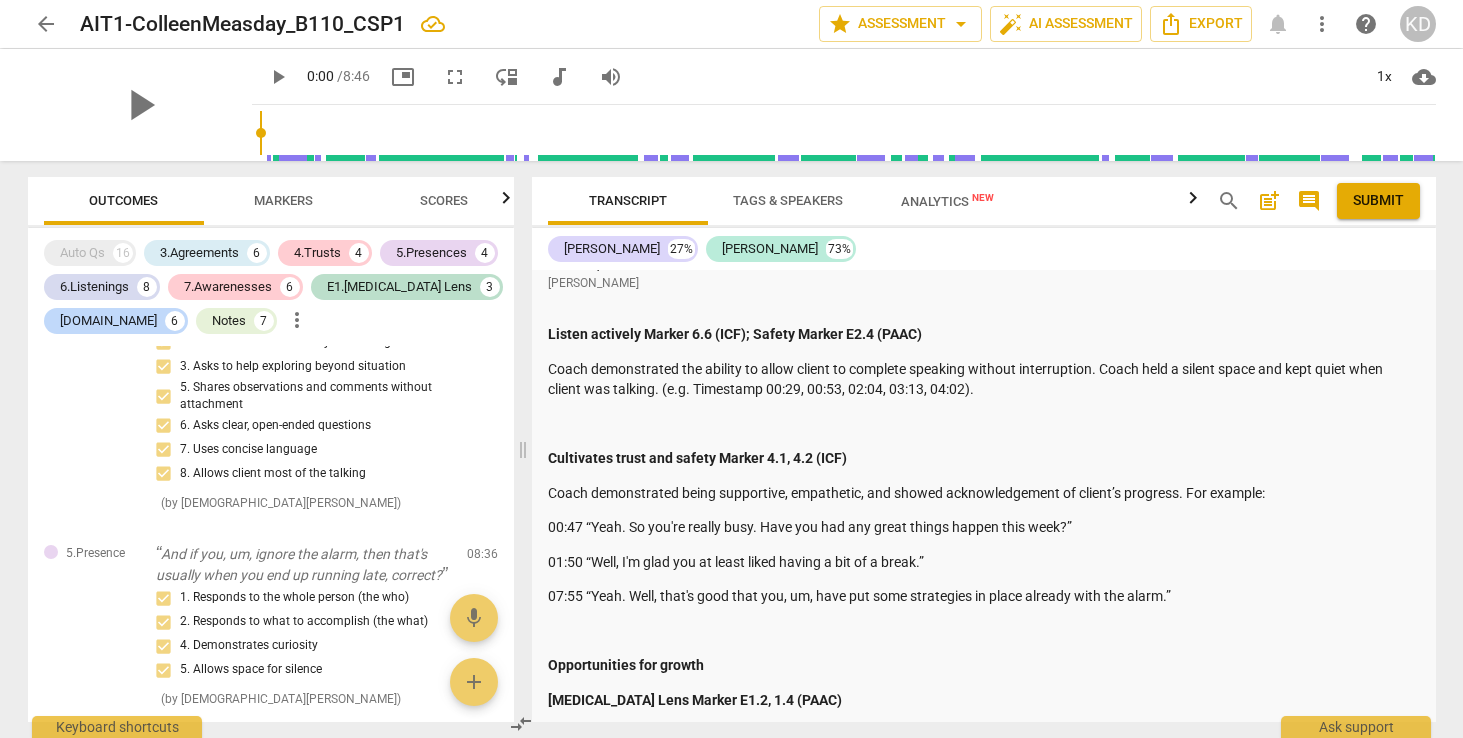 scroll, scrollTop: 2764, scrollLeft: 0, axis: vertical 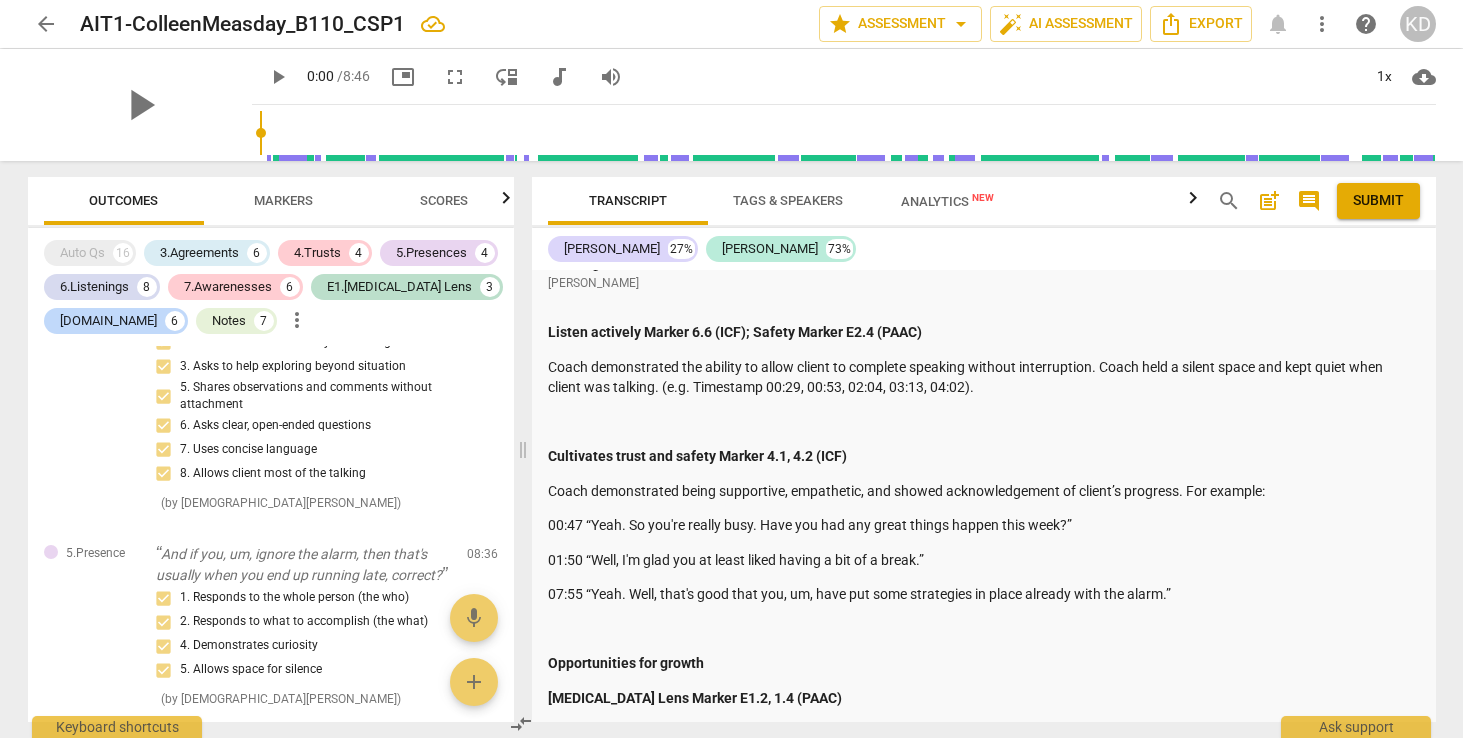 click on "[PERSON_NAME]" at bounding box center [984, 282] 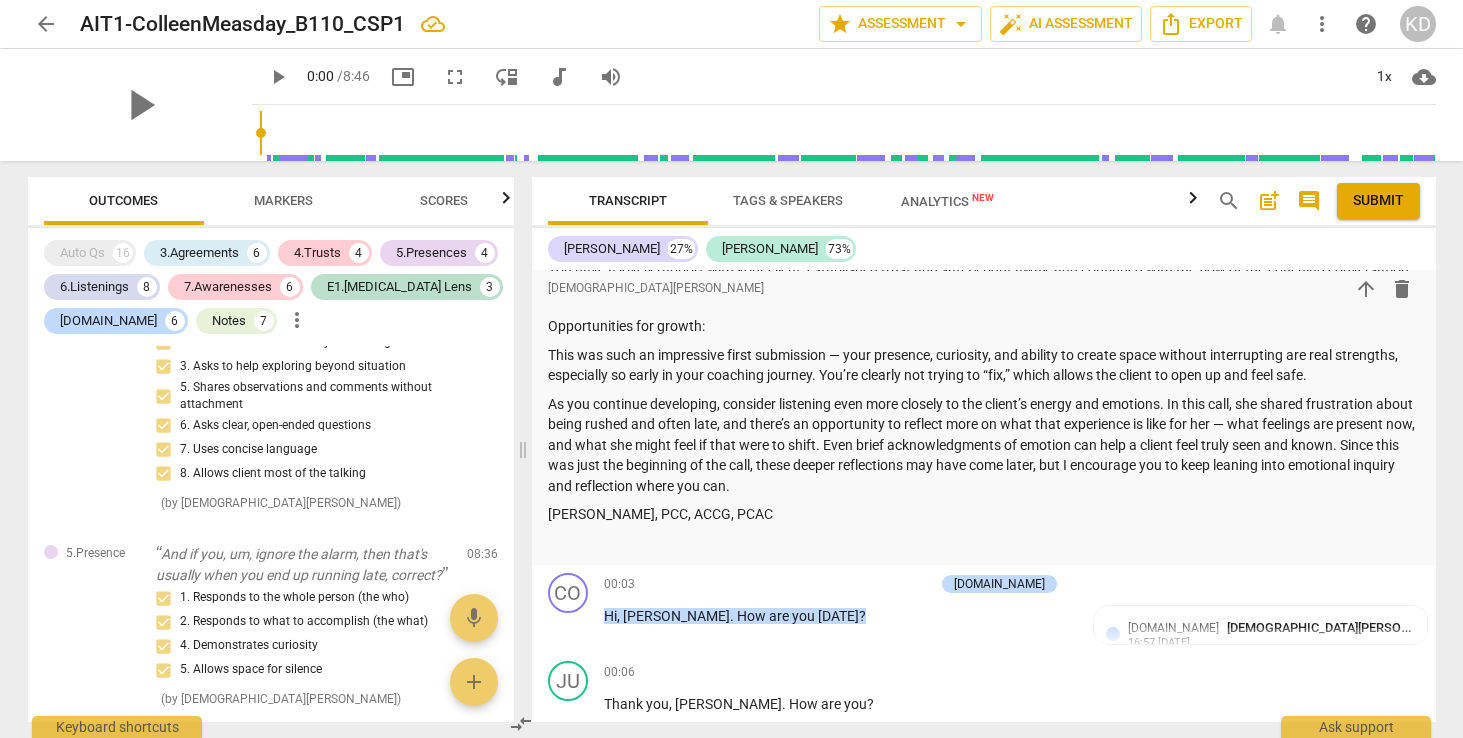 scroll, scrollTop: 3835, scrollLeft: 0, axis: vertical 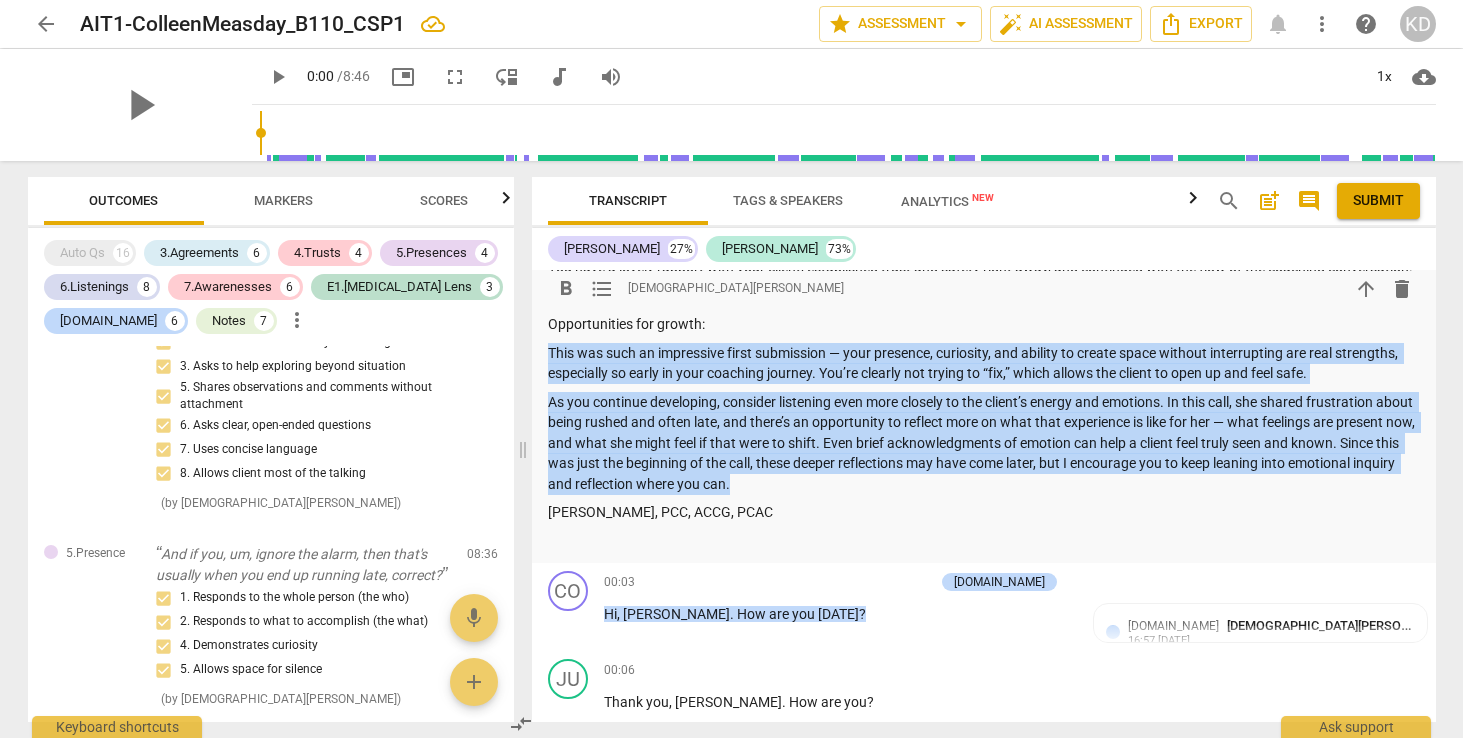 drag, startPoint x: 550, startPoint y: 435, endPoint x: 848, endPoint y: 563, distance: 324.327 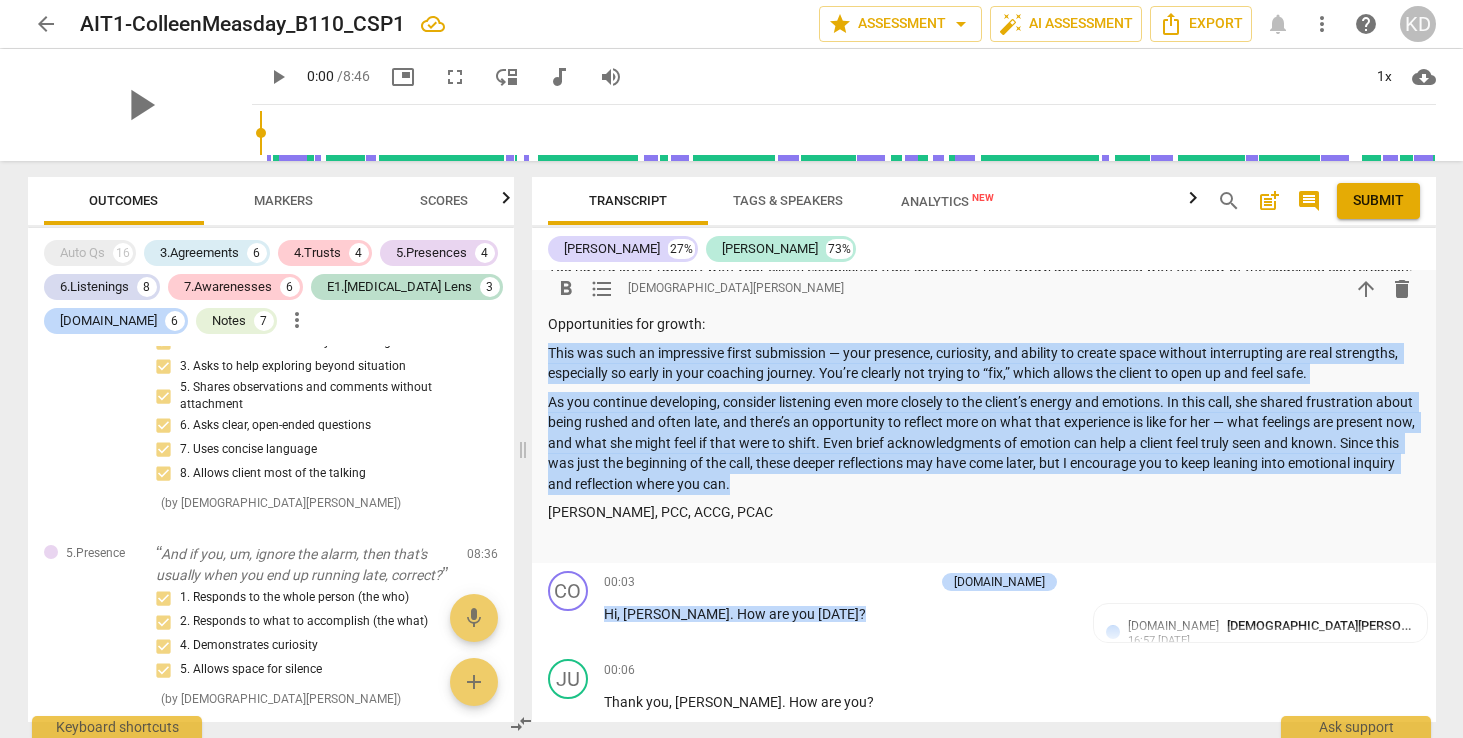 click on "Summary:   Hi [PERSON_NAME], Way to go on completing your CSP #1. Here is my feedback. Nice job! Congratulations on completing your submission! As the first recording, you’ve done a good job, and demonstrated certain coaching competencies. I have made notes for several of them. Please take the time to review the ICF/PACC time-stamped markers, in addition to the written notes, to learn how you effectively integrated your coaching skills during the session.  Where you did well: You have a lovely rapport with your client, established trust and safety right away, and continued with the flow of the coaching conversation.  Not only are your questions succinct, but so are your reflections. Way to allow the client to do most of the talking! Opportunities for growth: [PERSON_NAME], PCC, ACCG, PCAC" at bounding box center (984, 272) 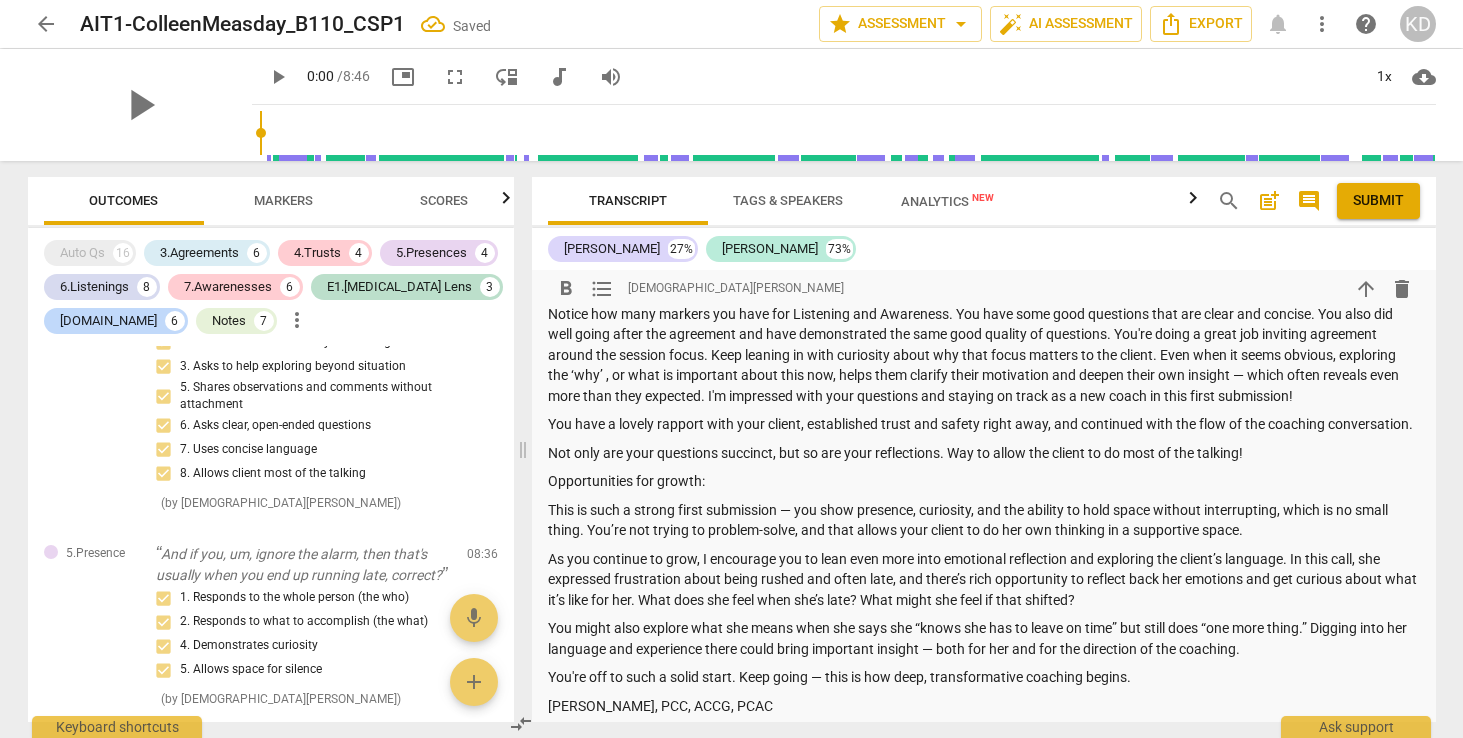 scroll, scrollTop: 3679, scrollLeft: 0, axis: vertical 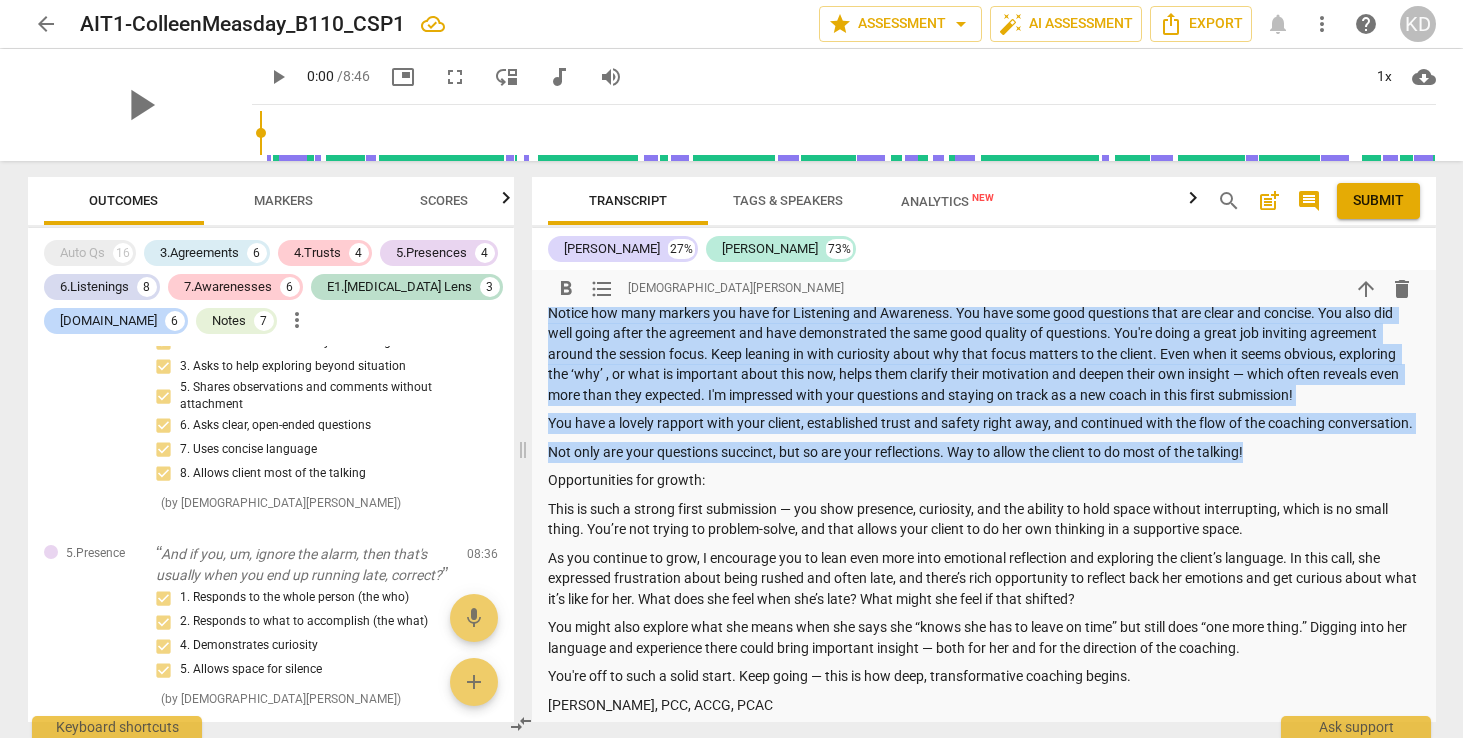 drag, startPoint x: 549, startPoint y: 374, endPoint x: 1272, endPoint y: 526, distance: 738.8051 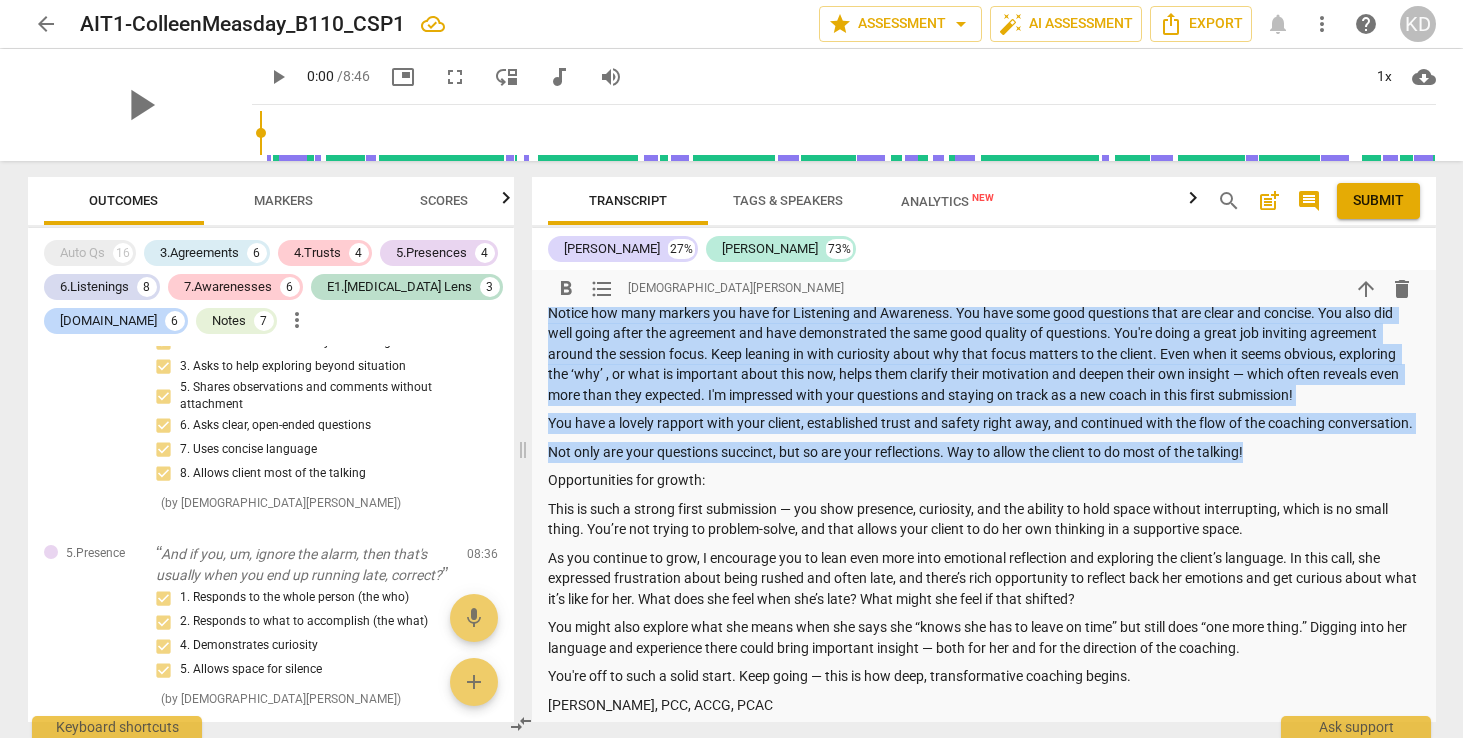 click on "Summary:   Hi [PERSON_NAME], Way to go on completing your CSP #1. Here is my feedback. Nice job! Congratulations on completing your submission! As the first recording, you’ve done a good job, and demonstrated certain coaching competencies. I have made notes for several of them. Please take the time to review the ICF/PACC time-stamped markers, in addition to the written notes, to learn how you effectively integrated your coaching skills during the session.  Where you did well: You have a lovely rapport with your client, established trust and safety right away, and continued with the flow of the coaching conversation.  Not only are your questions succinct, but so are your reflections. Way to allow the client to do most of the talking! Opportunities for growth: You're off to such a solid start. Keep going — this is how deep, transformative coaching begins. [PERSON_NAME], PCC, ACCG, PCAC" at bounding box center (984, 446) 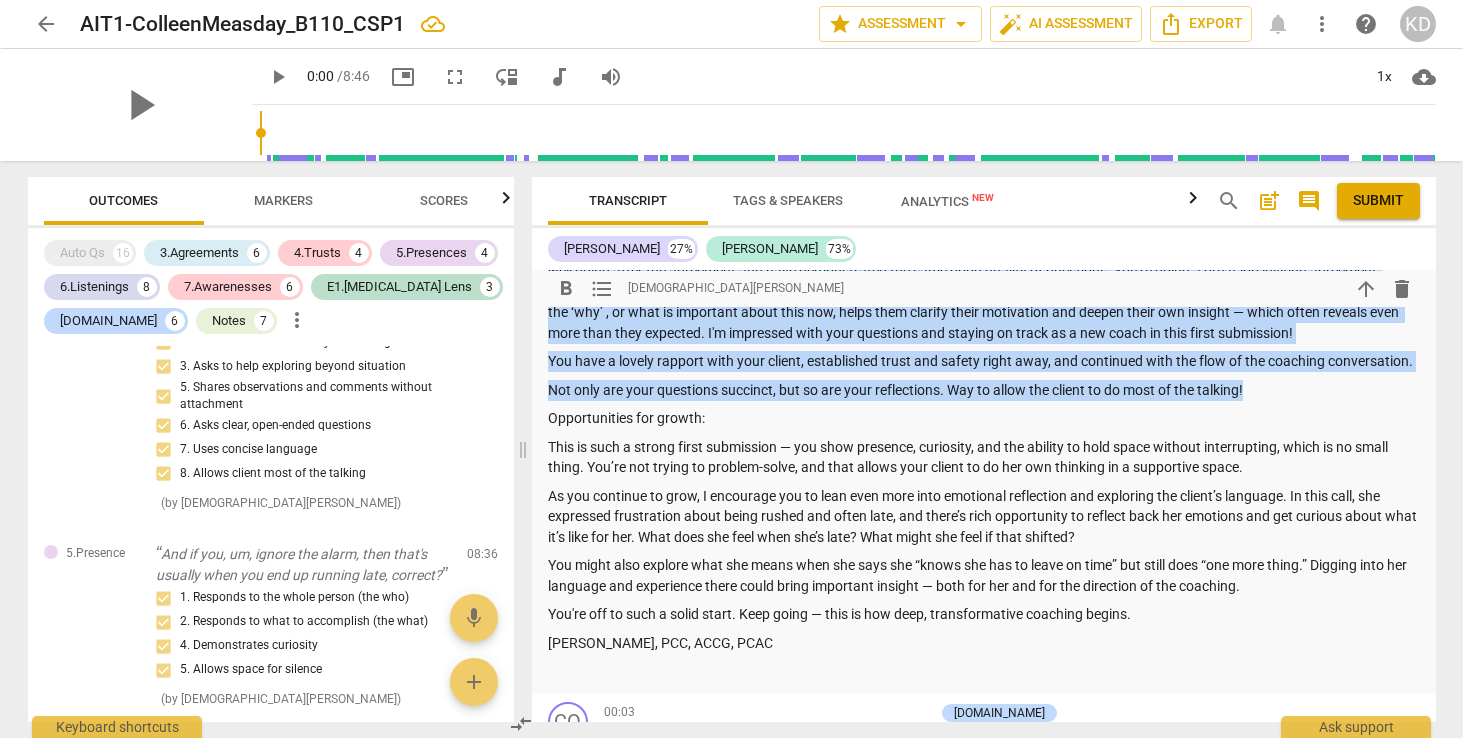 scroll, scrollTop: 3751, scrollLeft: 0, axis: vertical 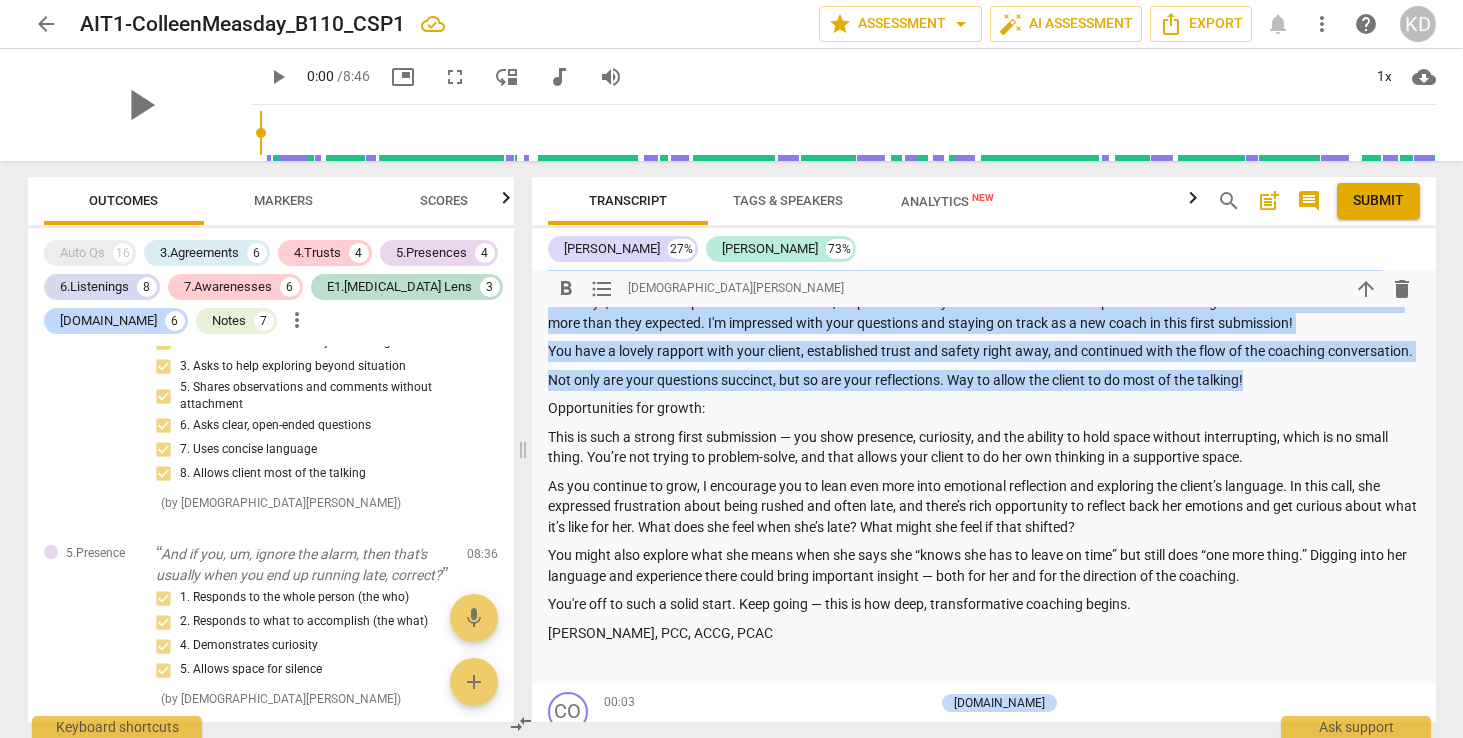 click on "You have a lovely rapport with your client, established trust and safety right away, and continued with the flow of the coaching conversation." at bounding box center (984, 351) 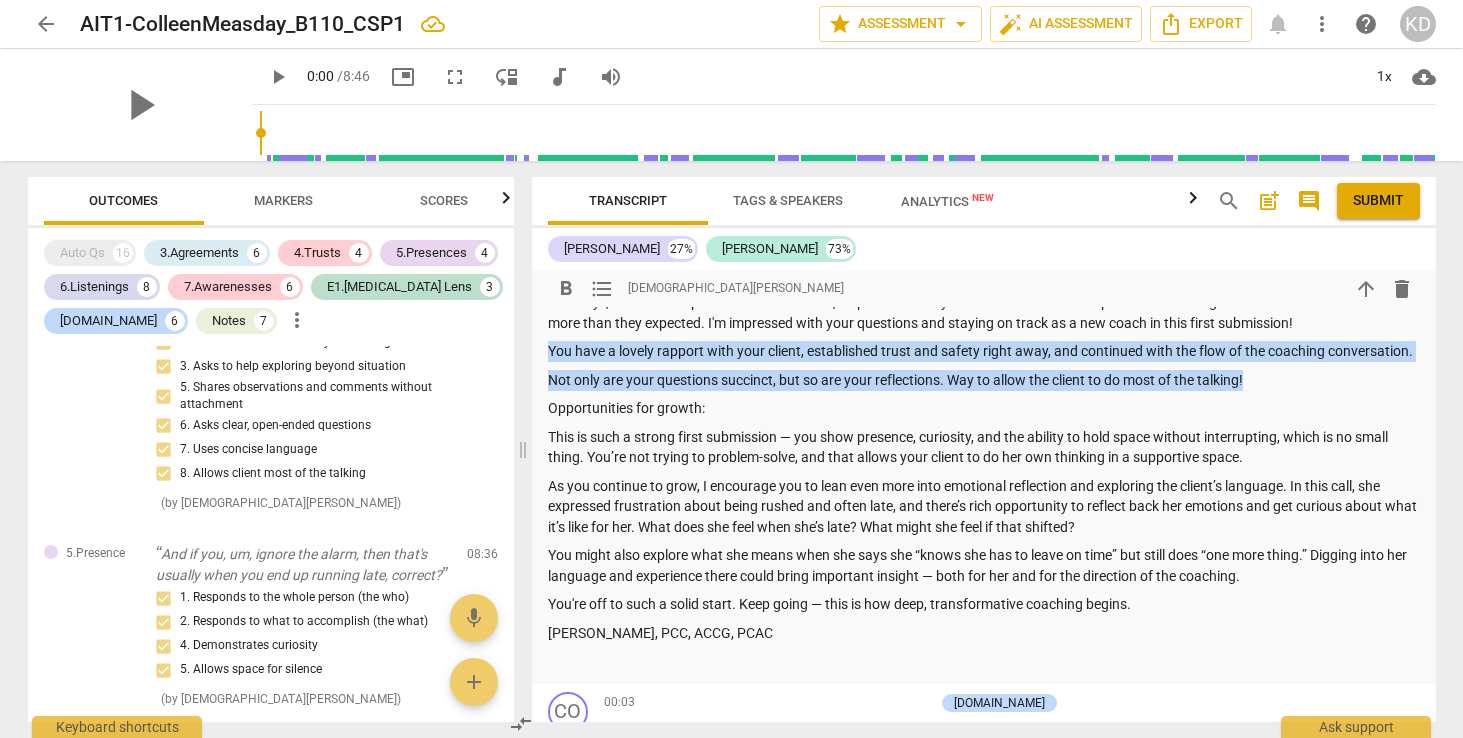 drag, startPoint x: 548, startPoint y: 412, endPoint x: 1283, endPoint y: 462, distance: 736.6987 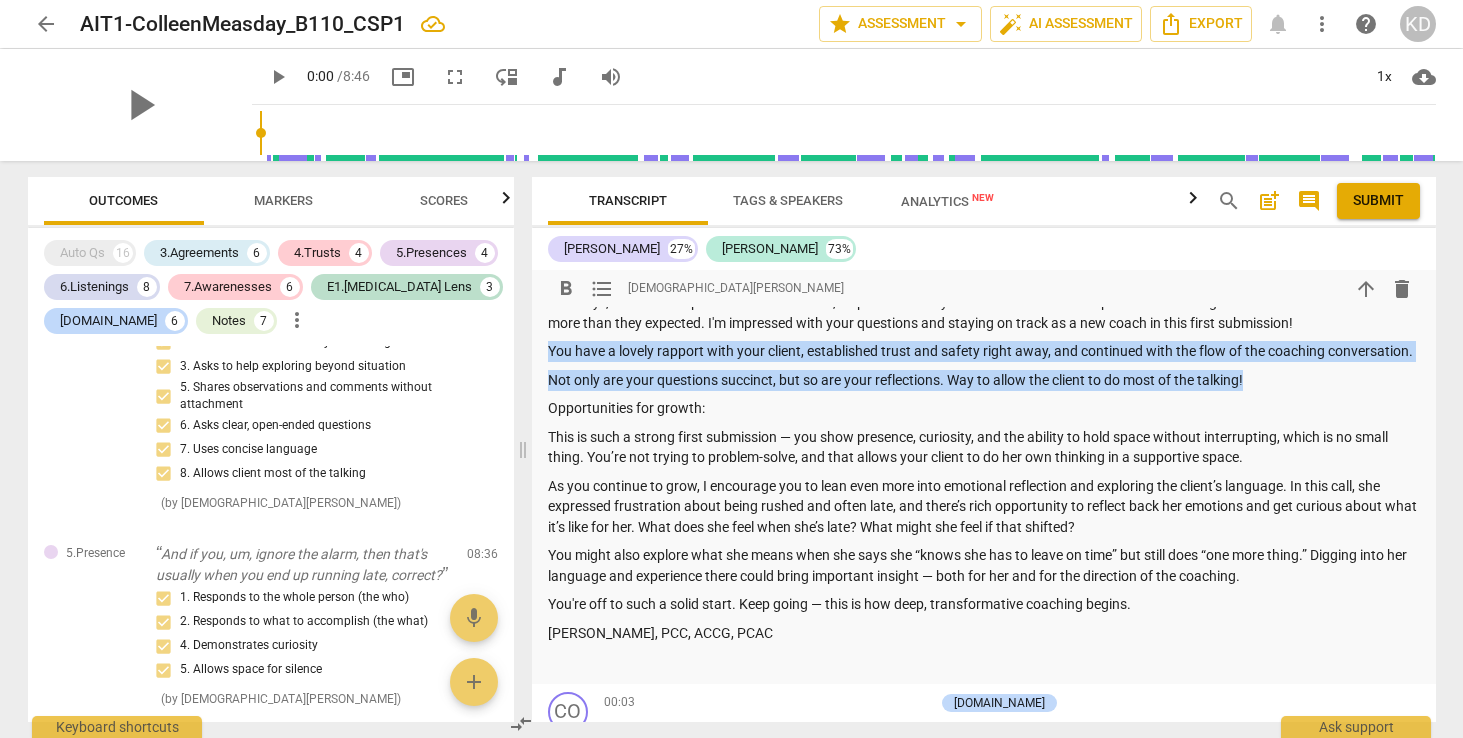 click on "Summary:   Hi [PERSON_NAME], Way to go on completing your CSP #1. Here is my feedback. Nice job! Congratulations on completing your submission! As the first recording, you’ve done a good job, and demonstrated certain coaching competencies. I have made notes for several of them. Please take the time to review the ICF/PACC time-stamped markers, in addition to the written notes, to learn how you effectively integrated your coaching skills during the session.  Where you did well: You have a lovely rapport with your client, established trust and safety right away, and continued with the flow of the coaching conversation.  Not only are your questions succinct, but so are your reflections. Way to allow the client to do most of the talking! Opportunities for growth: You're off to such a solid start. Keep going — this is how deep, transformative coaching begins. [PERSON_NAME], PCC, ACCG, PCAC" at bounding box center (984, 374) 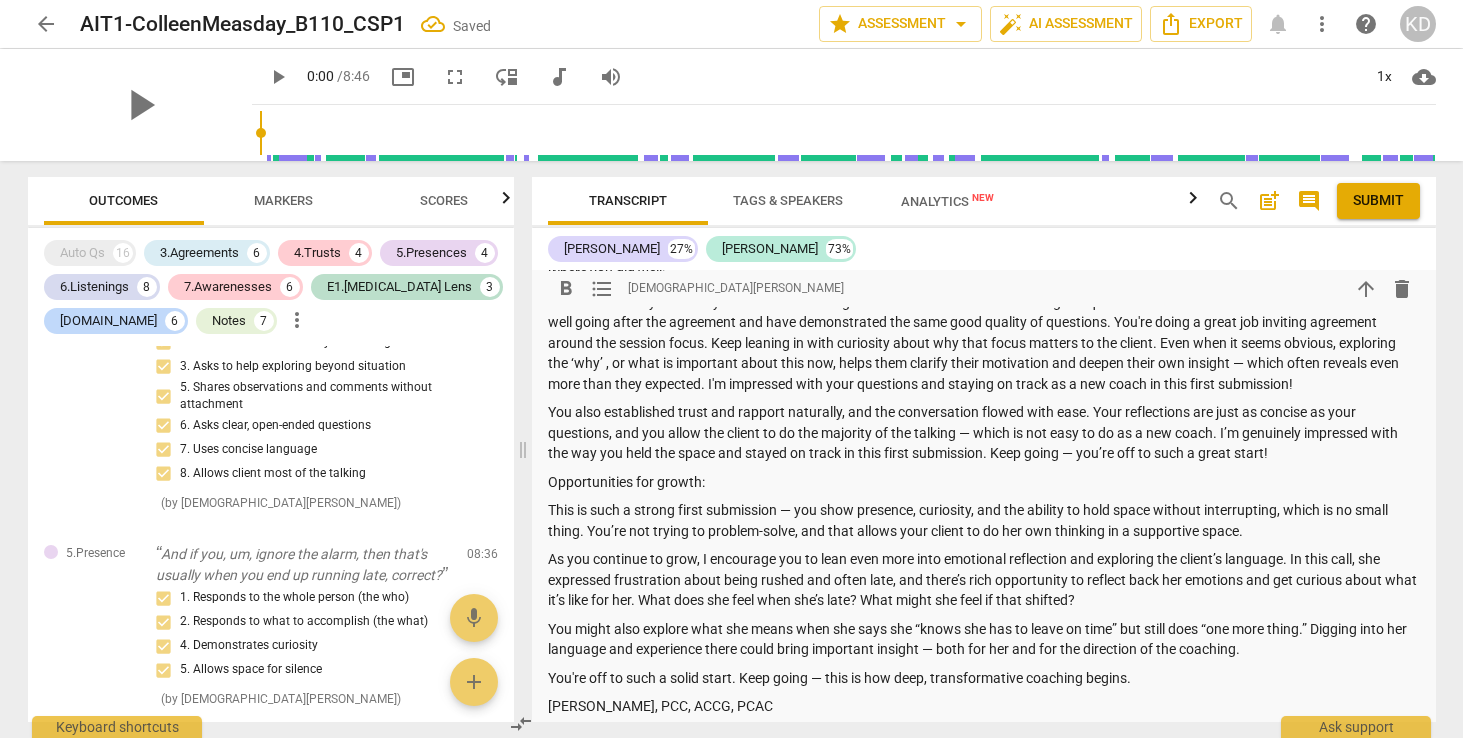 scroll, scrollTop: 3683, scrollLeft: 0, axis: vertical 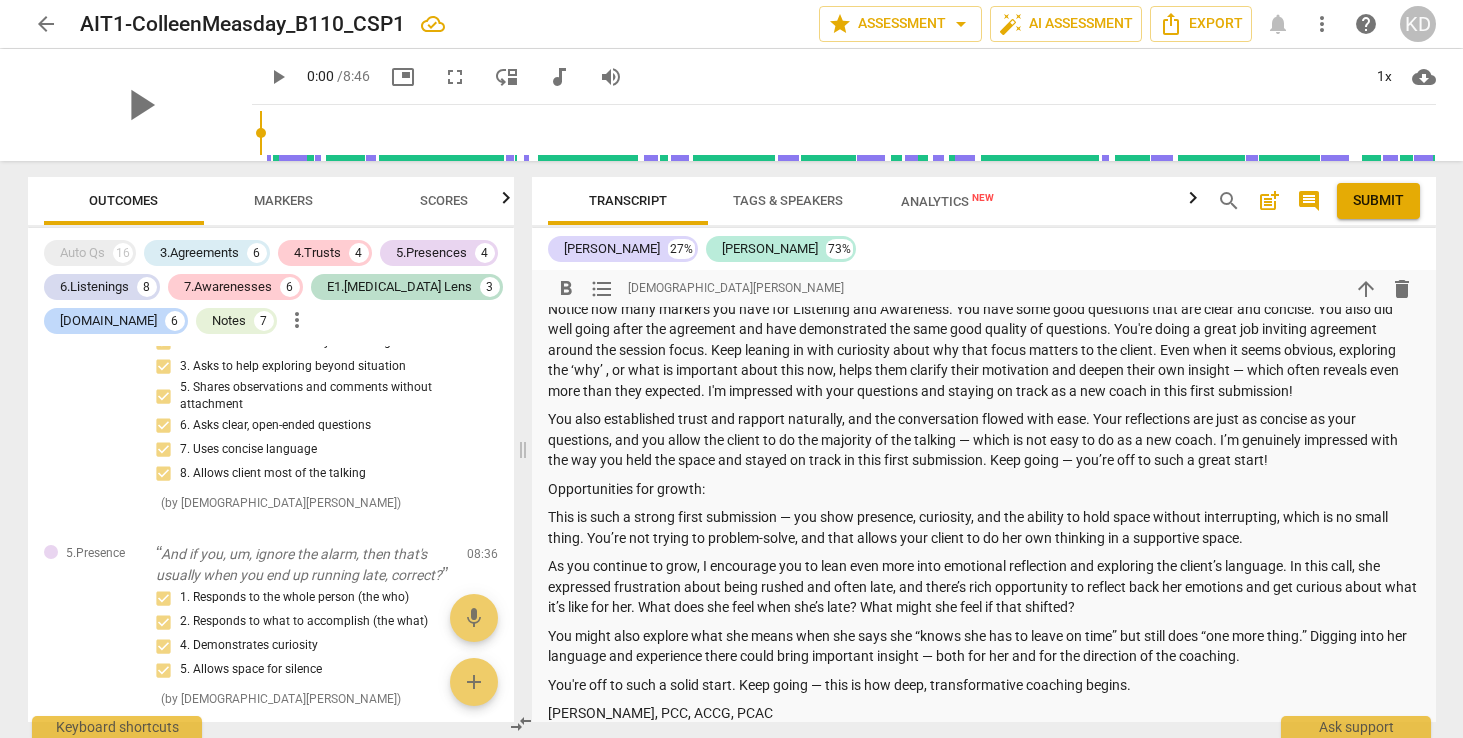 click on "Notice how many markers you have for Listening and Awareness. You have some good questions that are clear and concise. You also did well going after the agreement and have demonstrated the same good quality of questions. You're doing a great job inviting agreement around the session focus. Keep leaning in with curiosity about why that focus matters to the client. Even when it seems obvious, exploring the ‘why’ , or what is important about this now, helps them clarify their motivation and deepen their own insight — which often reveals even more than they expected. I'm impressed with your questions and staying on track as a new coach in this first submission!" at bounding box center (984, 350) 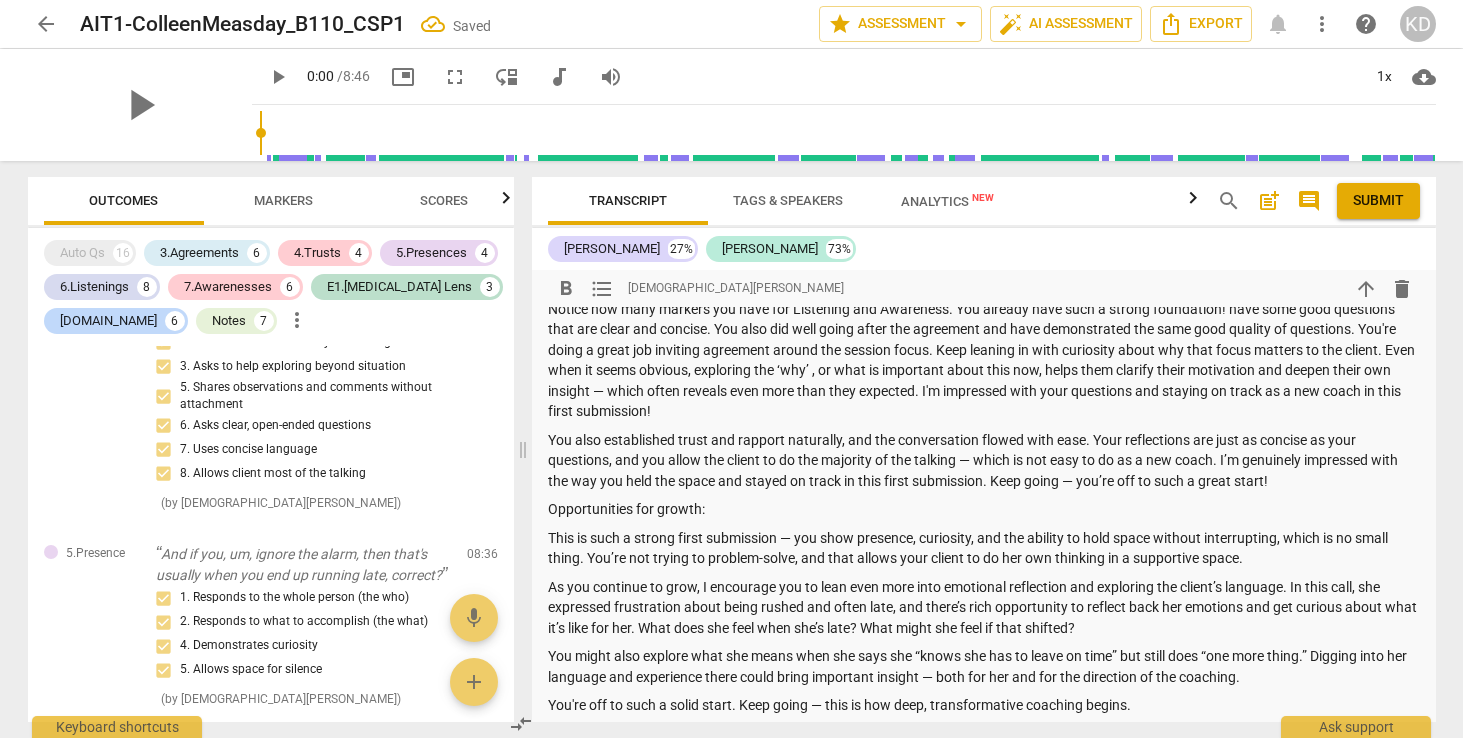 click on "Submit" at bounding box center (1378, 201) 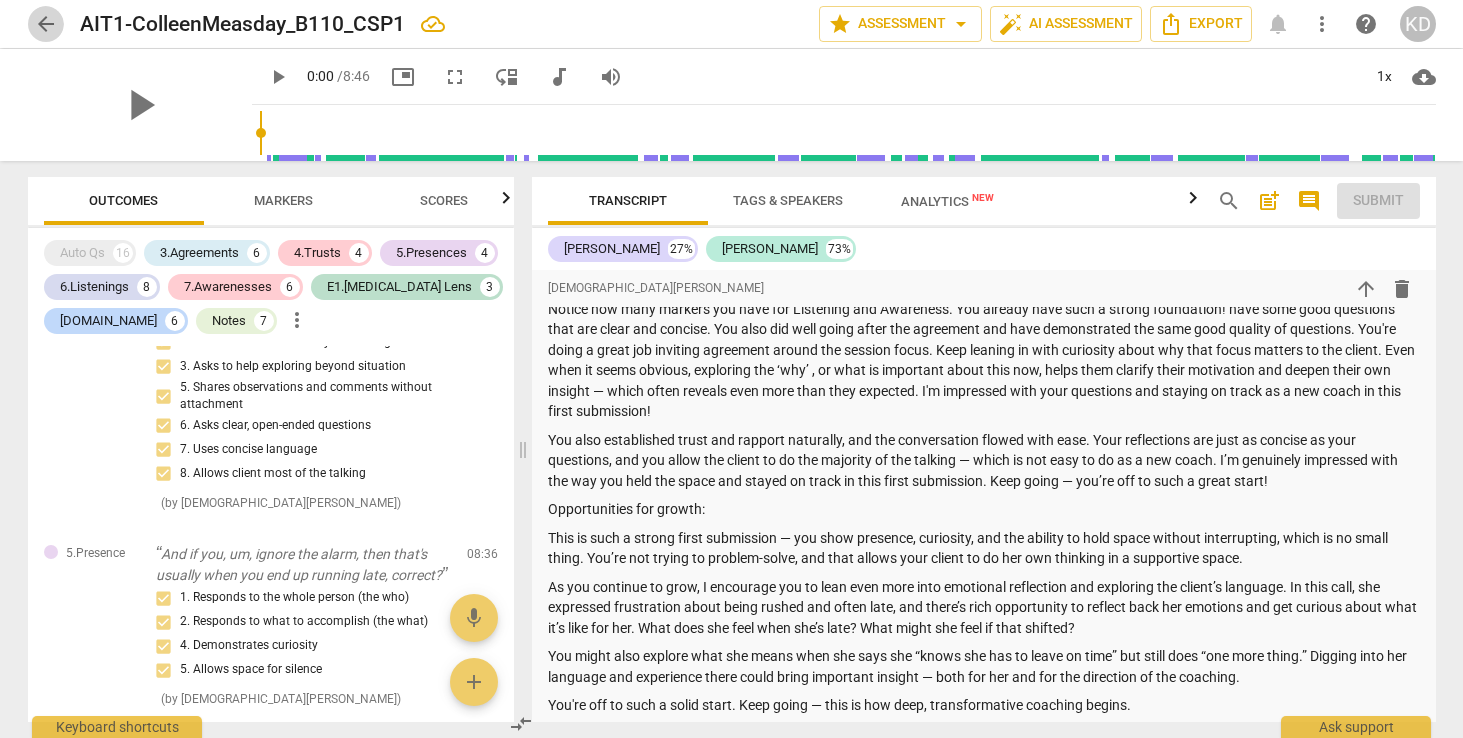 click on "arrow_back" at bounding box center (46, 24) 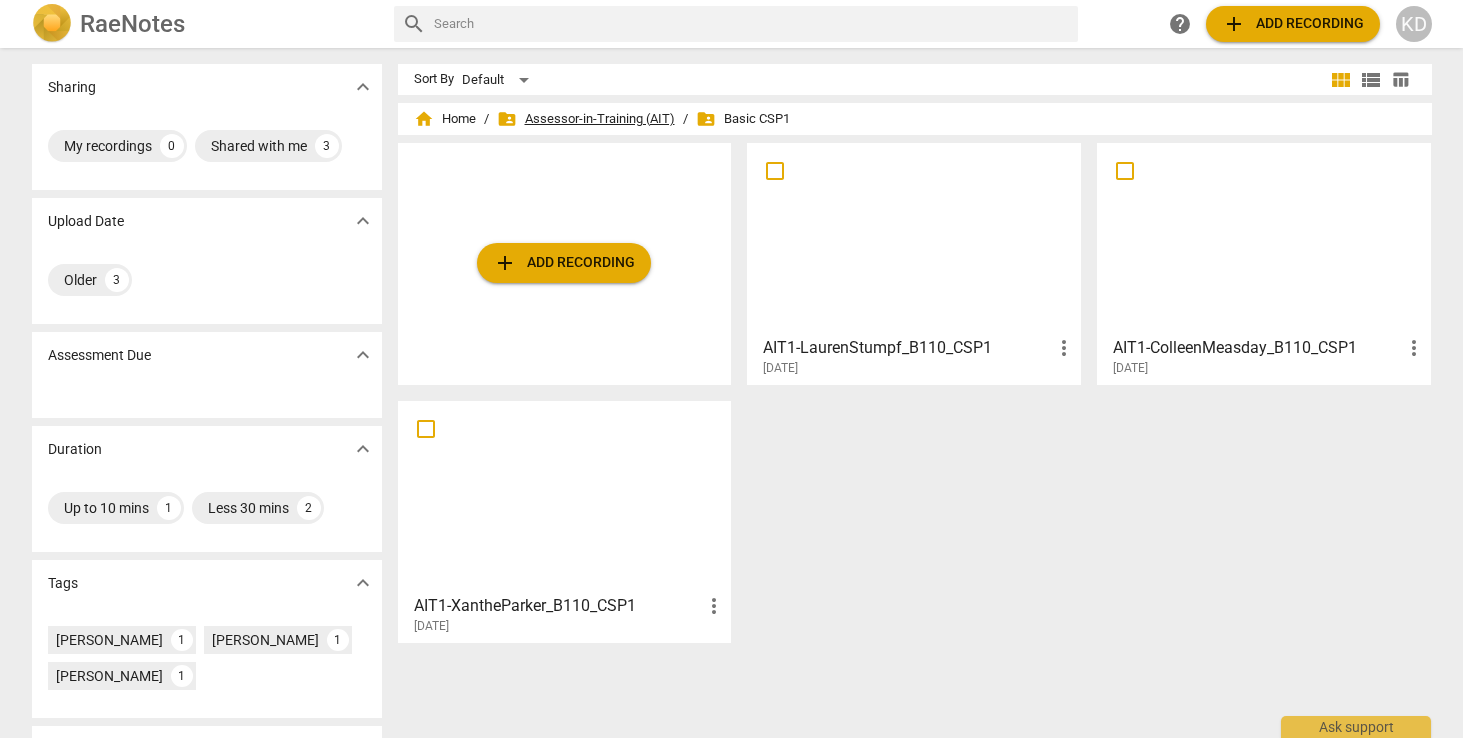click on "folder_shared Assessor-in-Training (AIT)" at bounding box center (586, 119) 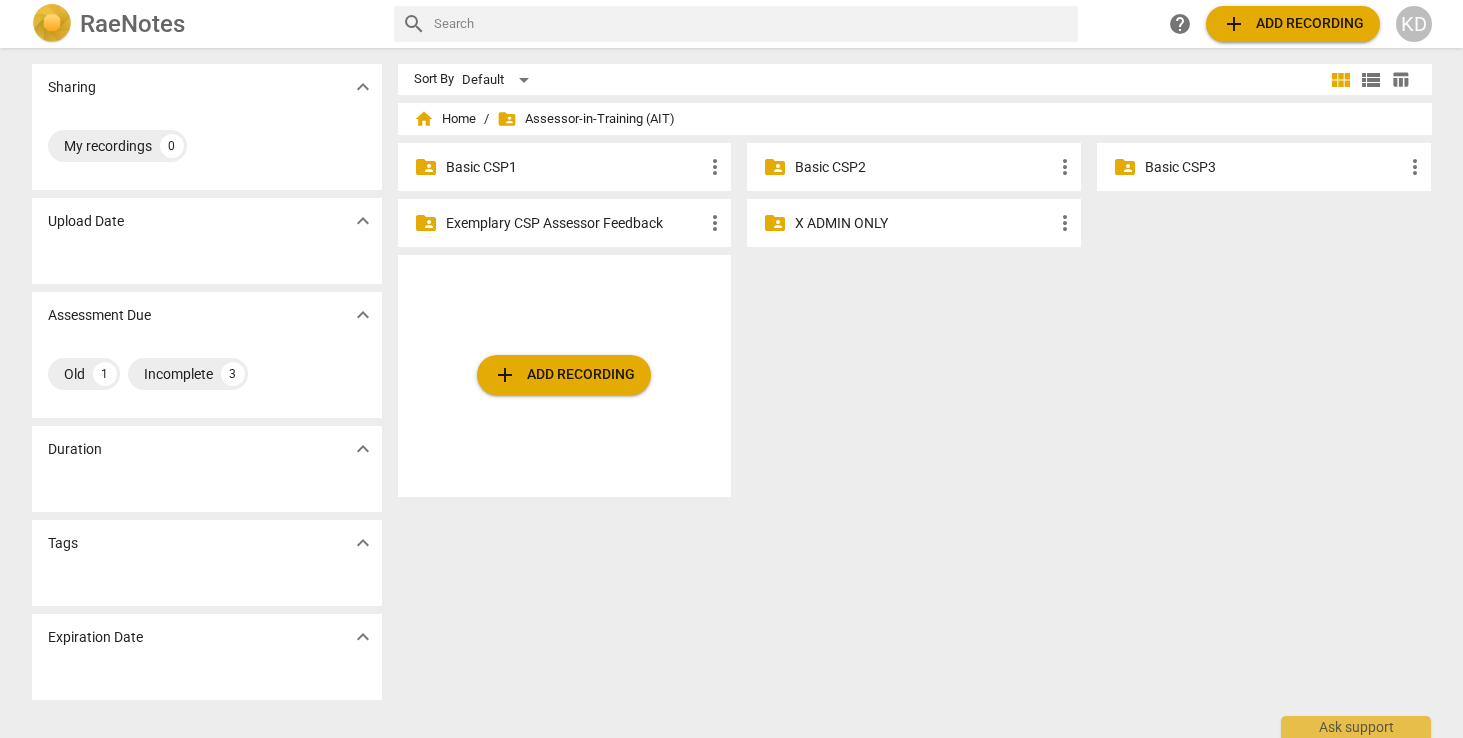 click on "Basic CSP3" at bounding box center (1274, 167) 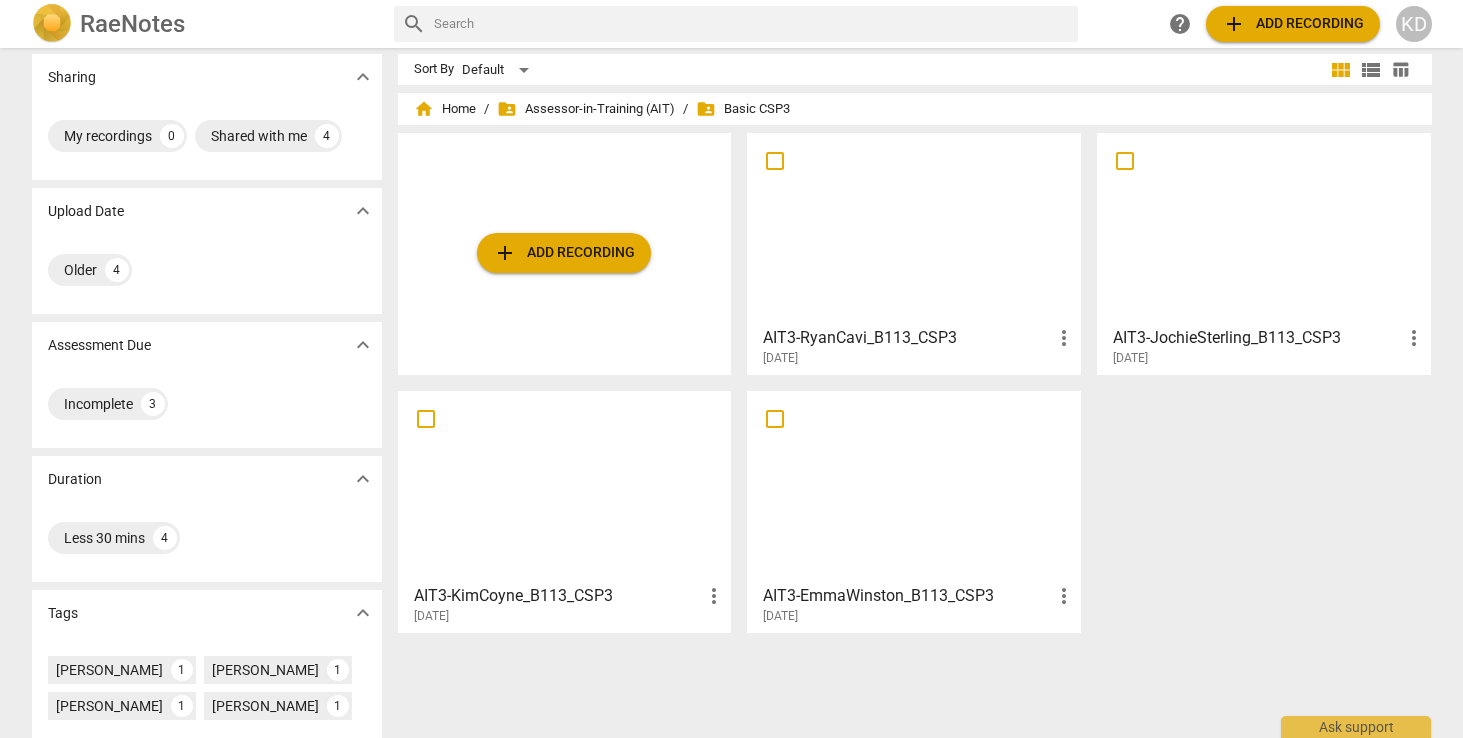 scroll, scrollTop: 0, scrollLeft: 0, axis: both 